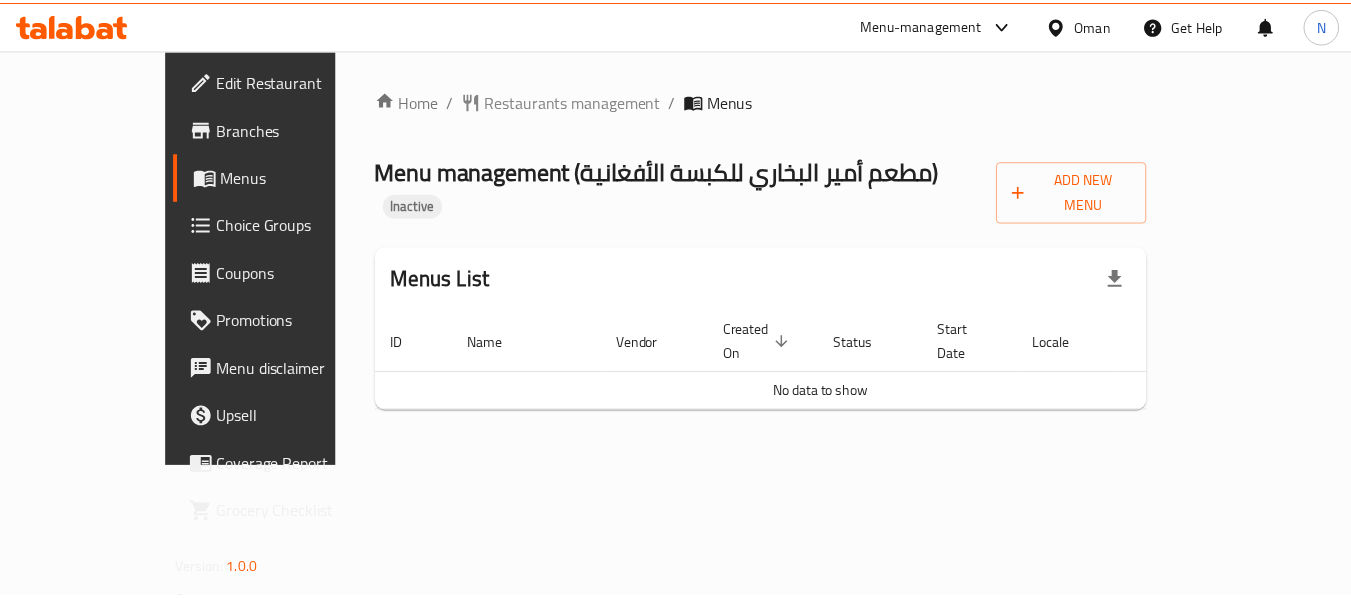 scroll, scrollTop: 0, scrollLeft: 0, axis: both 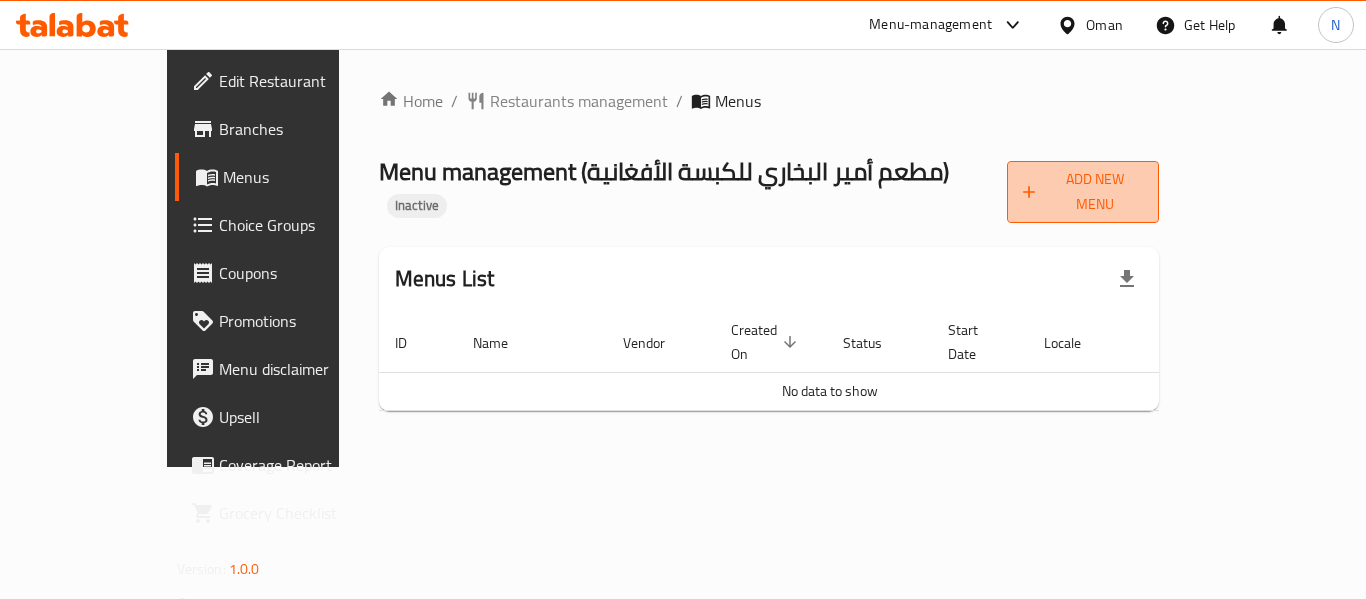 click on "Add New Menu" at bounding box center (1083, 192) 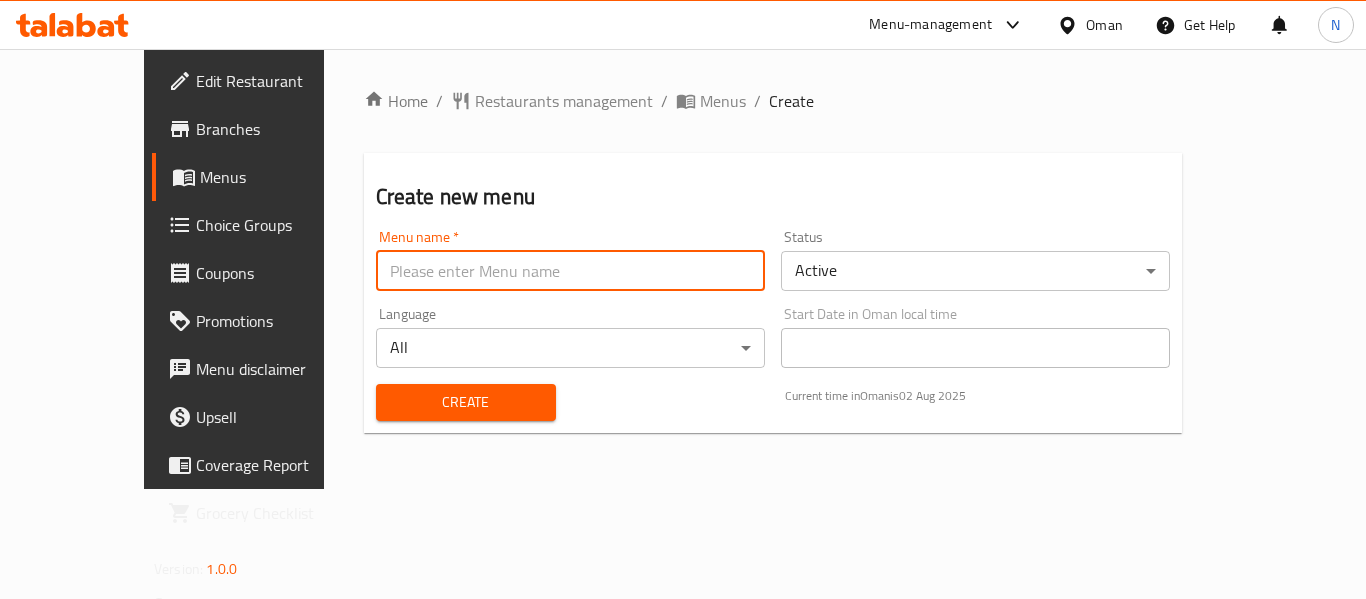 click at bounding box center (570, 271) 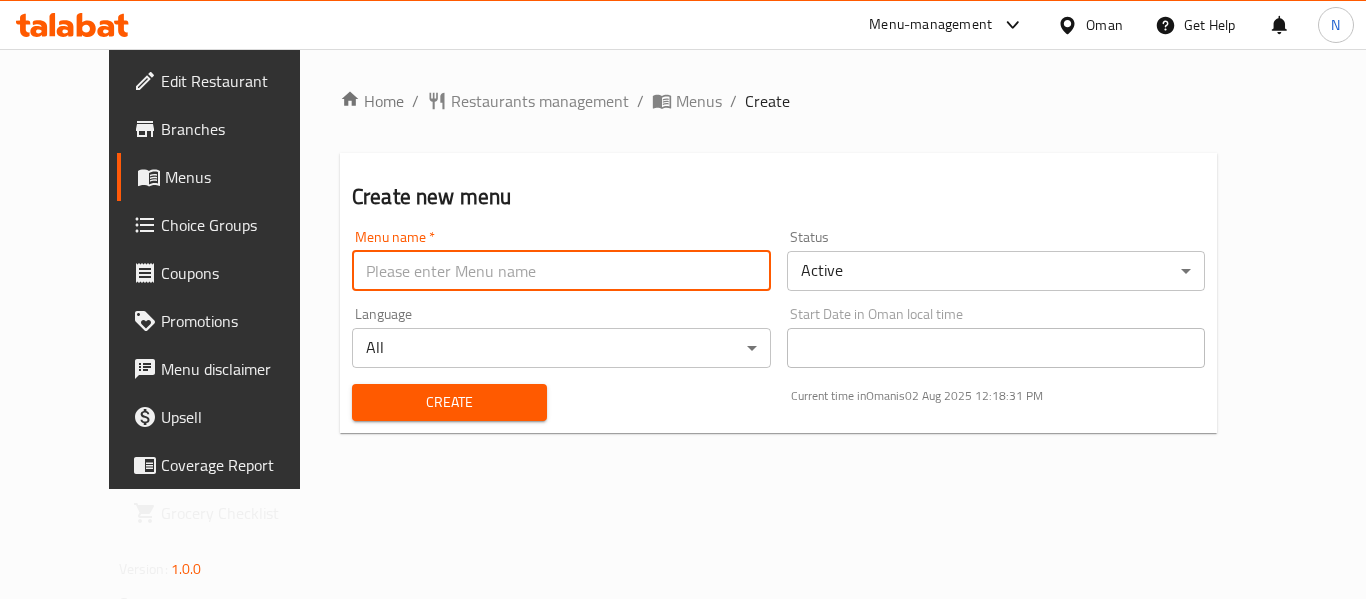 type on "Menu" 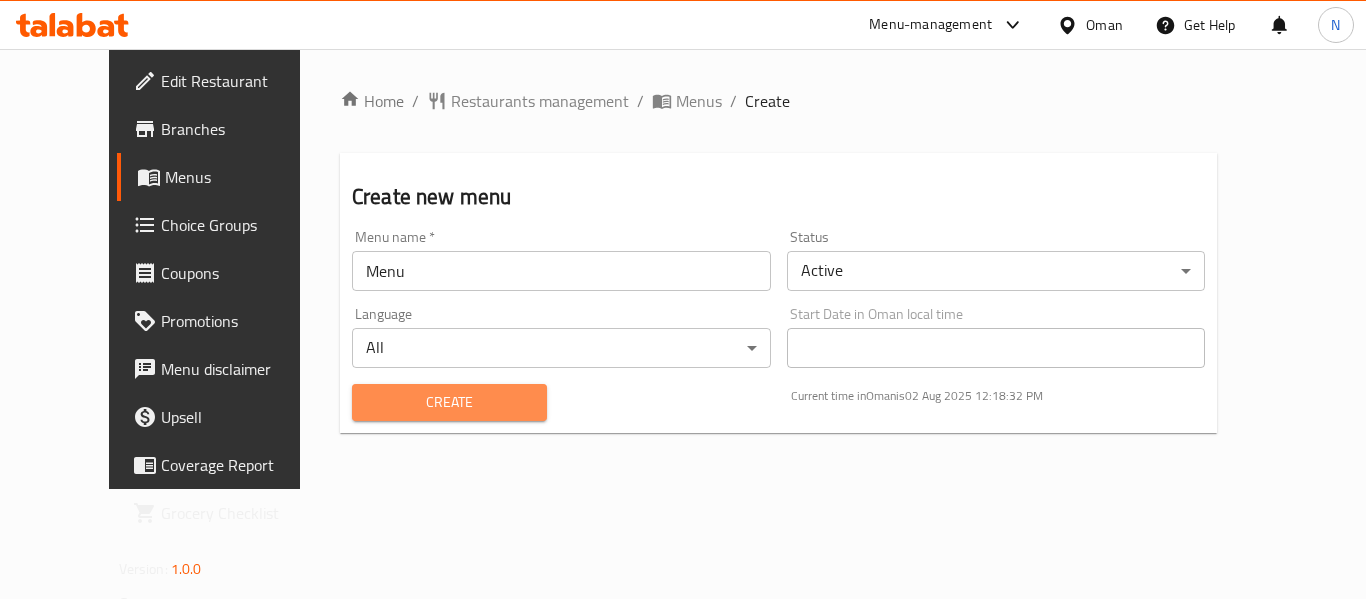 click on "Create" at bounding box center [449, 402] 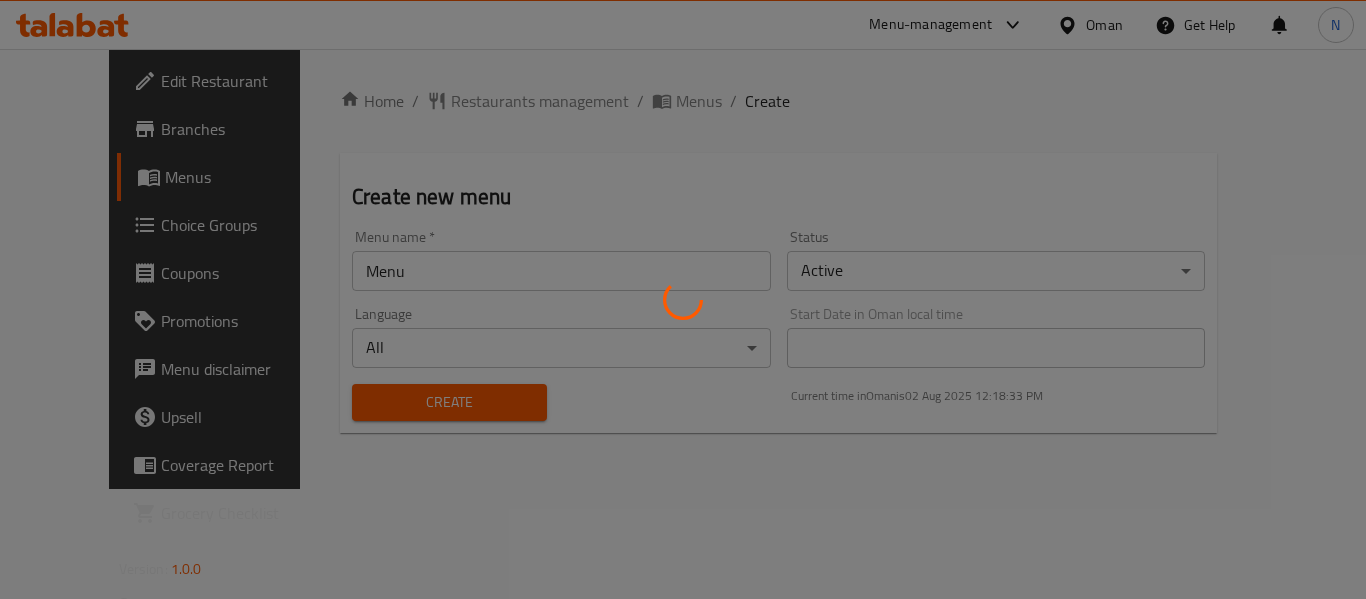 type 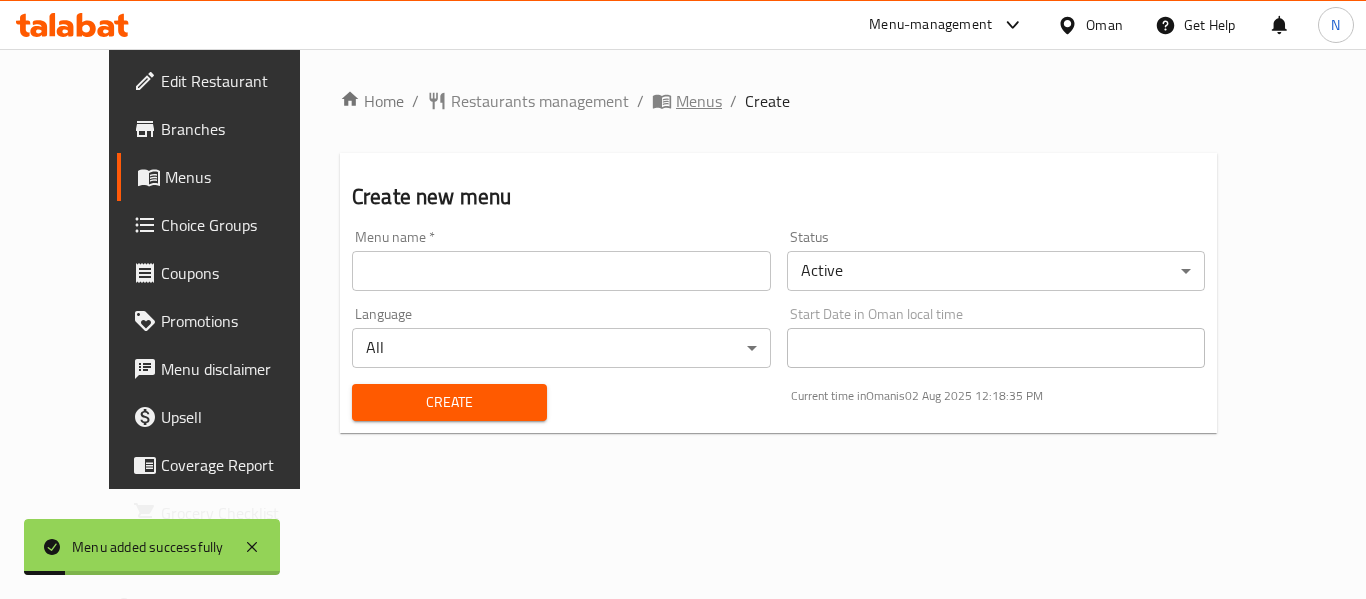 click on "Menus" at bounding box center [699, 101] 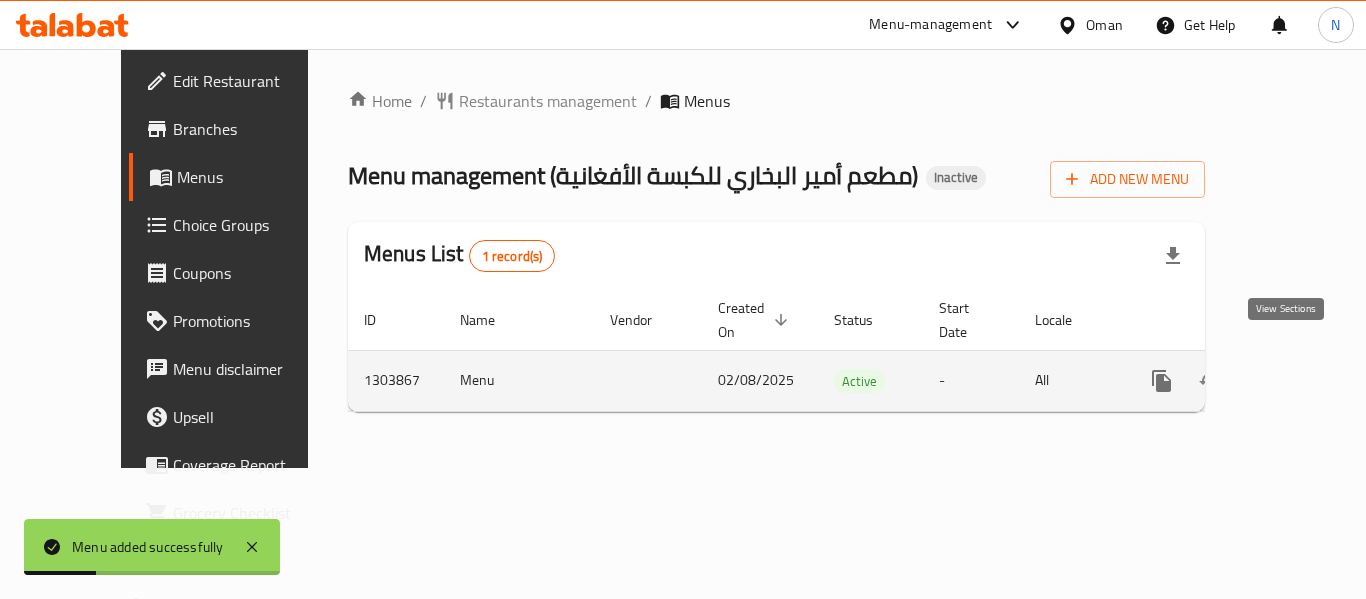 click at bounding box center (1306, 381) 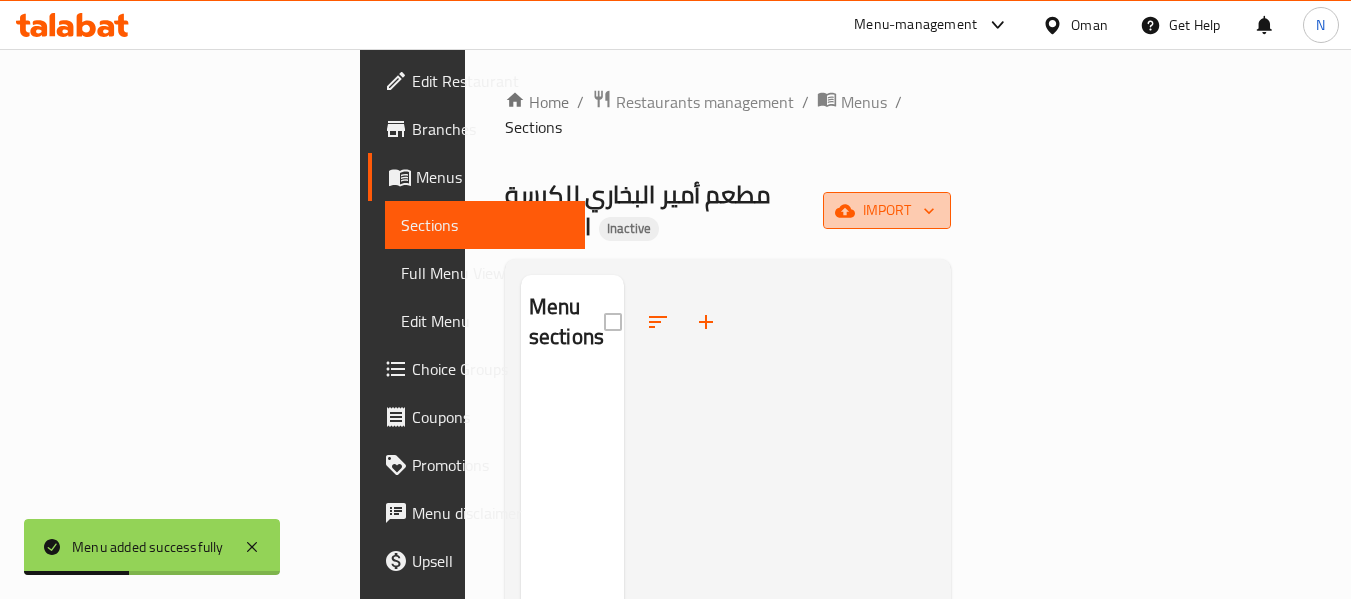 click on "import" at bounding box center (887, 210) 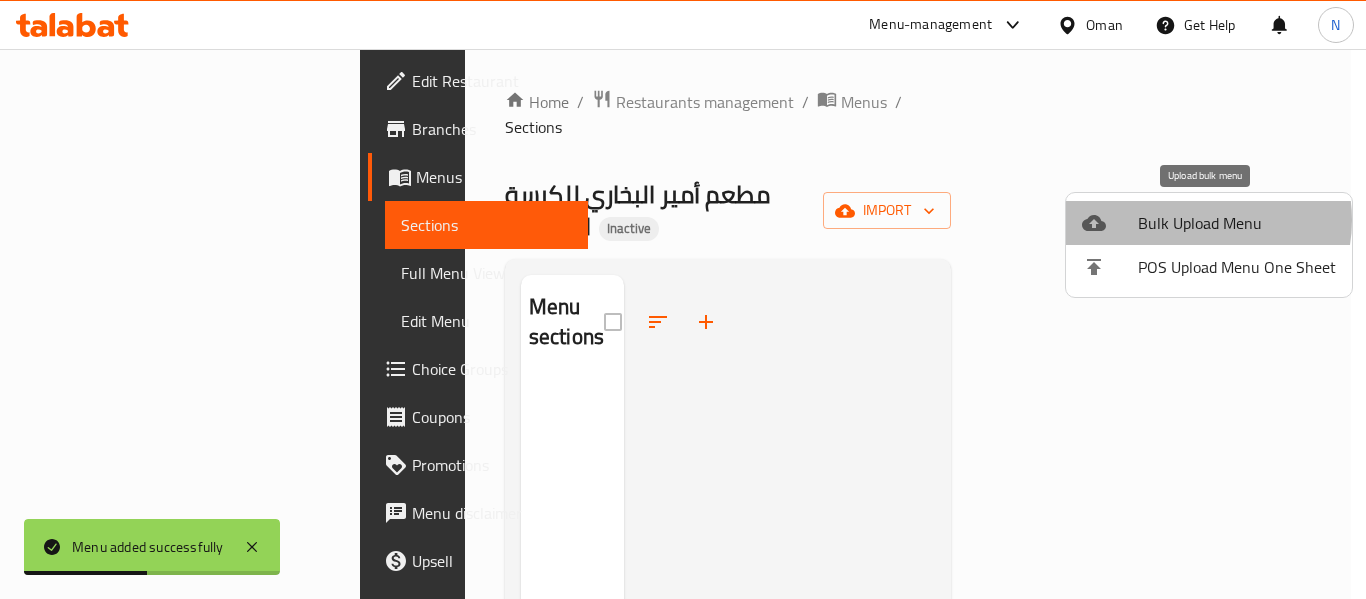 click on "Bulk Upload Menu" at bounding box center (1237, 223) 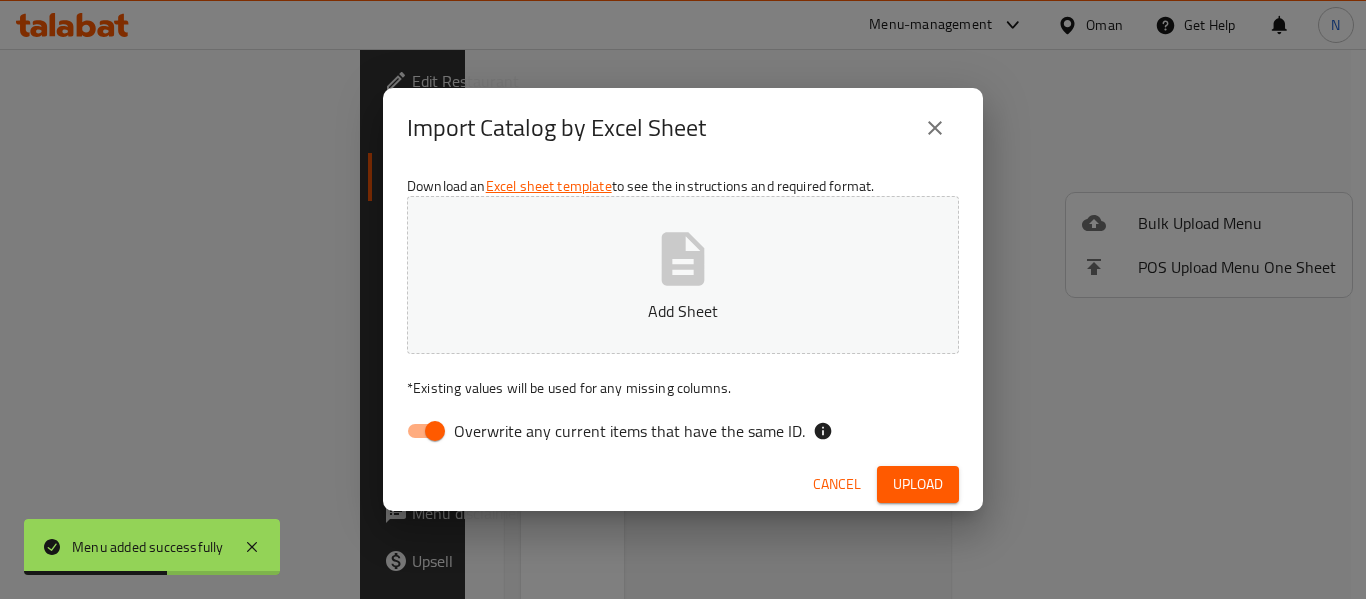 click on "Overwrite any current items that have the same ID." at bounding box center [629, 431] 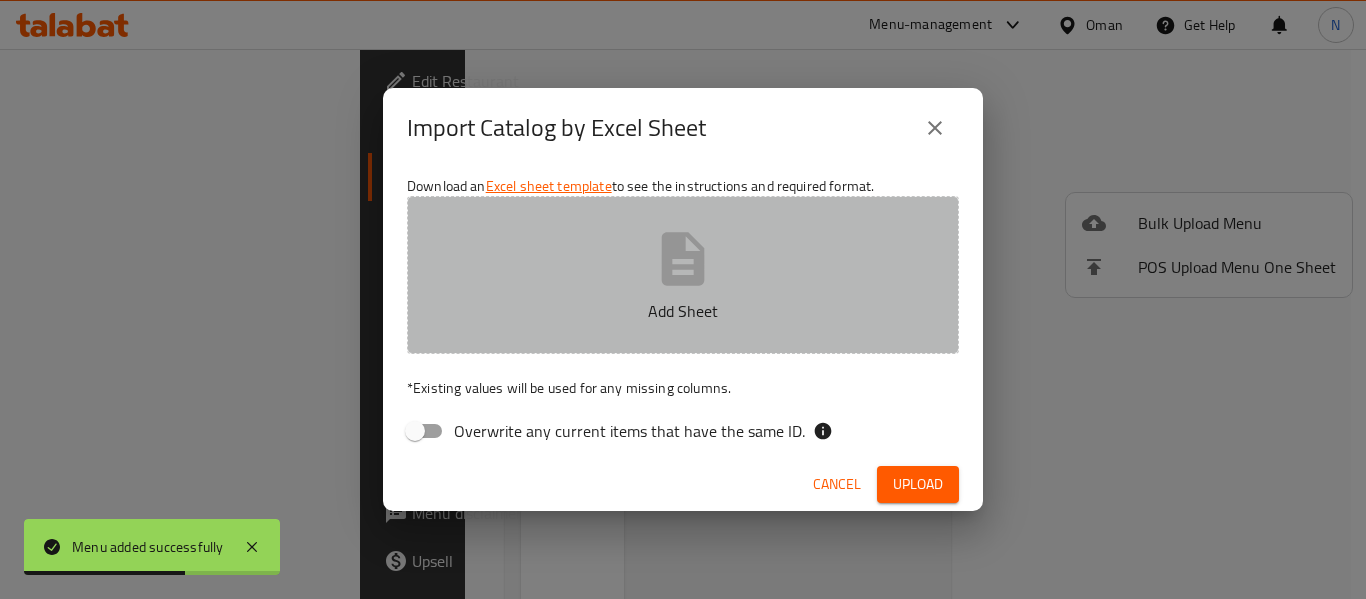 click 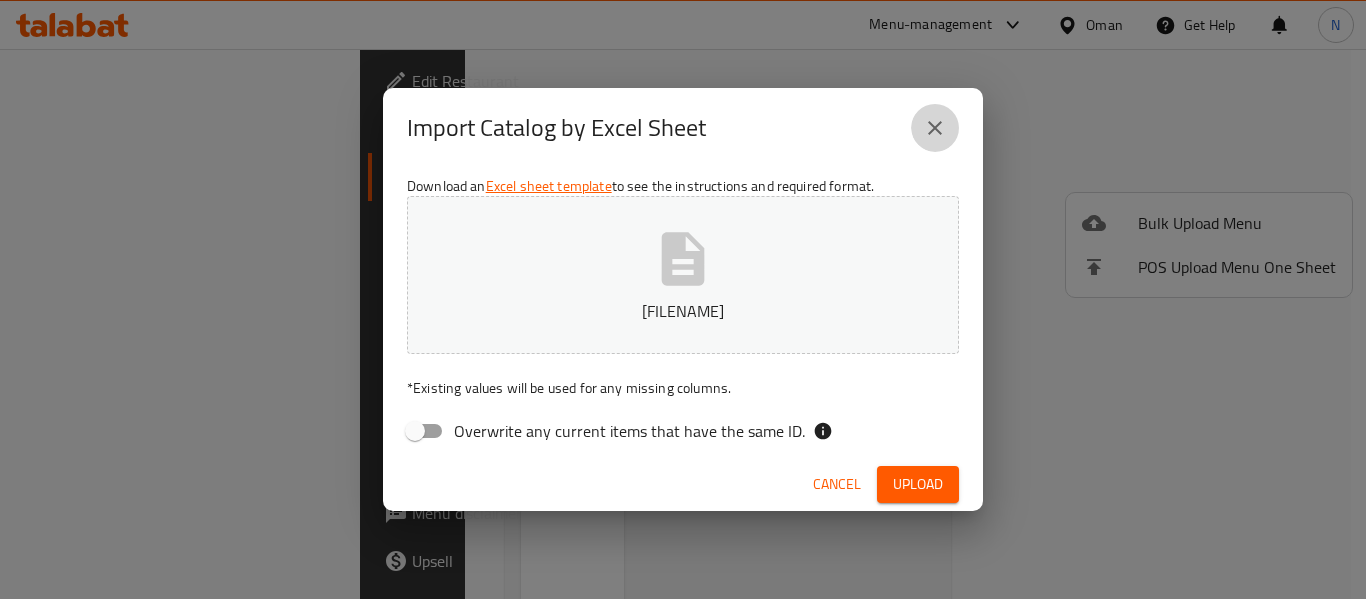 click 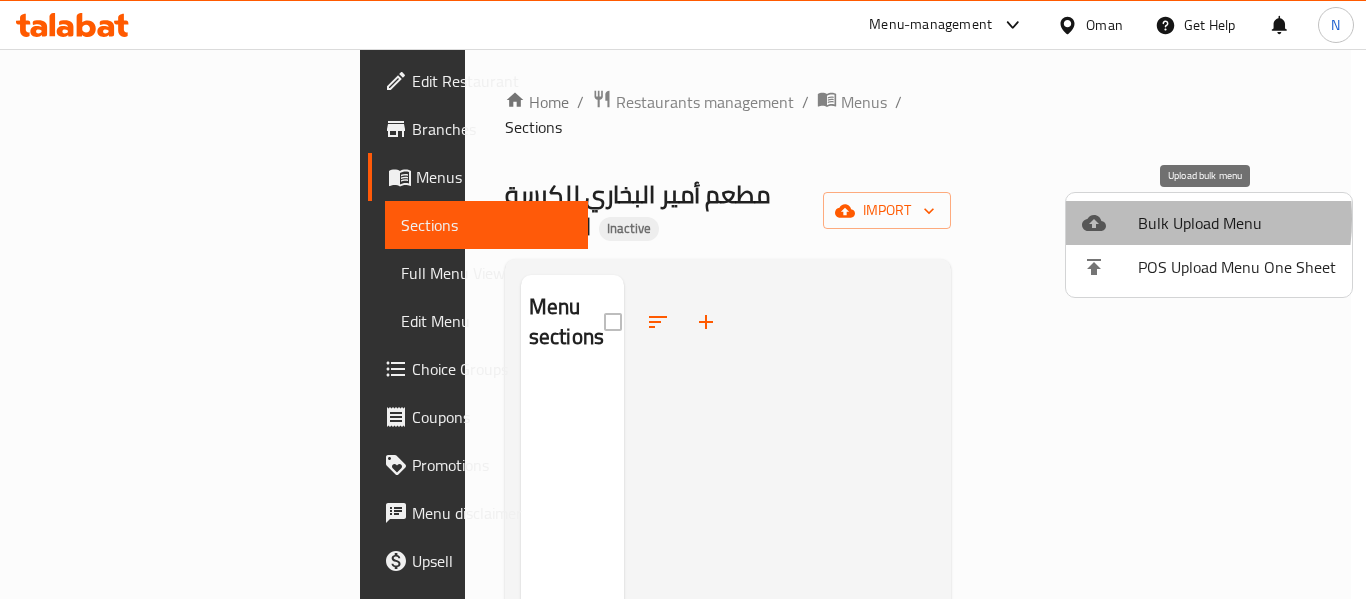click at bounding box center [1110, 223] 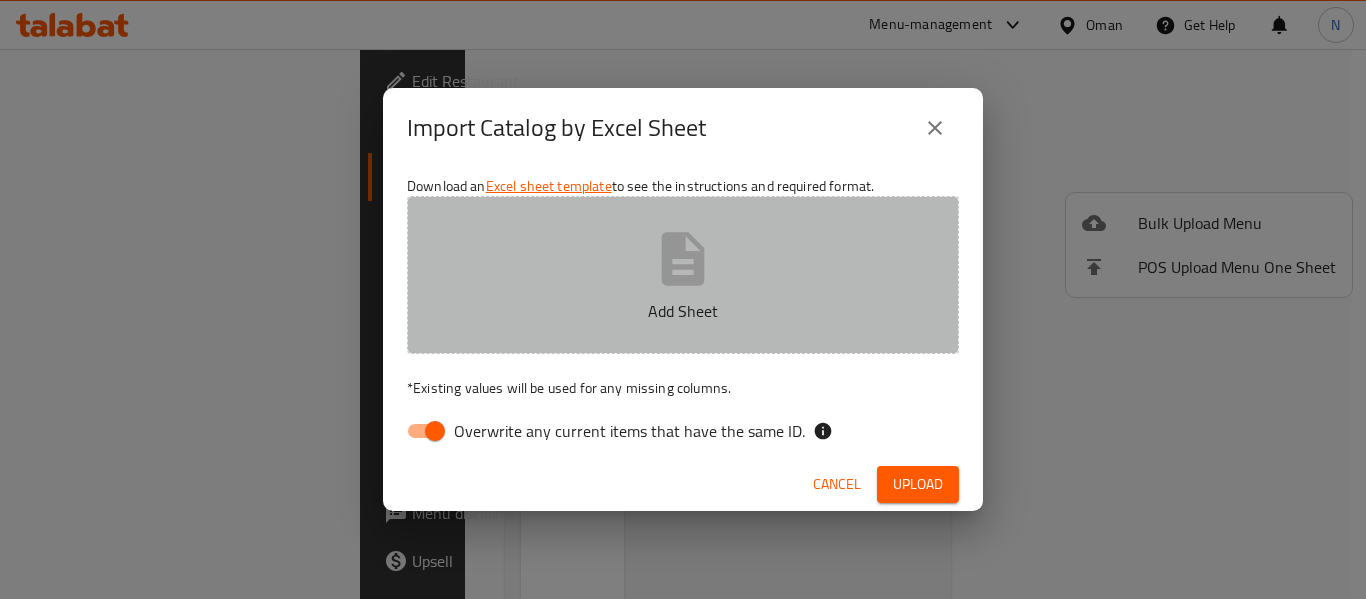 click on "Add Sheet" at bounding box center [683, 275] 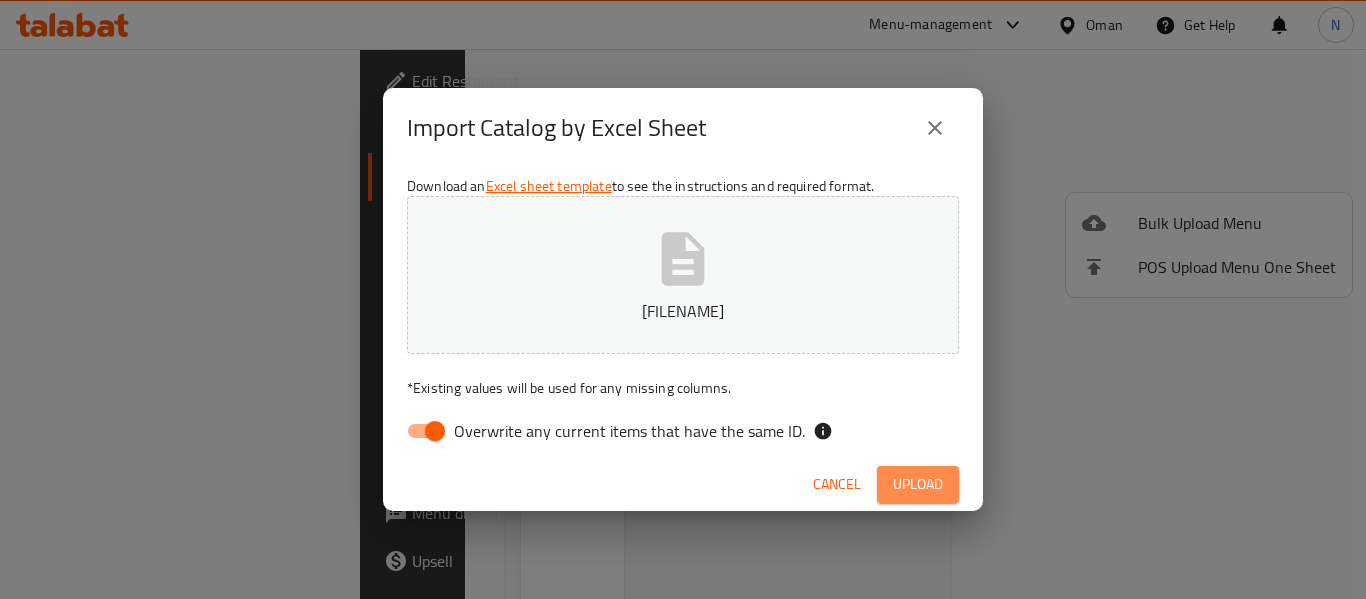 click on "Upload" at bounding box center [918, 484] 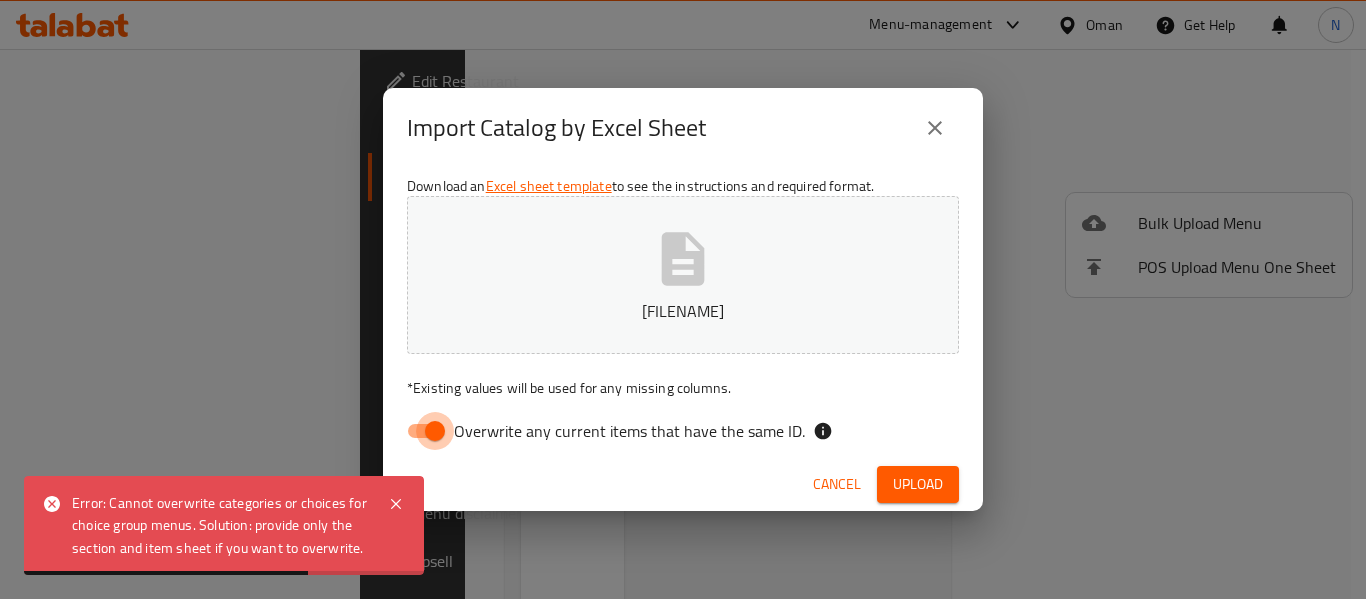 click on "Overwrite any current items that have the same ID." at bounding box center (435, 431) 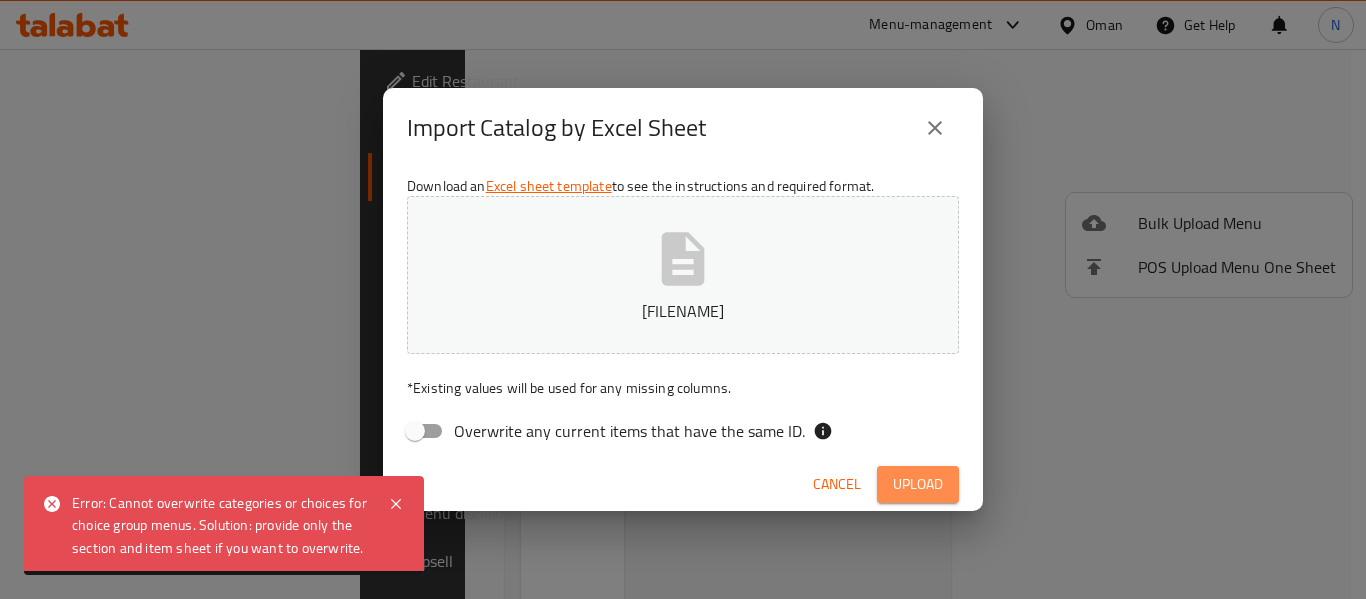 click on "Upload" at bounding box center [918, 484] 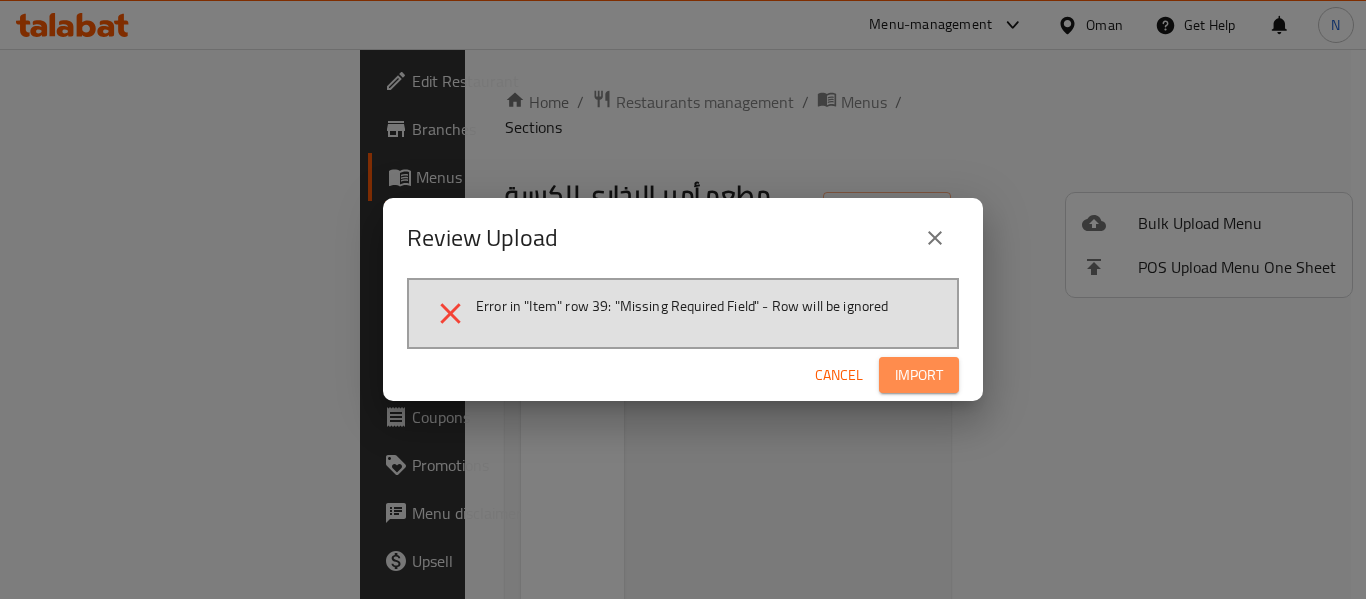 click on "Import" at bounding box center [919, 375] 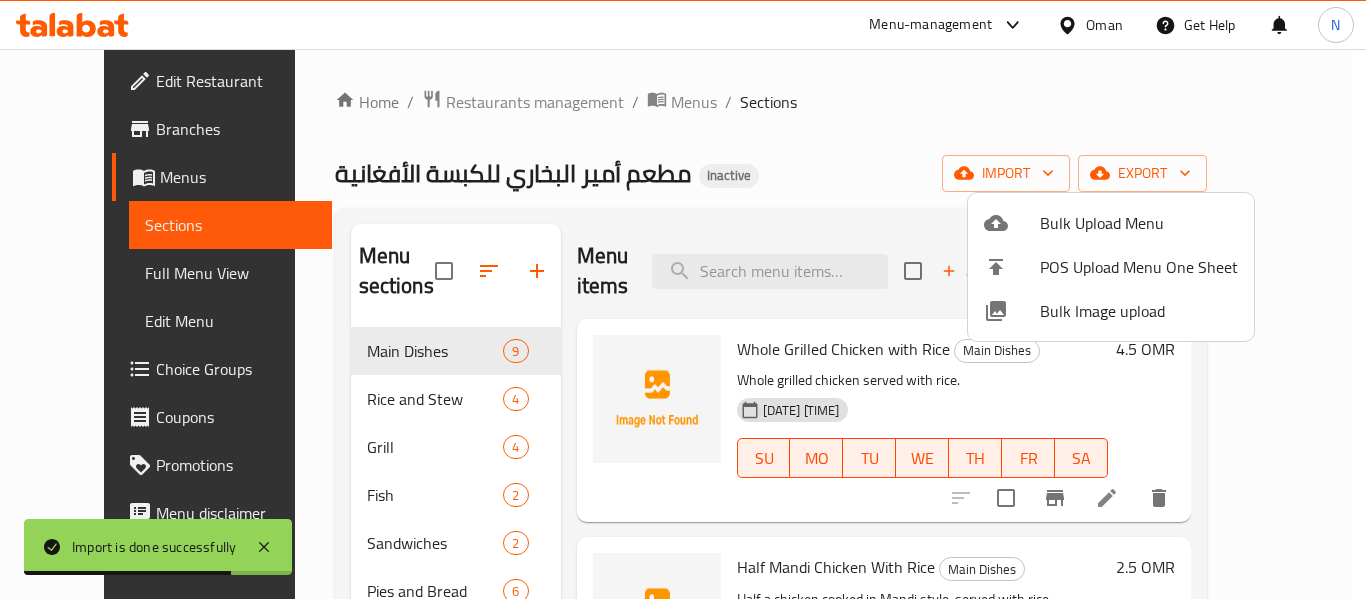click at bounding box center [683, 299] 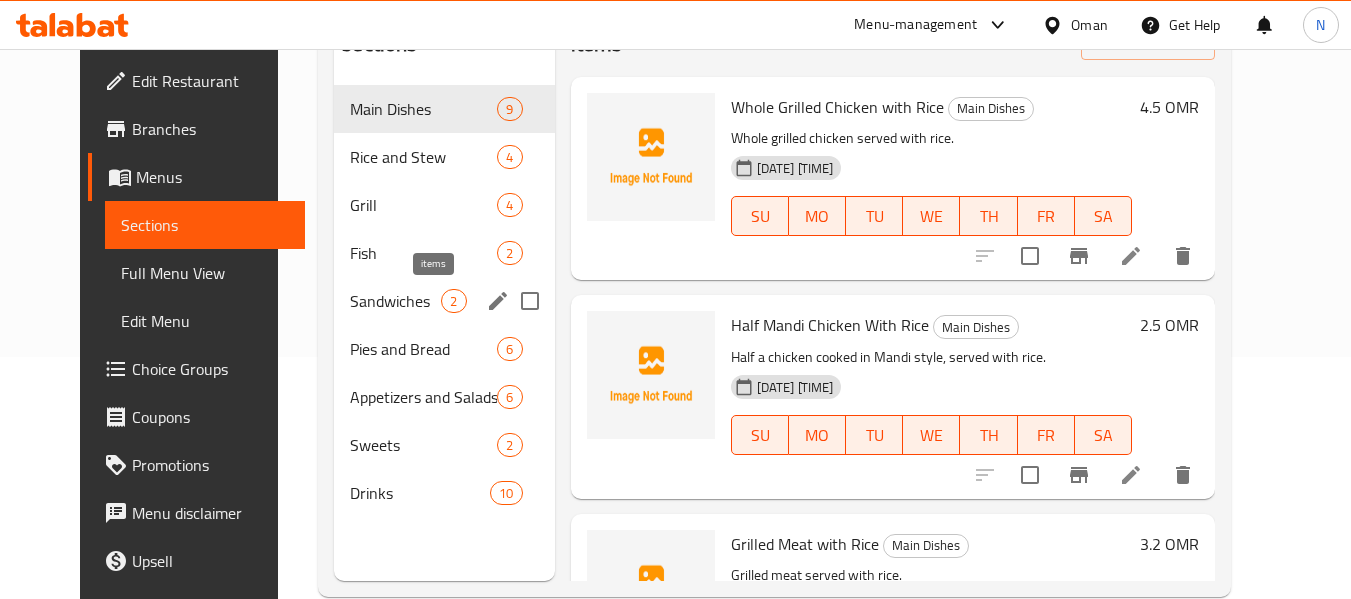 scroll, scrollTop: 243, scrollLeft: 0, axis: vertical 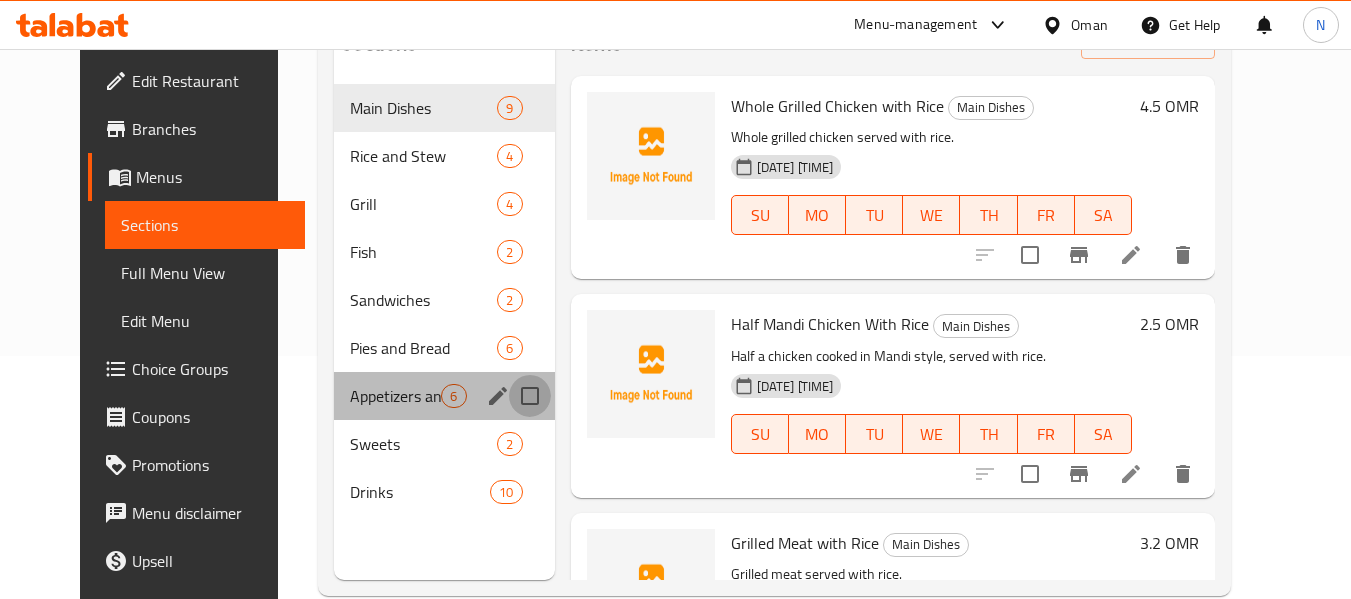 click at bounding box center (530, 396) 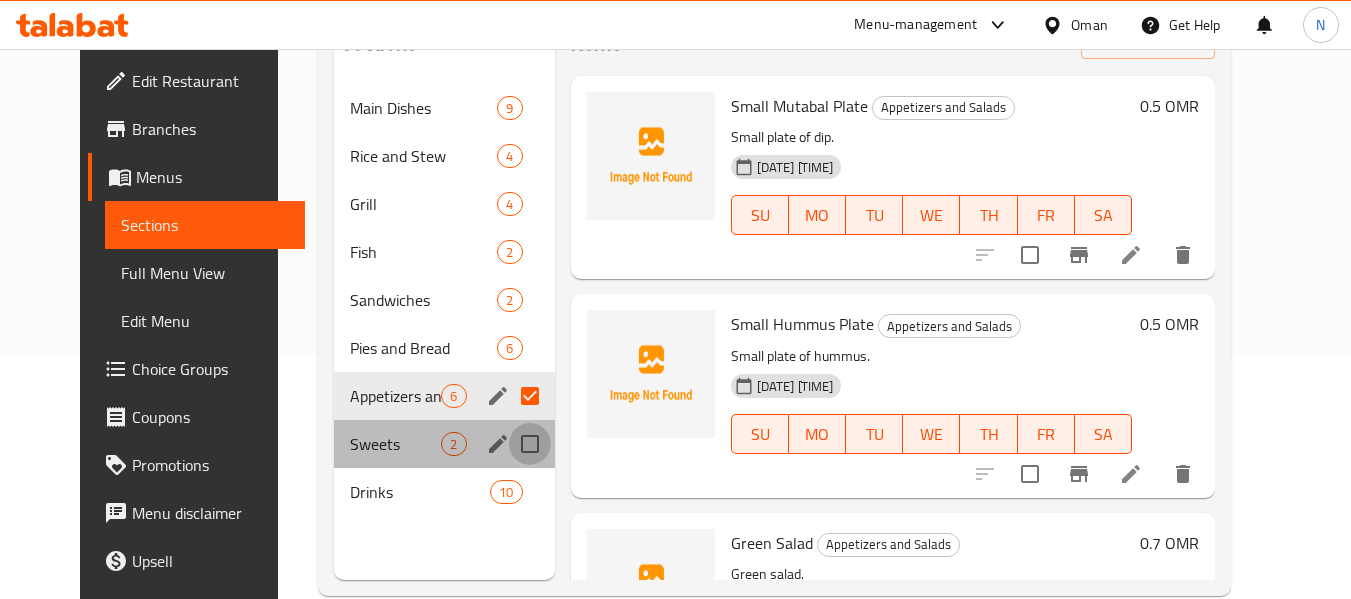 click at bounding box center (530, 444) 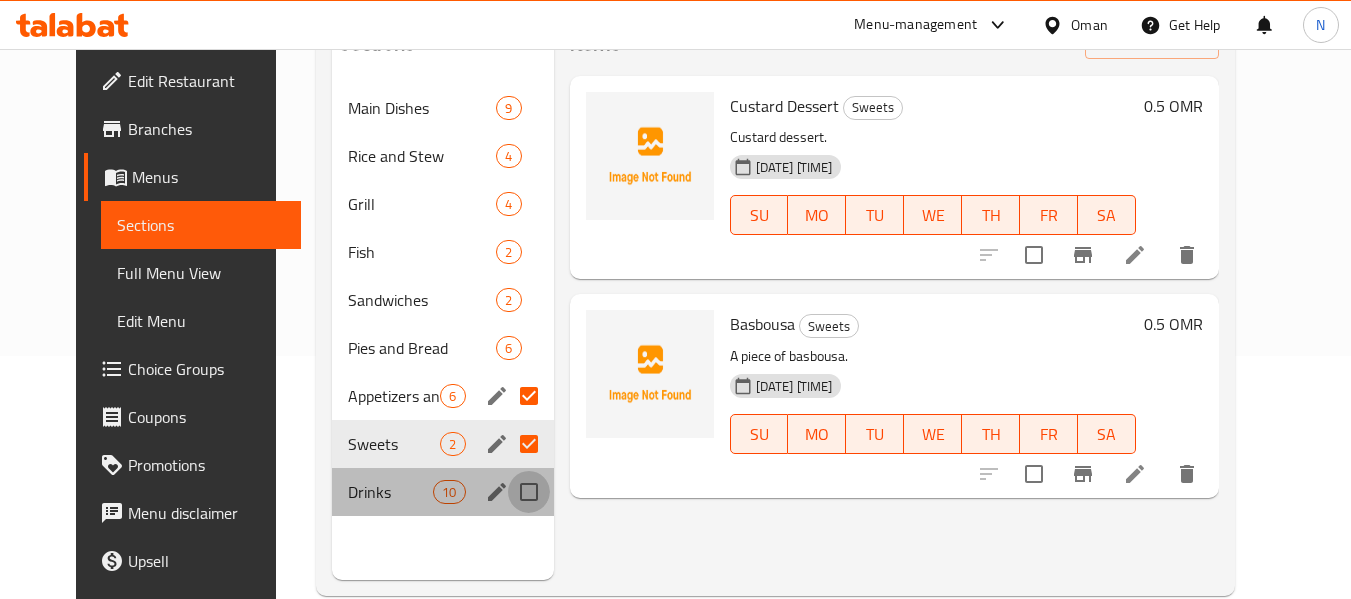 click at bounding box center [529, 492] 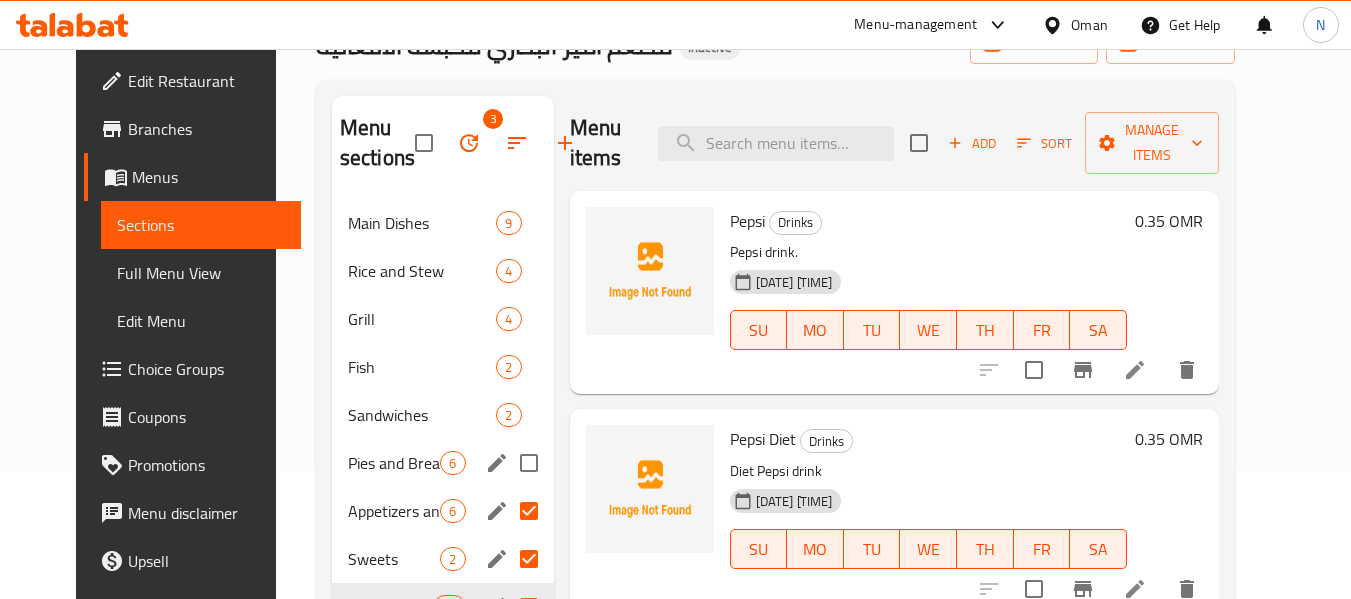 scroll, scrollTop: 106, scrollLeft: 0, axis: vertical 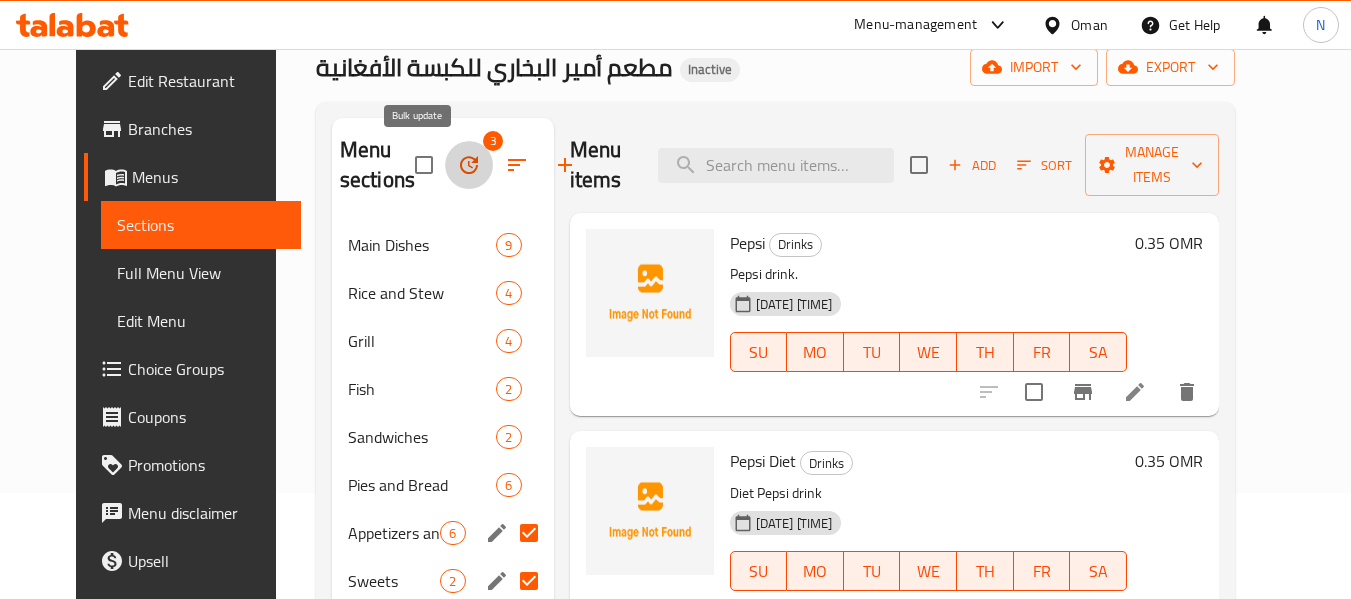 click 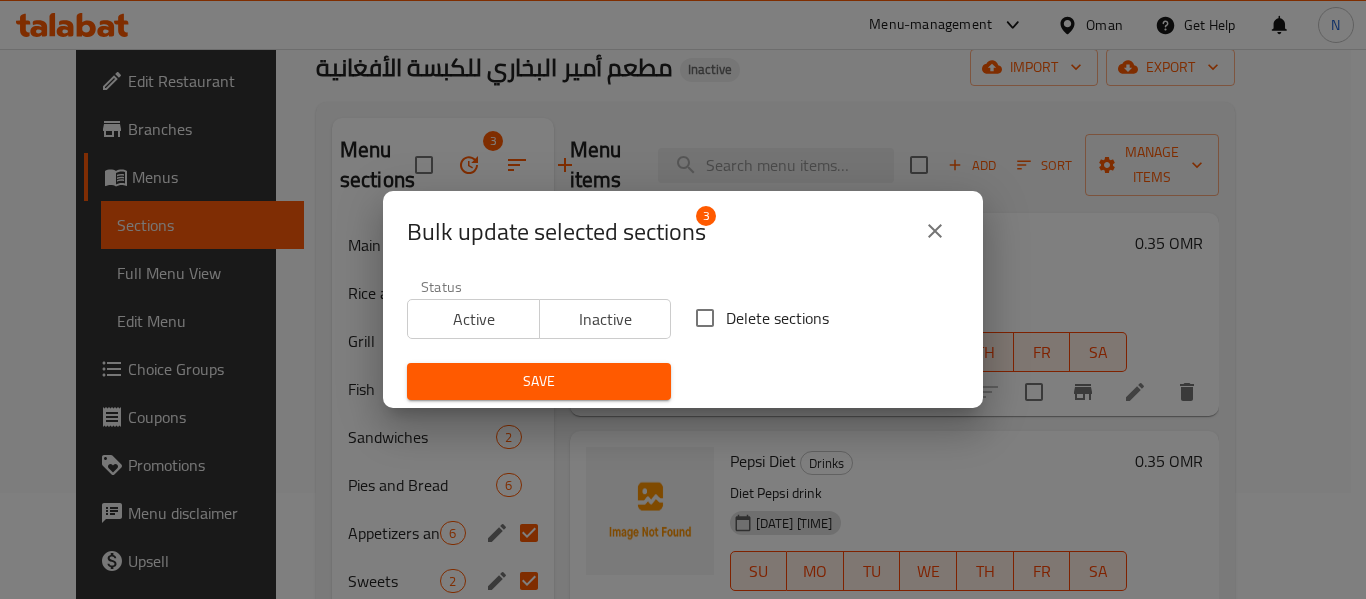 click on "Delete sections" at bounding box center [756, 318] 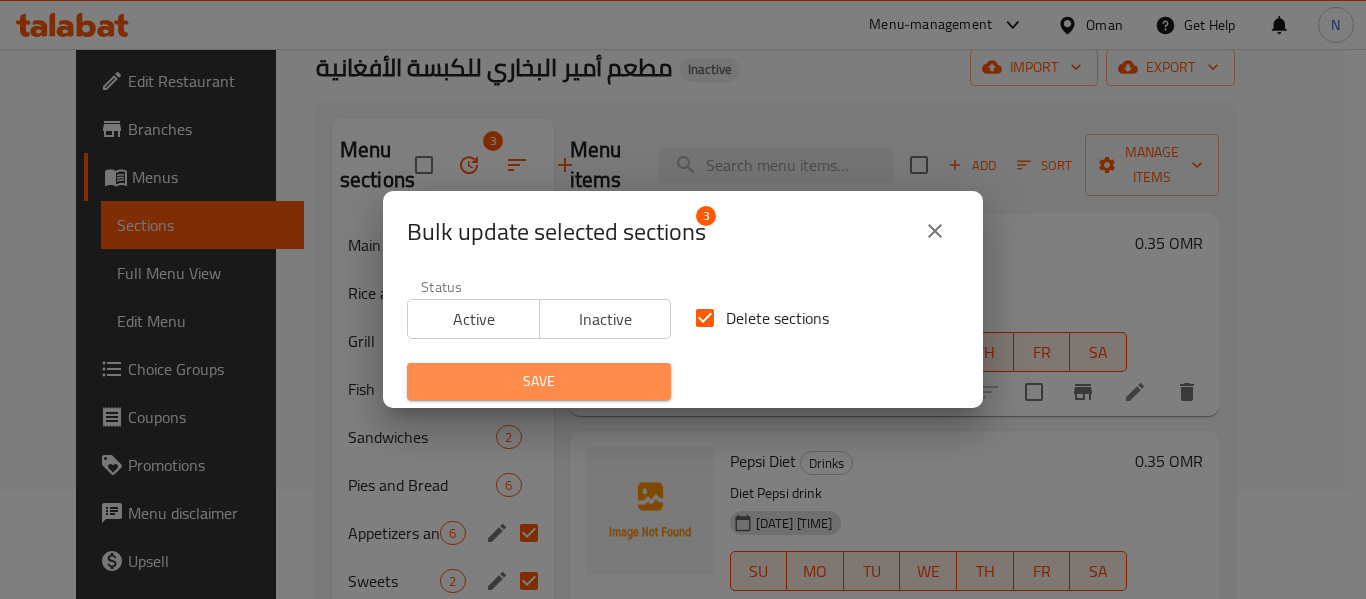 click on "Save" at bounding box center (539, 381) 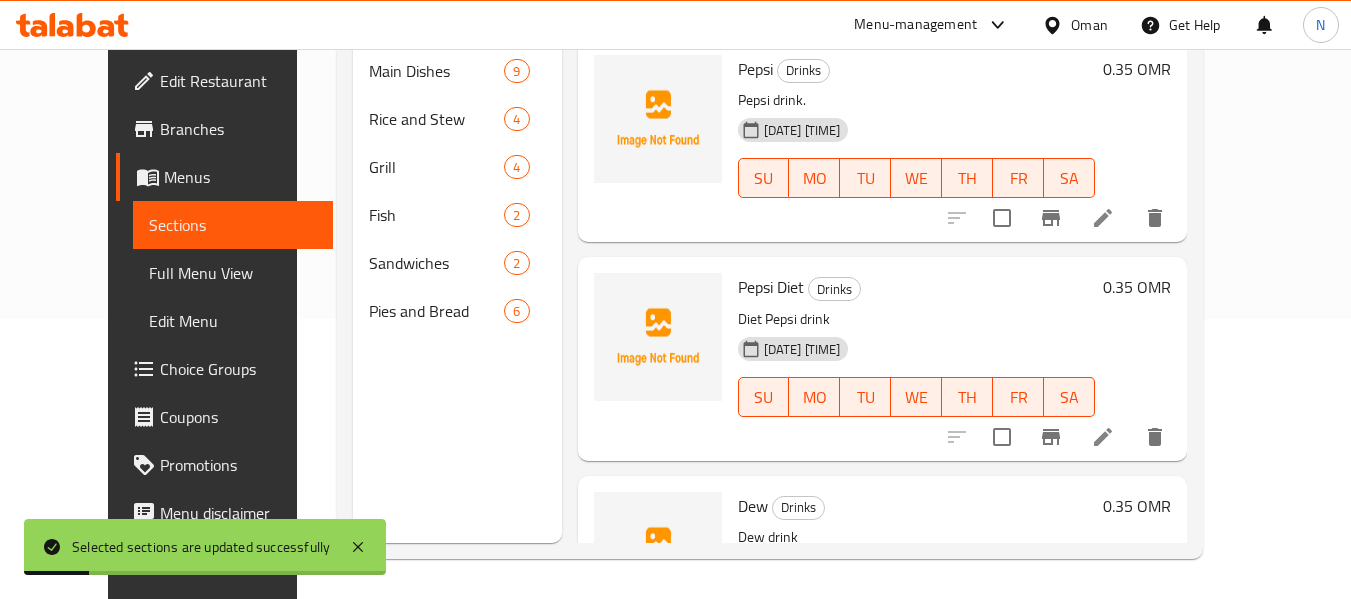 scroll, scrollTop: 238, scrollLeft: 0, axis: vertical 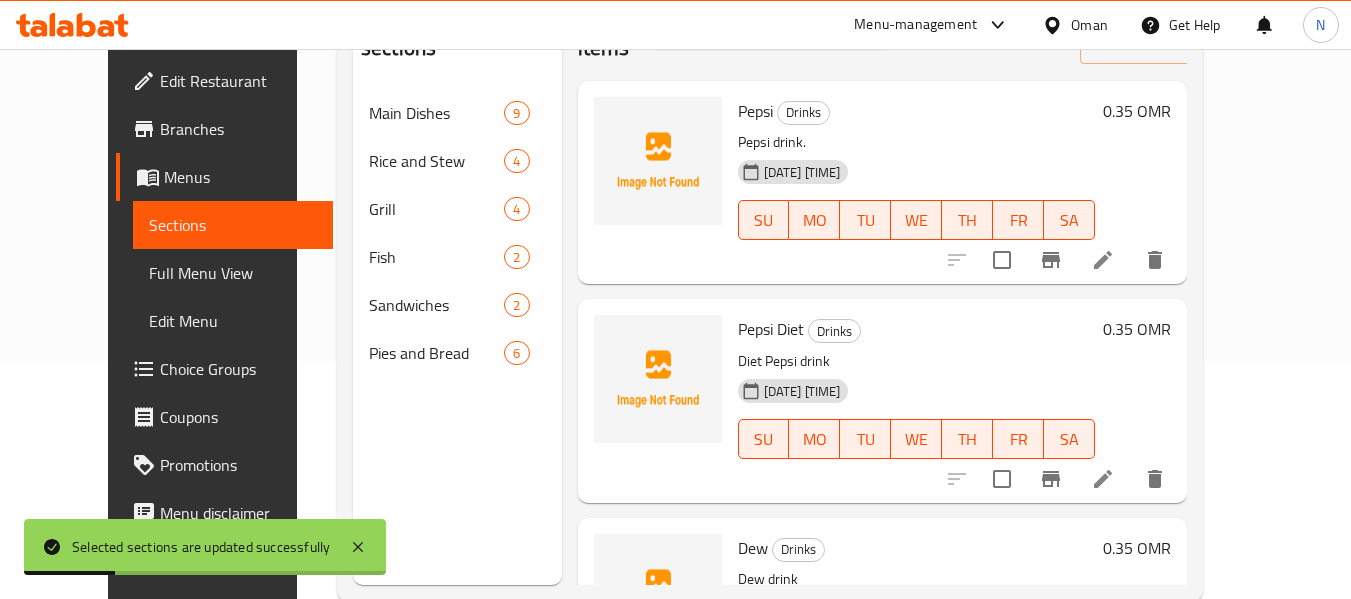 click on "Menu sections Main Dishes 9 Rice and Stew 4 Grill 4 Fish 2 Sandwiches 2 Pies and Bread 6" at bounding box center (457, 285) 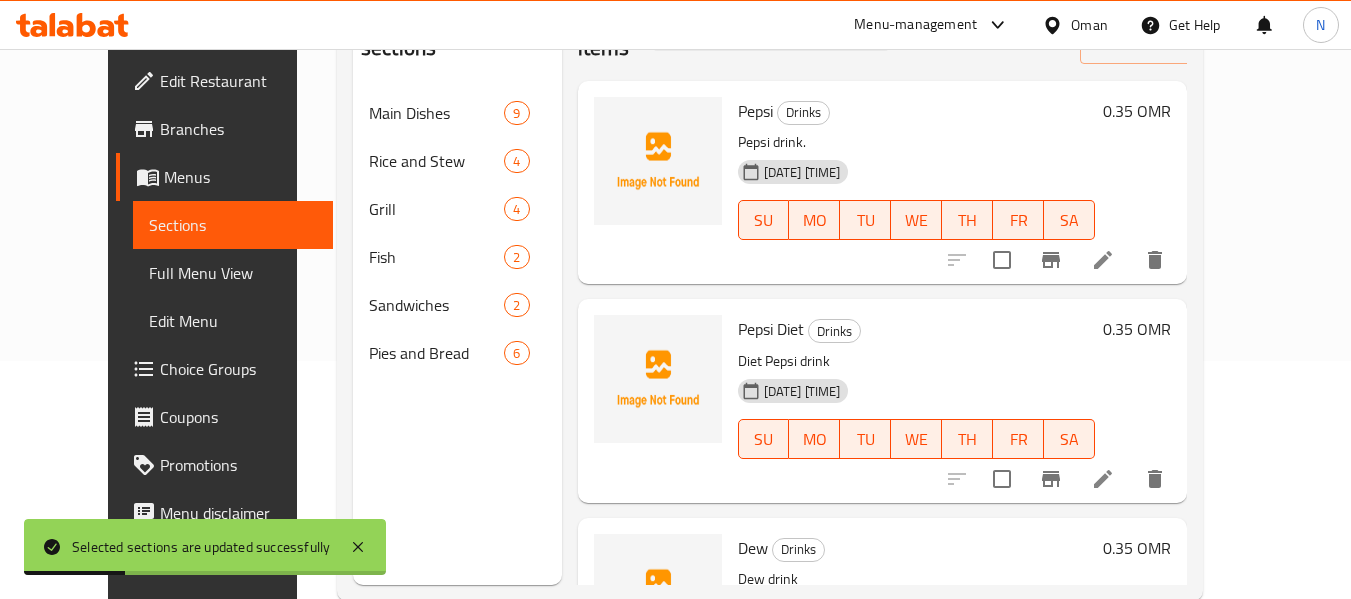 scroll, scrollTop: 173, scrollLeft: 0, axis: vertical 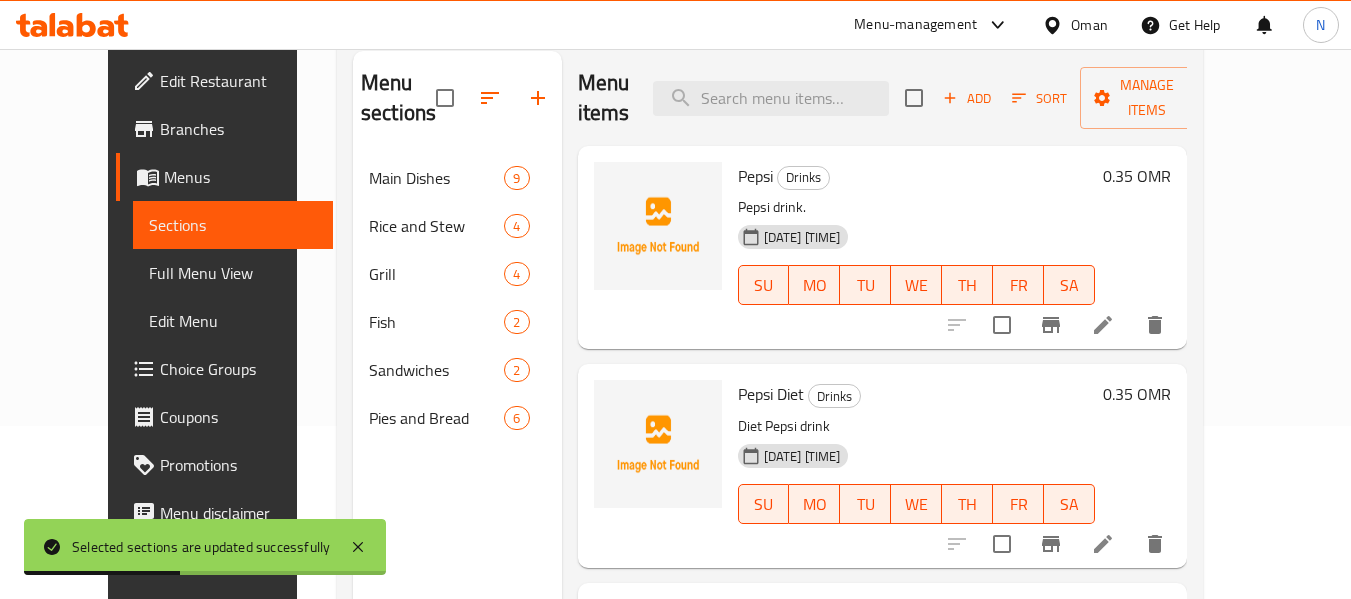 click on "Full Menu View" at bounding box center [233, 273] 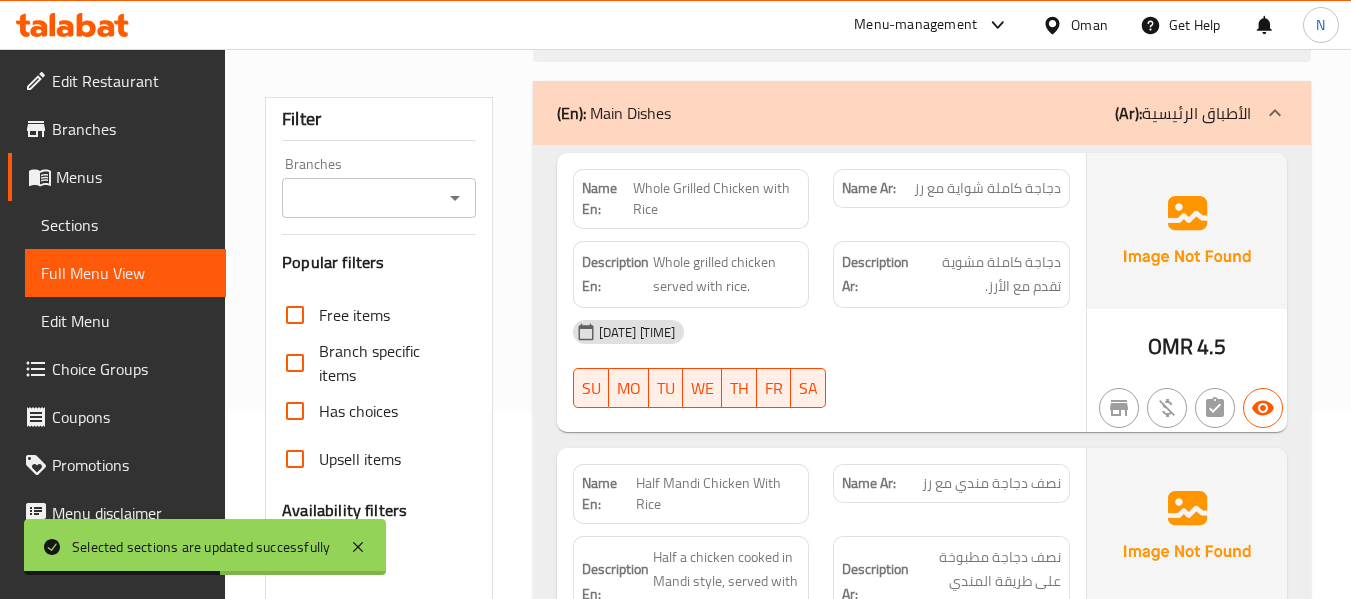 scroll, scrollTop: 191, scrollLeft: 0, axis: vertical 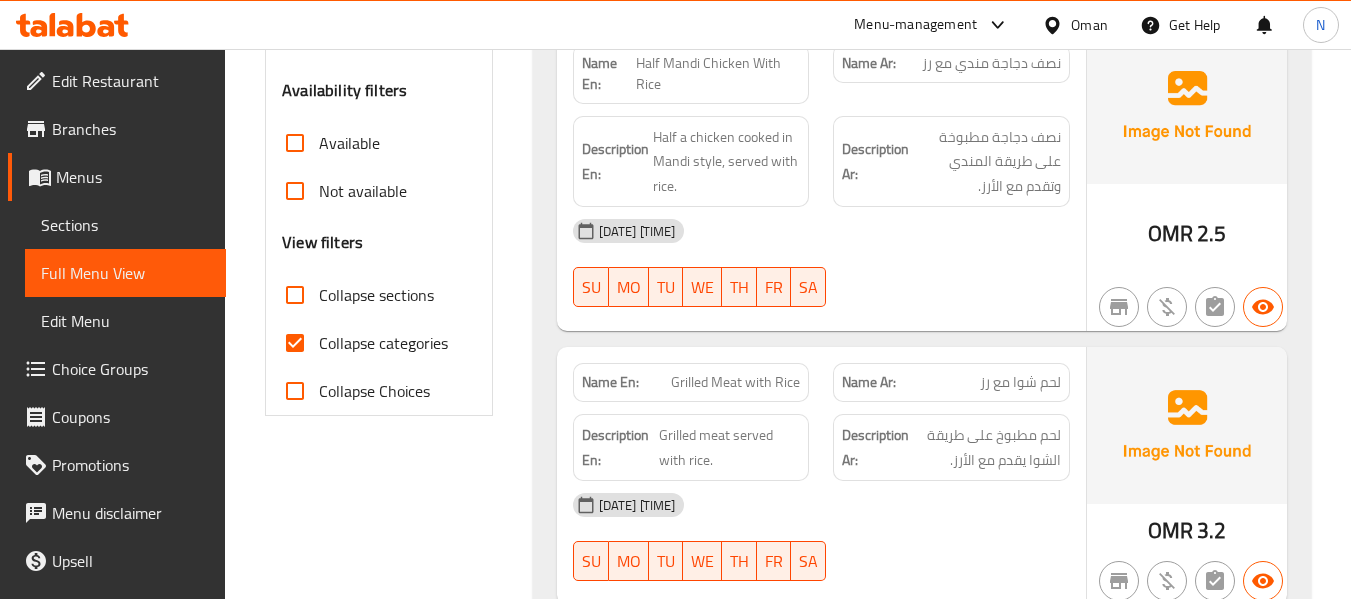 click on "Name En: Grilled Meat with Rice" at bounding box center (691, 382) 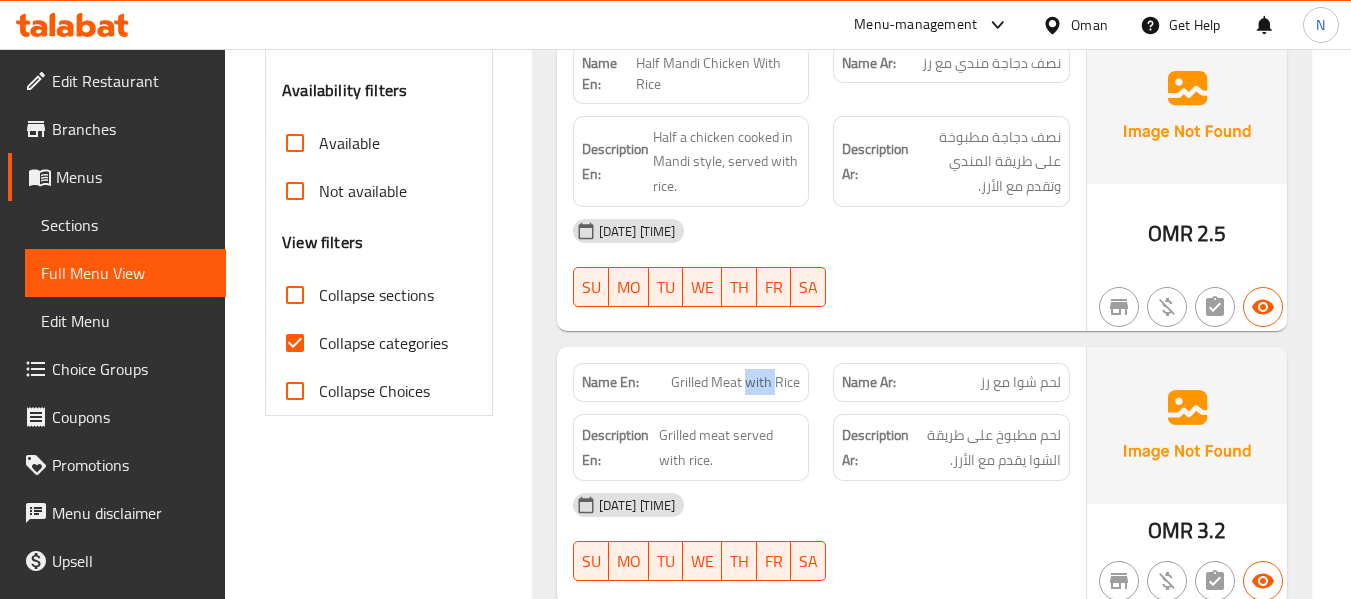 click on "Name En: Grilled Meat with Rice" at bounding box center (691, 382) 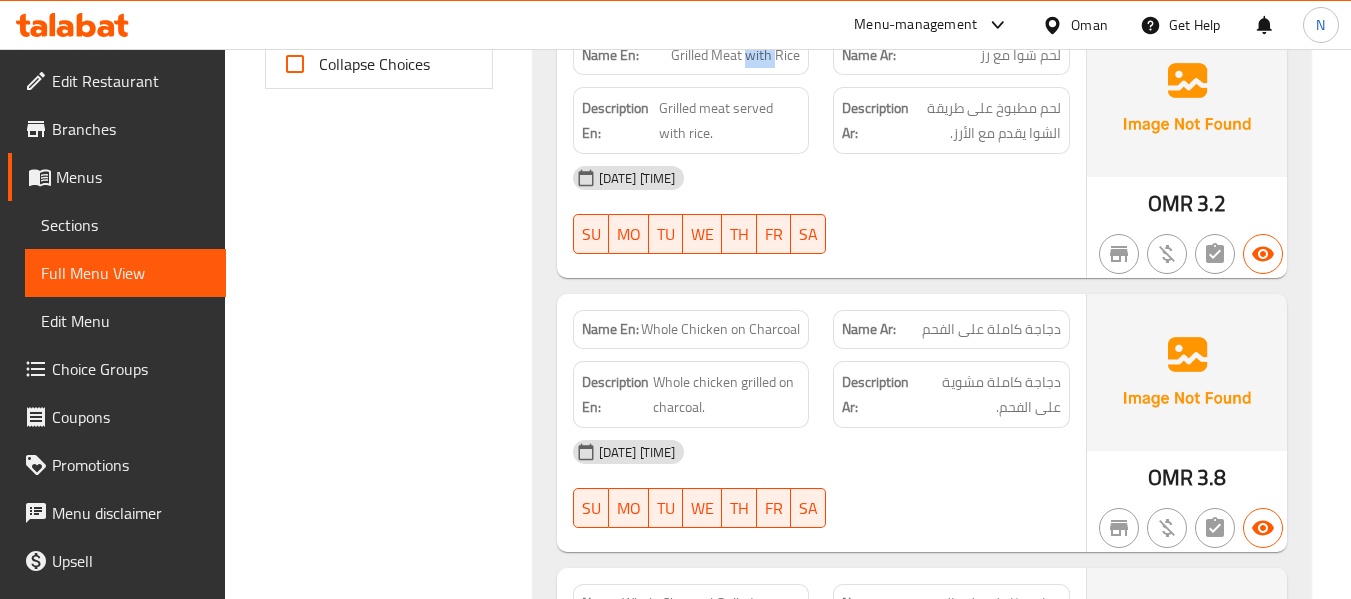 scroll, scrollTop: 937, scrollLeft: 0, axis: vertical 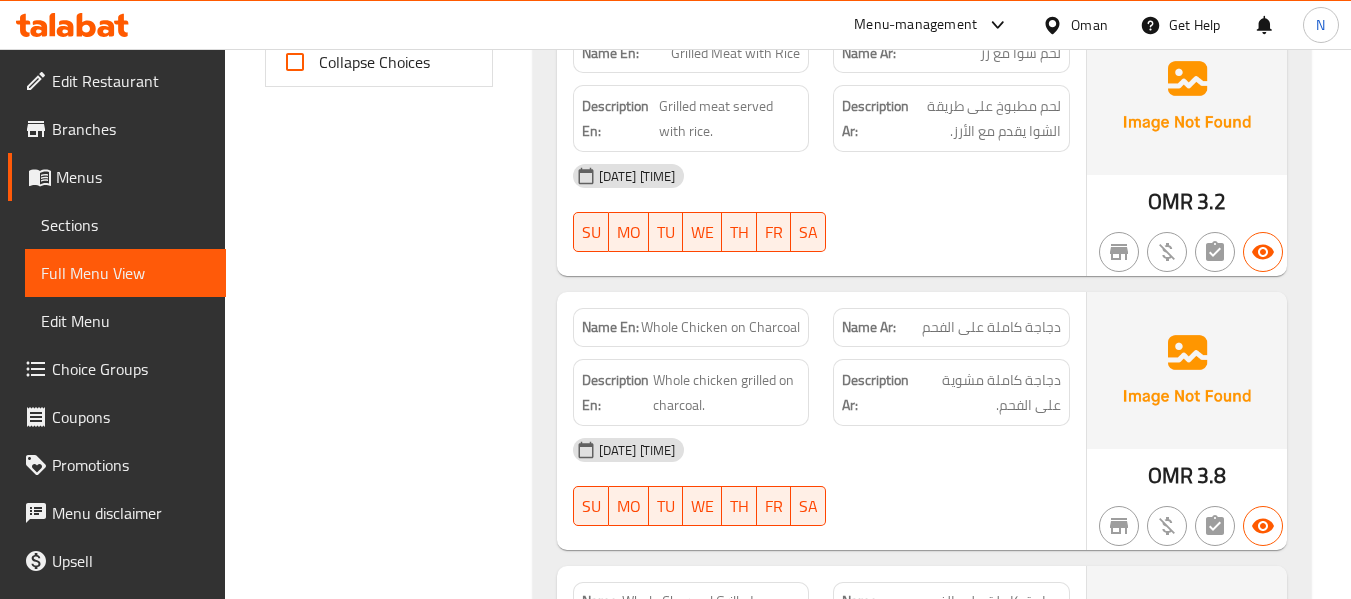 click on "Whole Chicken on Charcoal" at bounding box center (720, 327) 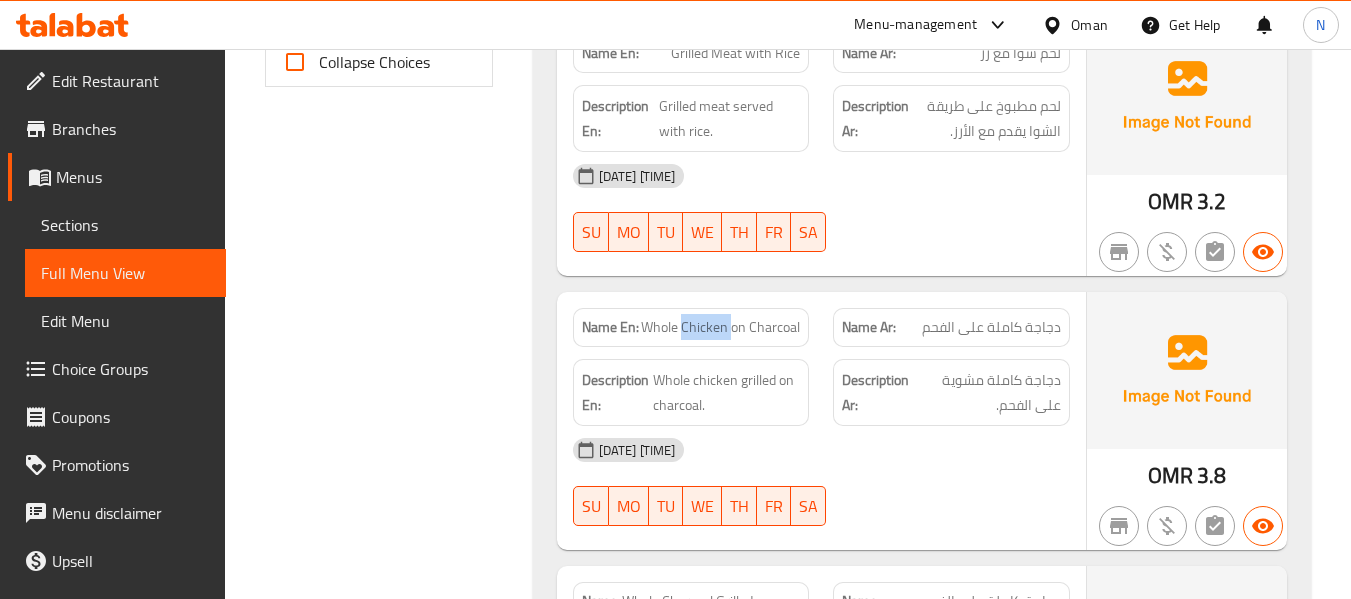 click on "Whole Chicken on Charcoal" at bounding box center [720, 327] 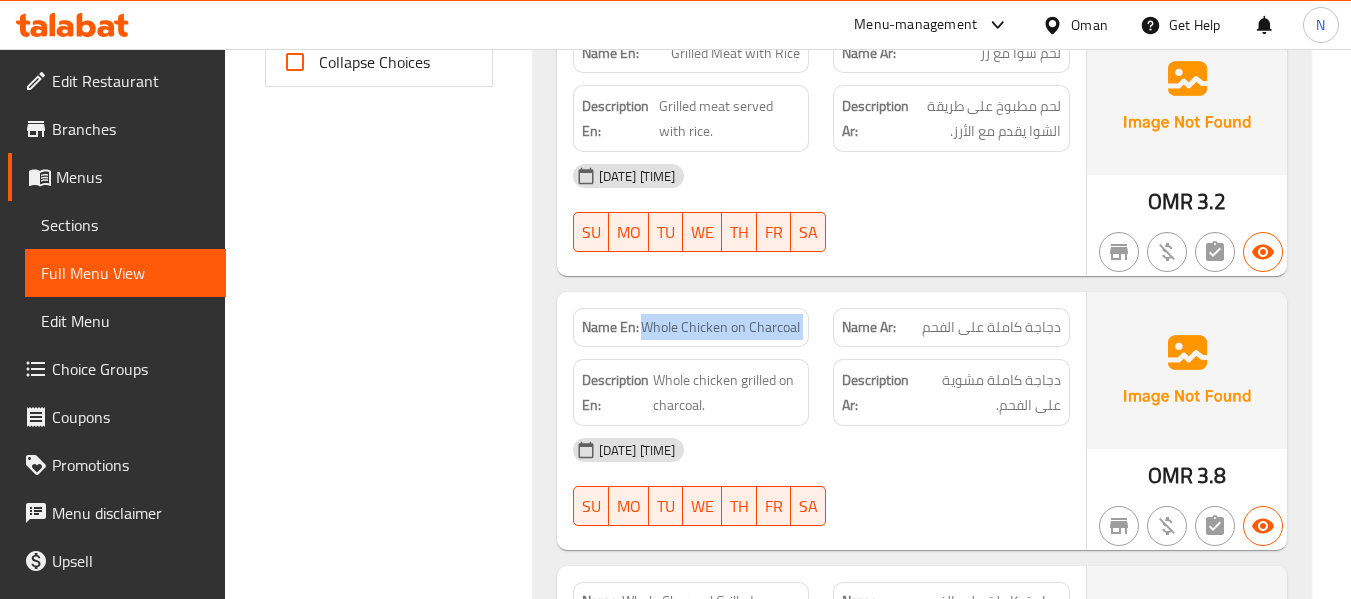click on "Whole Chicken on Charcoal" at bounding box center (720, 327) 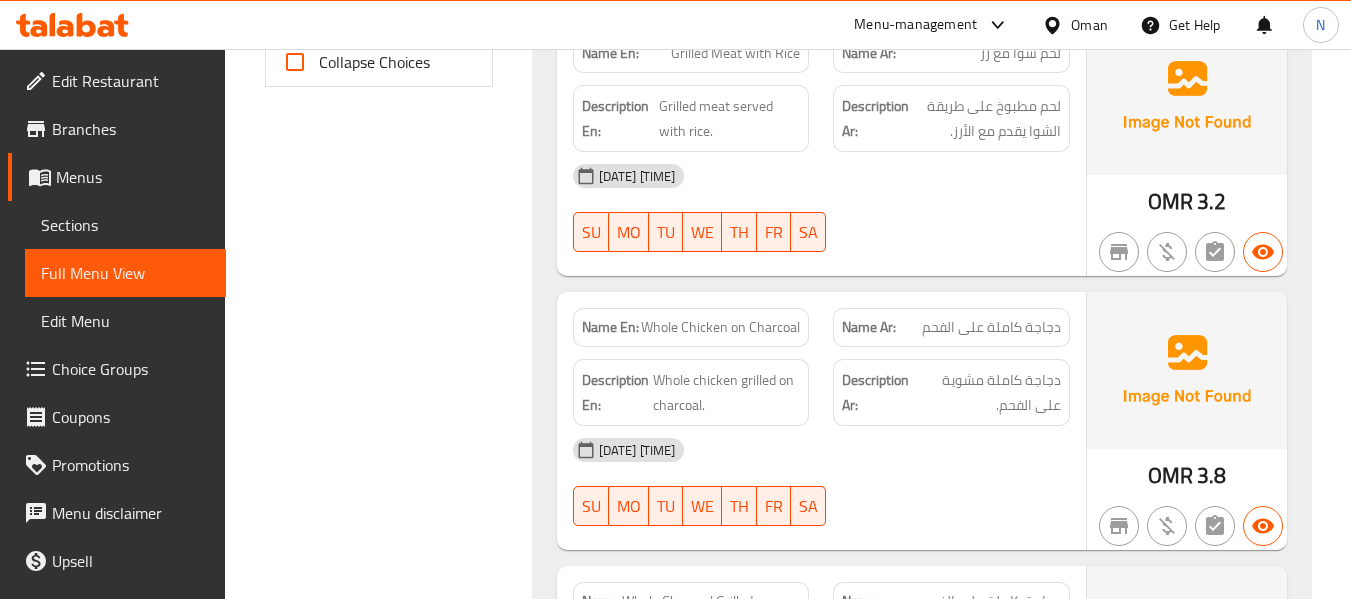 click on "Description En: Whole chicken grilled on charcoal." at bounding box center [691, 392] 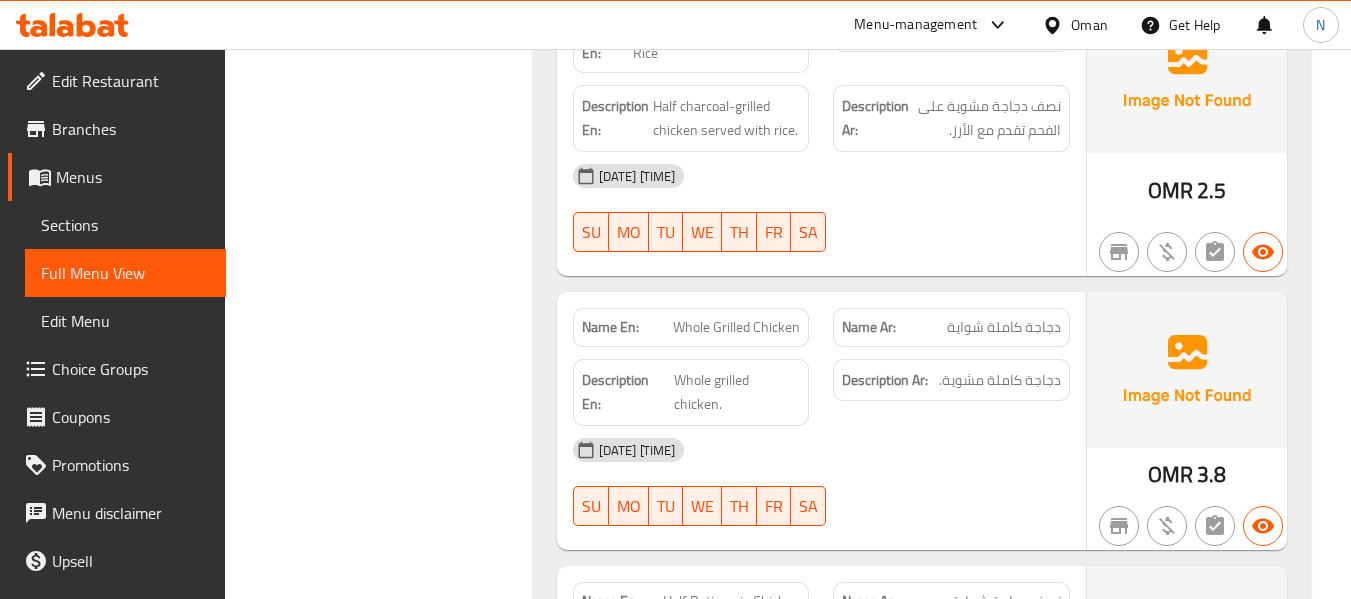 scroll, scrollTop: 1827, scrollLeft: 0, axis: vertical 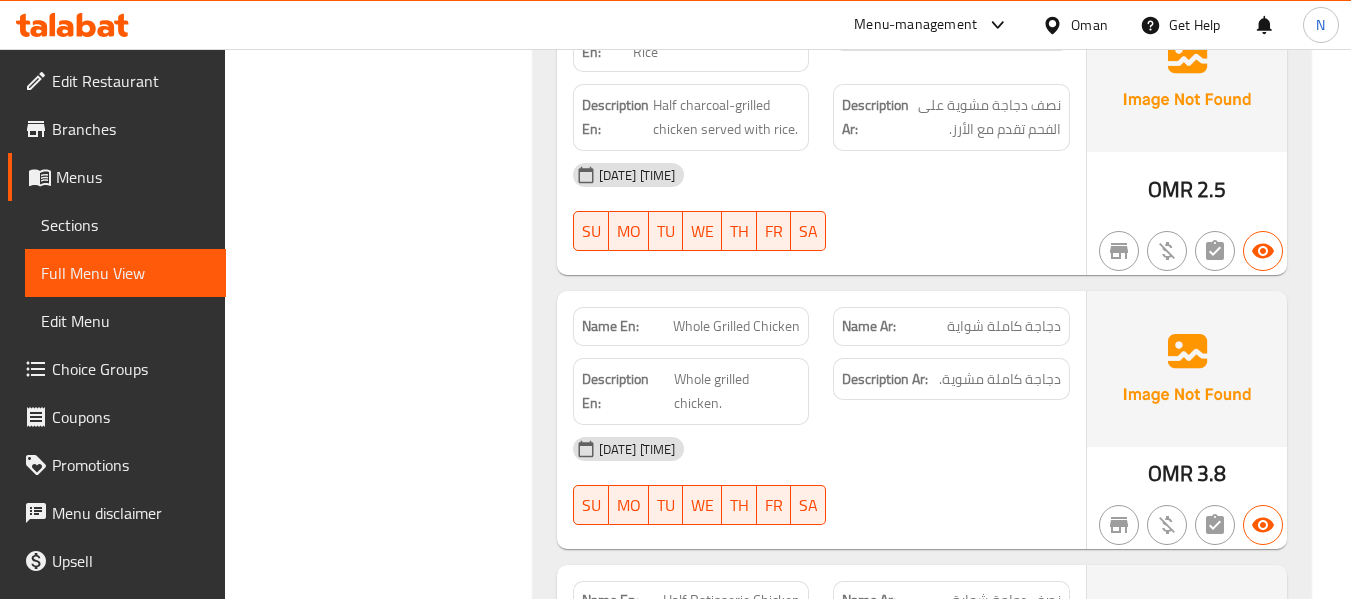 click on "Whole Grilled Chicken" at bounding box center (736, 326) 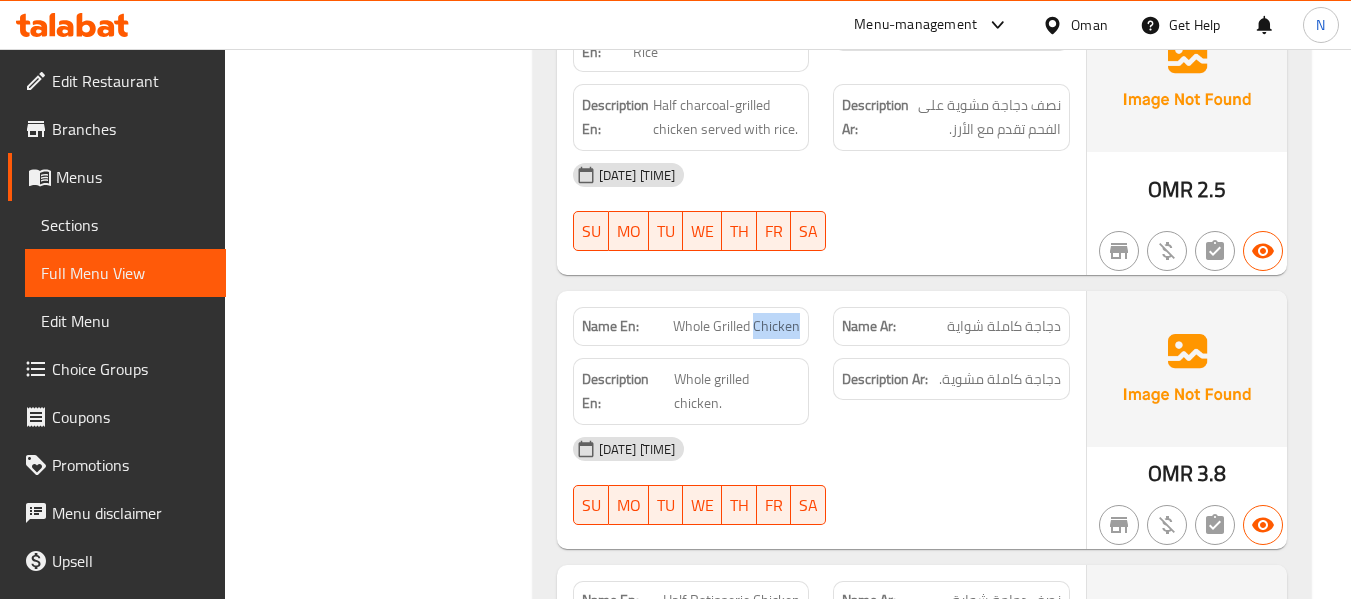 click on "Whole Grilled Chicken" at bounding box center [736, 326] 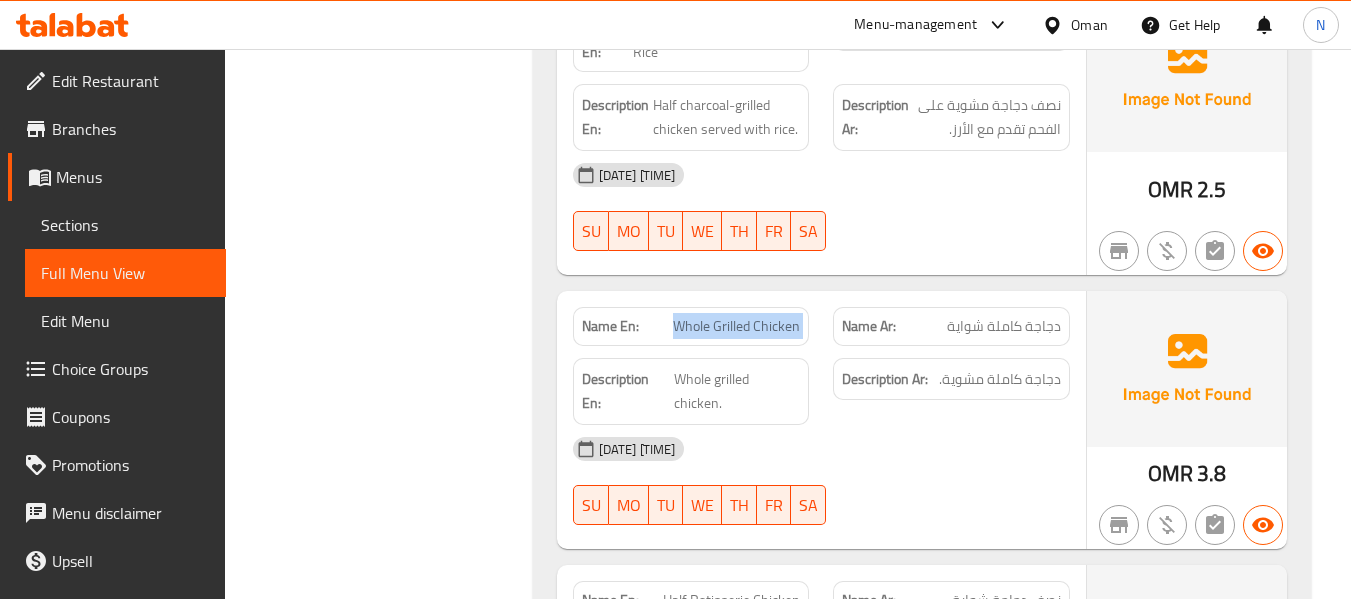 click on "Whole Grilled Chicken" at bounding box center (736, 326) 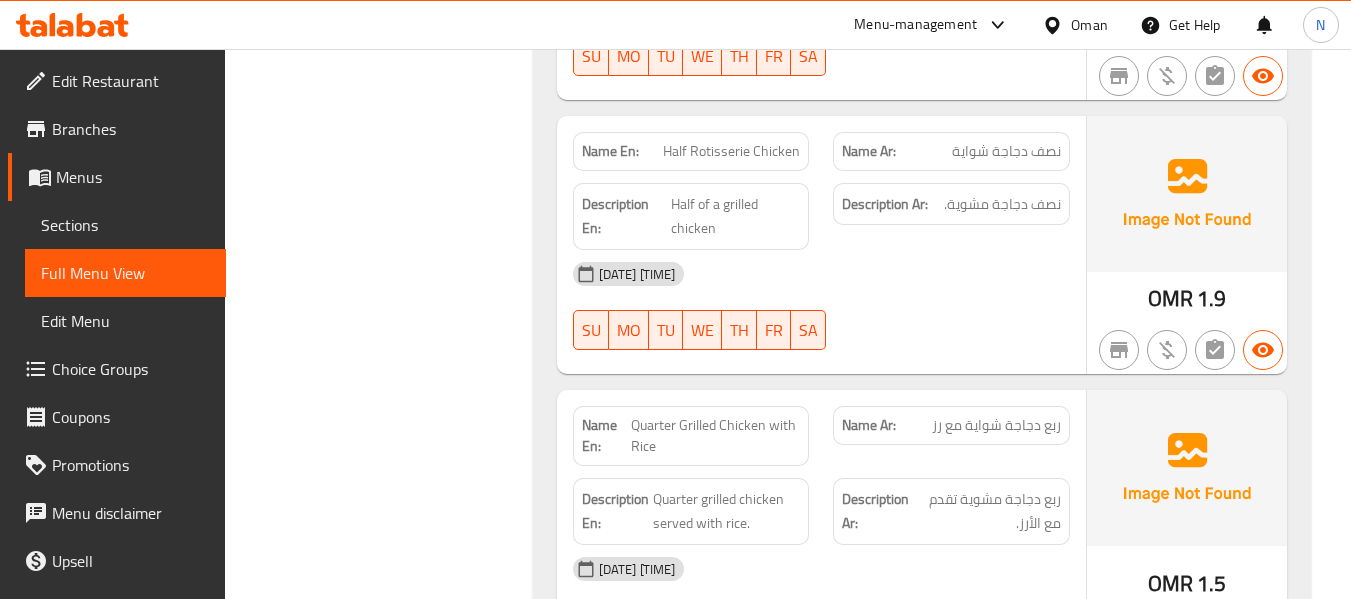 scroll, scrollTop: 2306, scrollLeft: 0, axis: vertical 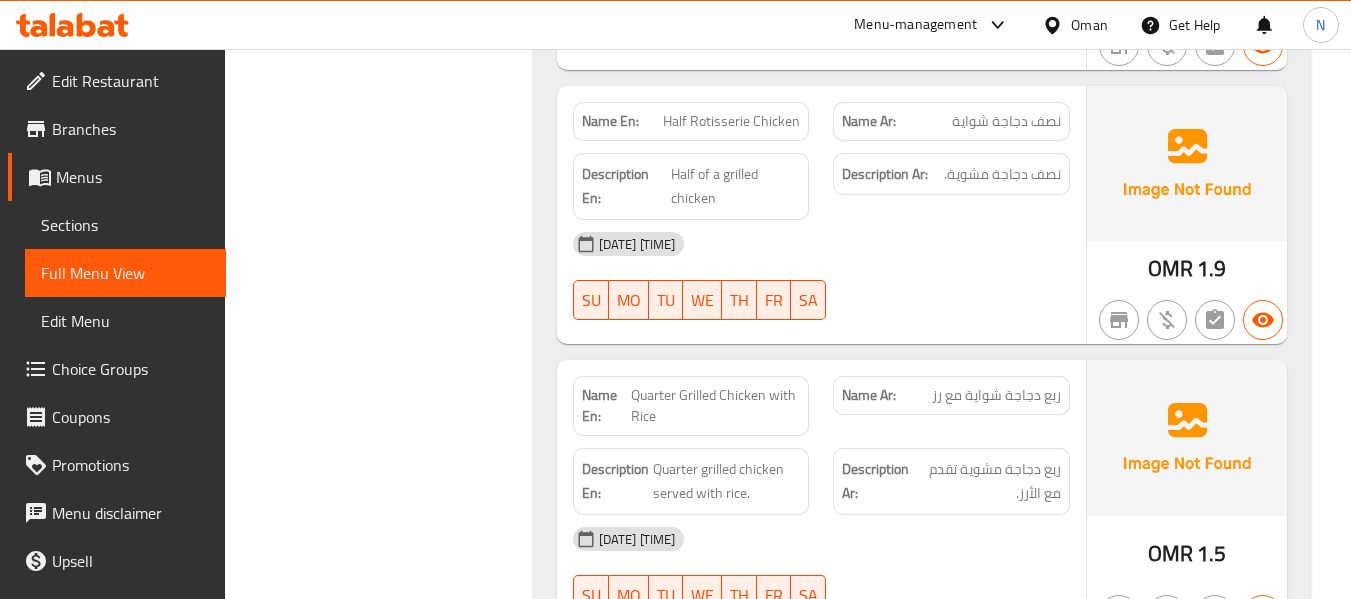 click on "Quarter Grilled Chicken with Rice" at bounding box center [715, 406] 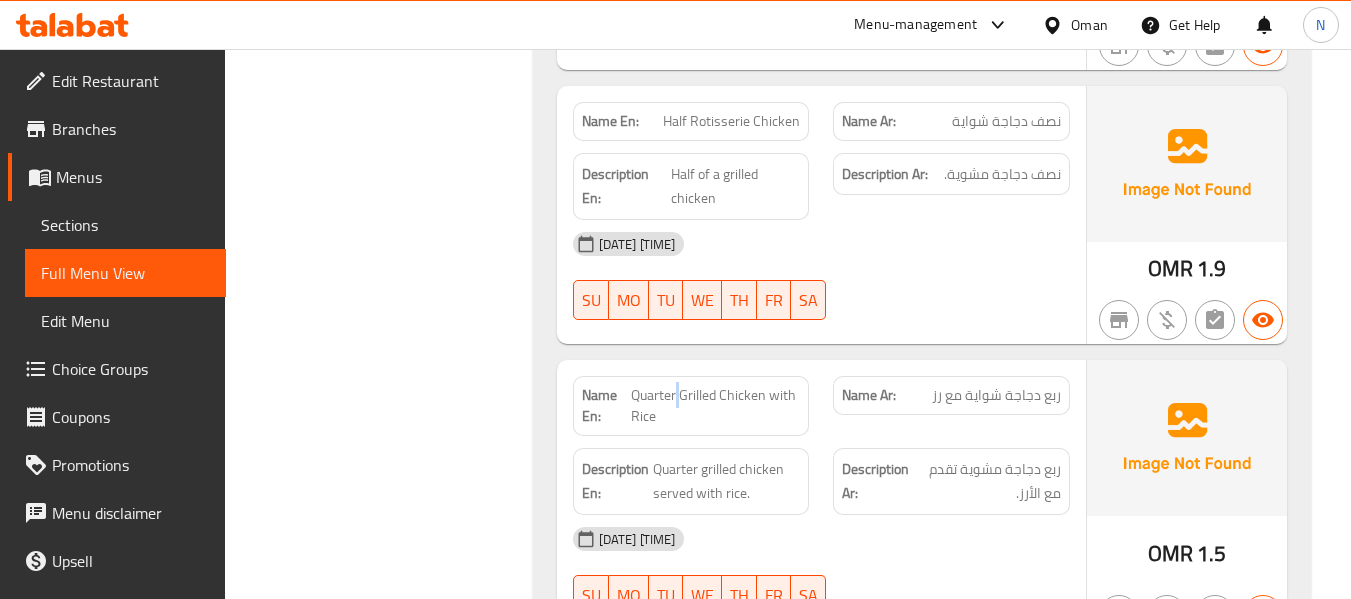 click on "Quarter Grilled Chicken with Rice" at bounding box center (715, 406) 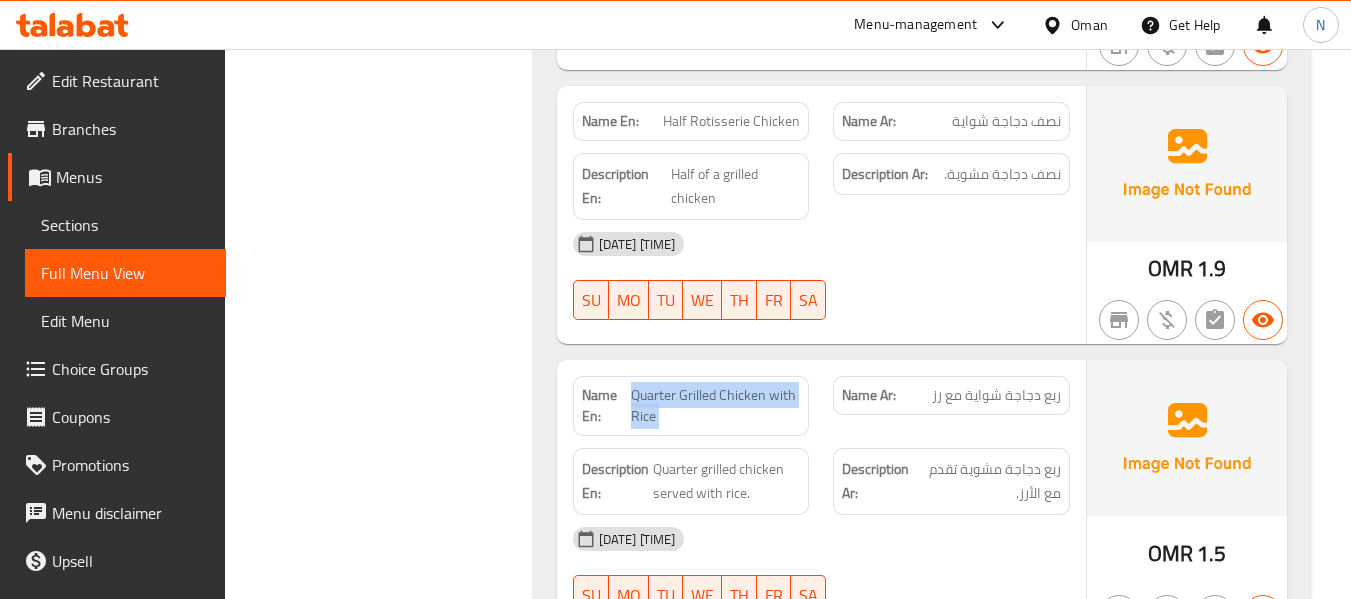 click on "Quarter Grilled Chicken with Rice" at bounding box center [715, 406] 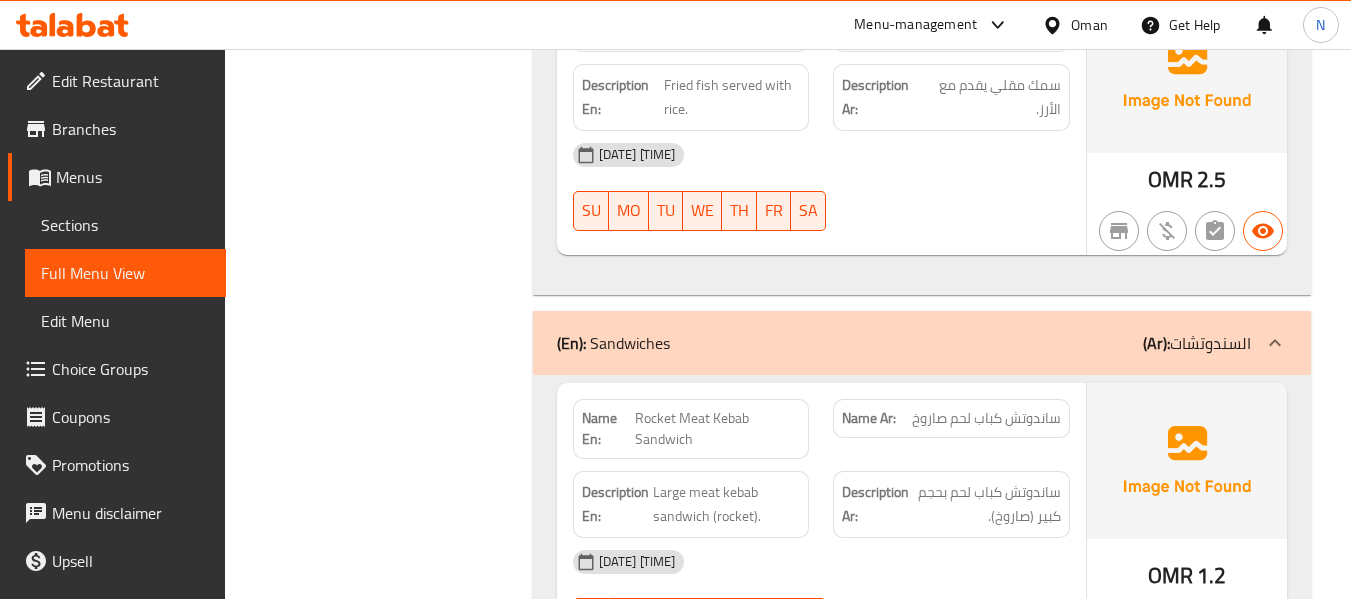 scroll, scrollTop: 5879, scrollLeft: 0, axis: vertical 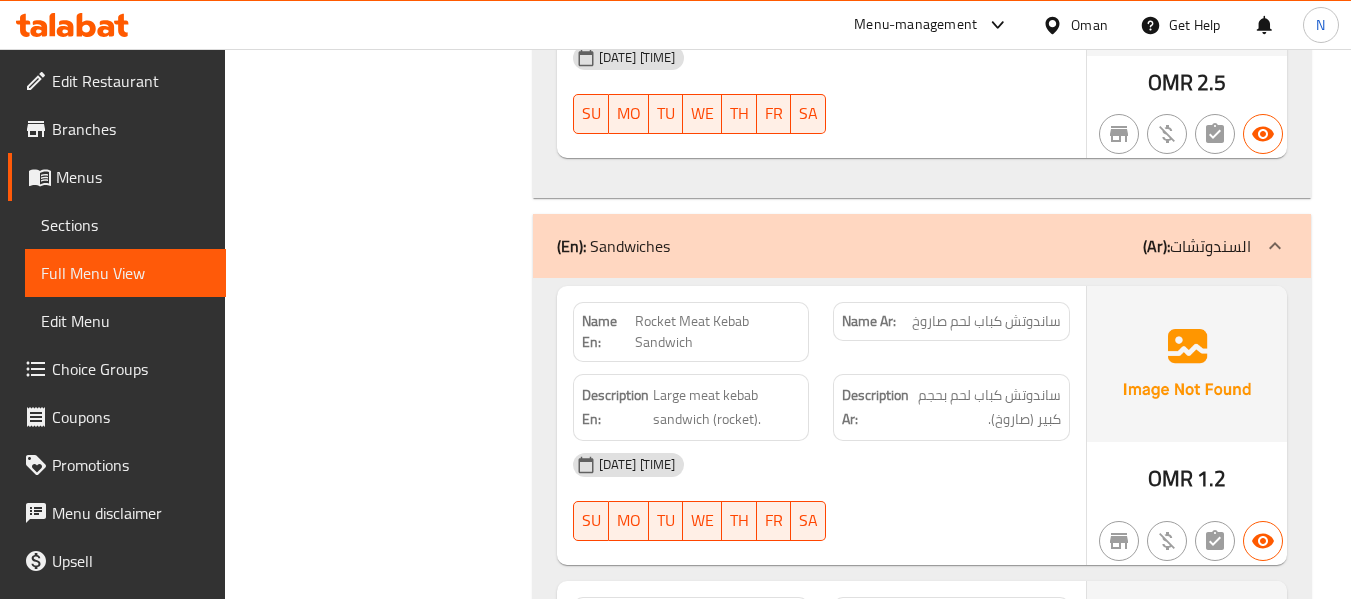 click on "02-08-2025 08:19 AM SU MO TU WE TH FR SA" at bounding box center [821, -5327] 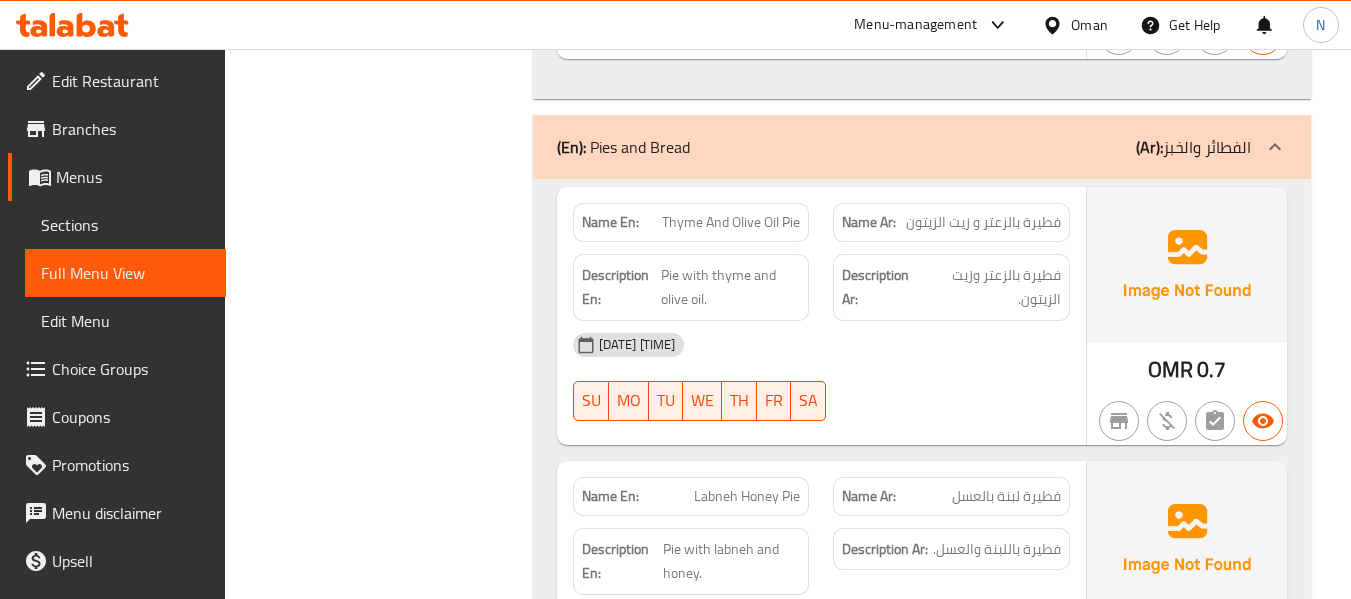 scroll, scrollTop: 6678, scrollLeft: 0, axis: vertical 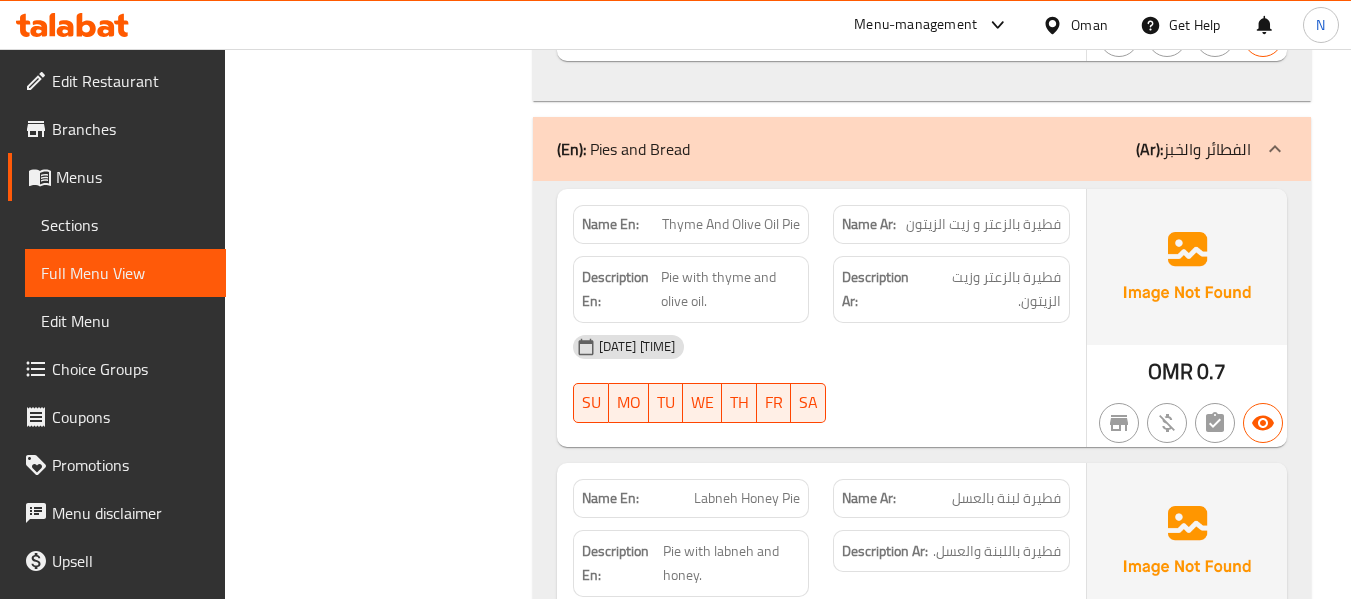 click on "Thyme And Olive Oil Pie" at bounding box center (716, -6291) 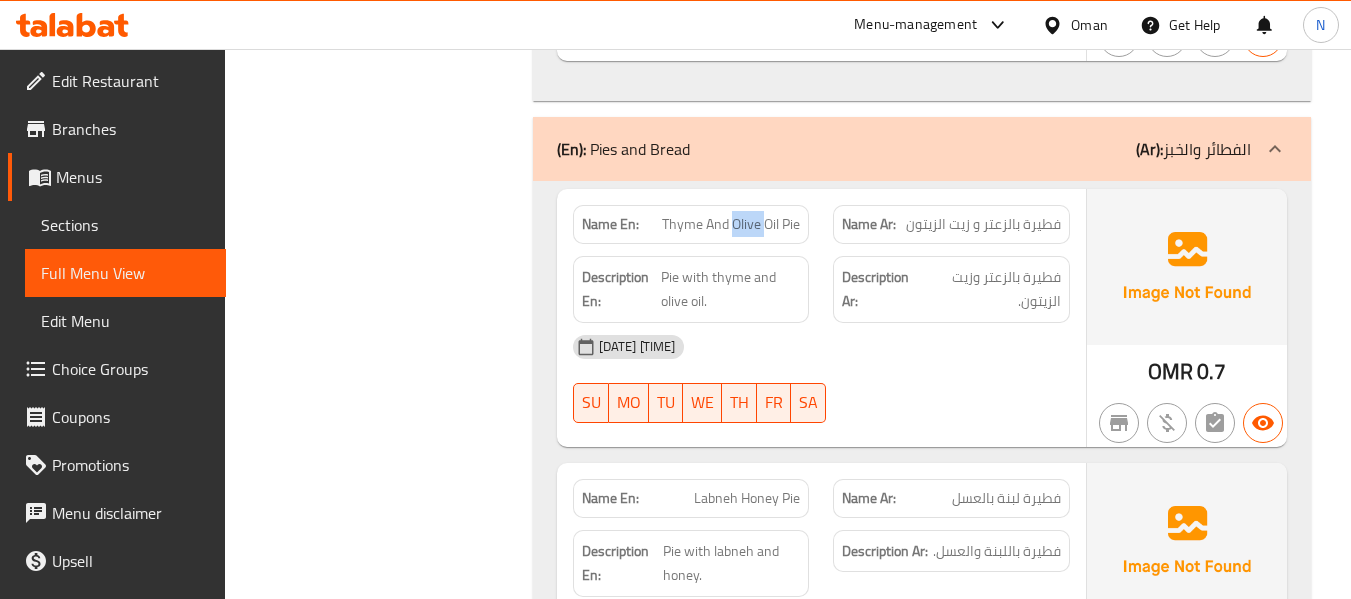 click on "Thyme And Olive Oil Pie" at bounding box center (716, -6291) 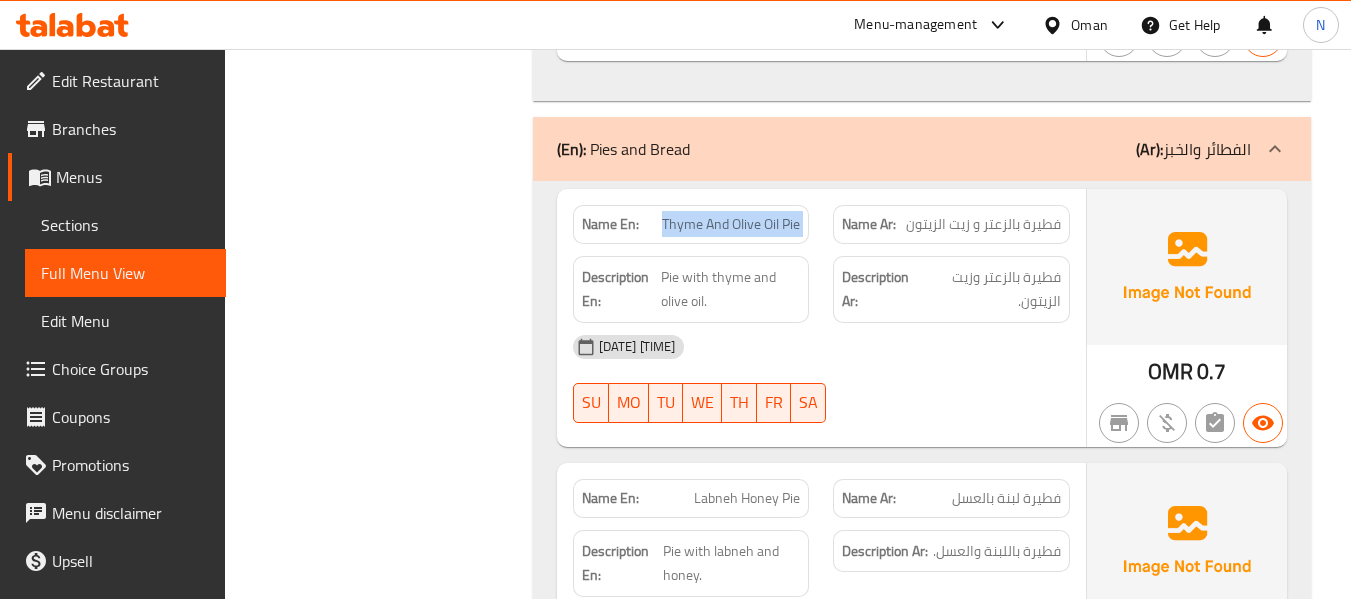 click on "Thyme And Olive Oil Pie" at bounding box center (716, -6291) 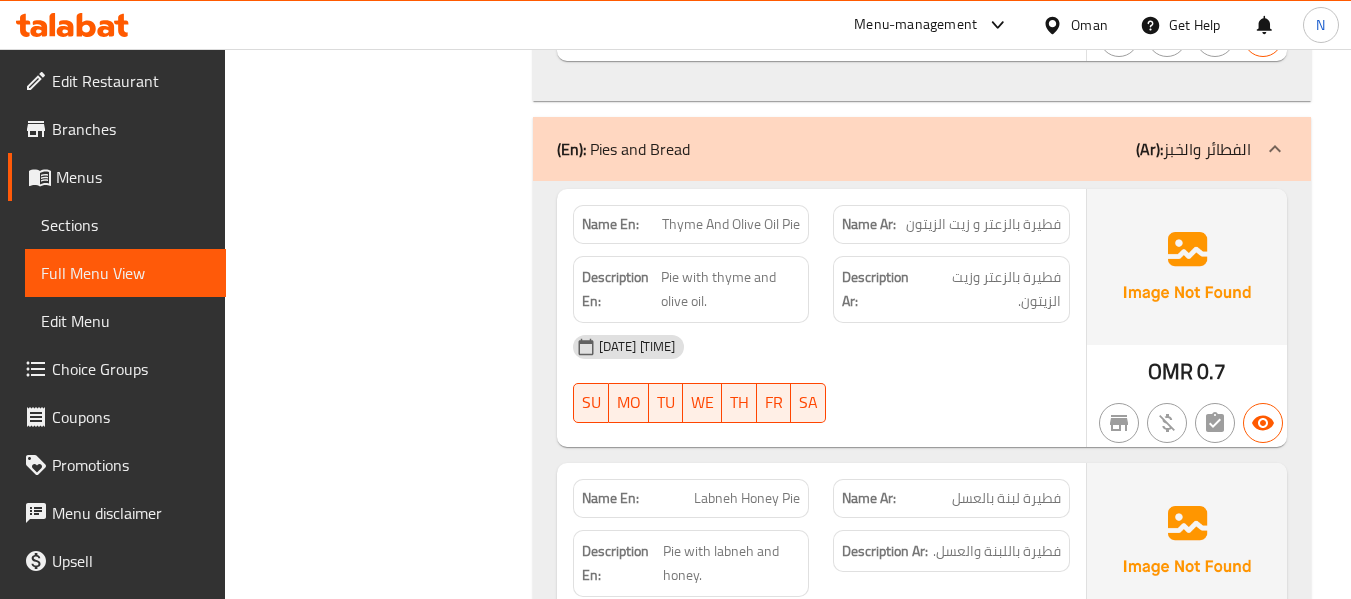 click on "فطيرة بالزعتر و زيت الزيتون" at bounding box center (987, -6302) 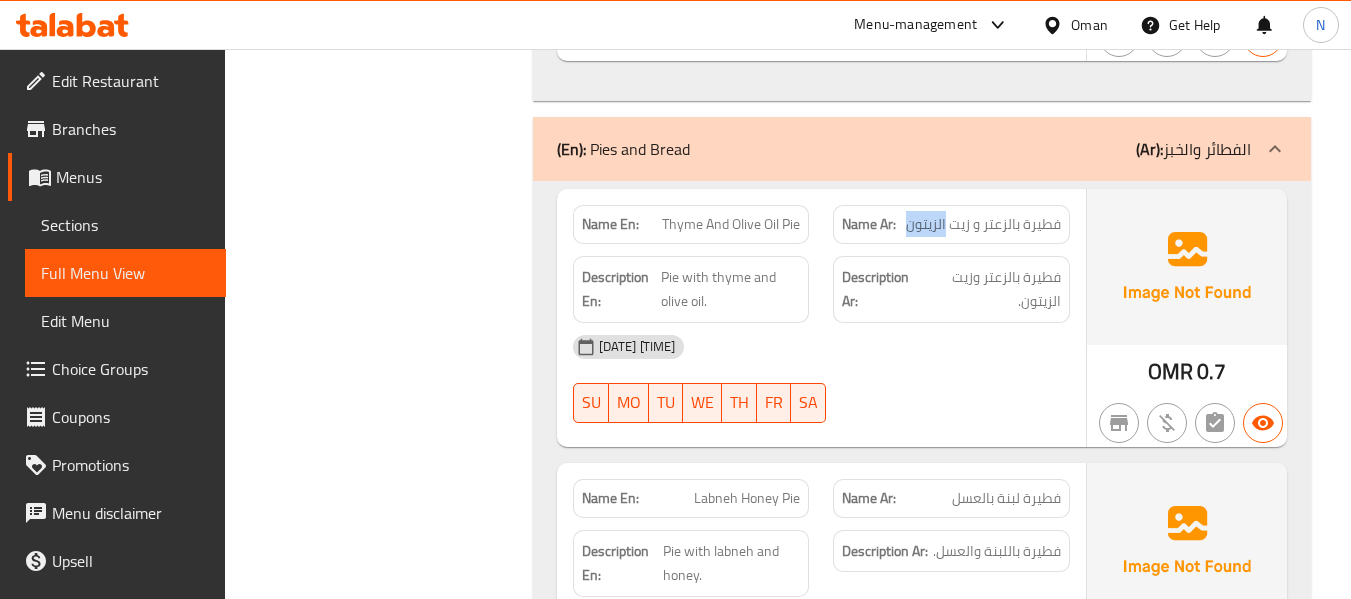 click on "فطيرة بالزعتر و زيت الزيتون" at bounding box center [987, -6302] 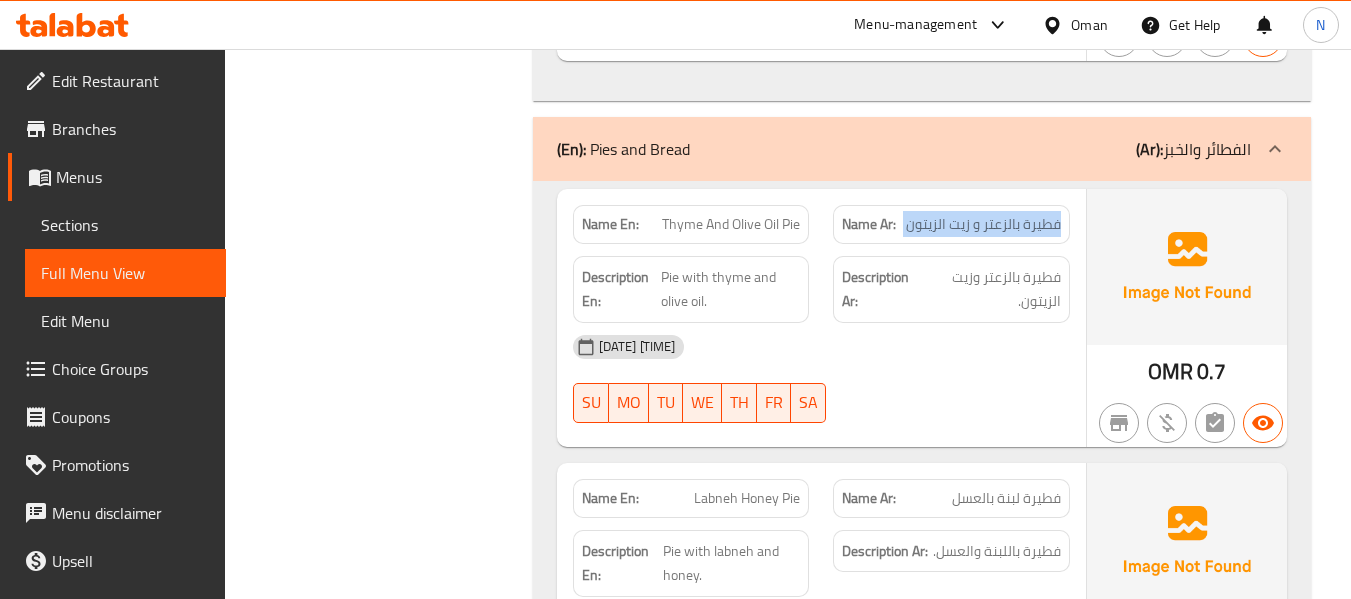 click on "فطيرة بالزعتر و زيت الزيتون" at bounding box center (987, -6302) 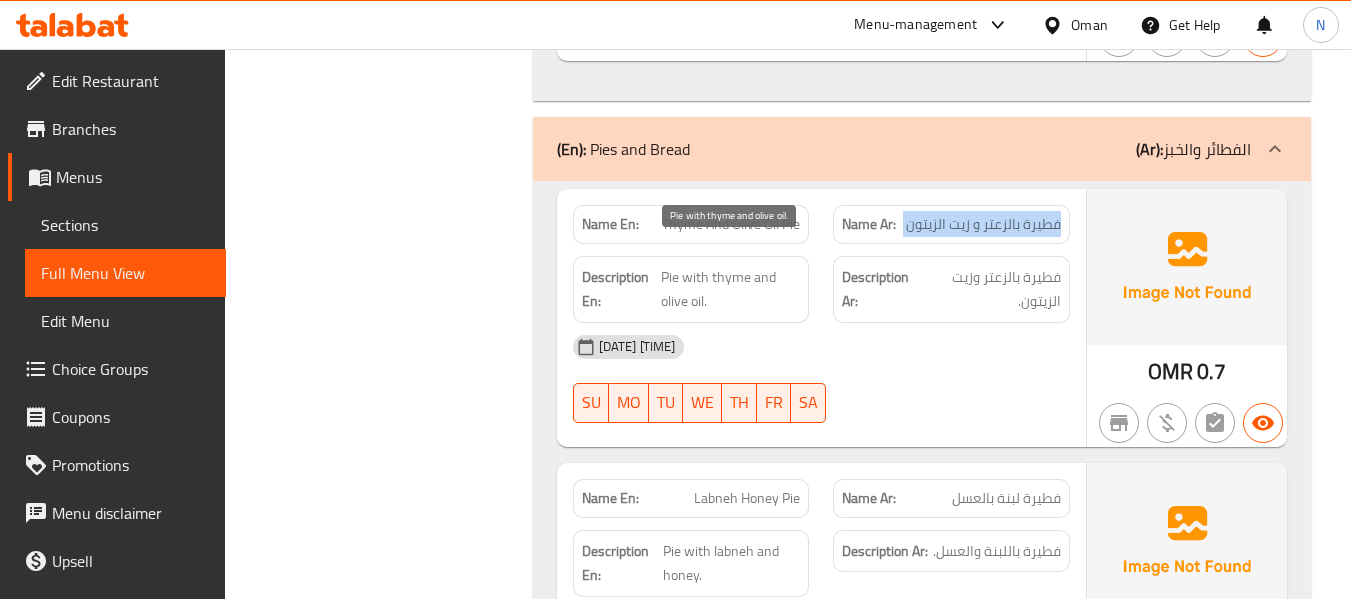 scroll, scrollTop: 6787, scrollLeft: 0, axis: vertical 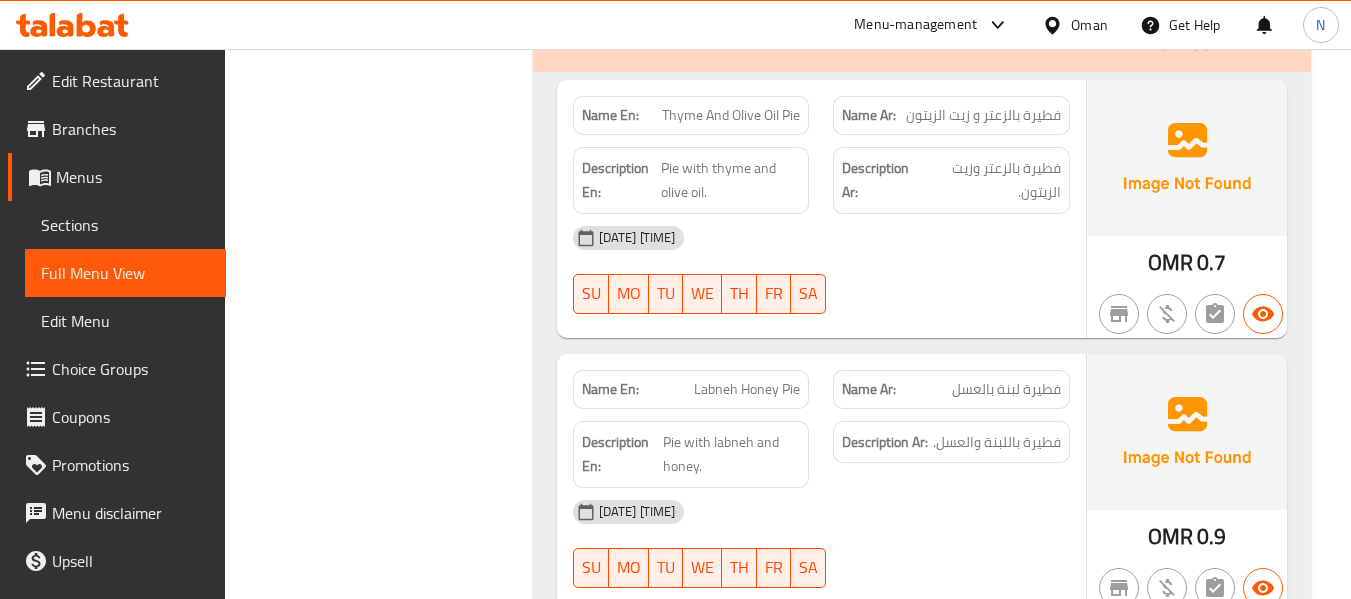 click on "Labneh Honey Pie" at bounding box center (718, -6105) 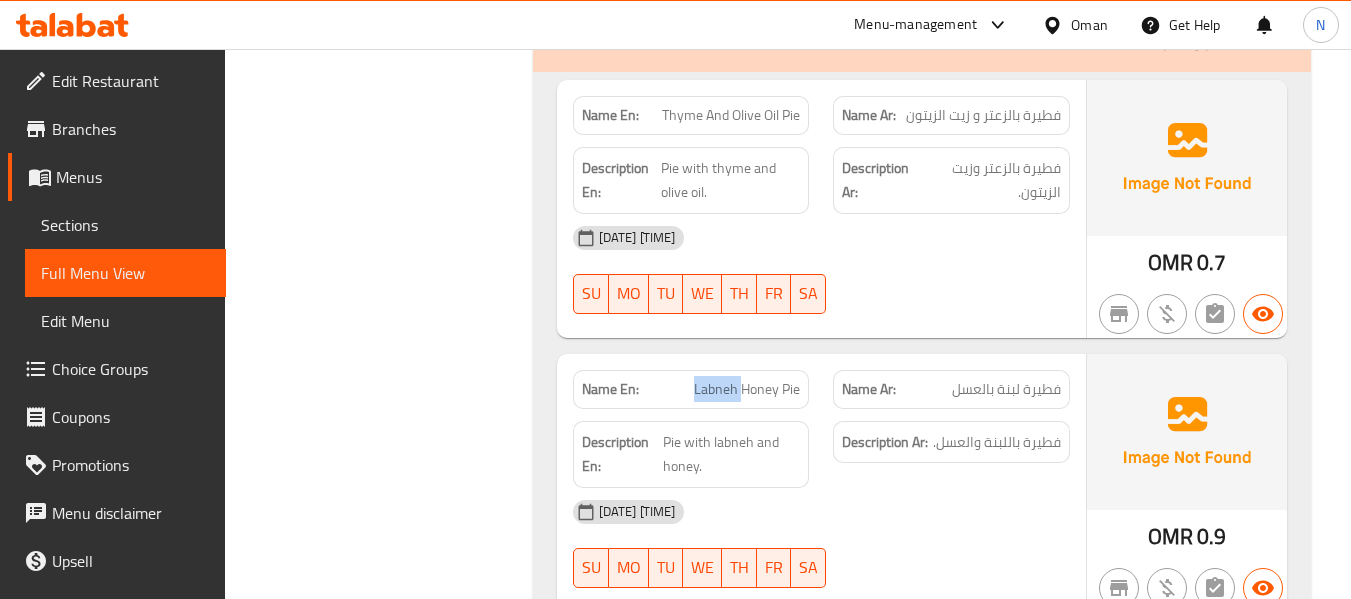 click on "Labneh Honey Pie" at bounding box center (718, -6105) 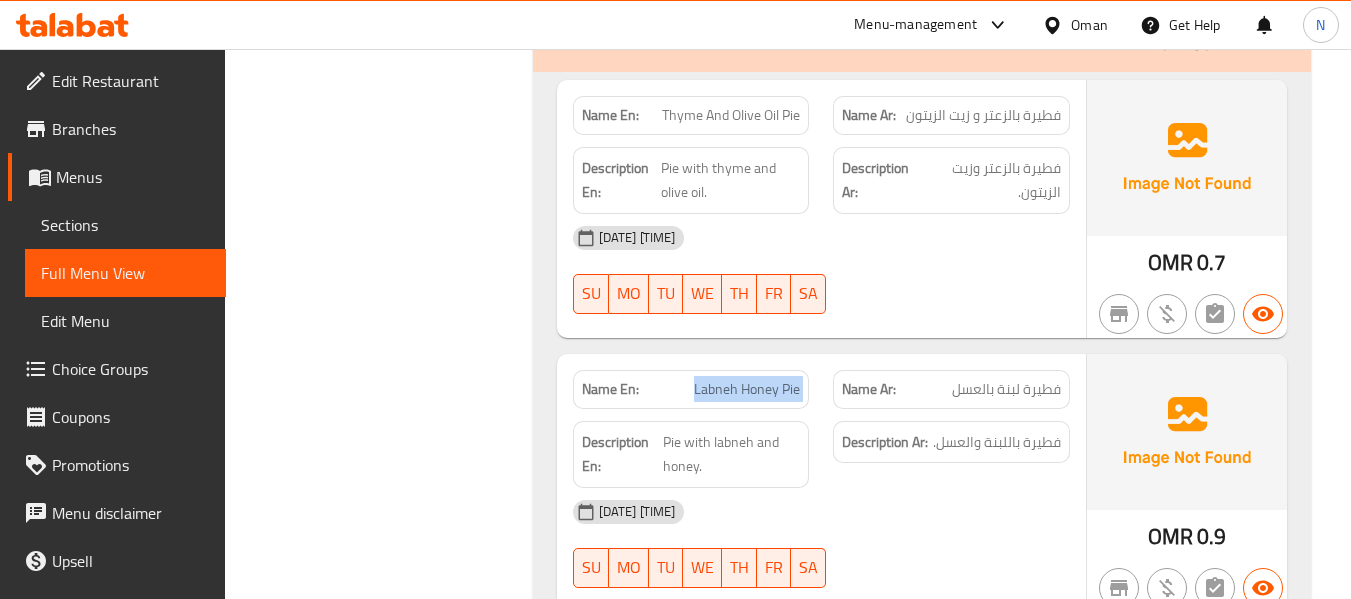 click on "Labneh Honey Pie" at bounding box center [718, -6105] 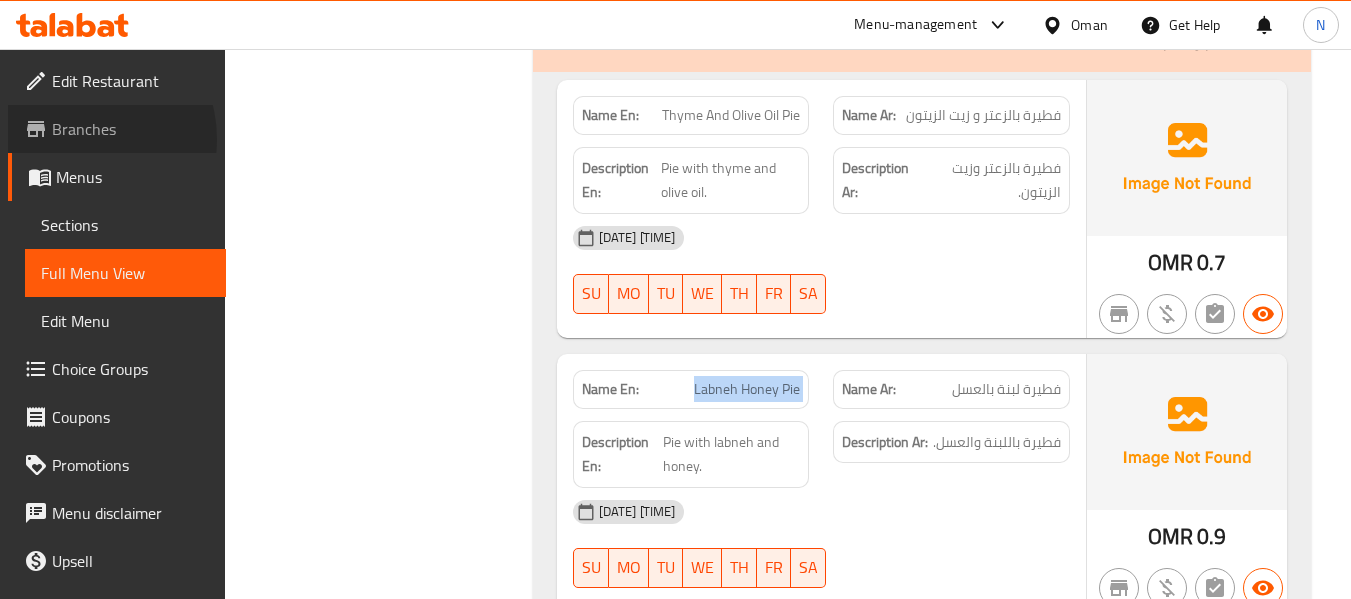 click on "Branches" at bounding box center [131, 129] 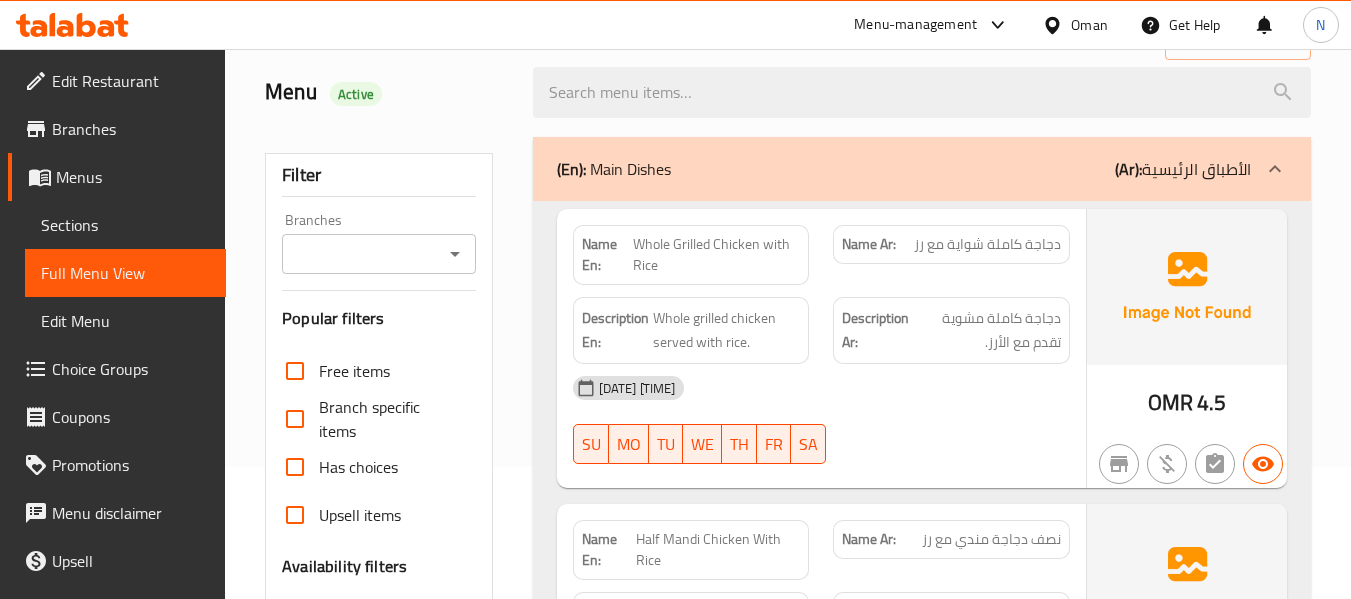 scroll, scrollTop: 133, scrollLeft: 0, axis: vertical 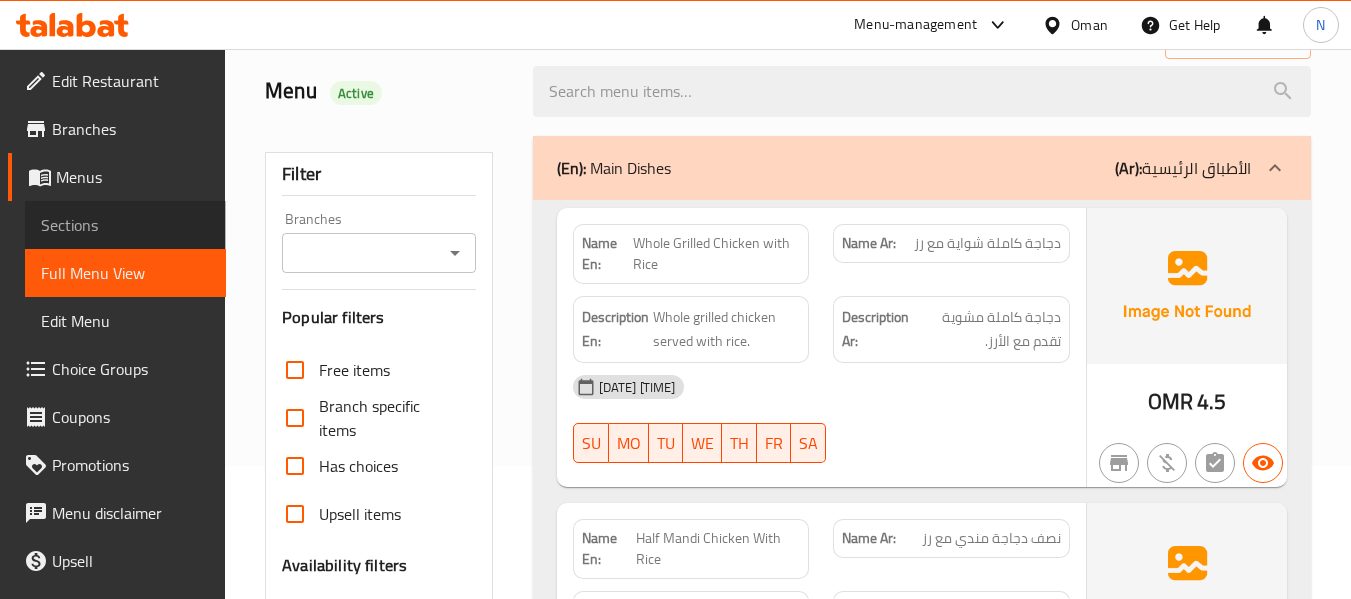 click on "Sections" at bounding box center [125, 225] 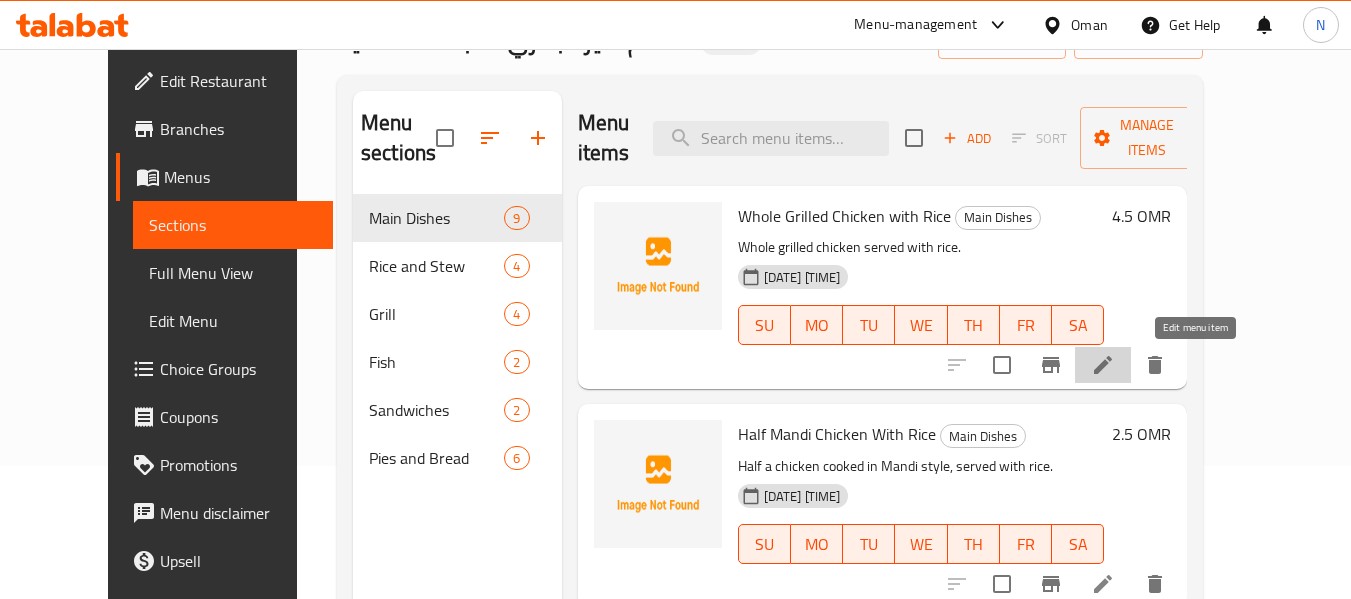 click 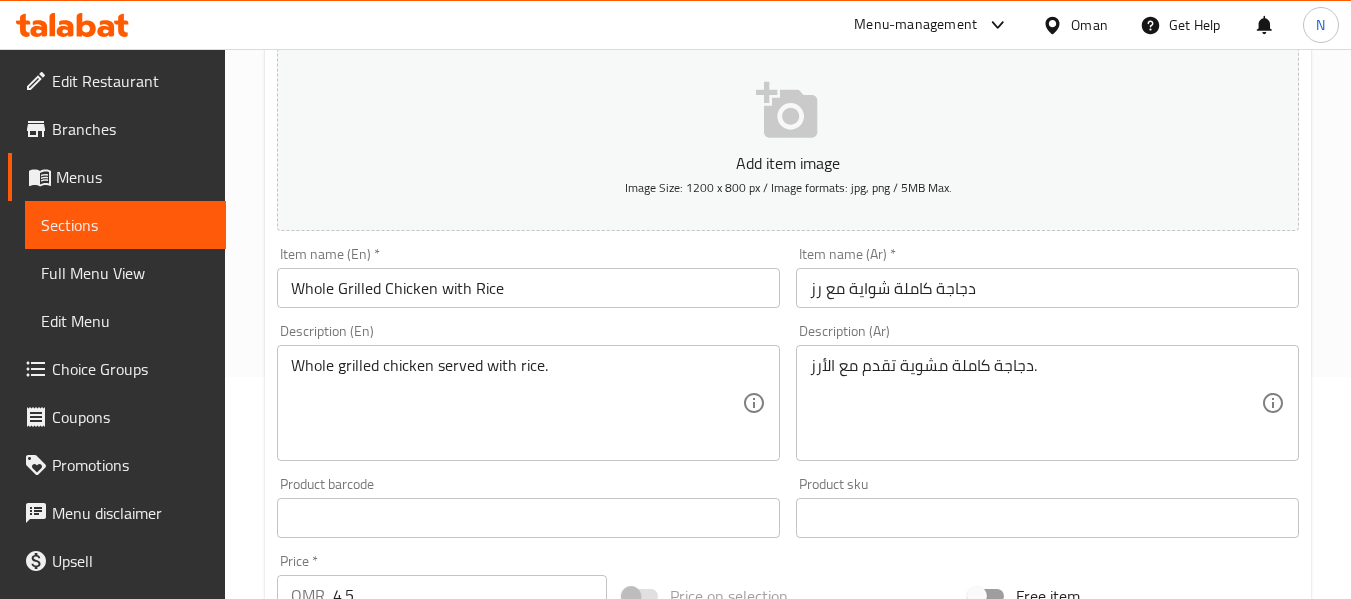 scroll, scrollTop: 223, scrollLeft: 0, axis: vertical 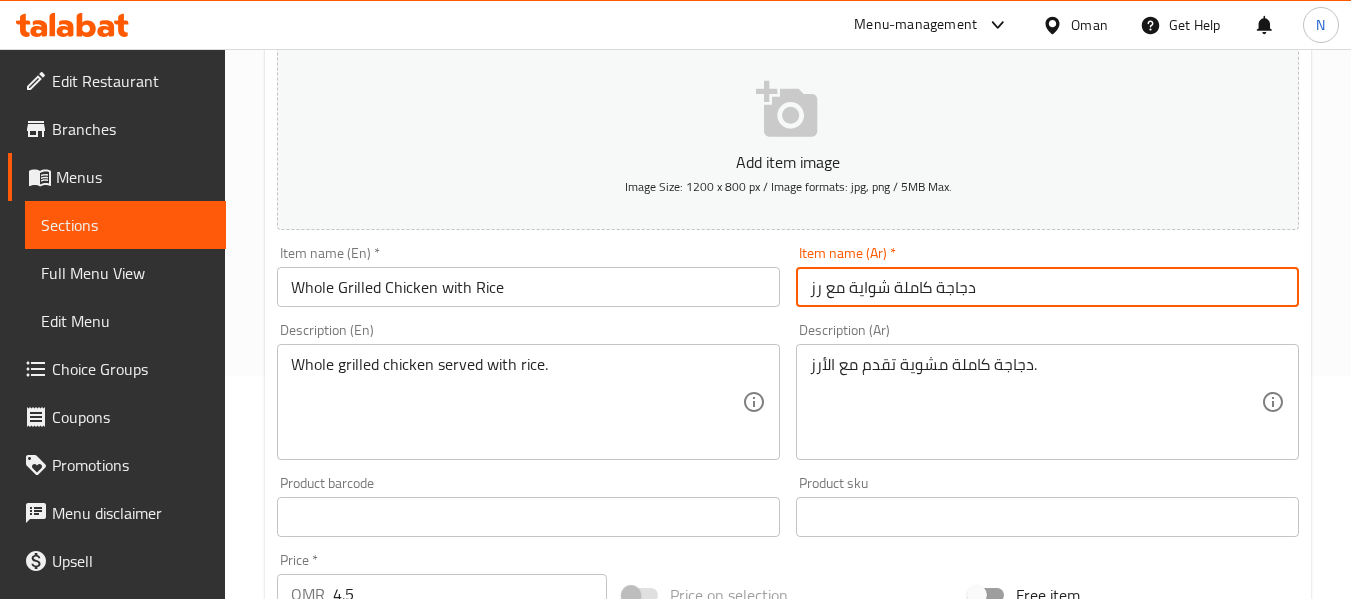 click on "دجاجة كاملة شواية مع رز" at bounding box center [1047, 287] 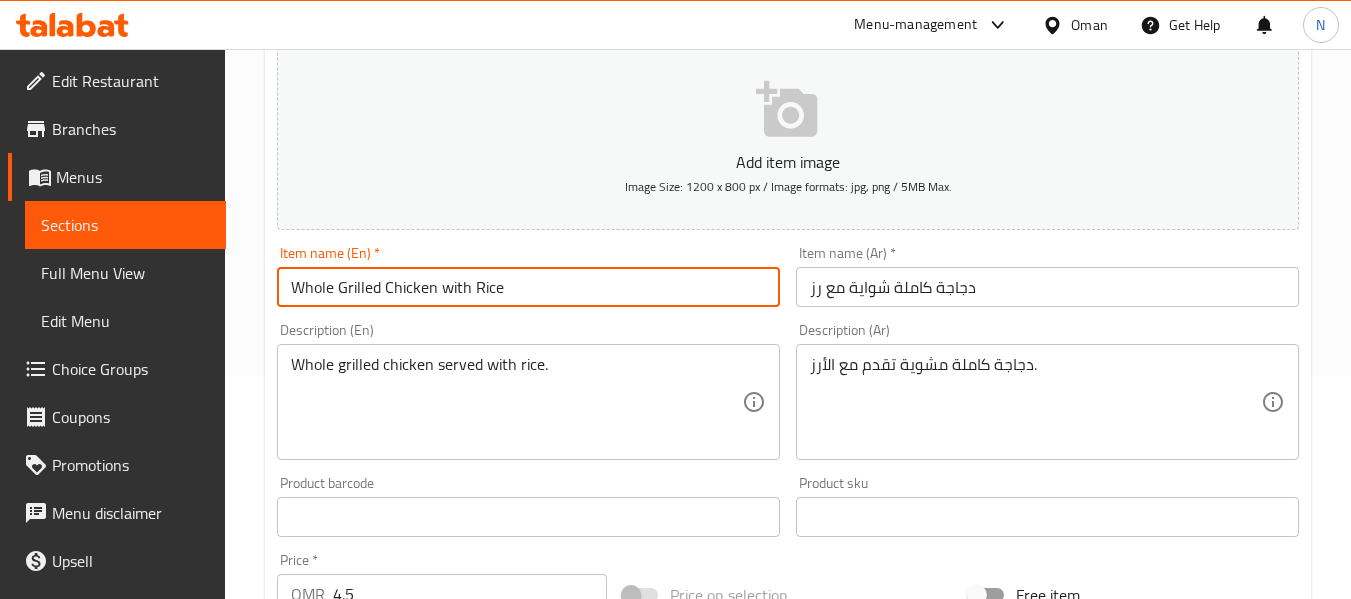 click on "Whole Grilled Chicken with Rice" at bounding box center [528, 287] 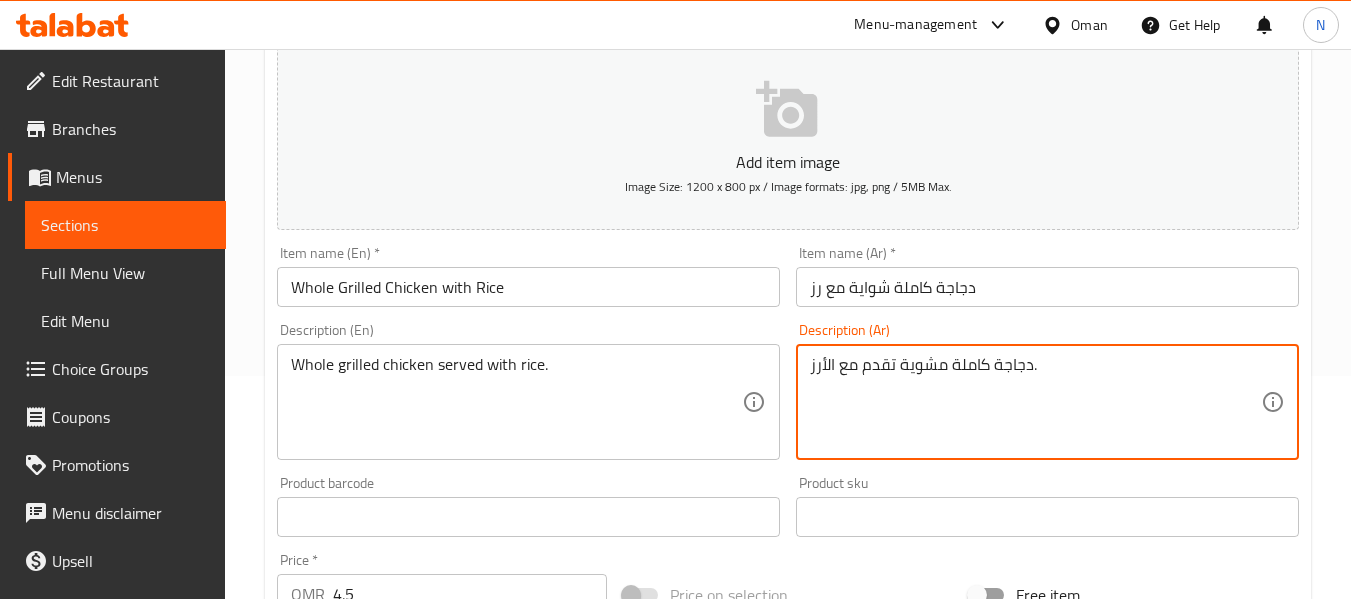 click on "دجاجة كاملة مشوية تقدم مع الأرز." at bounding box center (1035, 402) 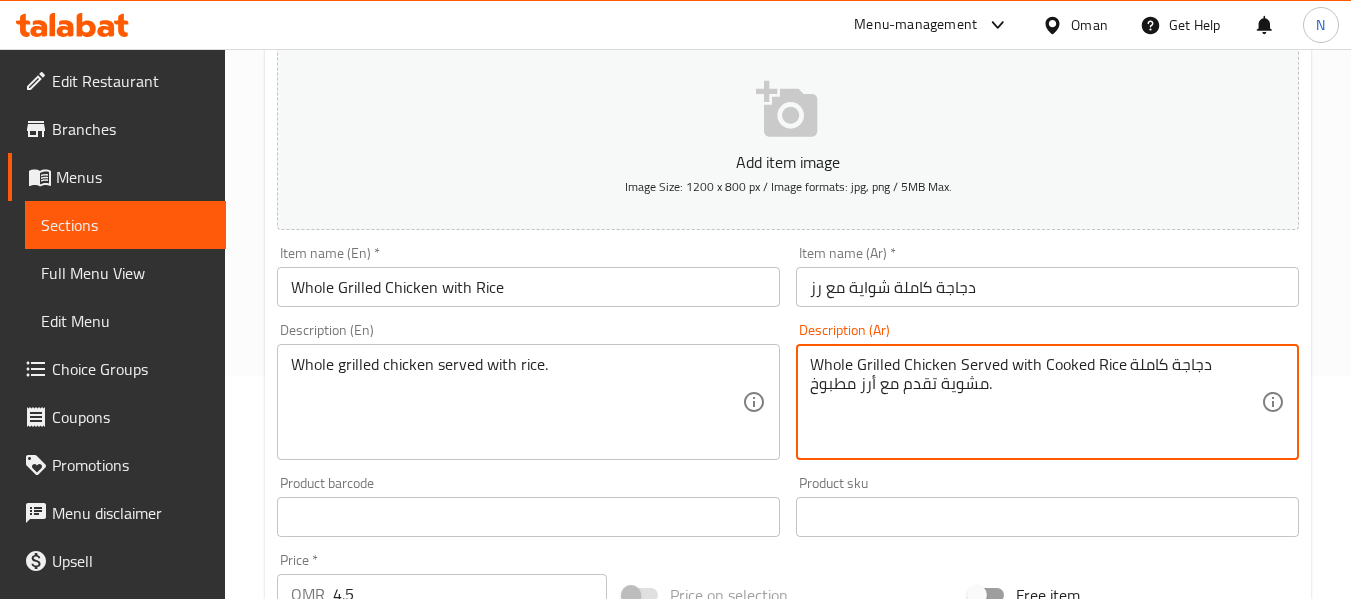 drag, startPoint x: 1127, startPoint y: 368, endPoint x: 797, endPoint y: 364, distance: 330.02423 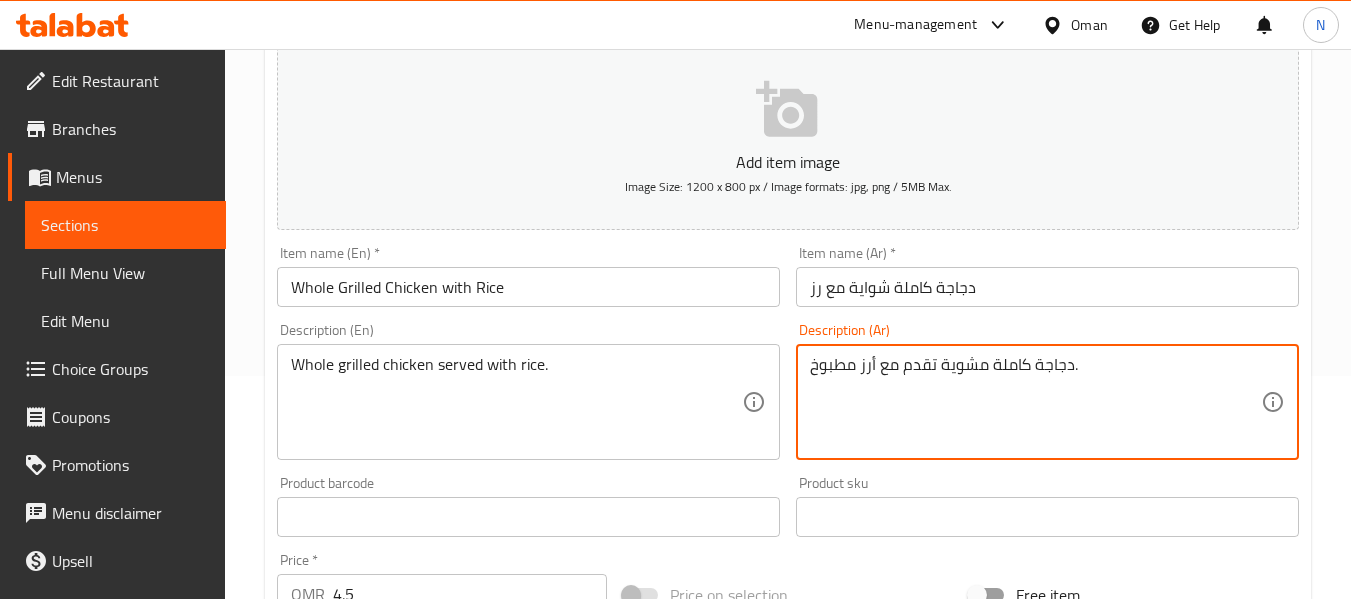 type on "دجاجة كاملة مشوية تقدم مع أرز مطبوخ." 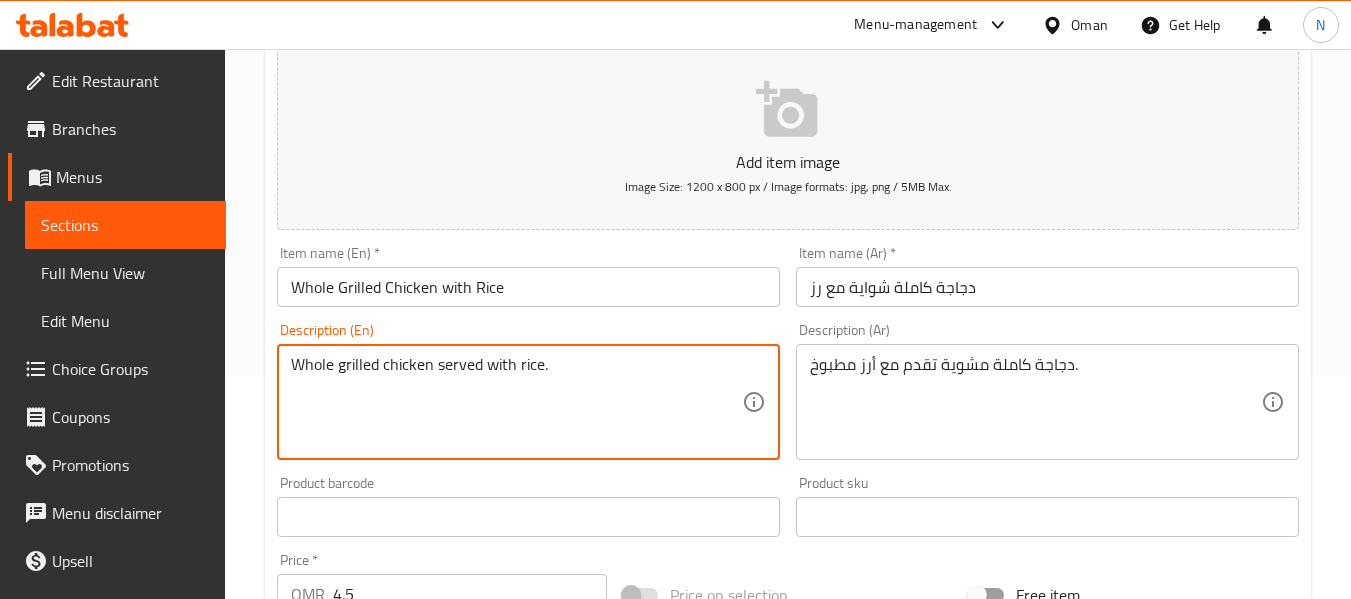 click on "Whole grilled chicken served with rice." at bounding box center (516, 402) 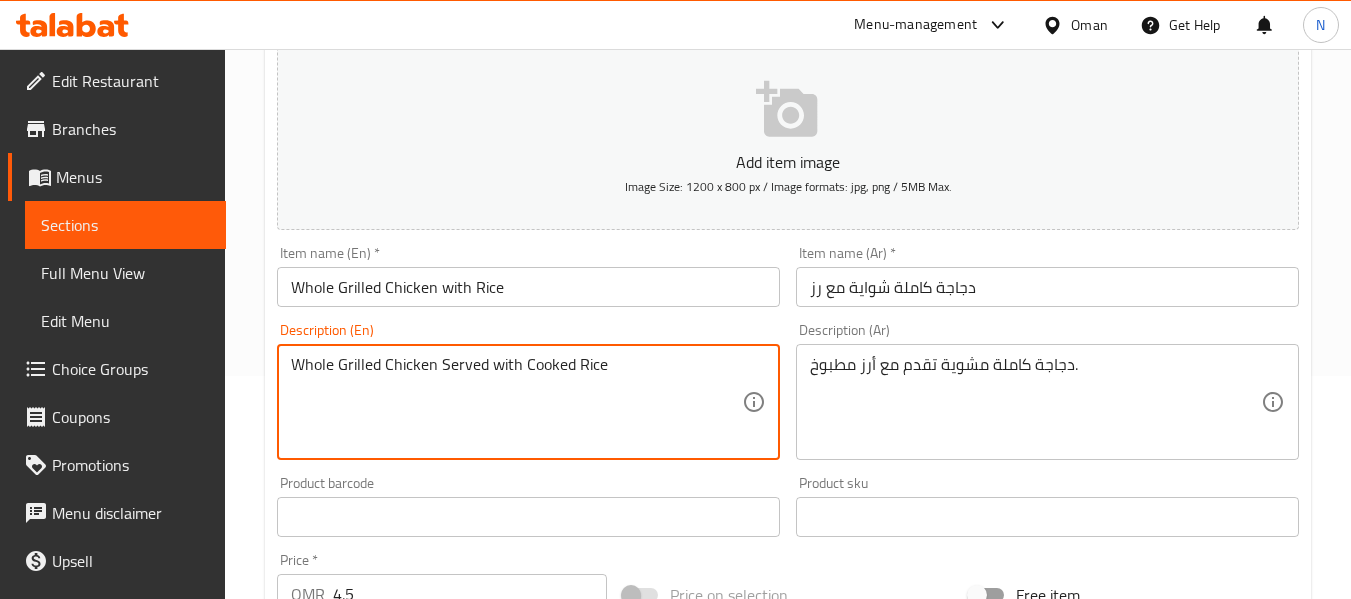 type on "Whole Grilled Chicken Served with Cooked Rice" 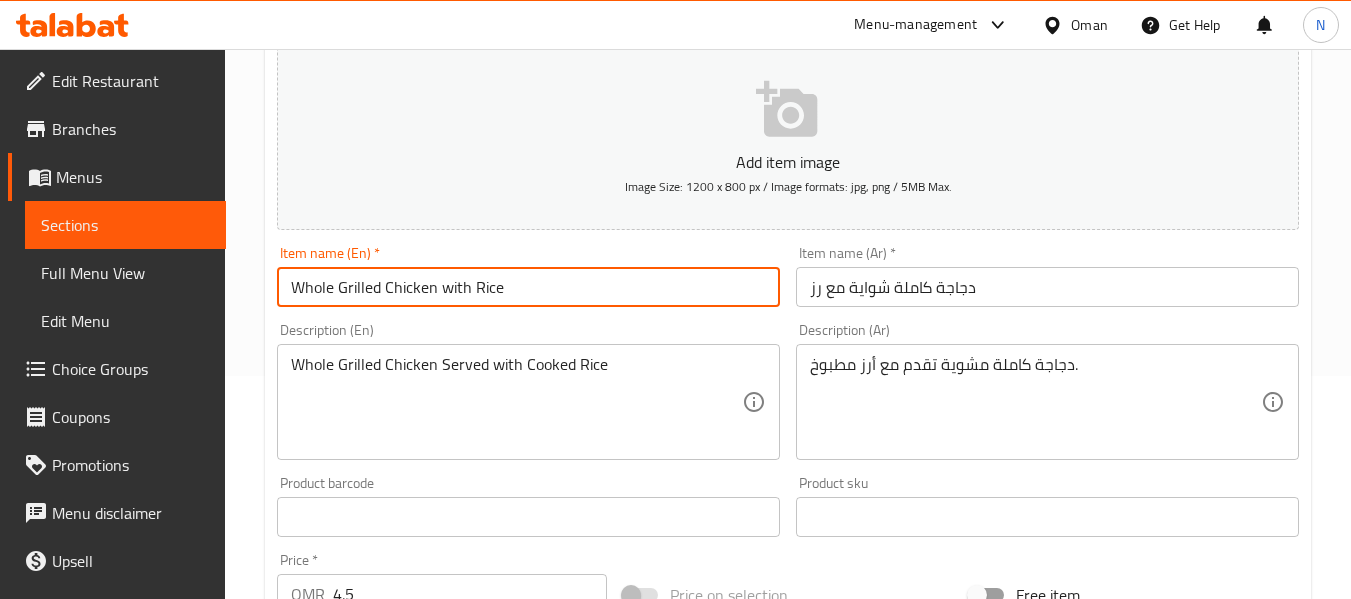click on "Whole Grilled Chicken with Rice" at bounding box center [528, 287] 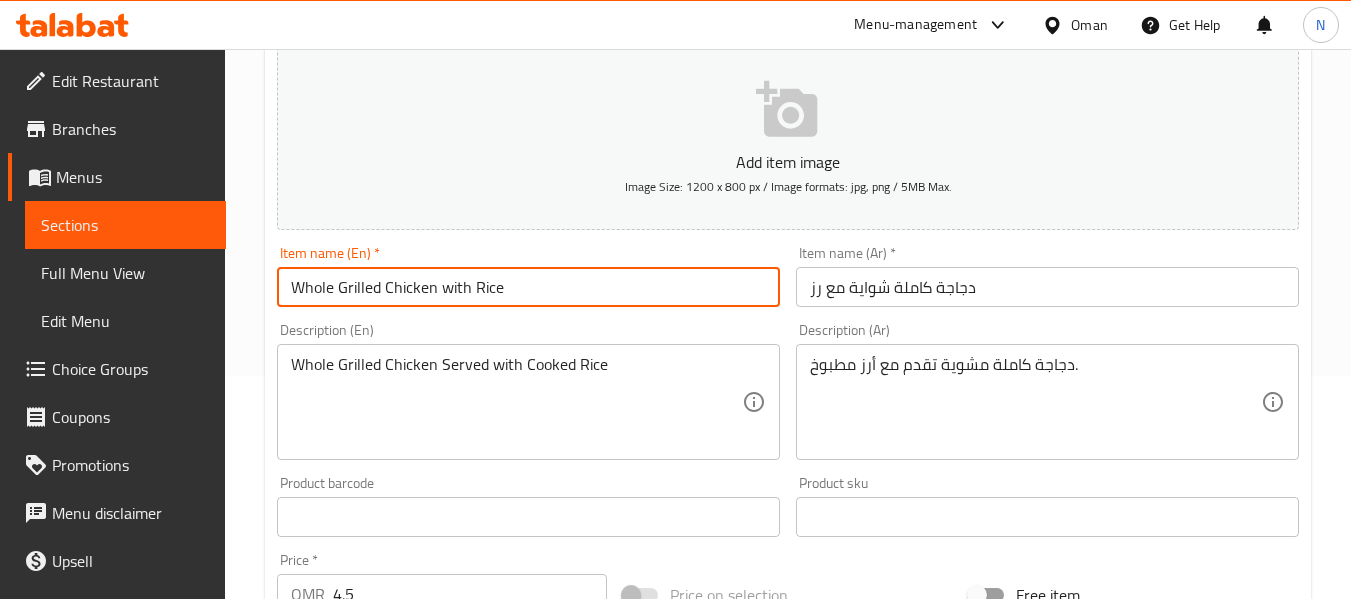 click on "Update" at bounding box center (398, 1103) 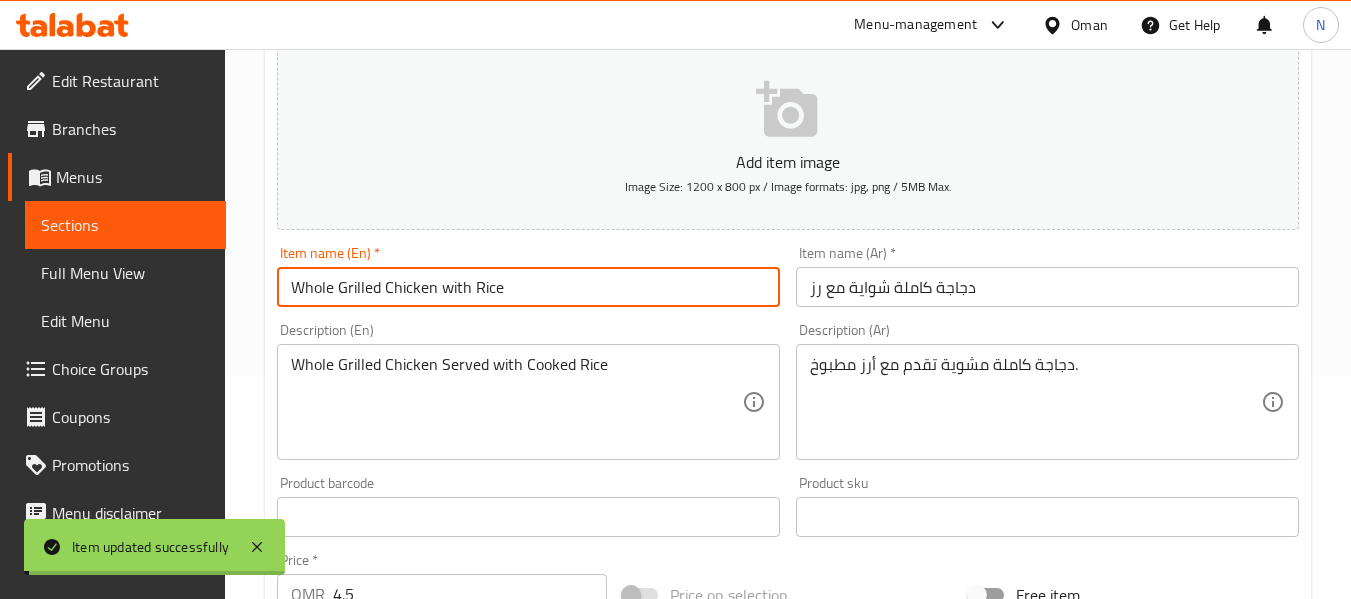 scroll, scrollTop: 0, scrollLeft: 0, axis: both 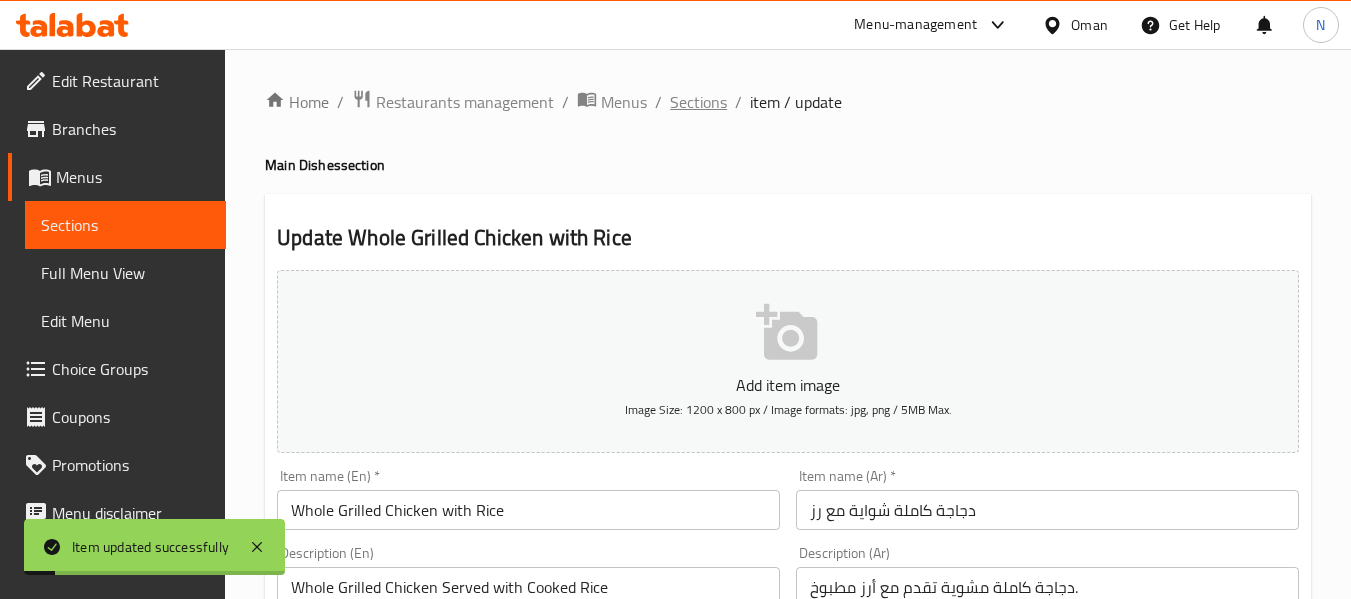 click on "Sections" at bounding box center (698, 102) 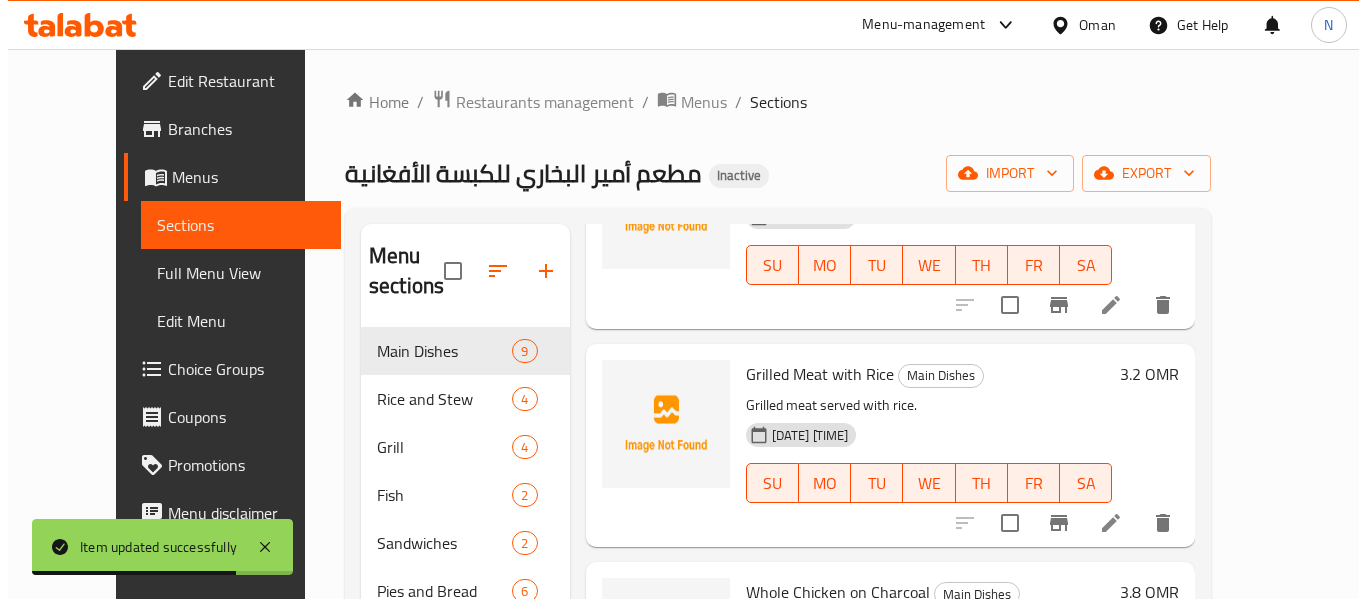scroll, scrollTop: 413, scrollLeft: 0, axis: vertical 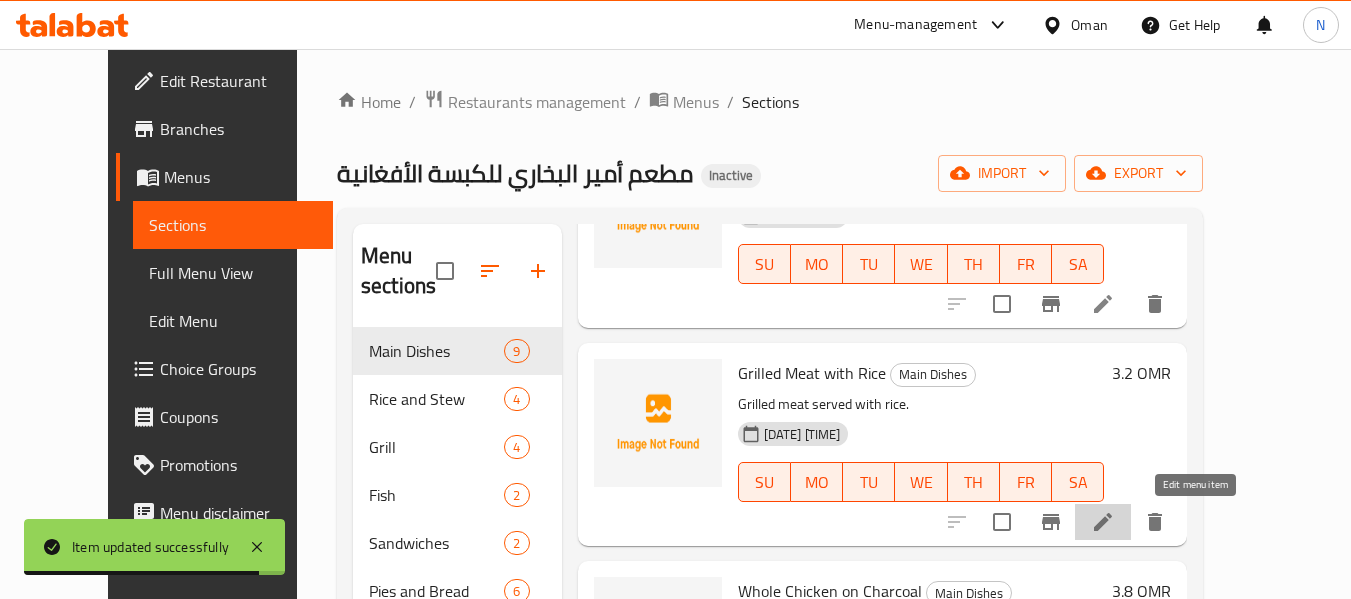click 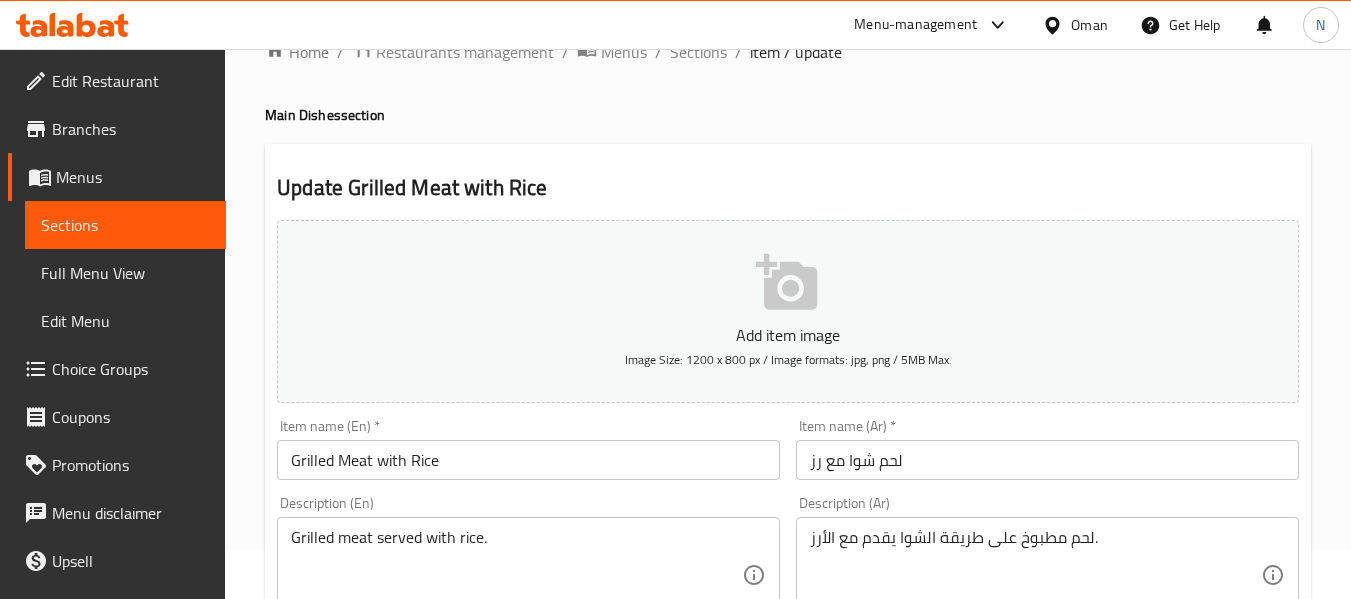 scroll, scrollTop: 278, scrollLeft: 0, axis: vertical 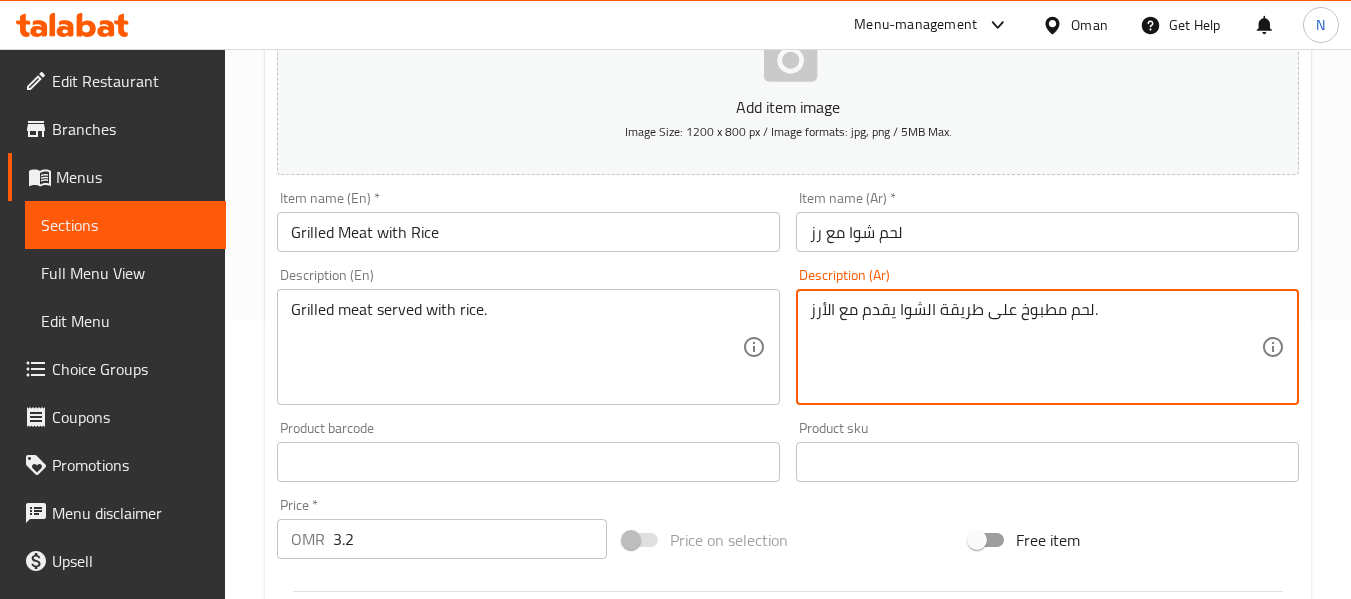 click on "لحم مطبوخ على طريقة الشوا يقدم مع الأرز." at bounding box center (1035, 347) 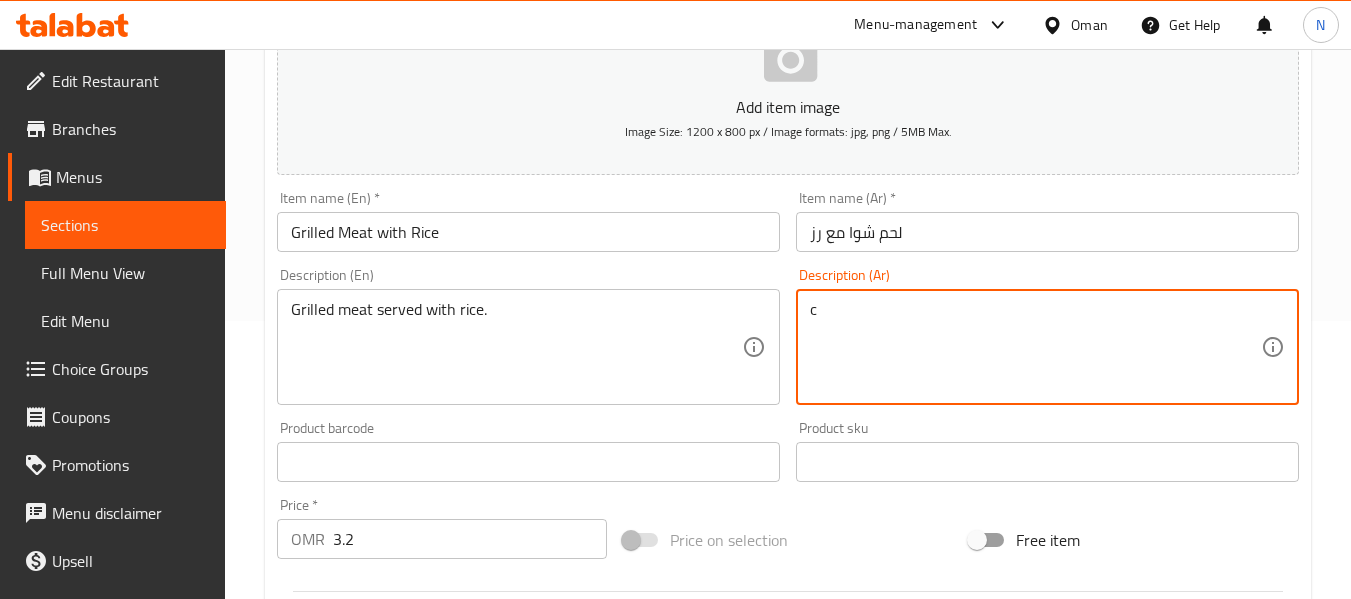 type on "لحم مطبوخ على طريقة الشوا يقدم مع الأرز." 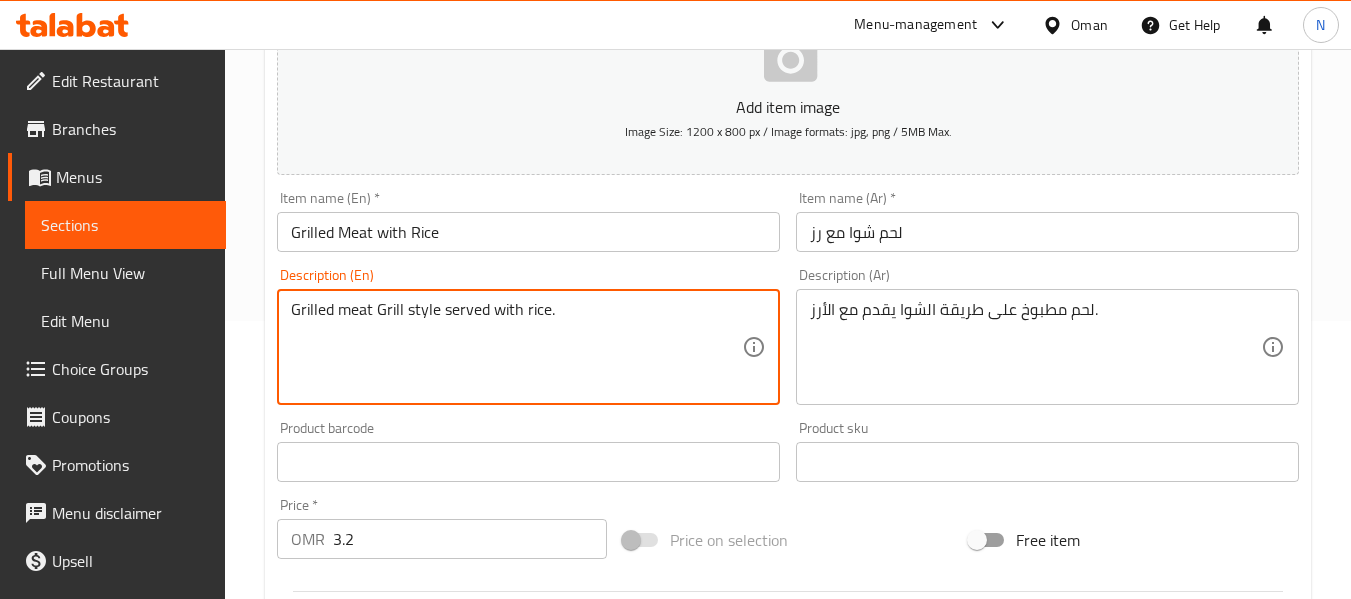 click on "Grilled meat Grill style served with rice." at bounding box center (516, 347) 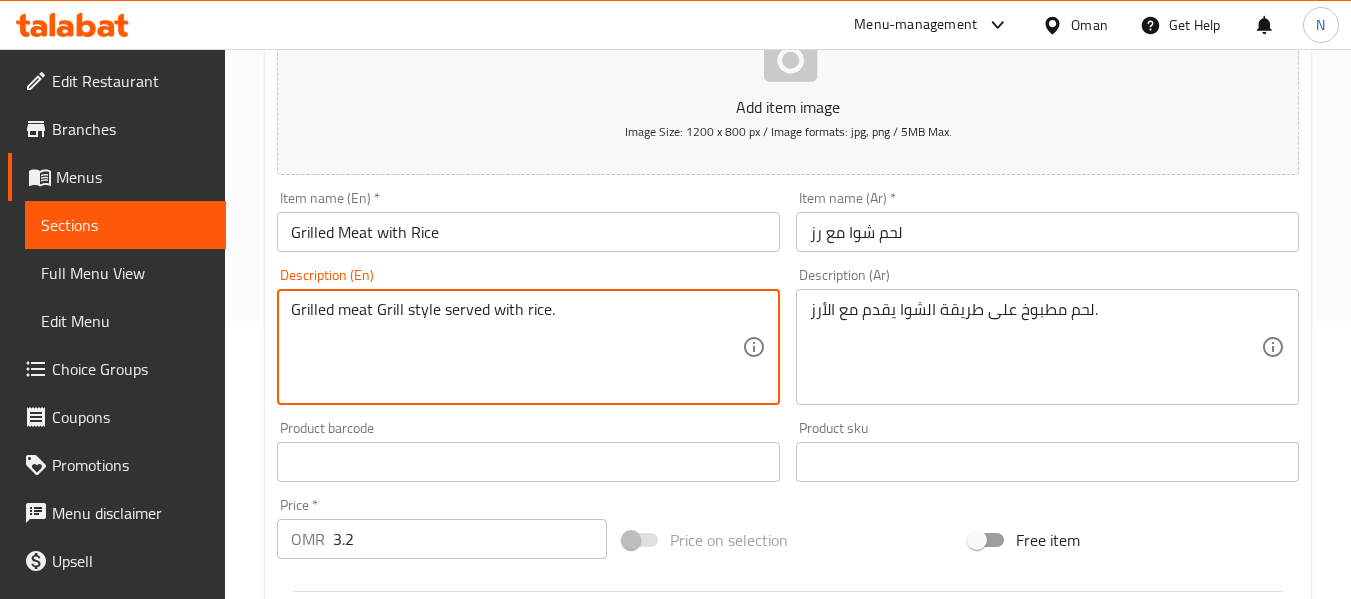 click on "Update" at bounding box center (398, 1048) 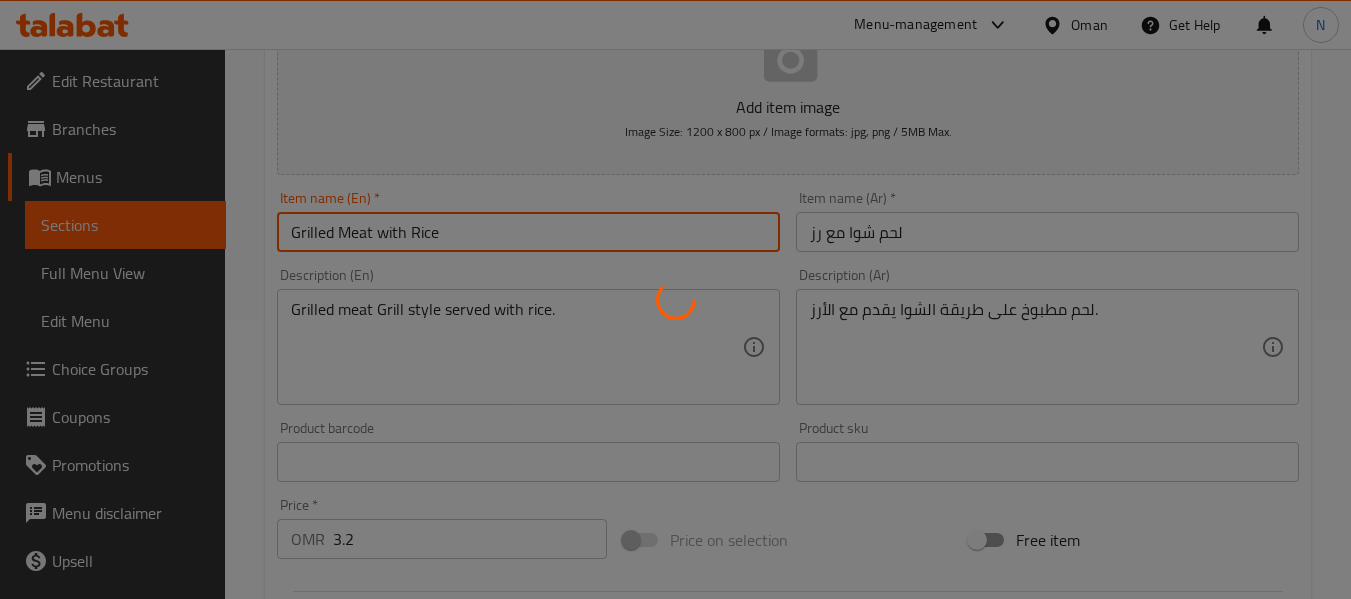 click on "Home / Restaurants management / Menus / Sections / item / update Main Dishes  section Update Grilled Meat with Rice Add item image Image Size: 1200 x 800 px / Image formats: jpg, png / 5MB Max. Item name (En)   * Grilled Meat with Rice Item name (En)  * Item name (Ar)   * لحم شوا مع رز Item name (Ar)  * Description (En) Grilled meat Grill style served with rice. Description (En) Description (Ar) لحم مطبوخ على طريقة الشوا يقدم مع الأرز. Description (Ar) Product barcode Product barcode Product sku Product sku Price   * OMR 3.2 Price  * Price on selection Free item Start Date Start Date End Date End Date Available Days SU MO TU WE TH FR SA Available from ​ ​ Available to ​ ​ Status Active Inactive Exclude from GEM Variations & Choices Add variant ASSIGN CHOICE GROUP Update" at bounding box center (788, 453) 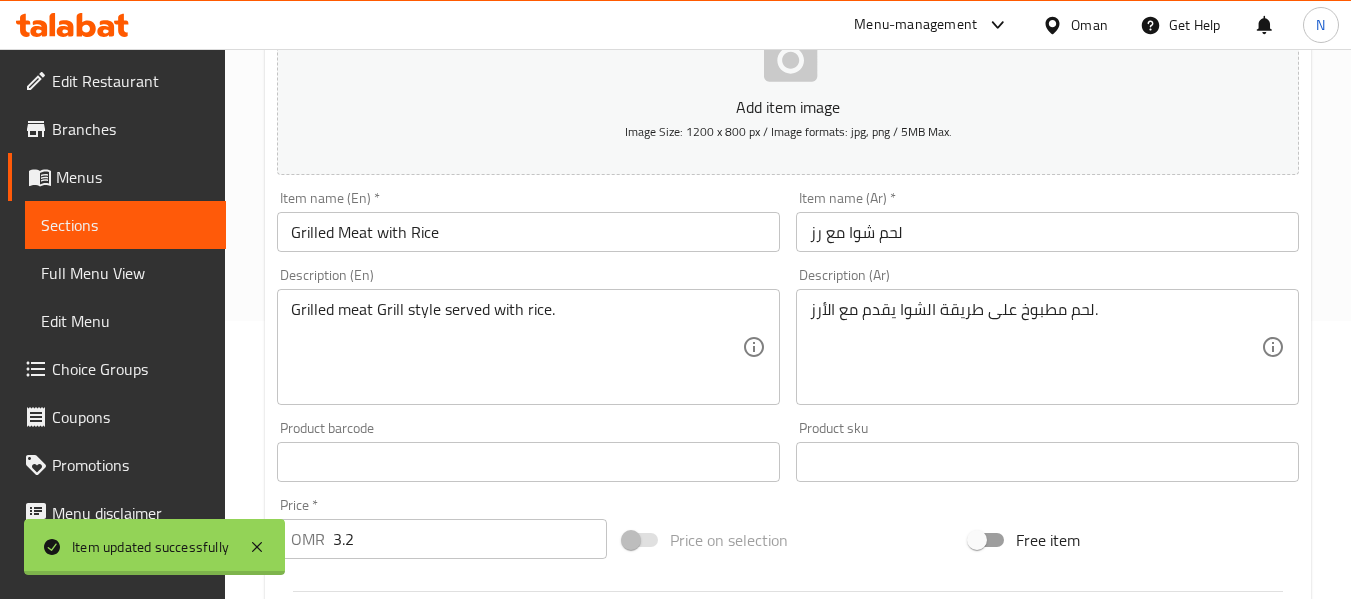 click at bounding box center (675, 299) 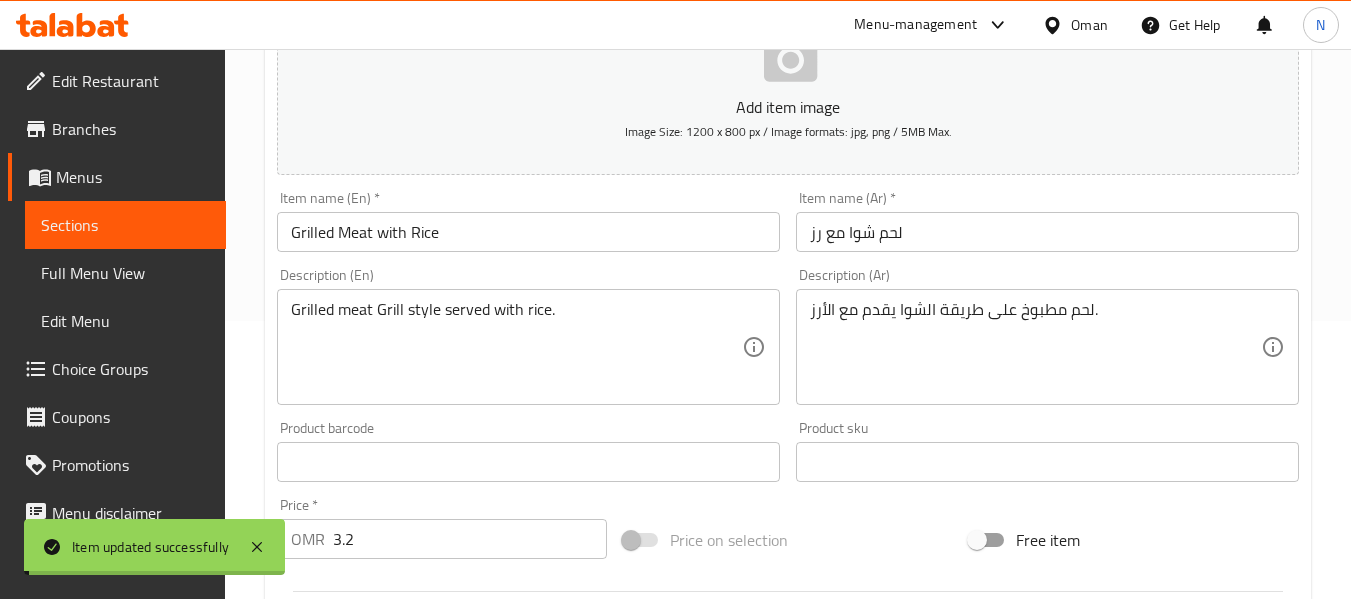 scroll, scrollTop: 0, scrollLeft: 0, axis: both 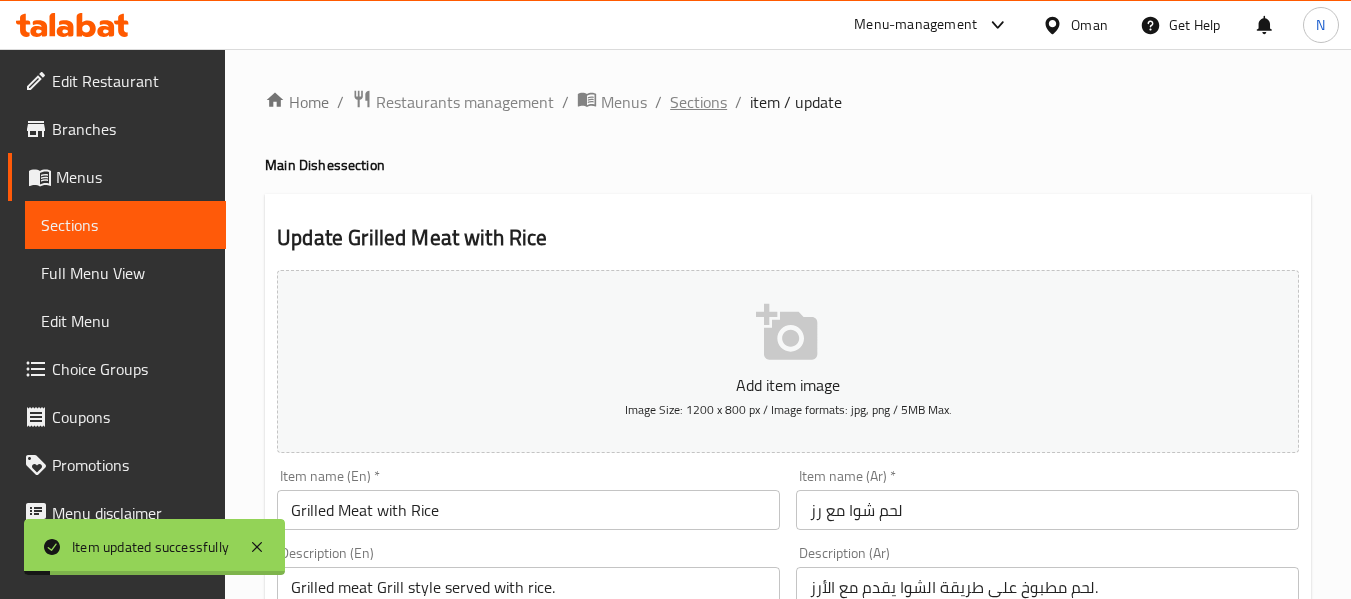 click on "Sections" at bounding box center (698, 102) 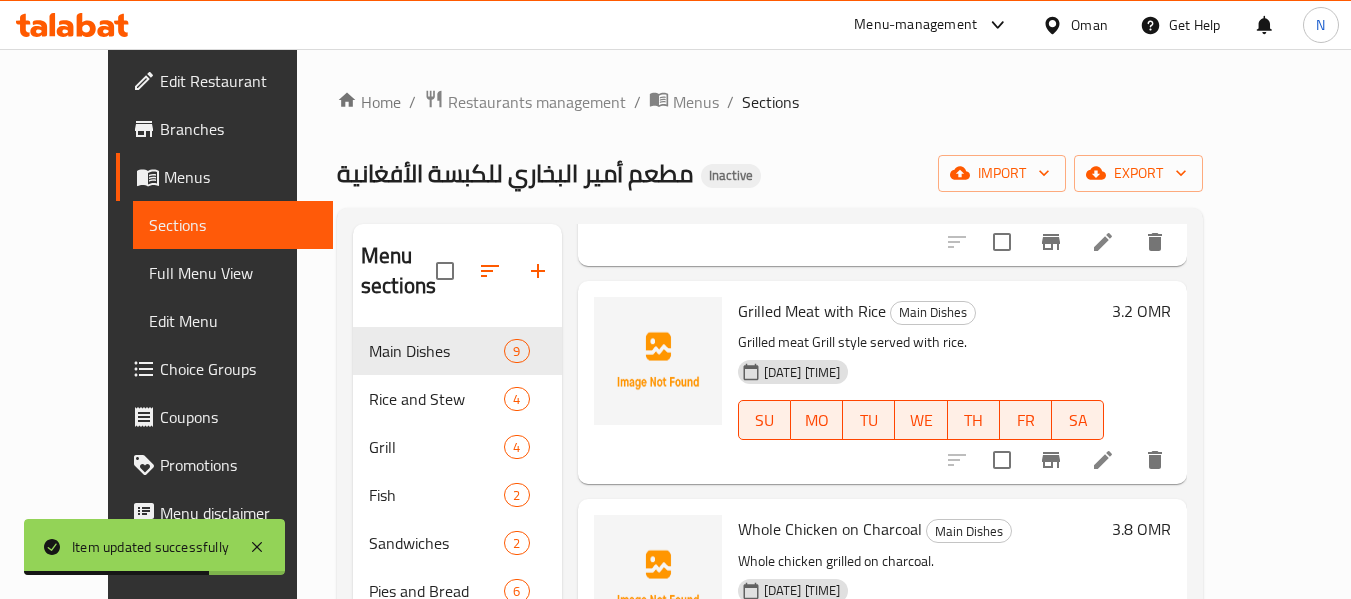 scroll, scrollTop: 475, scrollLeft: 0, axis: vertical 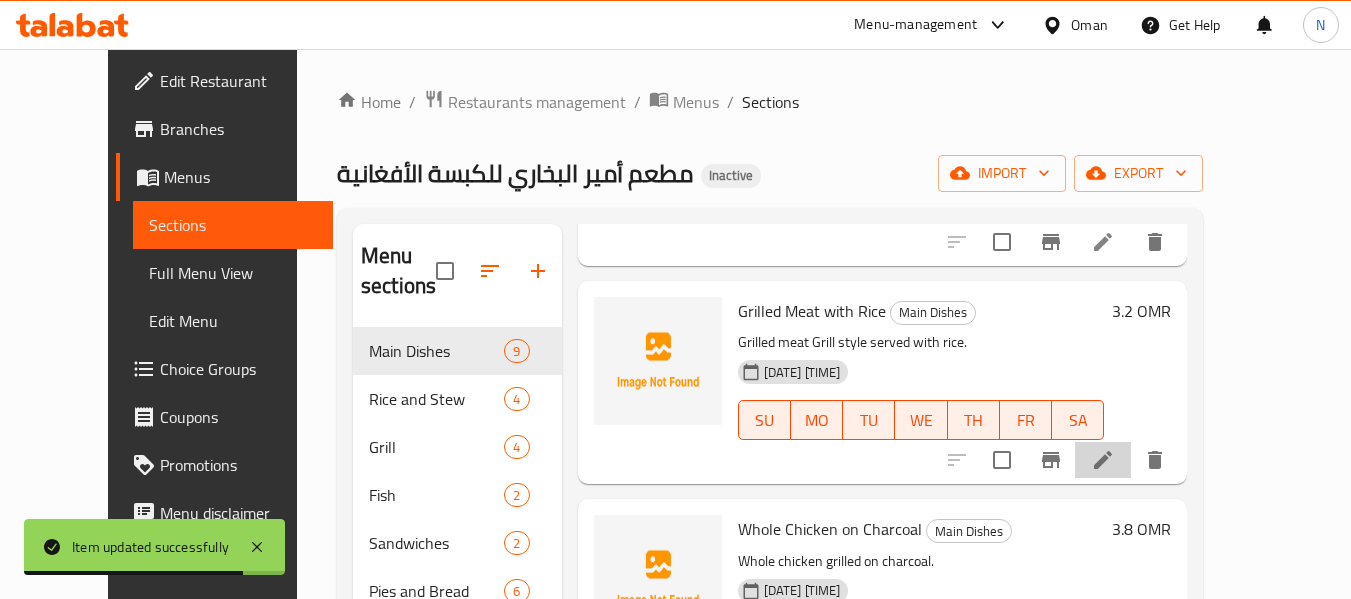 click at bounding box center [1103, 460] 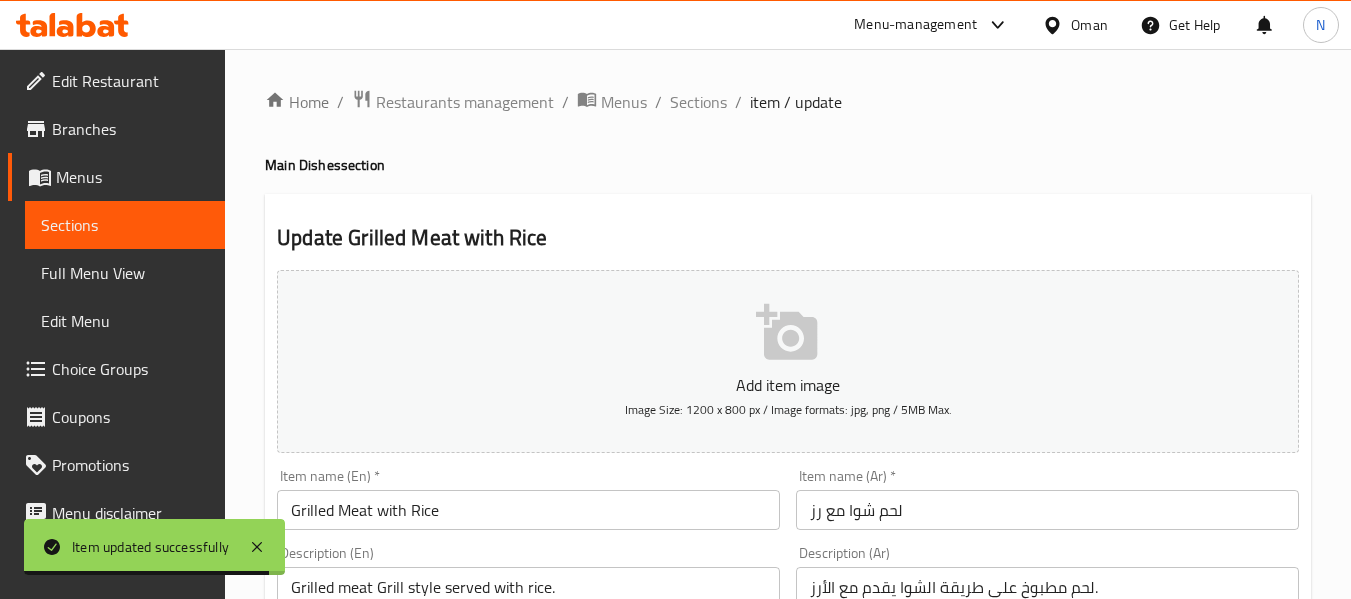 scroll, scrollTop: 149, scrollLeft: 0, axis: vertical 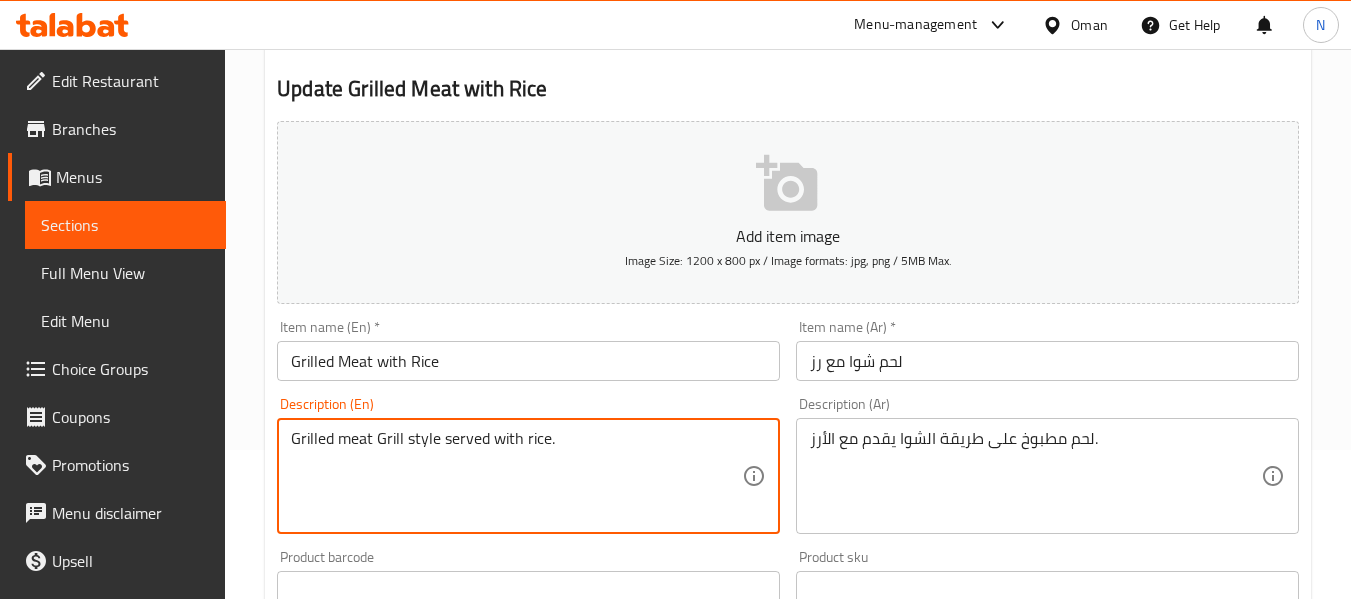 click on "Grilled meat Grill style served with rice." at bounding box center (516, 476) 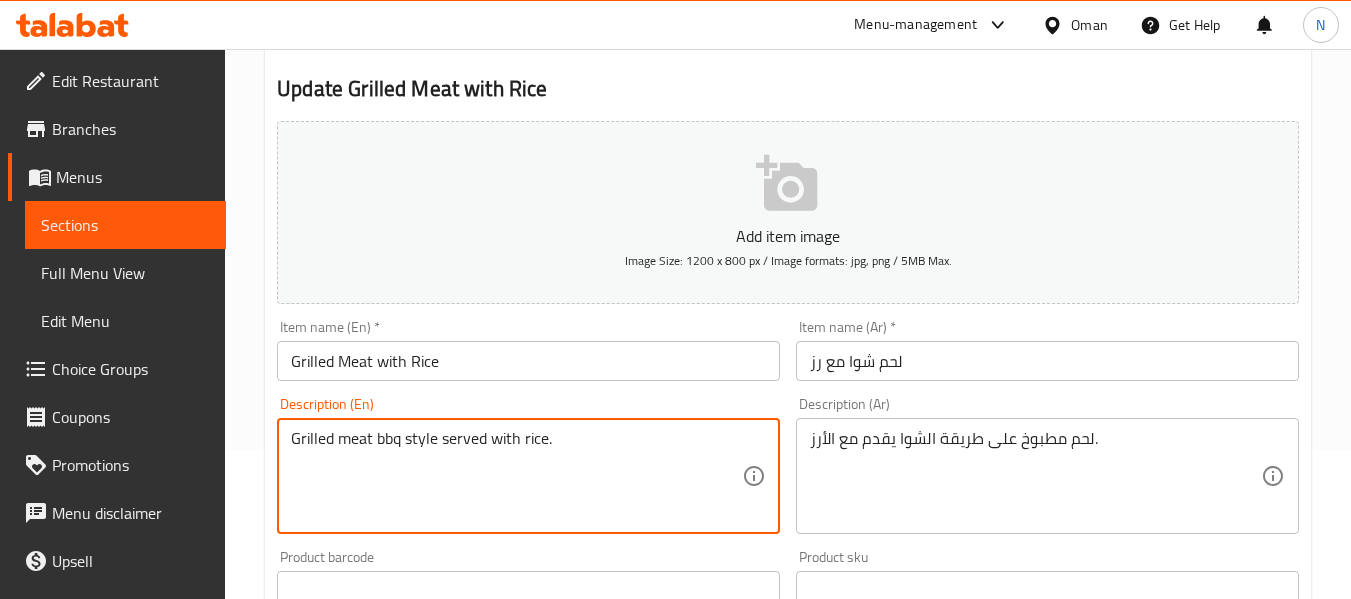 drag, startPoint x: 375, startPoint y: 443, endPoint x: 438, endPoint y: 444, distance: 63.007935 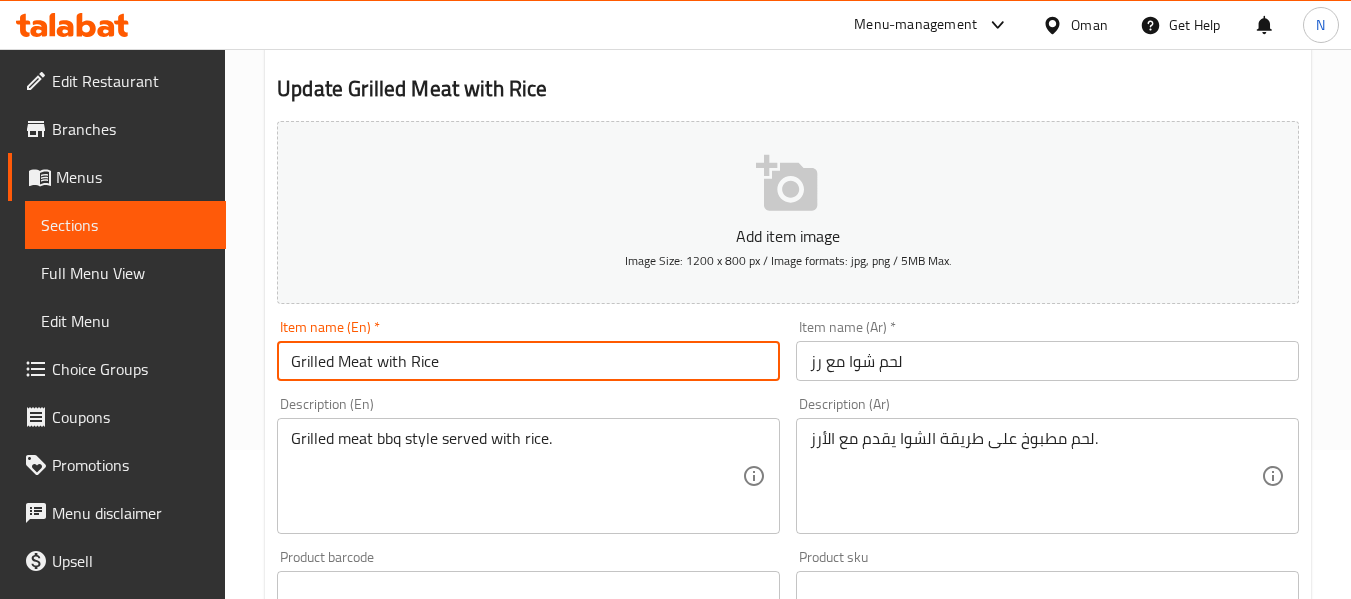 click on "Grilled Meat with Rice" at bounding box center [528, 361] 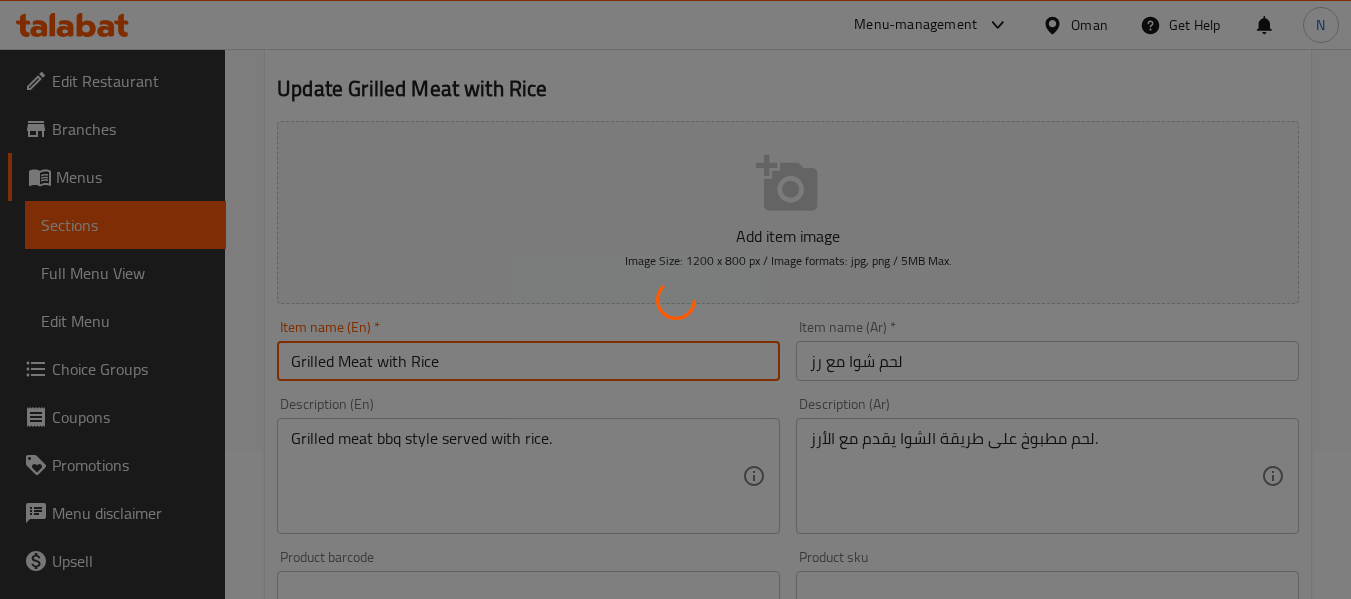 scroll, scrollTop: 0, scrollLeft: 0, axis: both 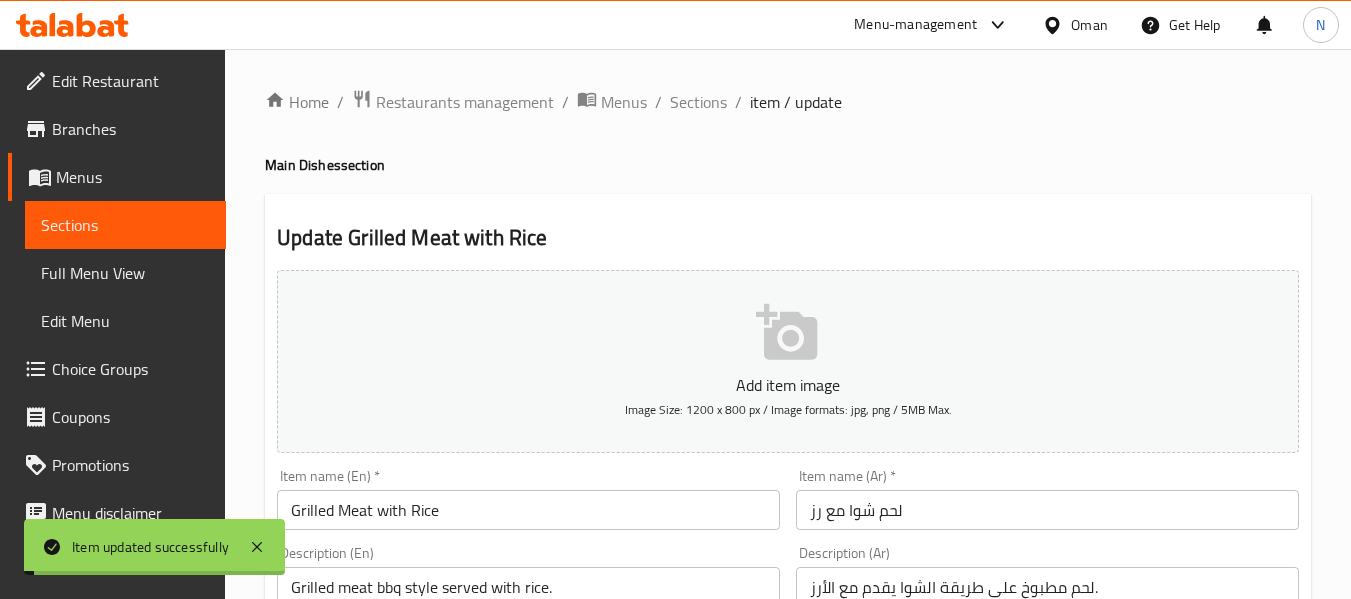 click on "Sections" at bounding box center (698, 102) 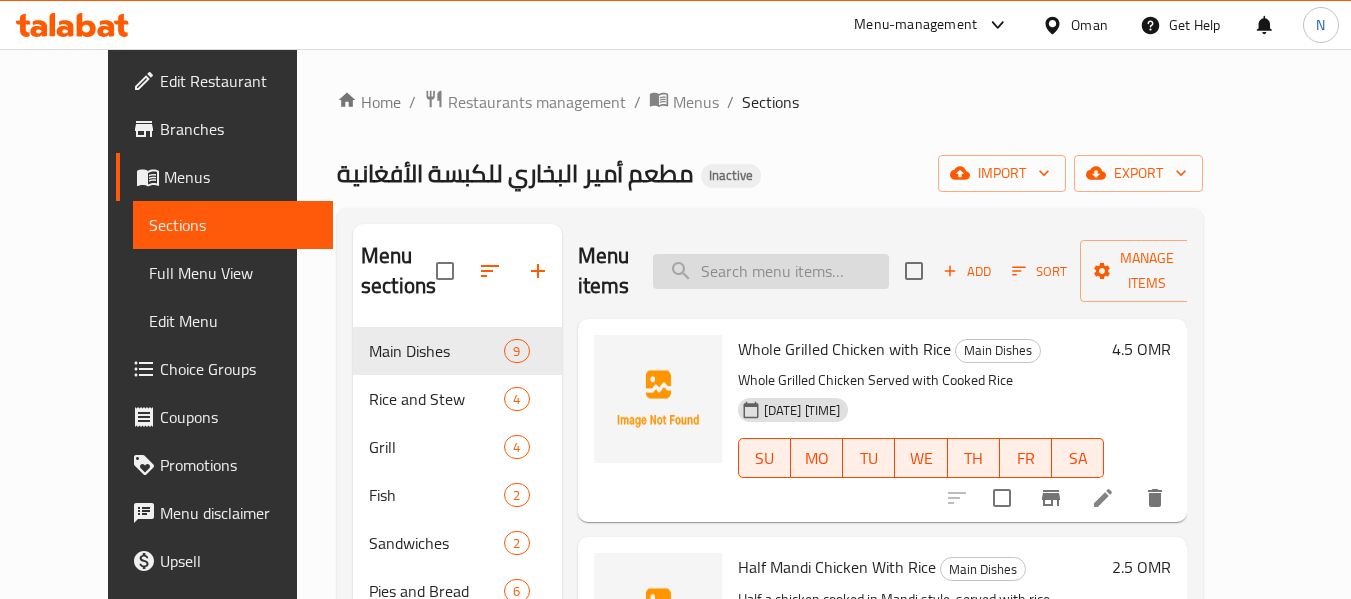 click at bounding box center [771, 271] 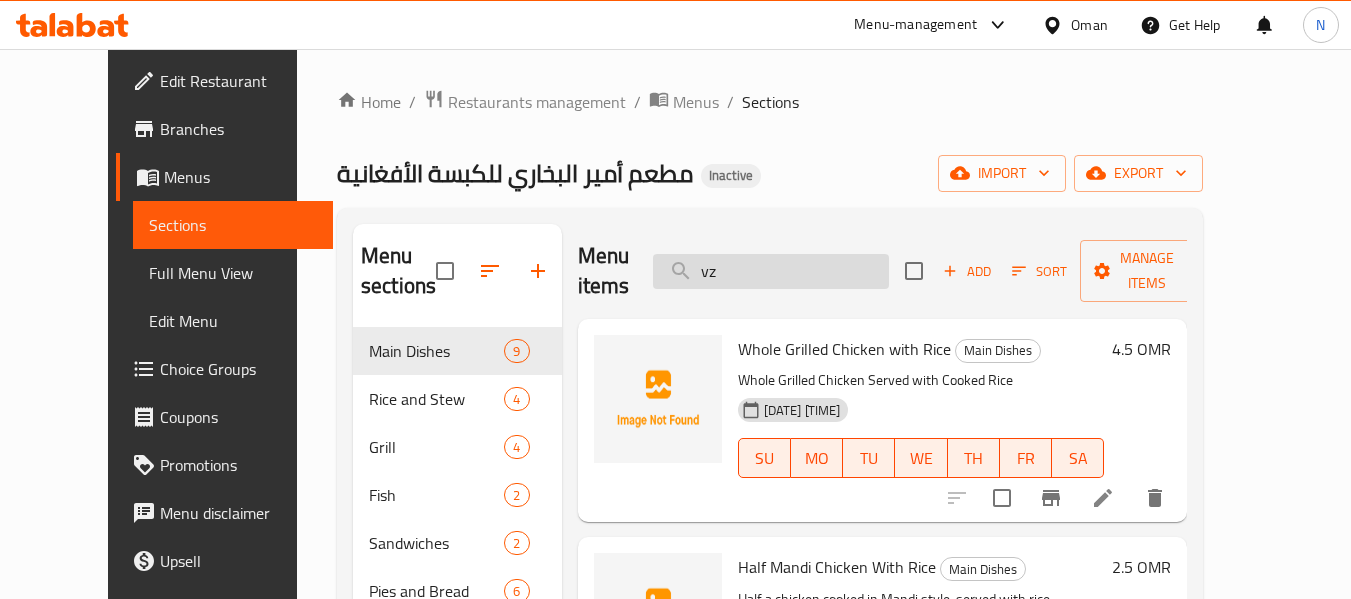paste on "Whole Grilled Chicken" 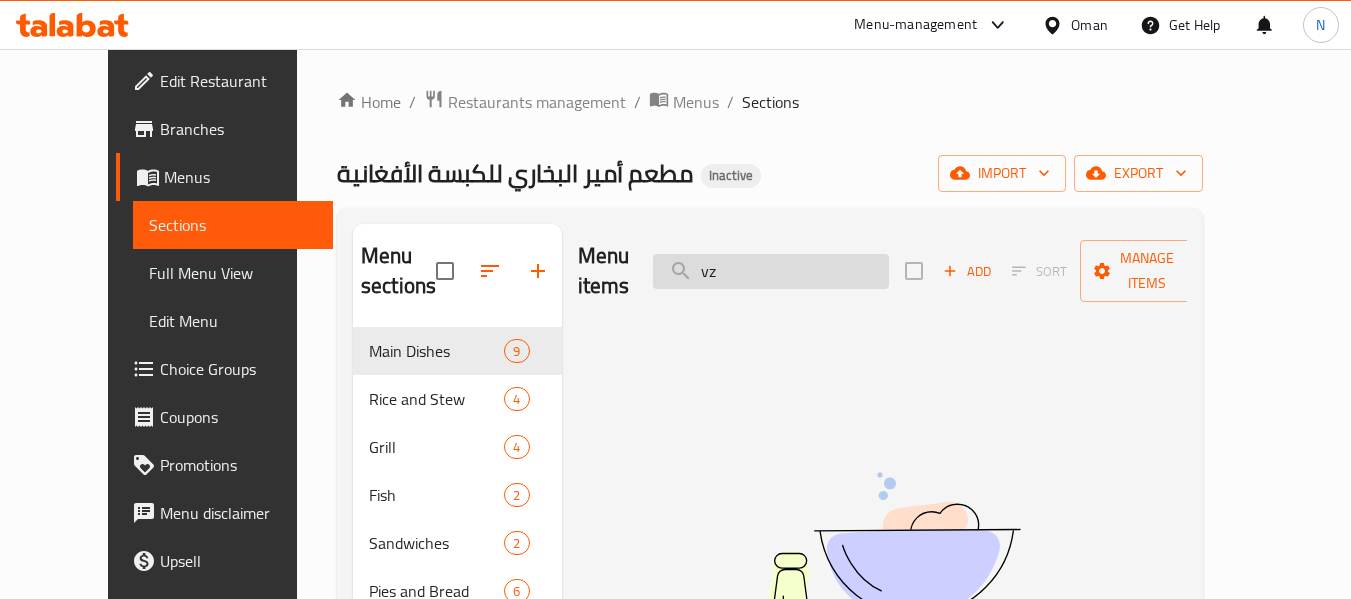 type on "v" 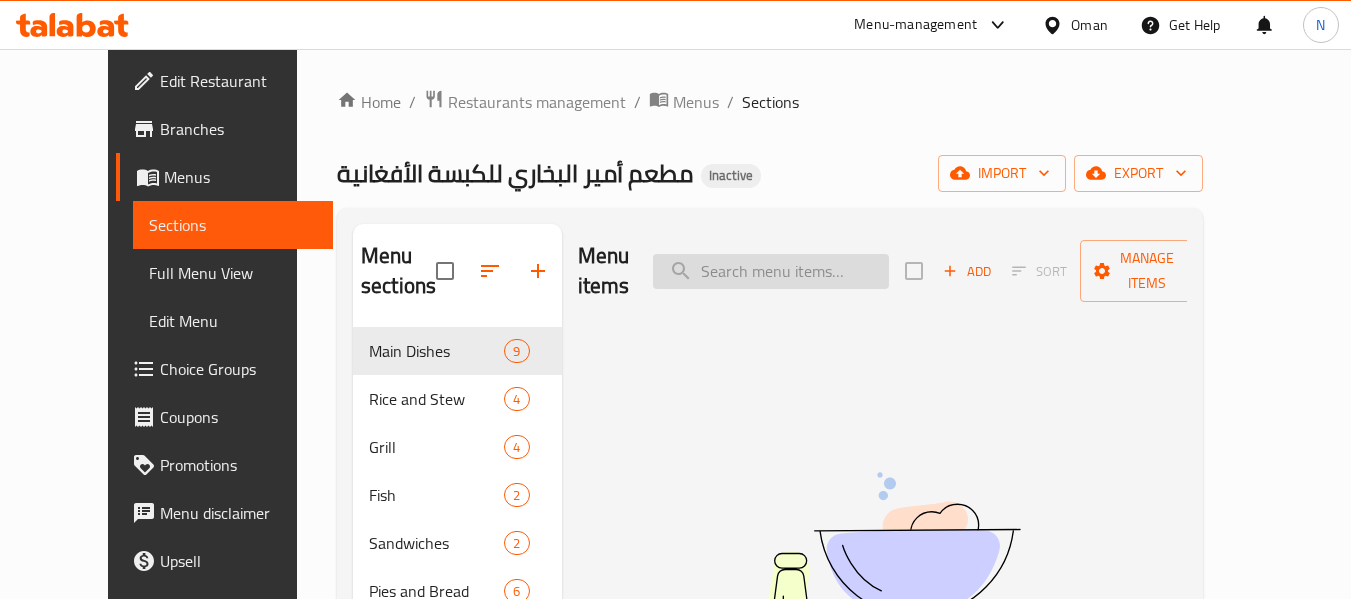 type on "v" 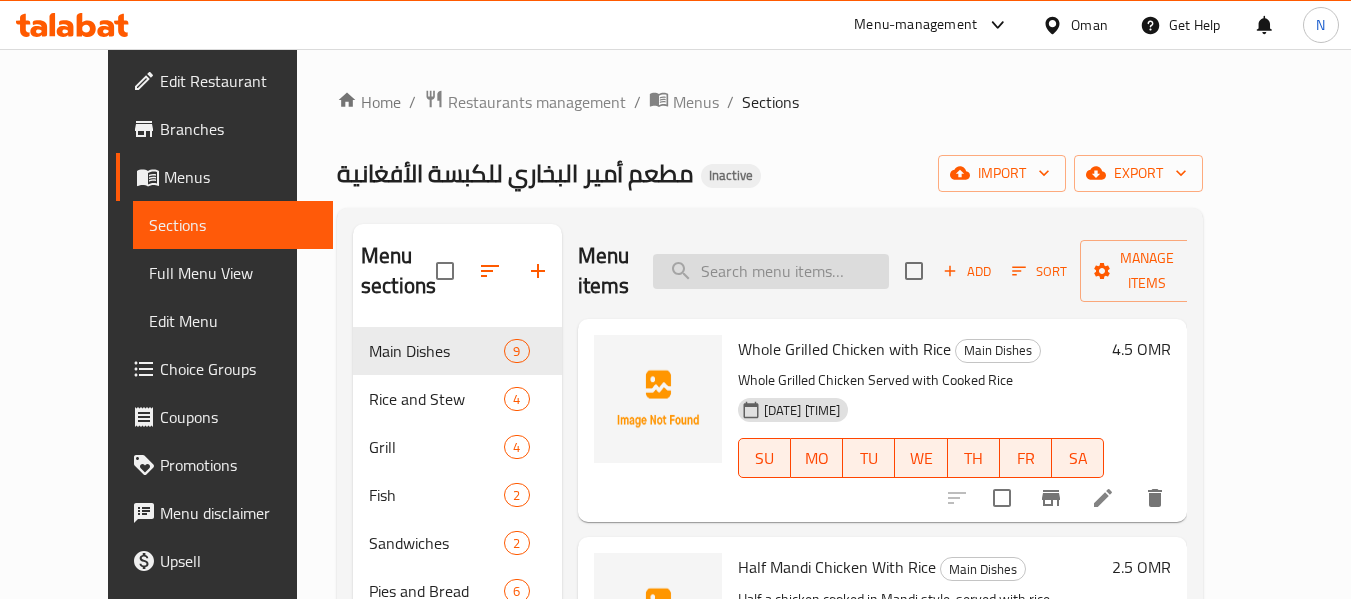 paste on "Whole Grilled Chicken" 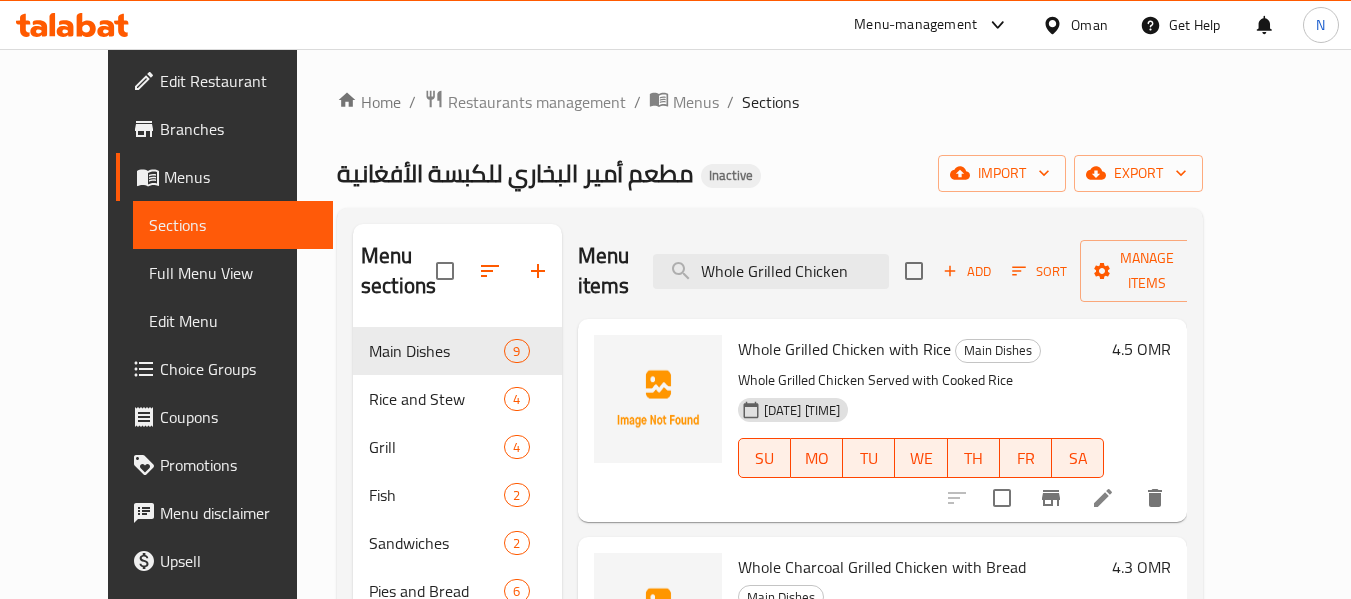 type on "Whole Grilled Chicken" 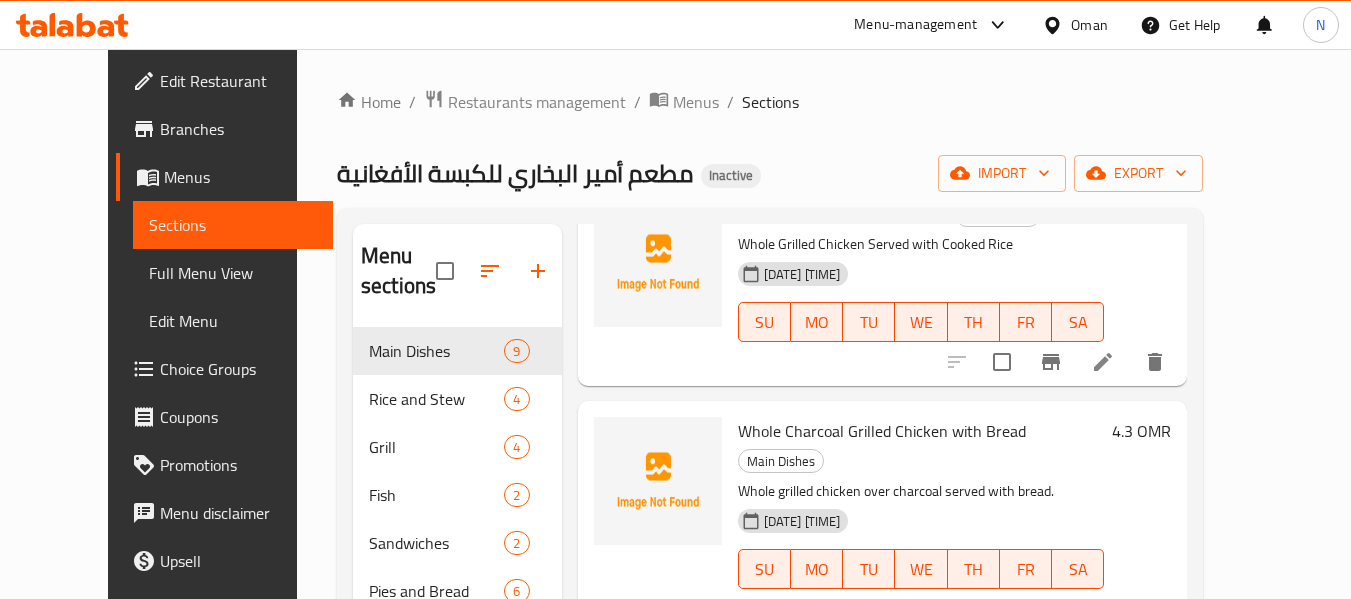 scroll, scrollTop: 280, scrollLeft: 0, axis: vertical 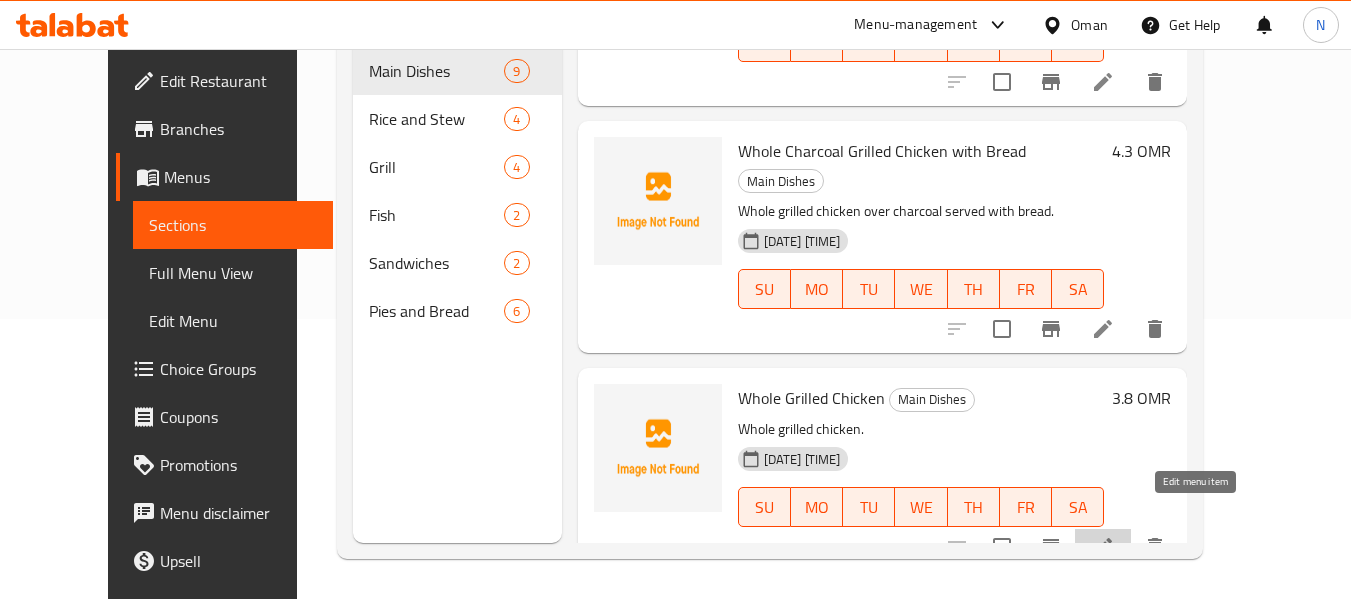 click 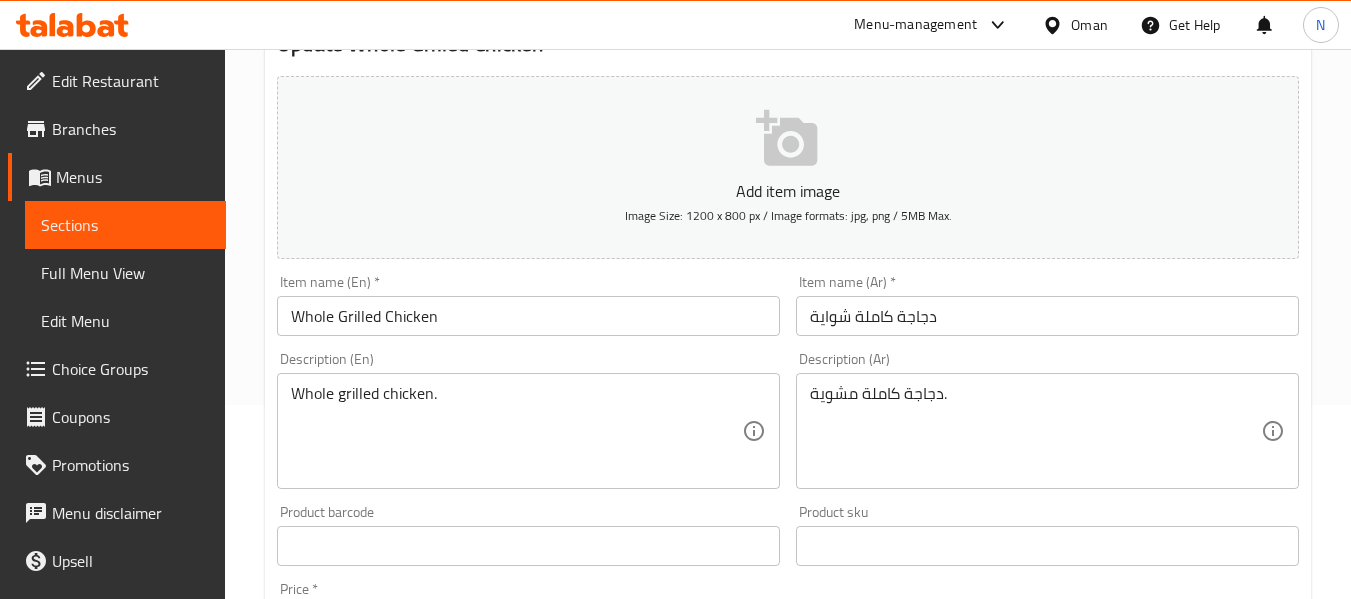 scroll, scrollTop: 195, scrollLeft: 0, axis: vertical 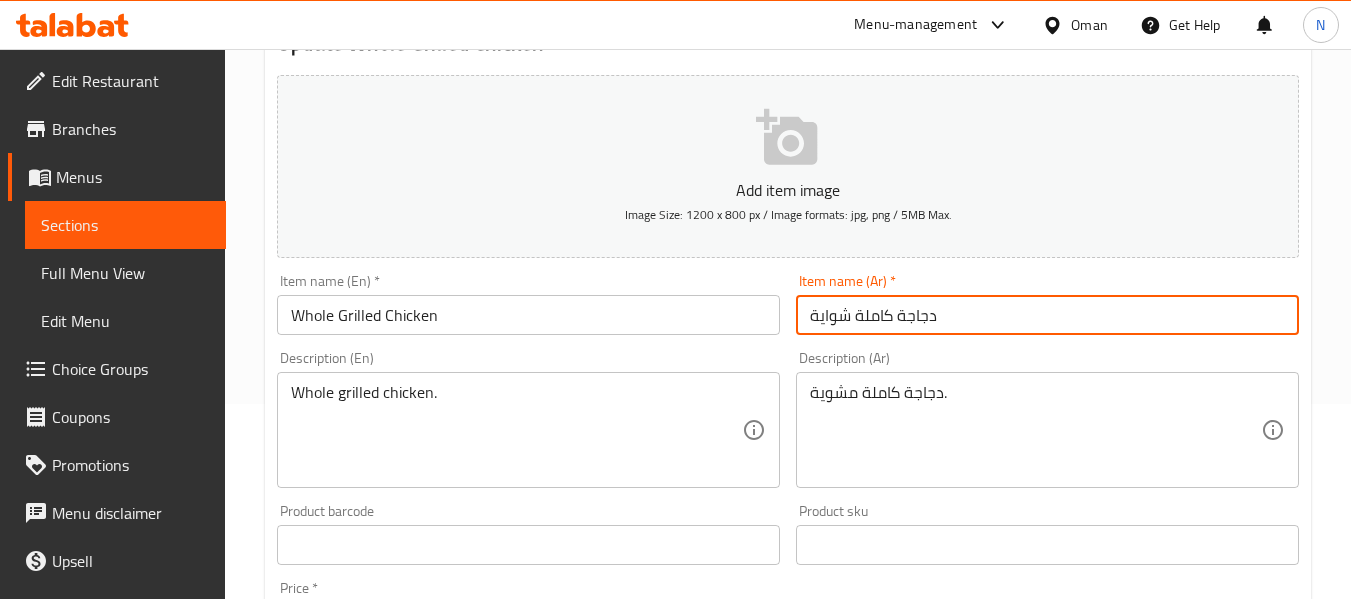 click on "دجاجة كاملة شواية" at bounding box center (1047, 315) 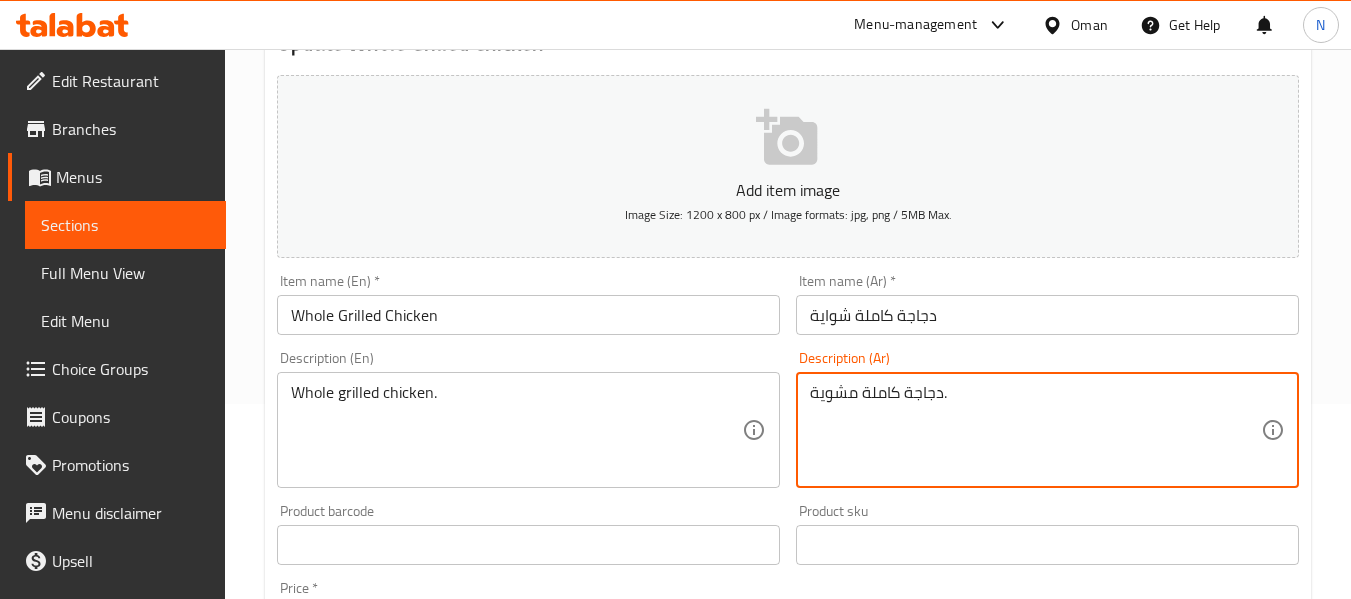 click on "دجاجة كاملة مشوية." at bounding box center [1035, 430] 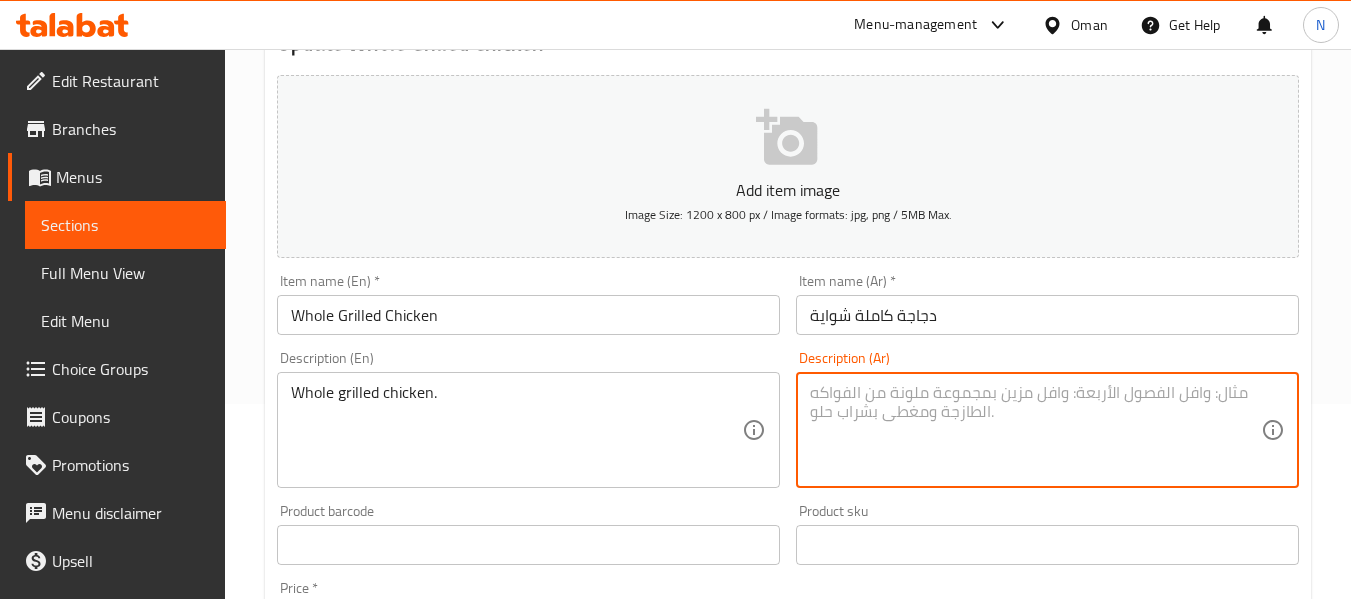 type 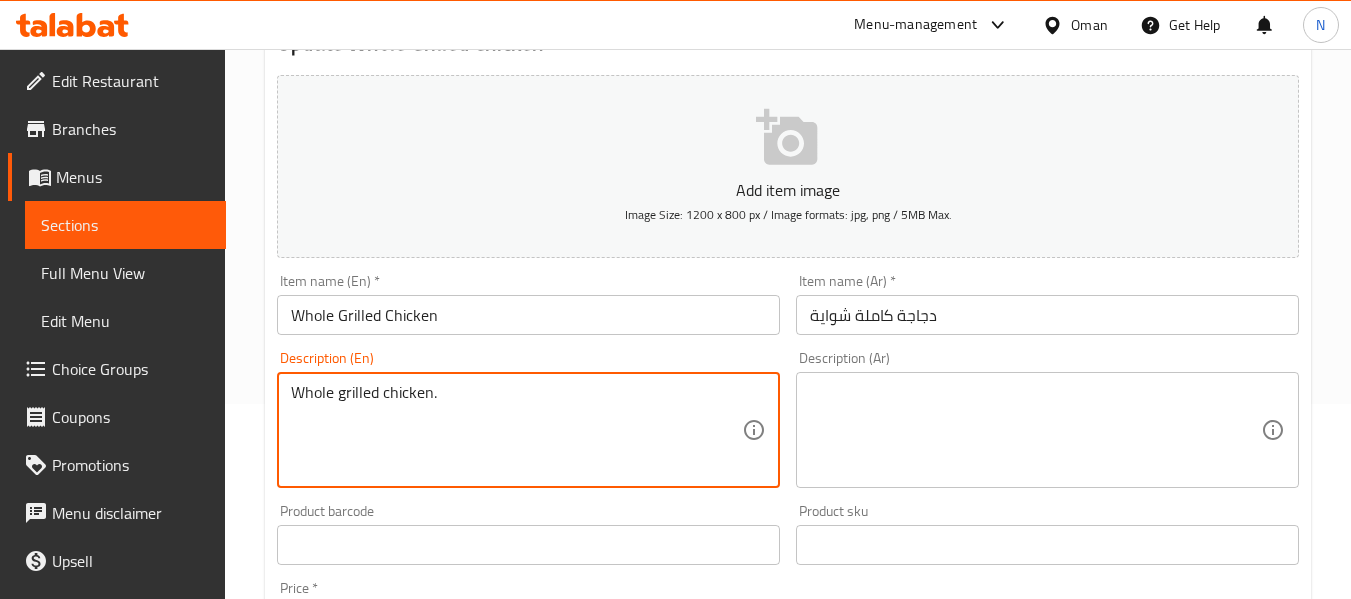 click on "Whole grilled chicken." at bounding box center (516, 430) 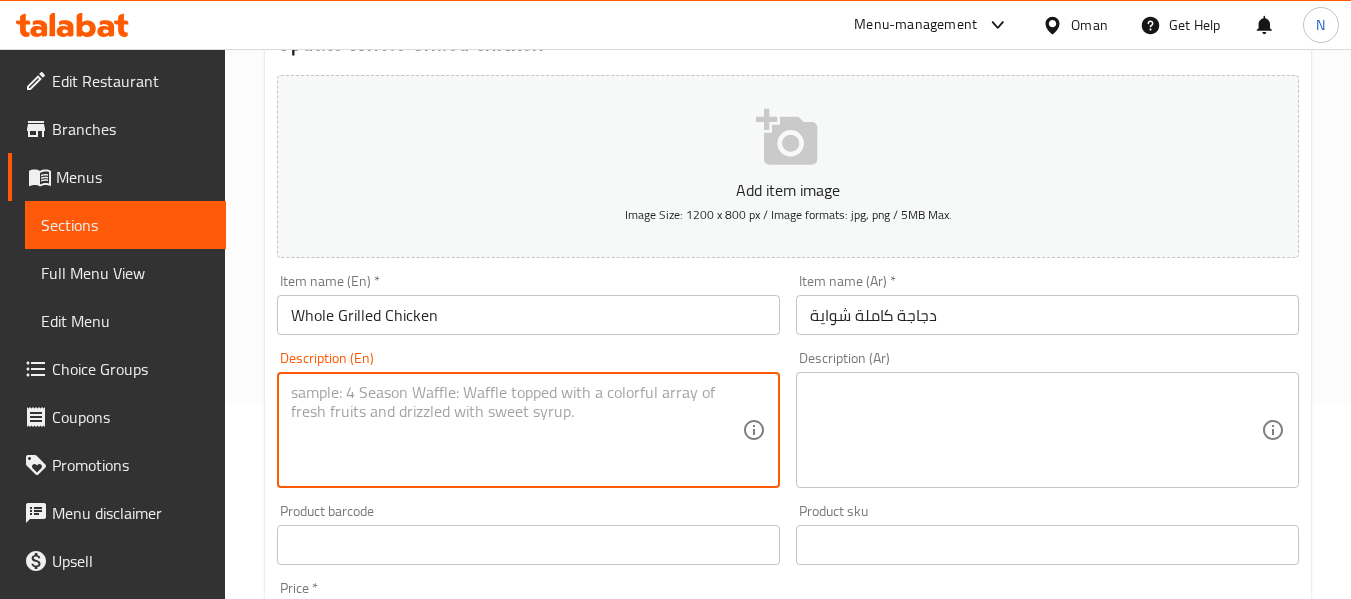 click at bounding box center [516, 430] 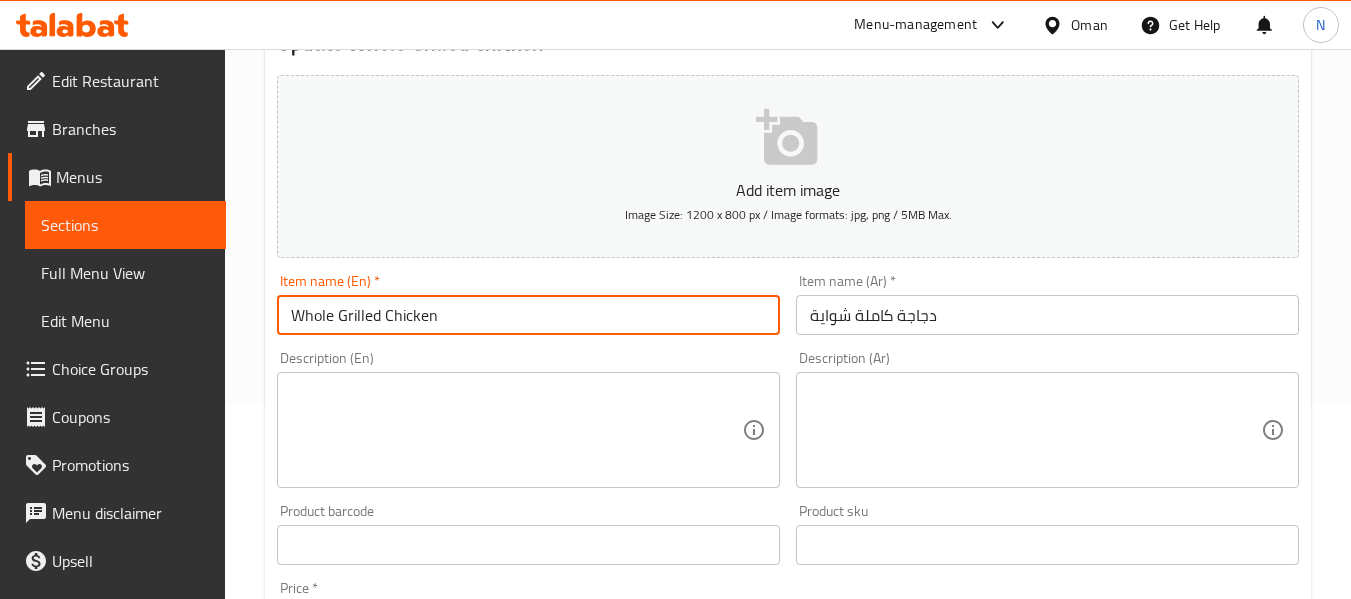 click on "Whole Grilled Chicken" at bounding box center [528, 315] 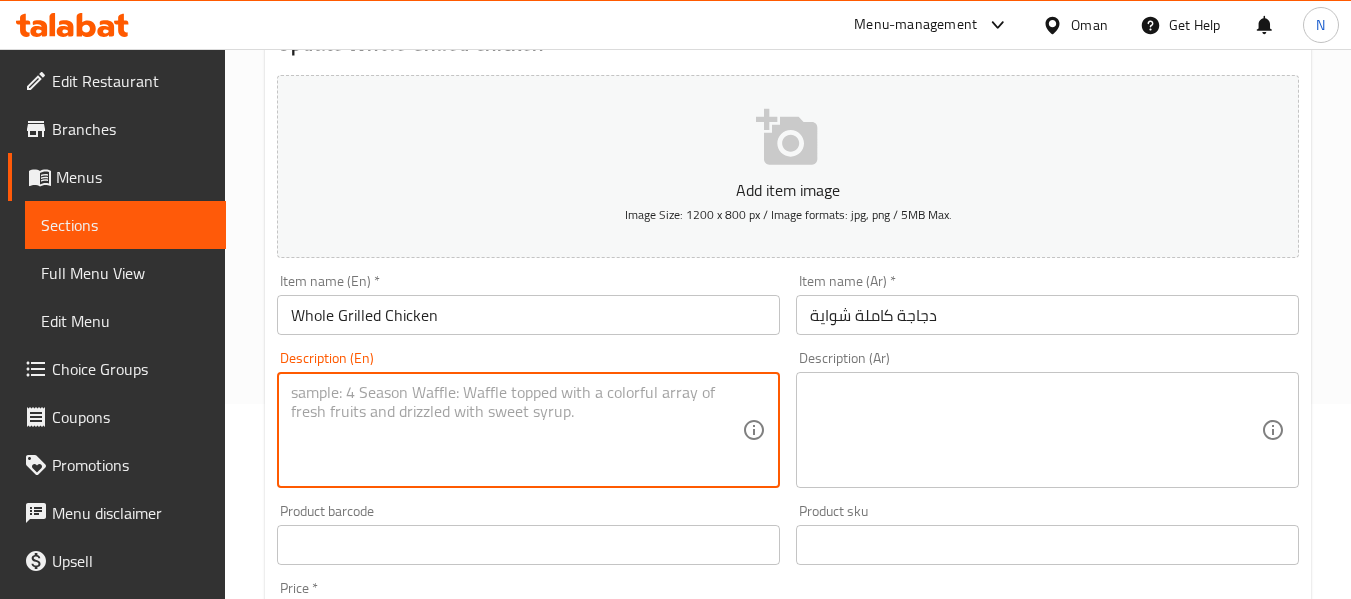 click at bounding box center [516, 430] 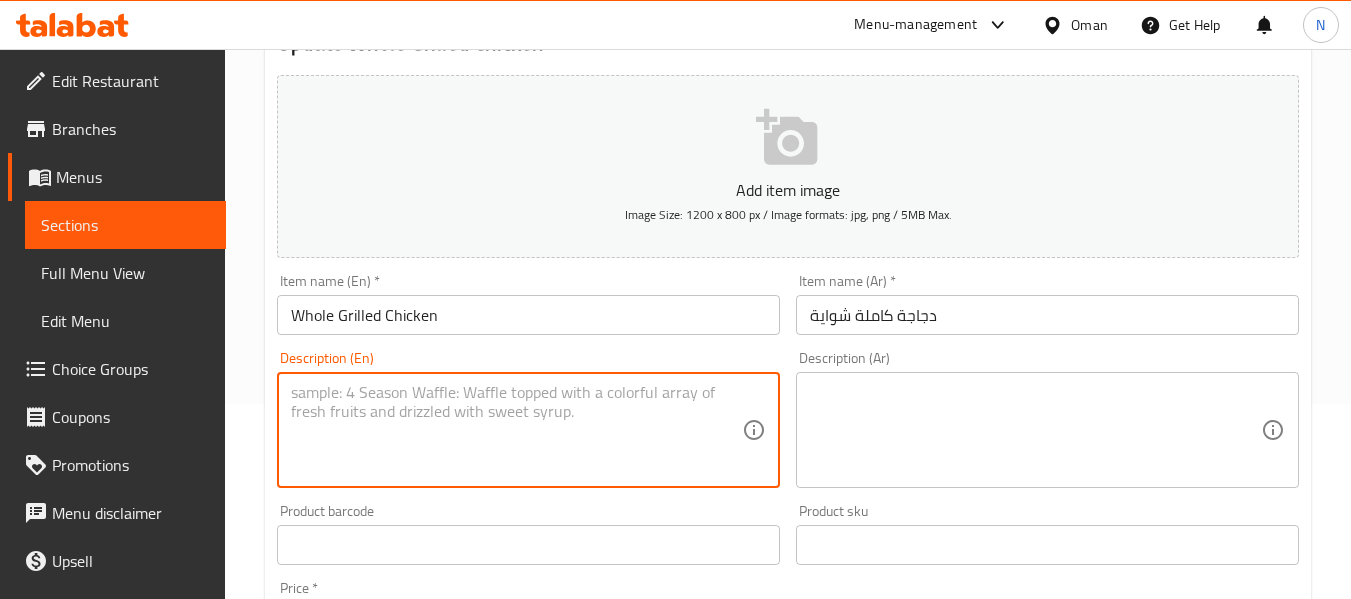 paste on "Made crisp and juicy skin, tender and succulent meat, grilled to perfection and a fragrant blend of herbs and spices	مصنوع من جلد هش ، لحم طري ولذيذ ، مشوي إلى الكمال ومزيج عطري من الأعشاب والتوابل" 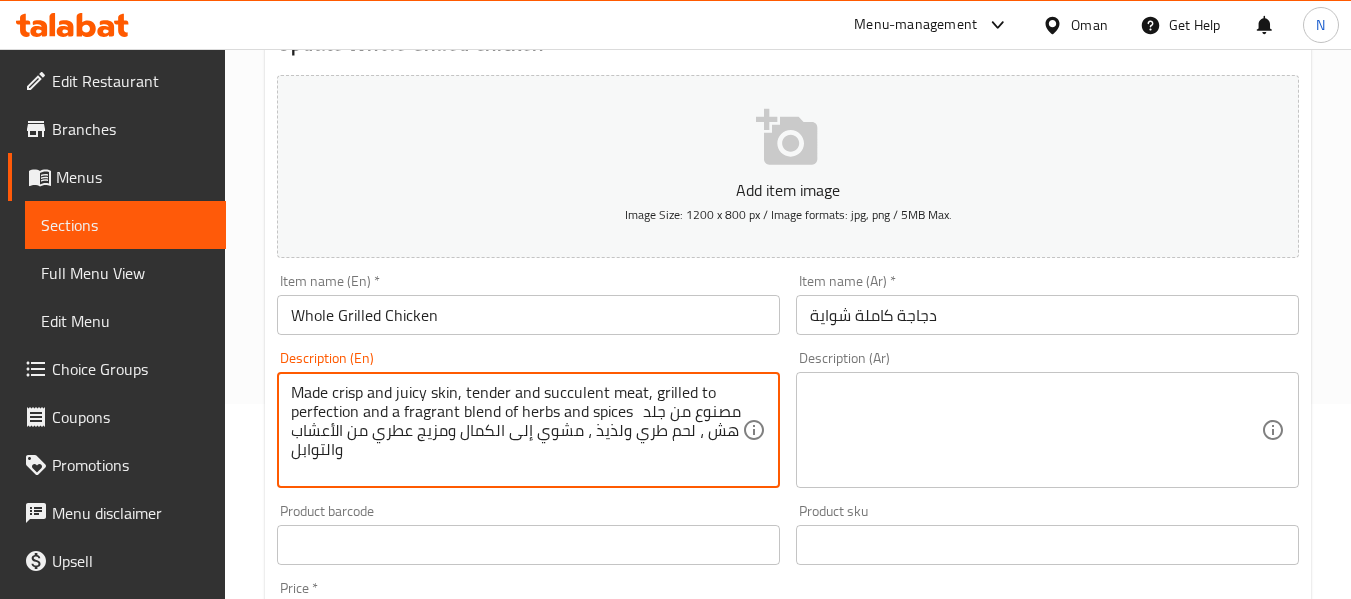 drag, startPoint x: 656, startPoint y: 411, endPoint x: 686, endPoint y: 454, distance: 52.43091 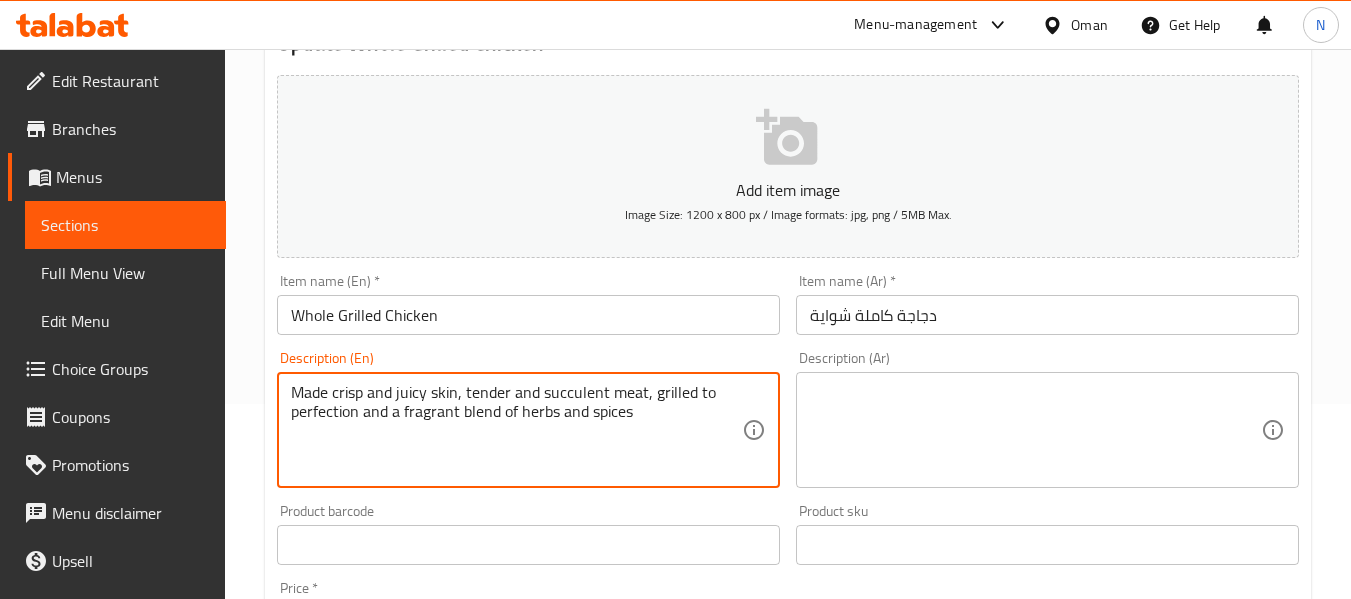 type on "Made crisp and juicy skin, tender and succulent meat, grilled to perfection and a fragrant blend of herbs and spices" 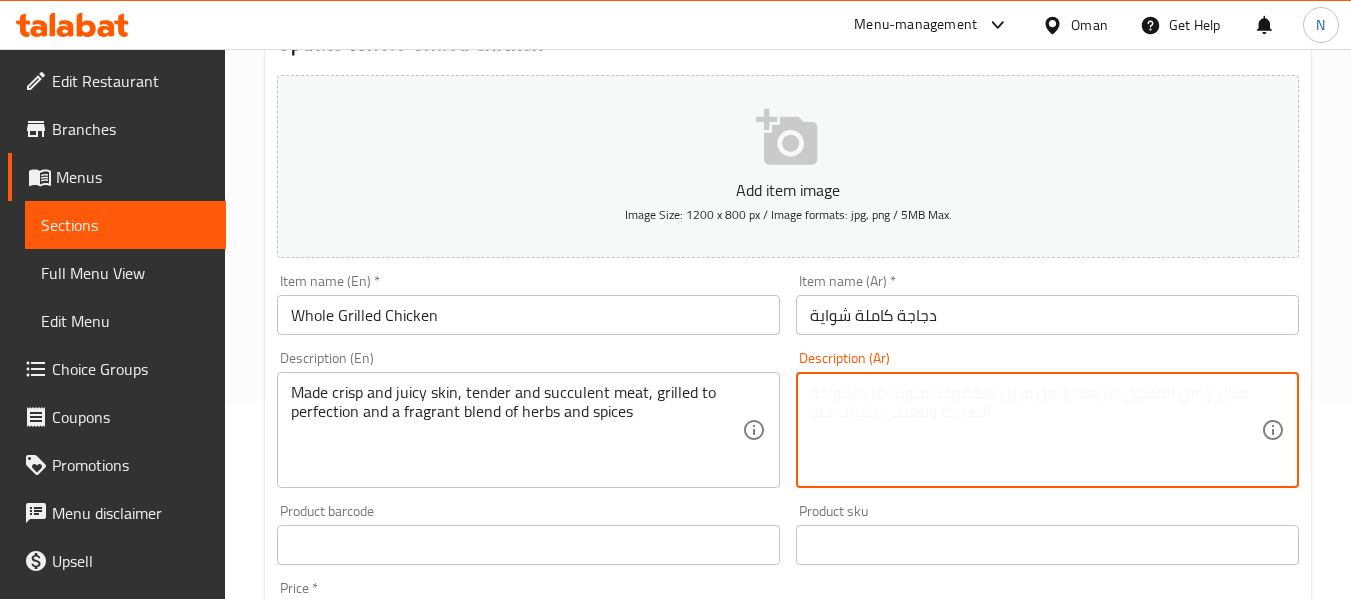 click at bounding box center (1035, 430) 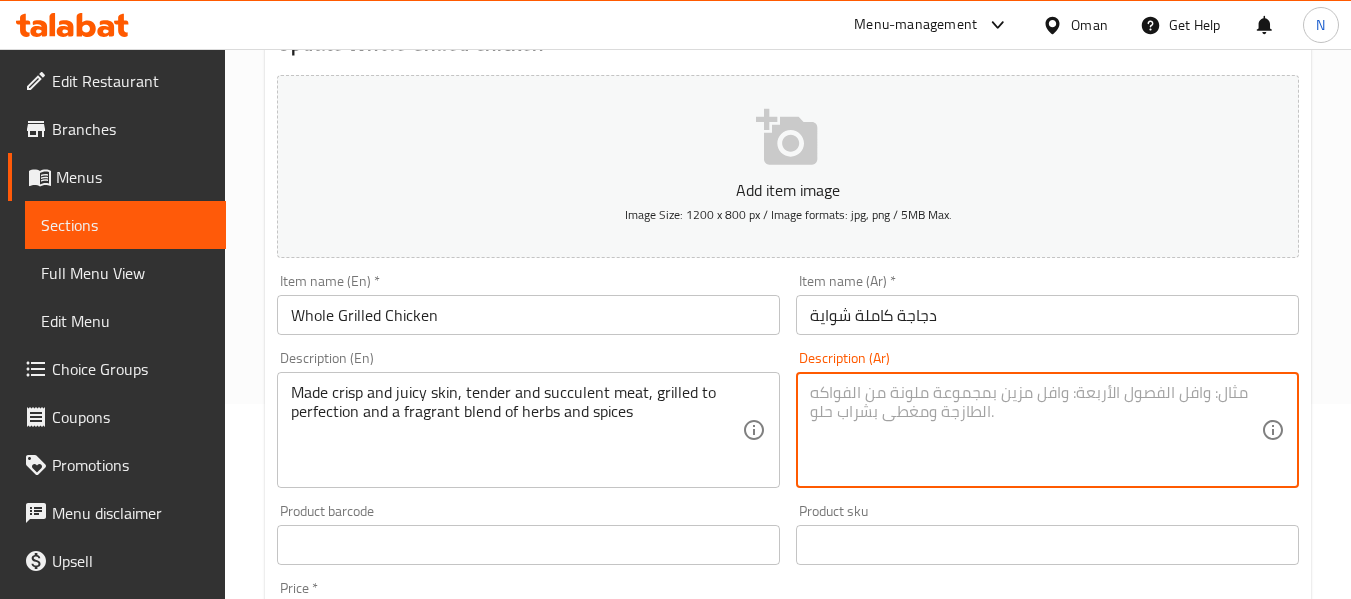 paste on "مصنوع من جلد هش ، لحم طري ولذيذ ، مشوي إلى الكمال ومزيج عطري من الأعشاب والتوابل" 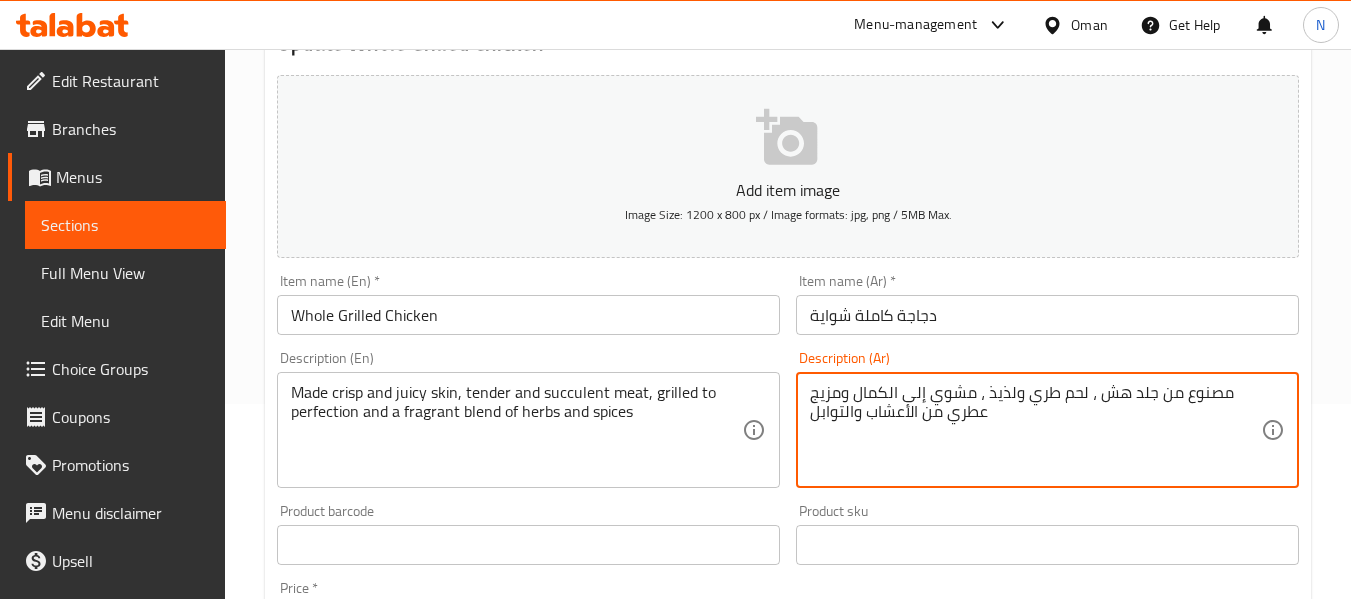 type on "مصنوع من جلد هش ، لحم طري ولذيذ ، مشوي إلى الكمال ومزيج عطري من الأعشاب والتوابل" 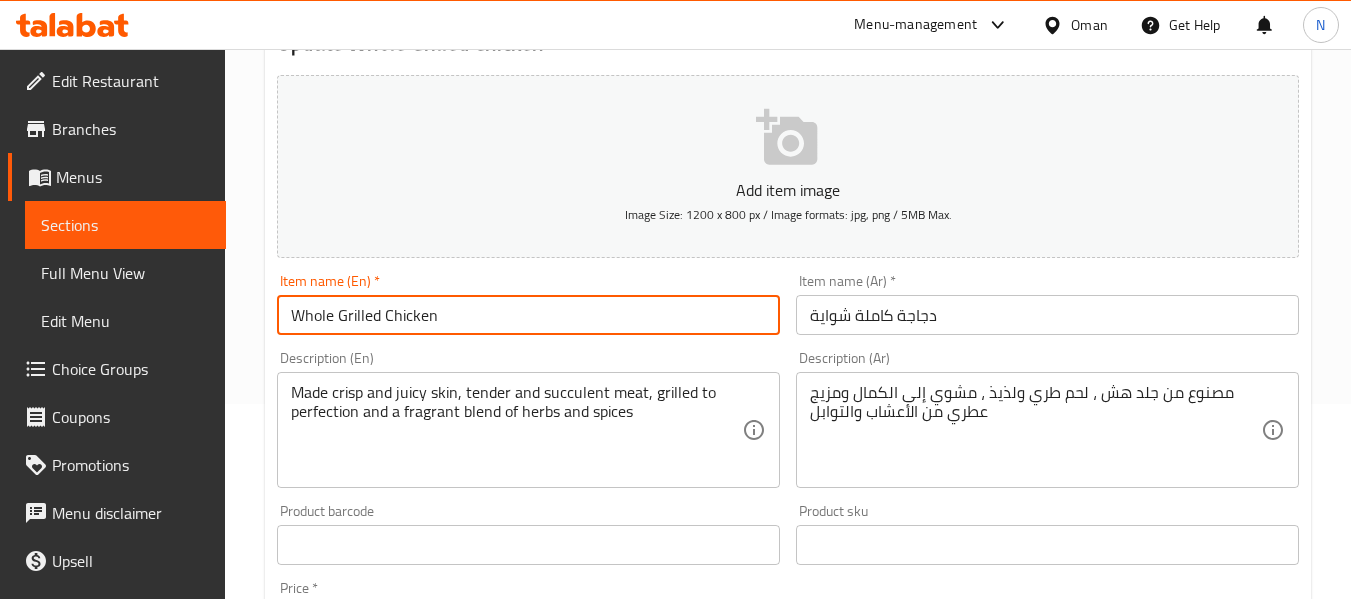click on "Update" at bounding box center (398, 1131) 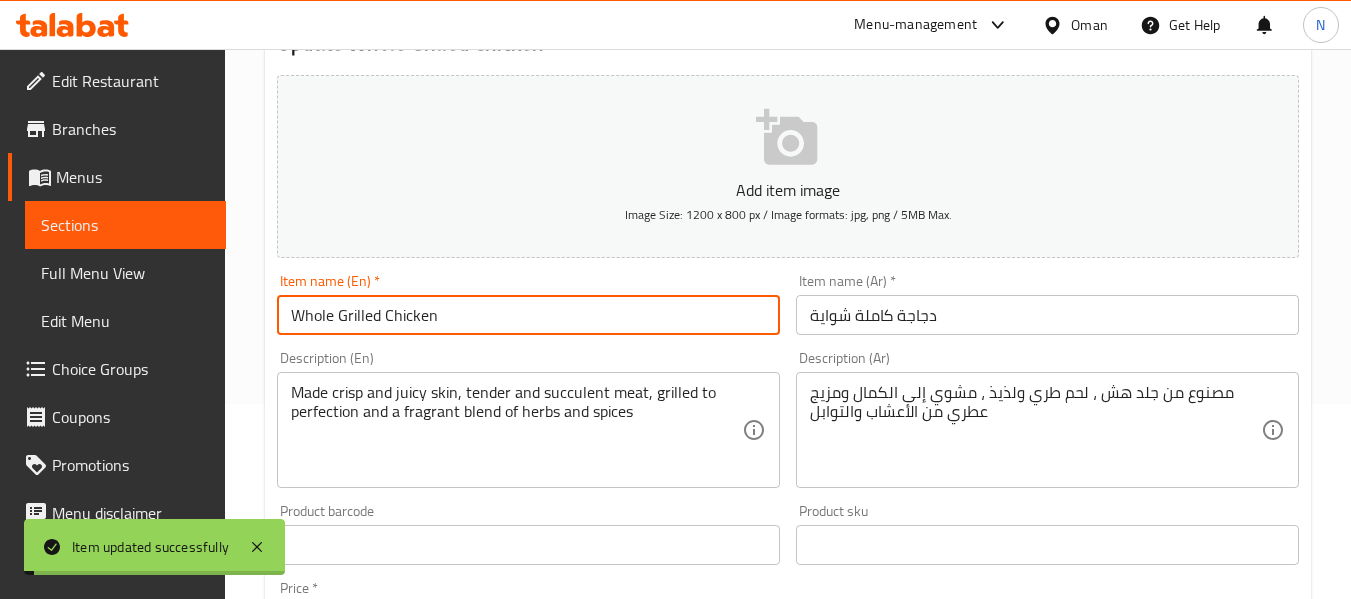 scroll, scrollTop: 0, scrollLeft: 0, axis: both 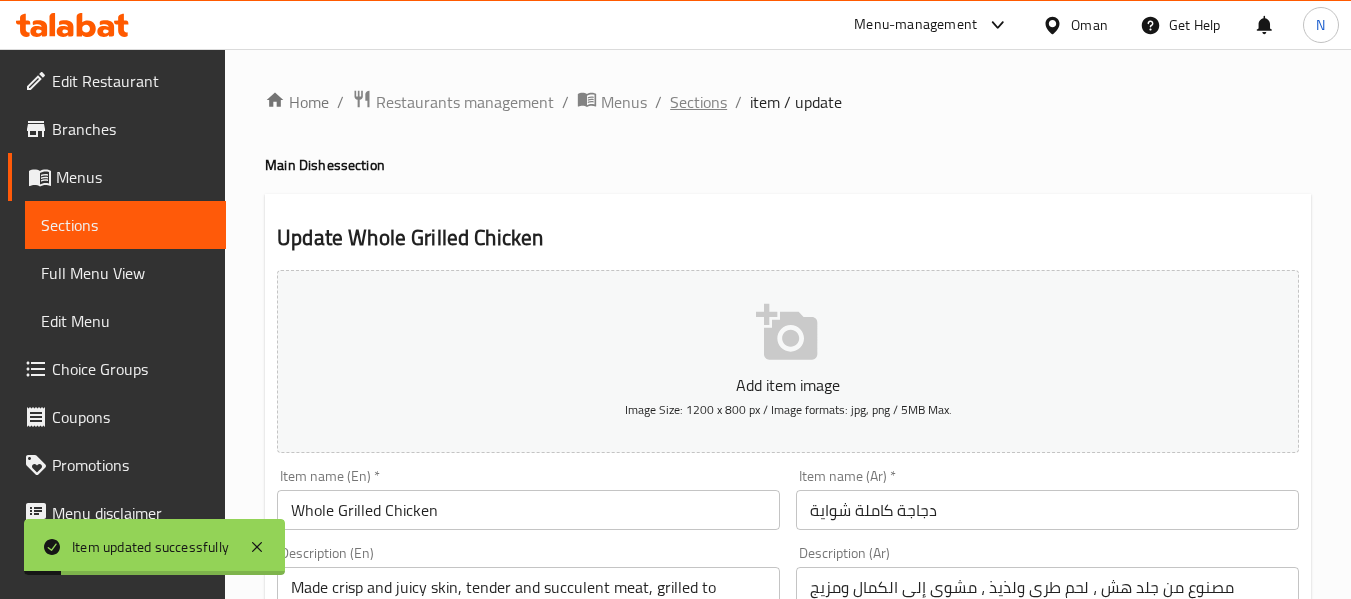 click on "Sections" at bounding box center [698, 102] 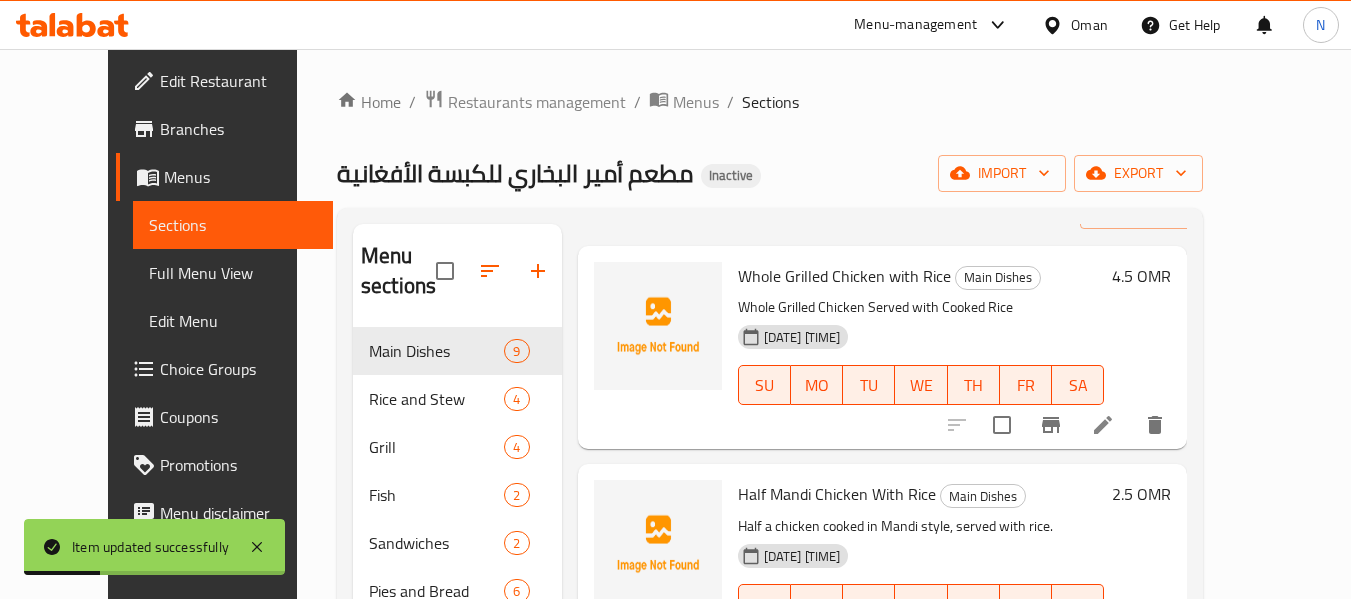 scroll, scrollTop: 74, scrollLeft: 0, axis: vertical 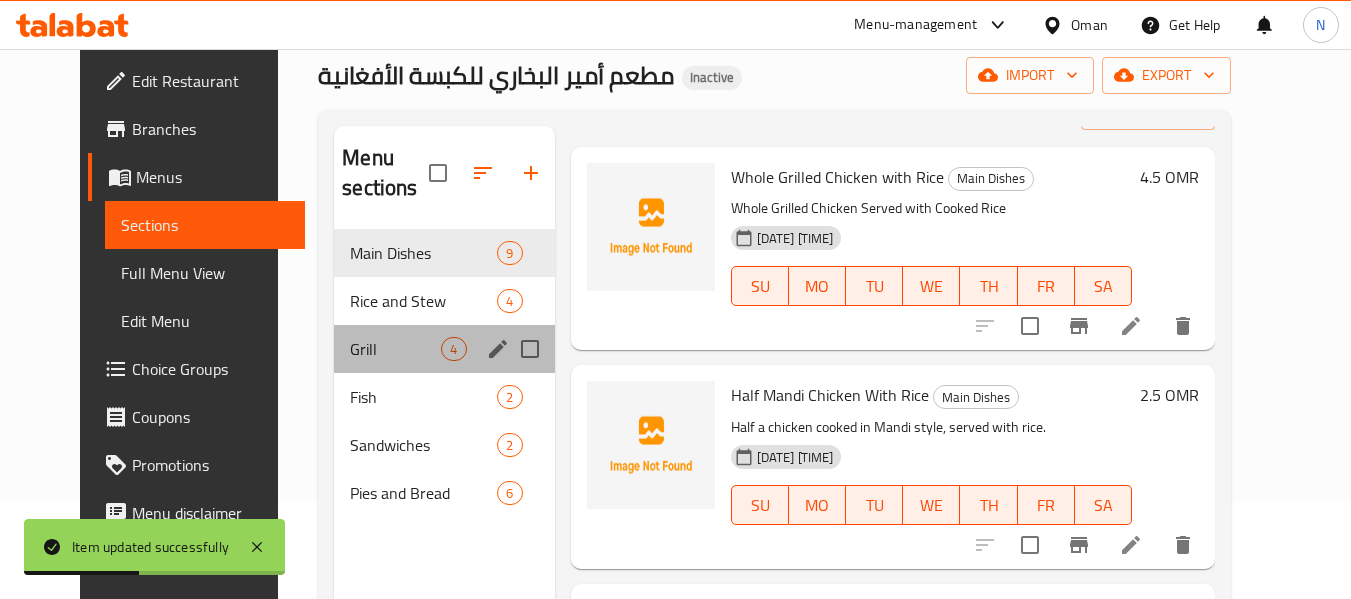 click on "Grill 4" at bounding box center (444, 349) 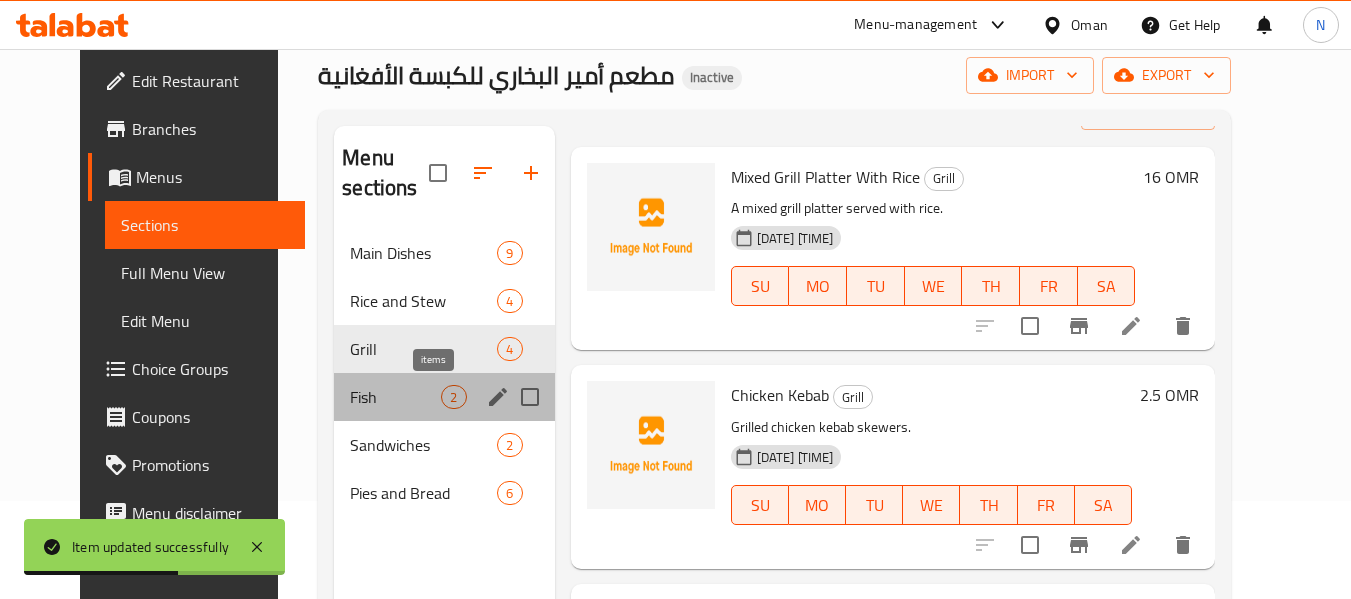 click on "2" at bounding box center (453, 397) 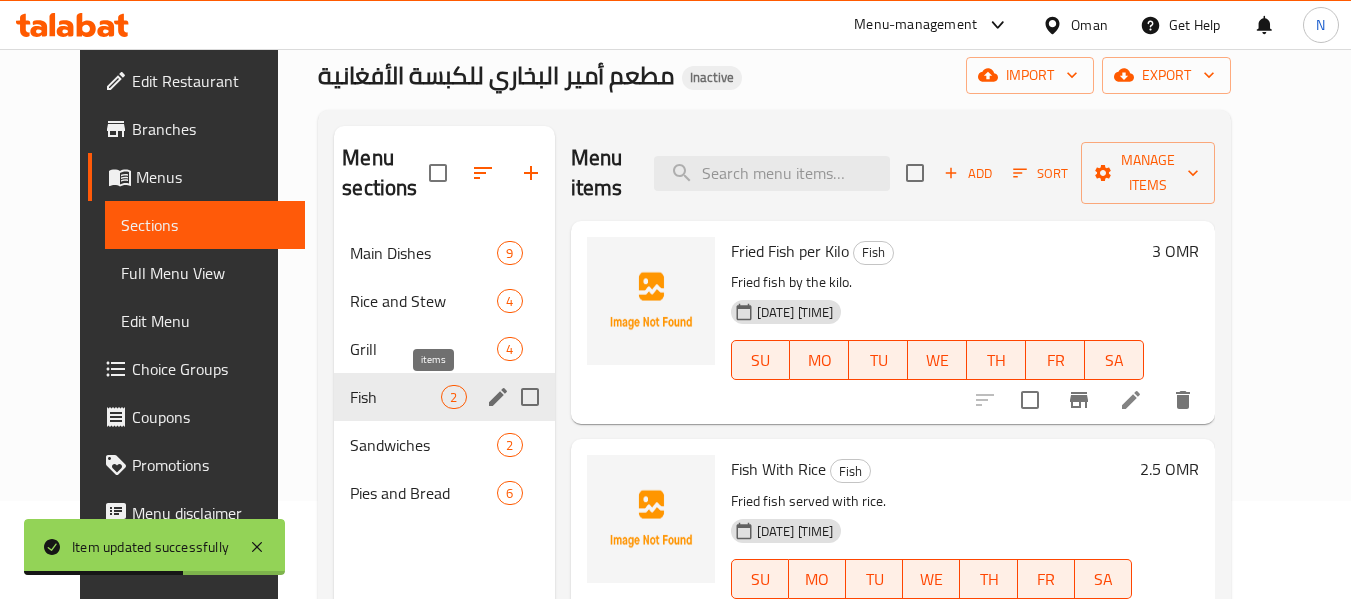 scroll, scrollTop: 0, scrollLeft: 0, axis: both 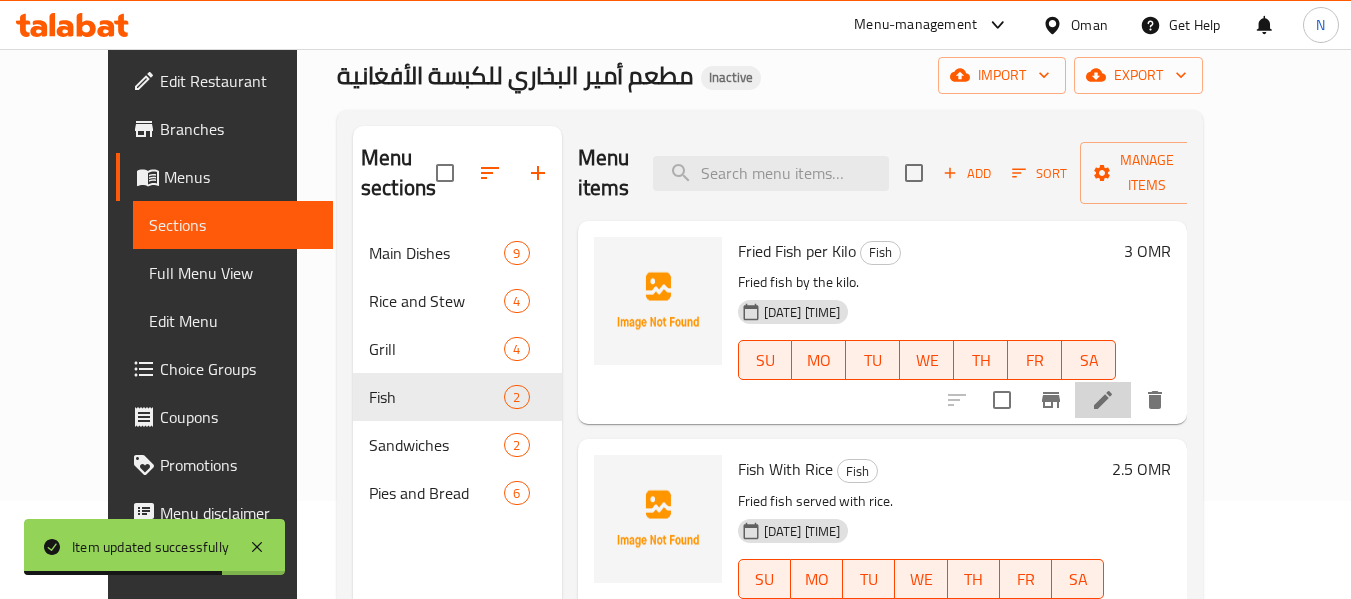 click at bounding box center (1103, 400) 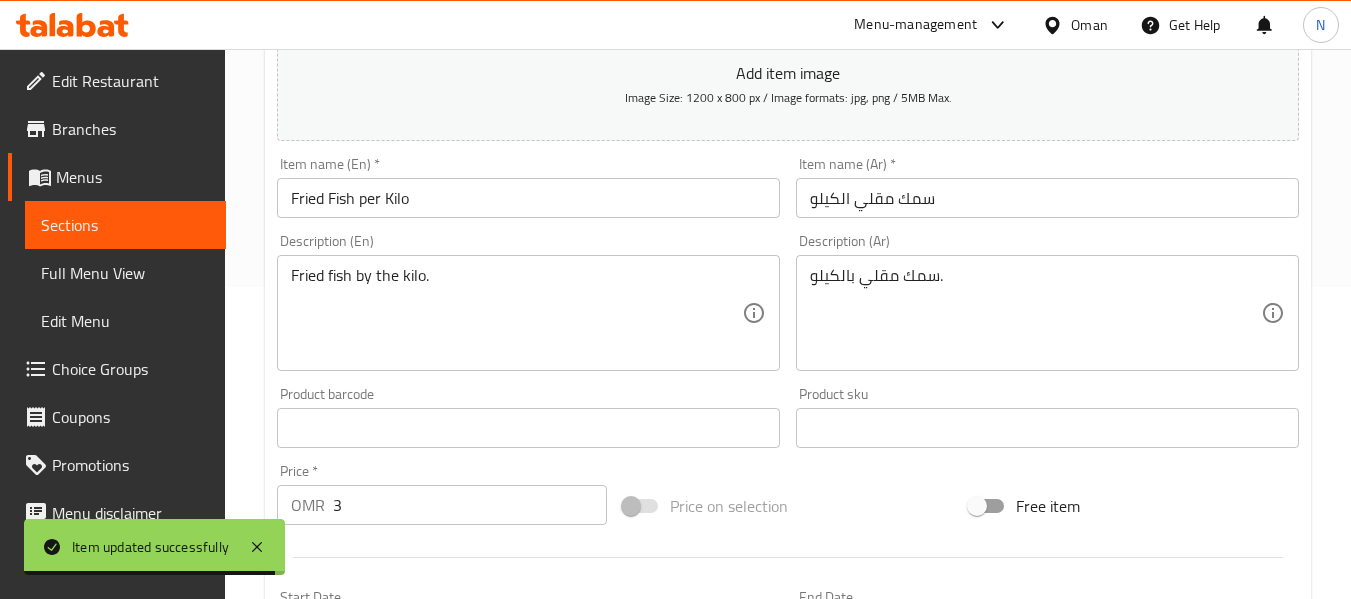 scroll, scrollTop: 313, scrollLeft: 0, axis: vertical 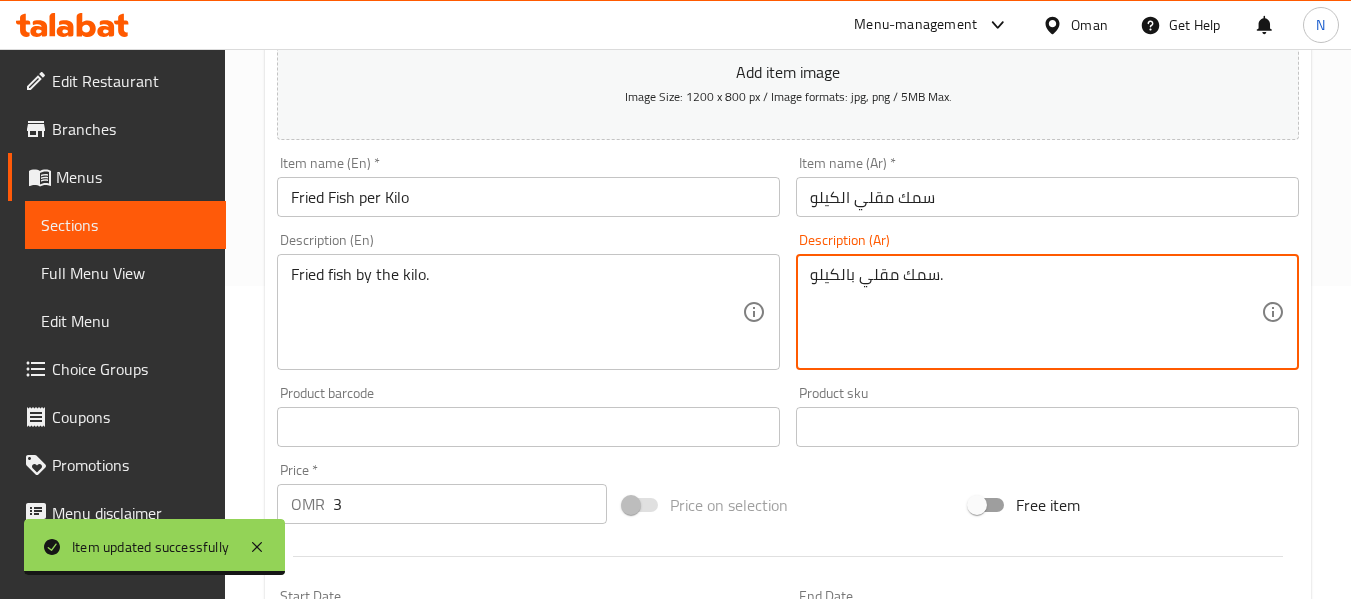 click on "سمك مقلي بالكيلو." at bounding box center [1035, 312] 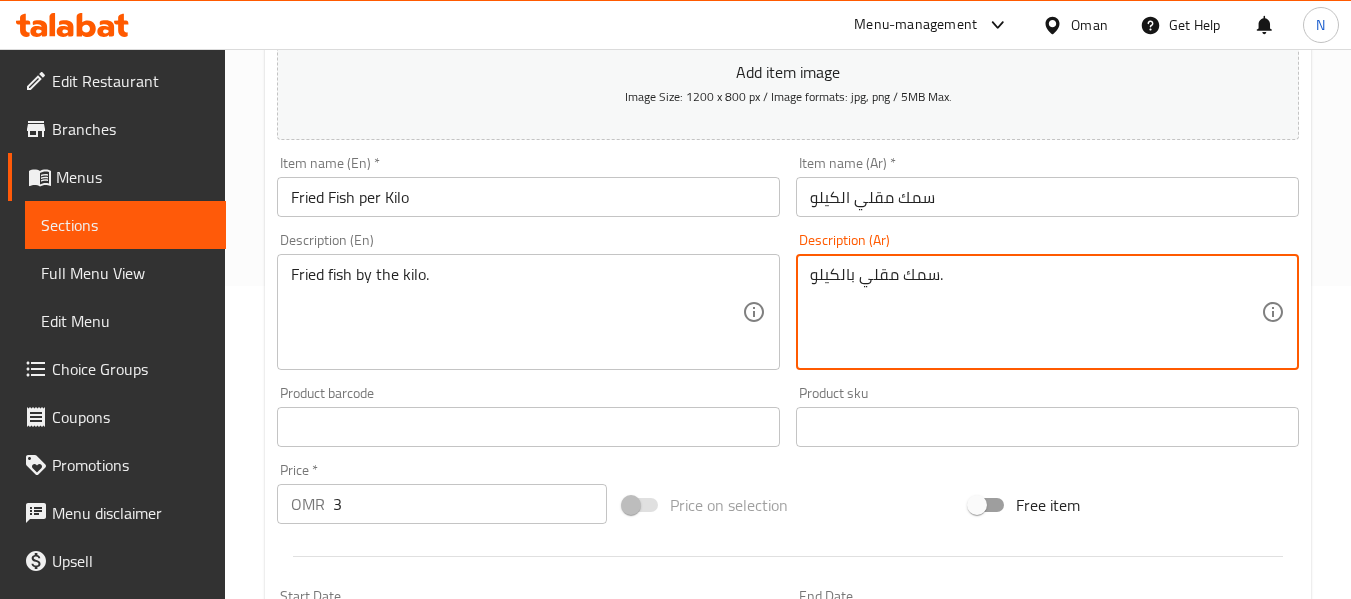 click on "سمك مقلي بالكيلو." at bounding box center [1035, 312] 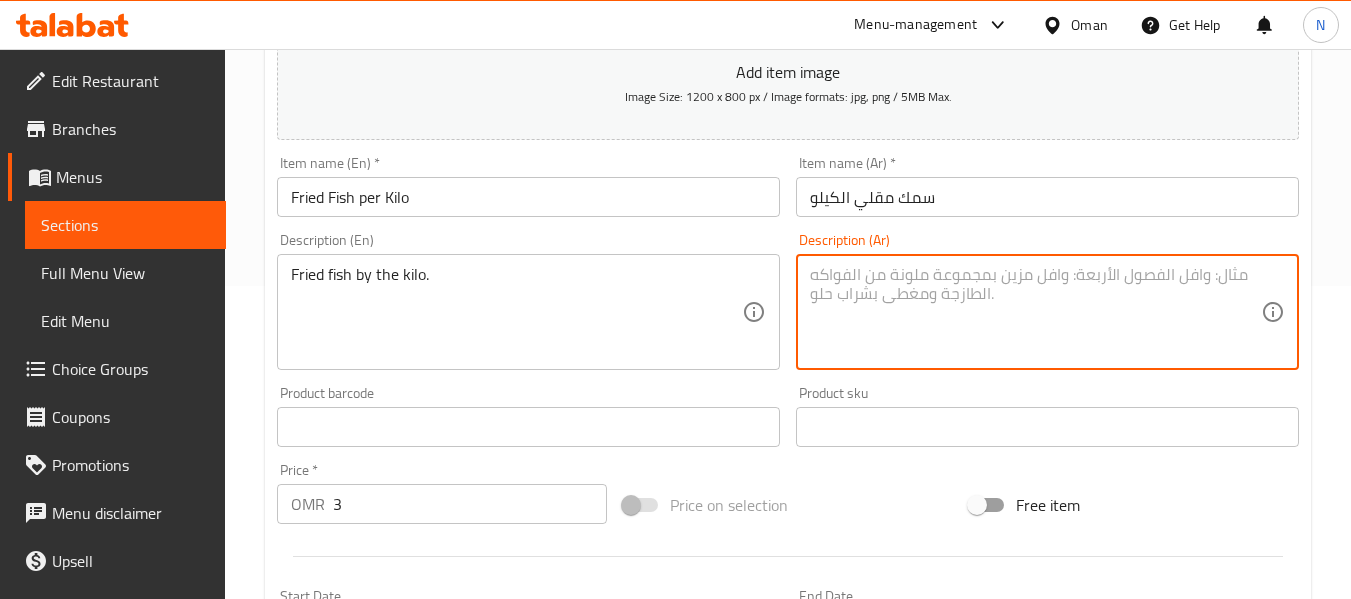 type 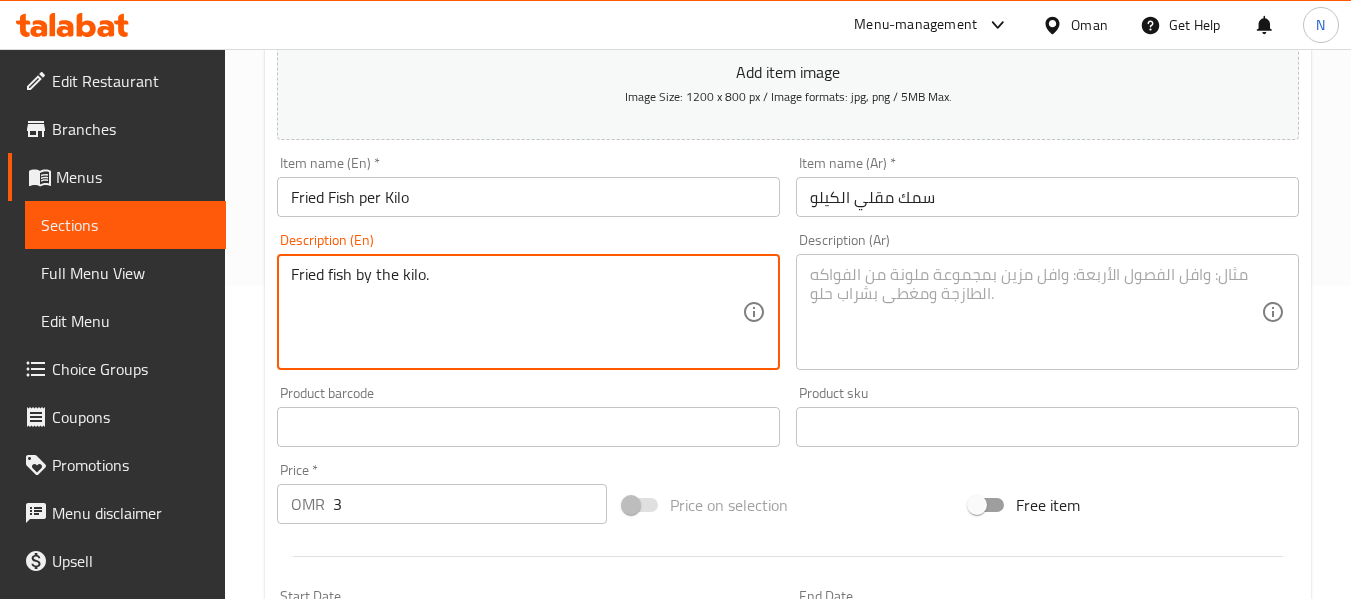 drag, startPoint x: 611, startPoint y: 264, endPoint x: 605, endPoint y: 282, distance: 18.973665 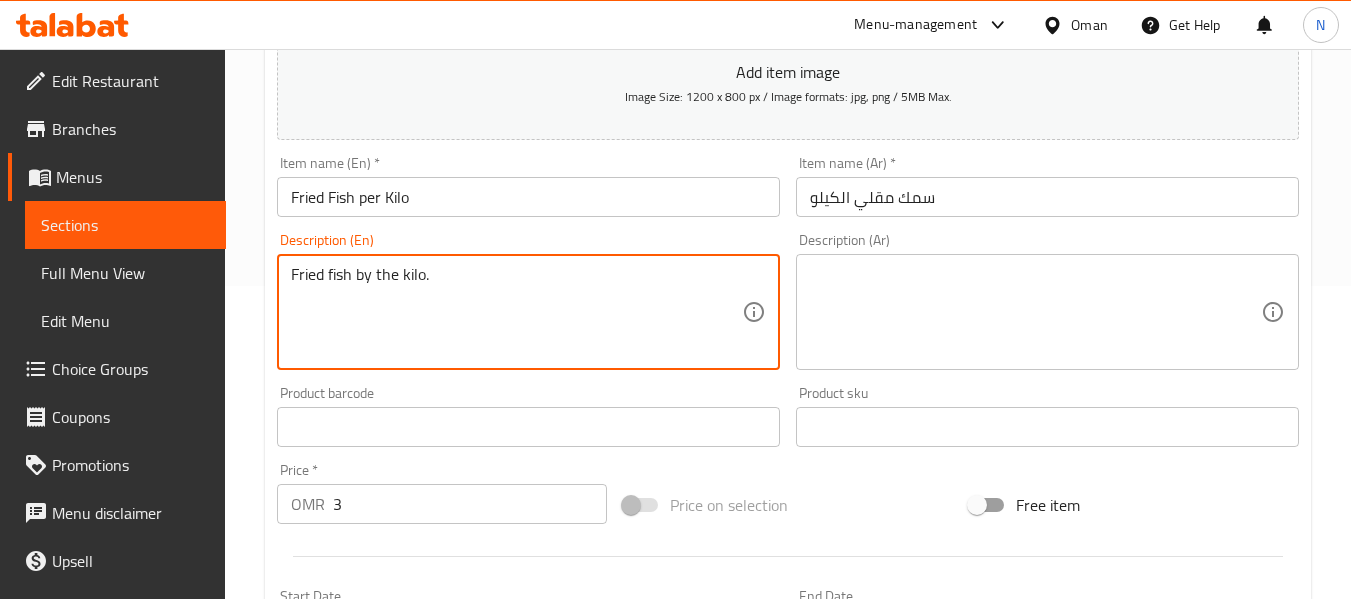 click on "Fried fish by the kilo." at bounding box center (516, 312) 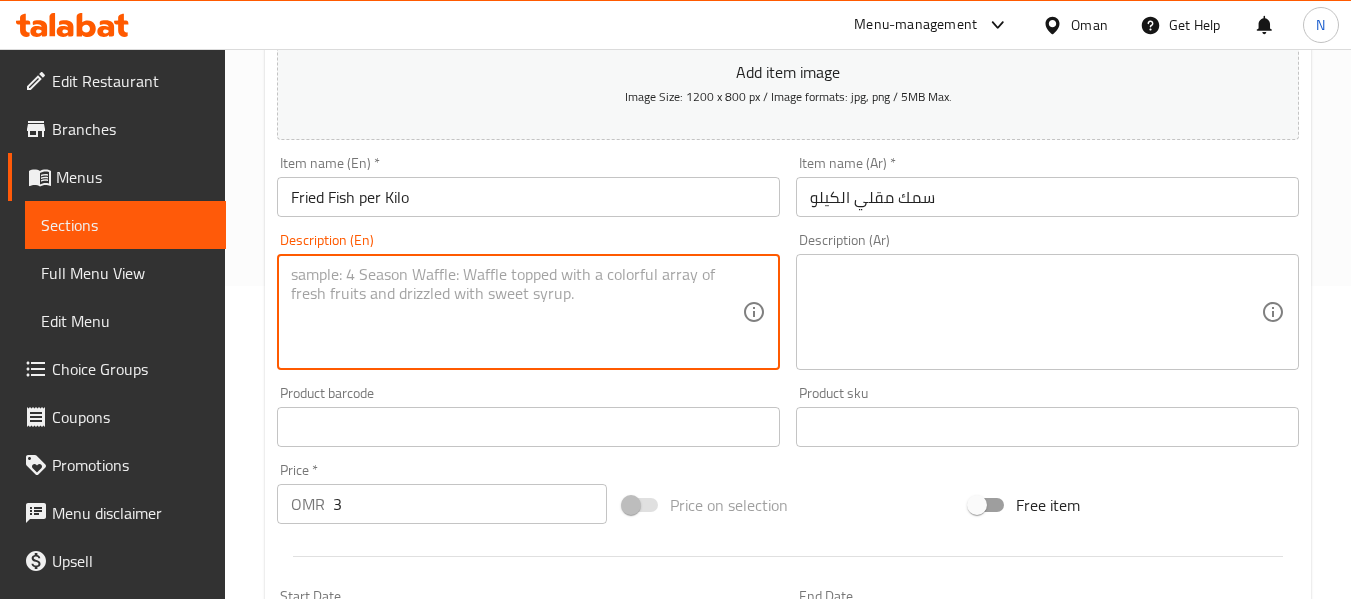 type 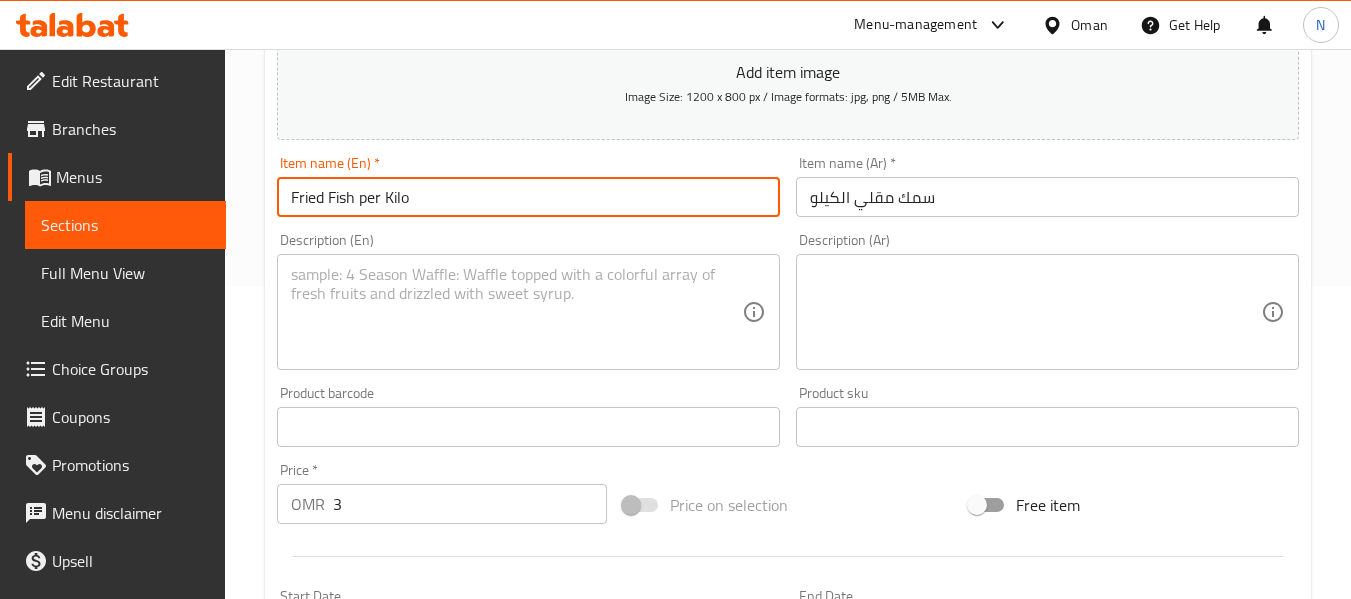 click on "Fried Fish per Kilo" at bounding box center [528, 197] 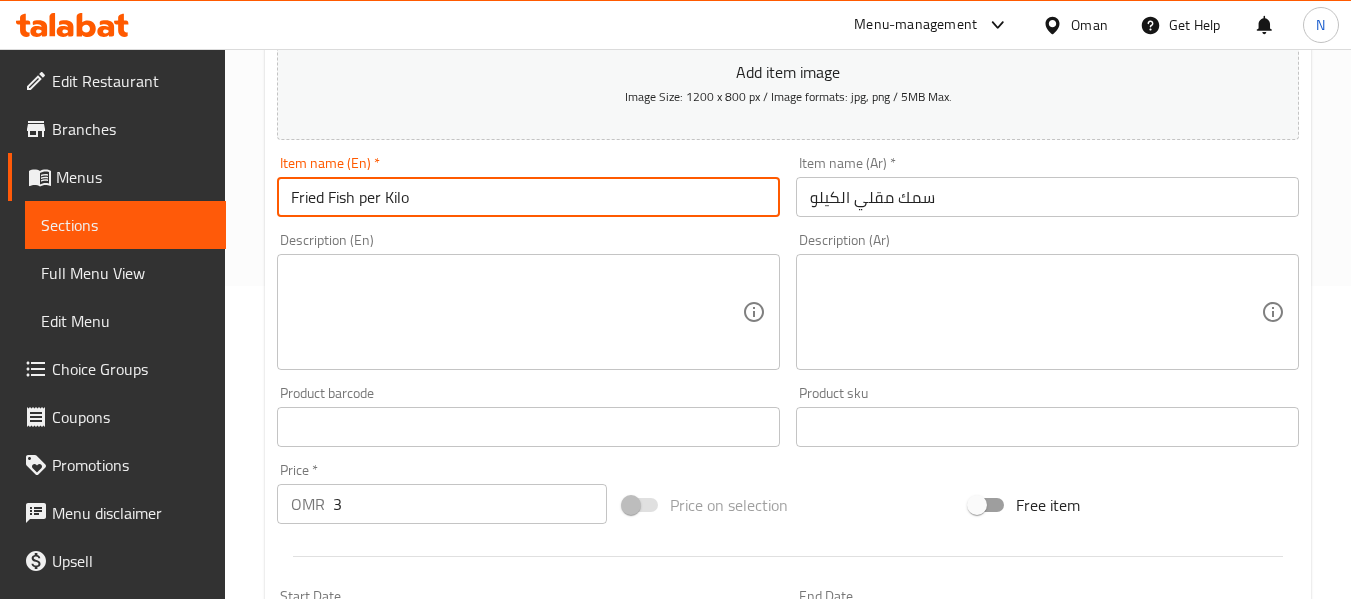 click on "Fried Fish per Kilo" at bounding box center [528, 197] 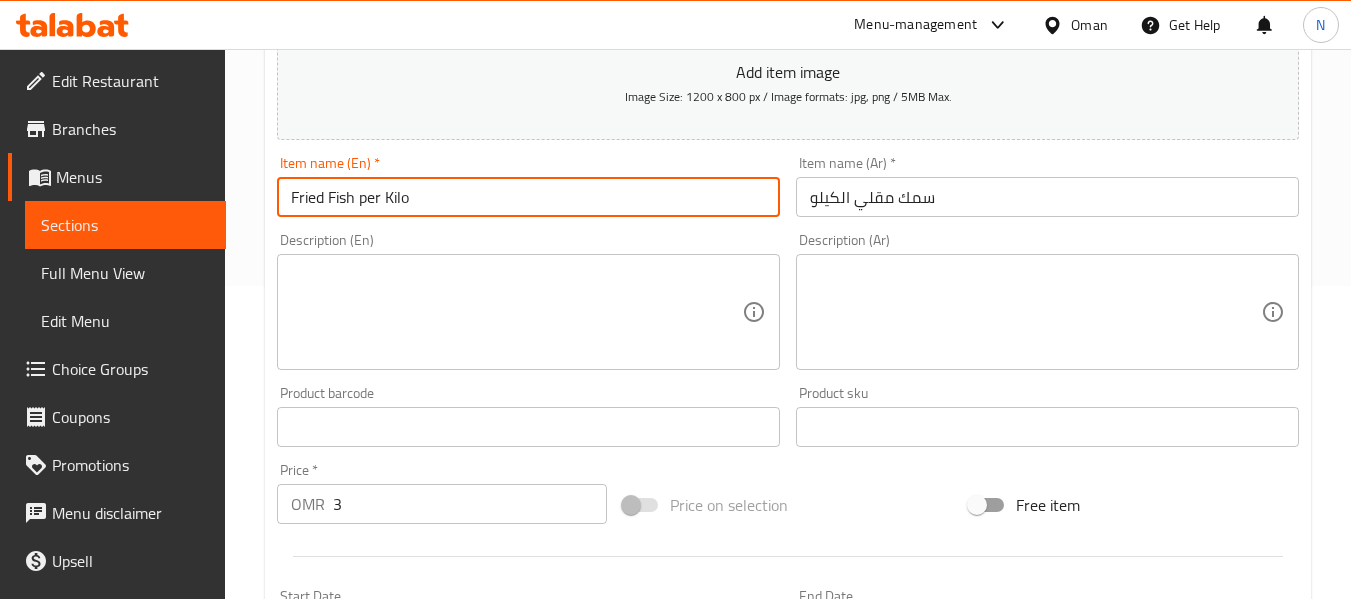 click on "Update" at bounding box center (398, 1013) 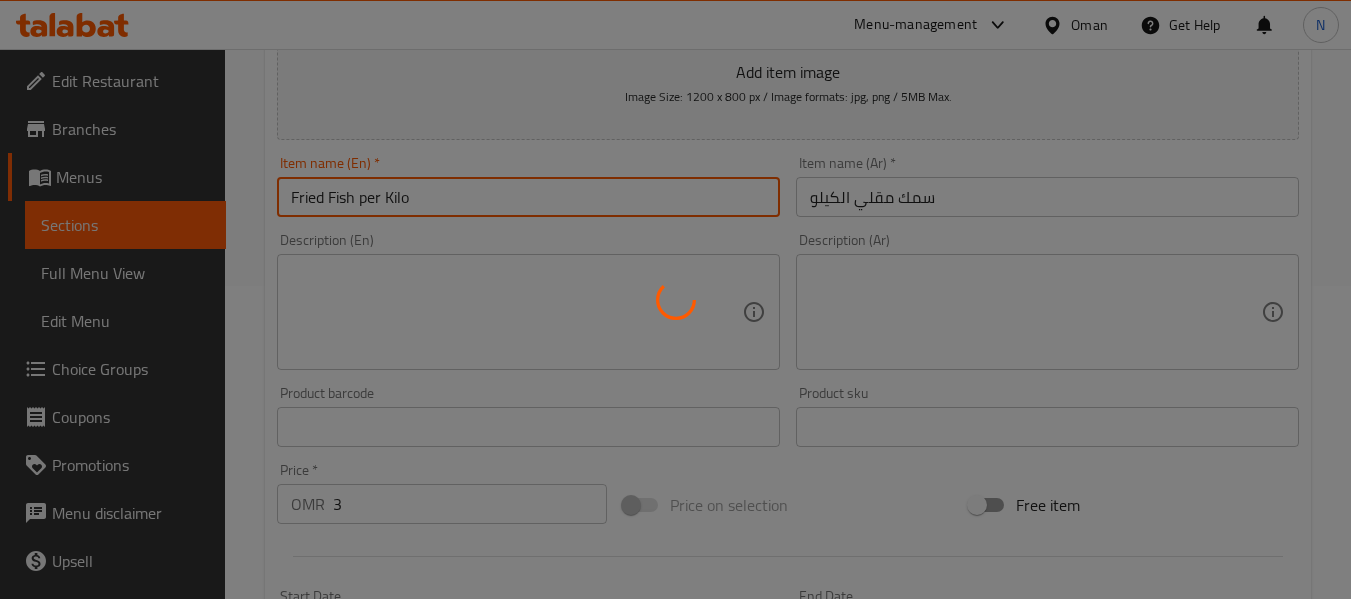 scroll, scrollTop: 0, scrollLeft: 0, axis: both 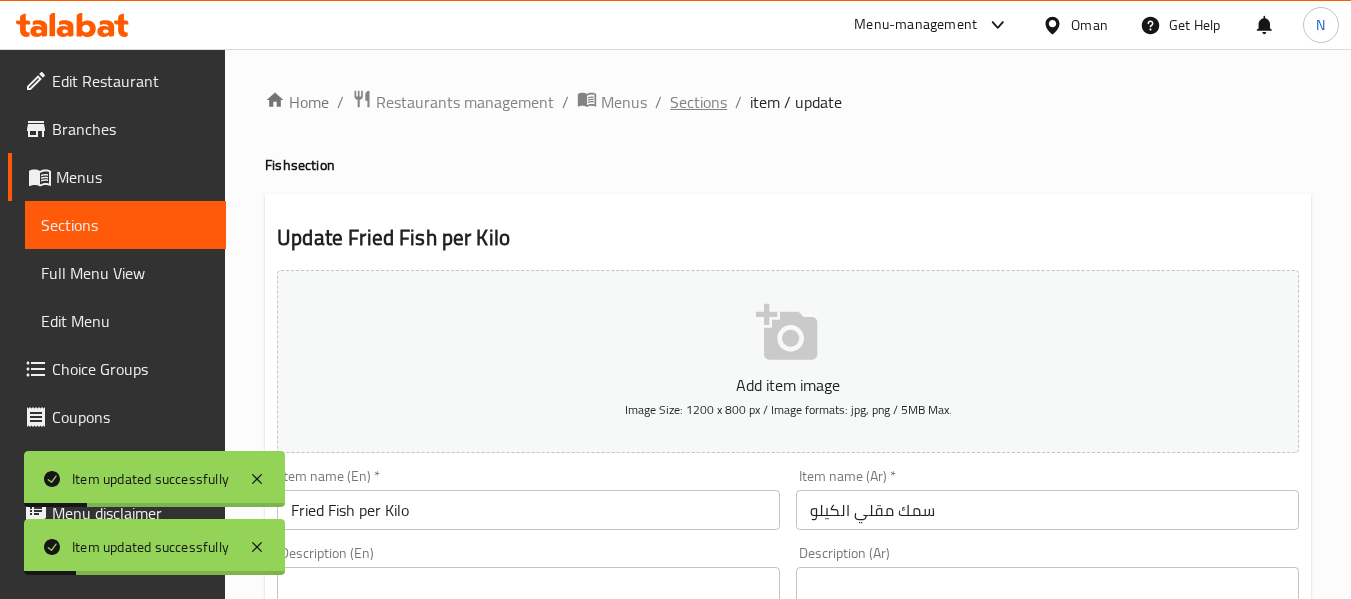click on "Sections" at bounding box center [698, 102] 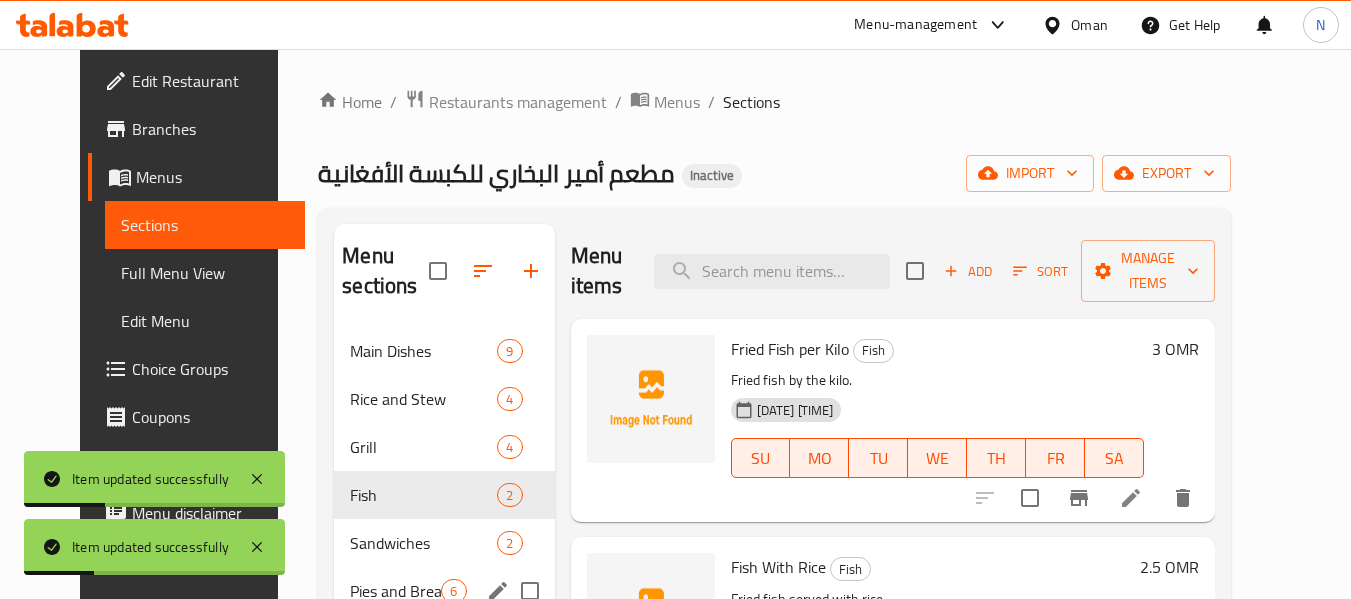 scroll, scrollTop: 244, scrollLeft: 0, axis: vertical 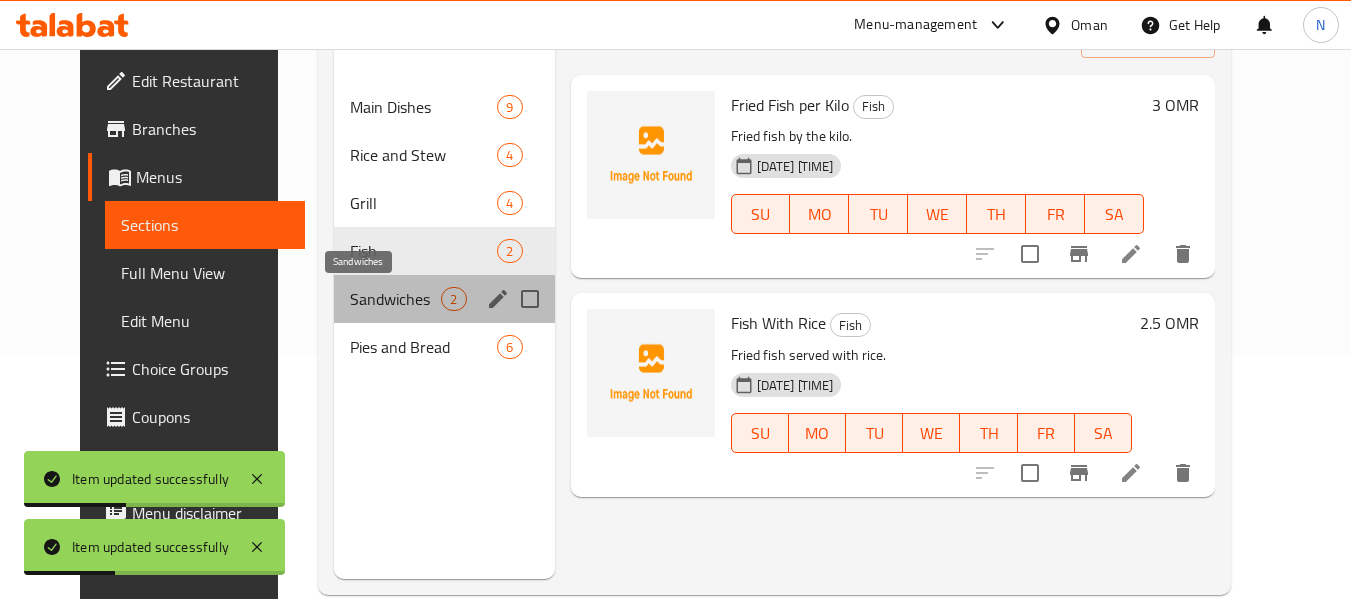 click on "Sandwiches" at bounding box center (395, 299) 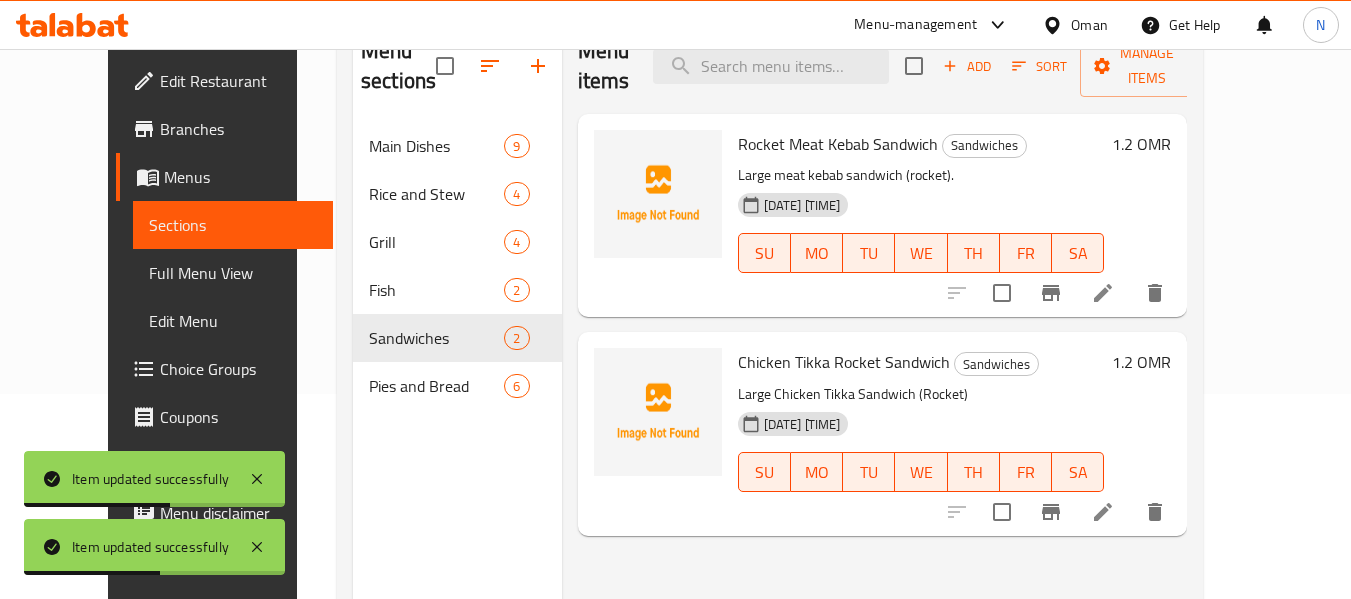 scroll, scrollTop: 204, scrollLeft: 0, axis: vertical 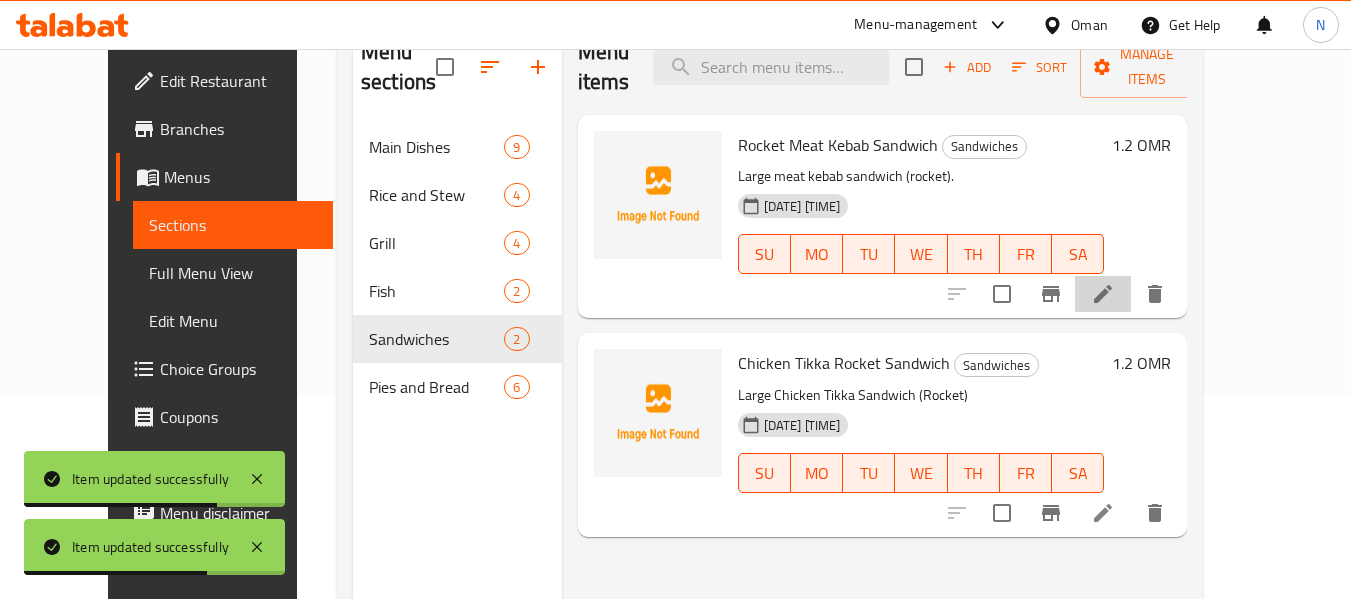 click at bounding box center (1103, 294) 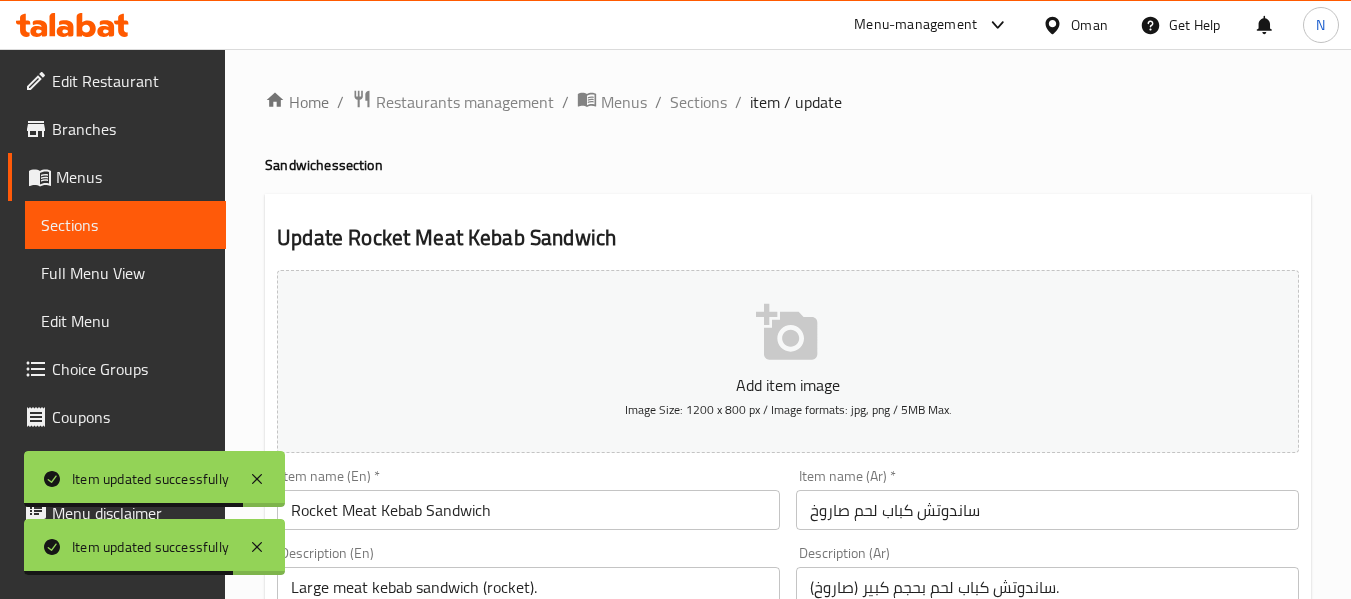 scroll, scrollTop: 190, scrollLeft: 0, axis: vertical 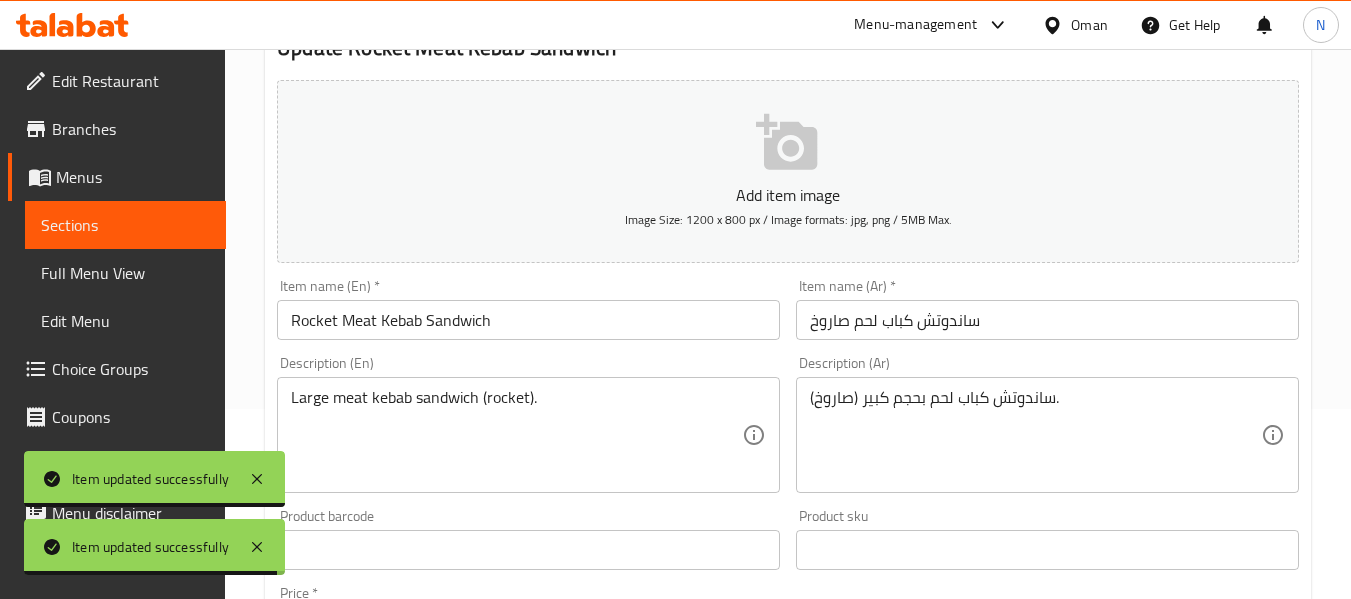 click on "Rocket Meat Kebab Sandwich" at bounding box center (528, 320) 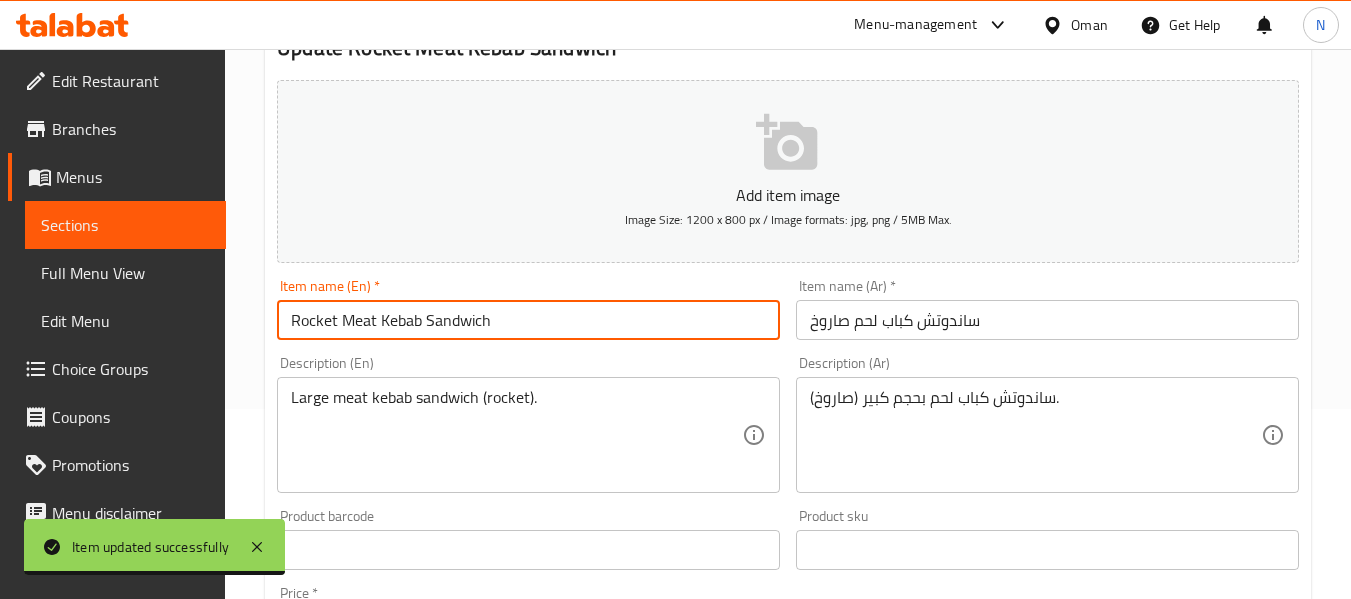 click on "Rocket Meat Kebab Sandwich" at bounding box center [528, 320] 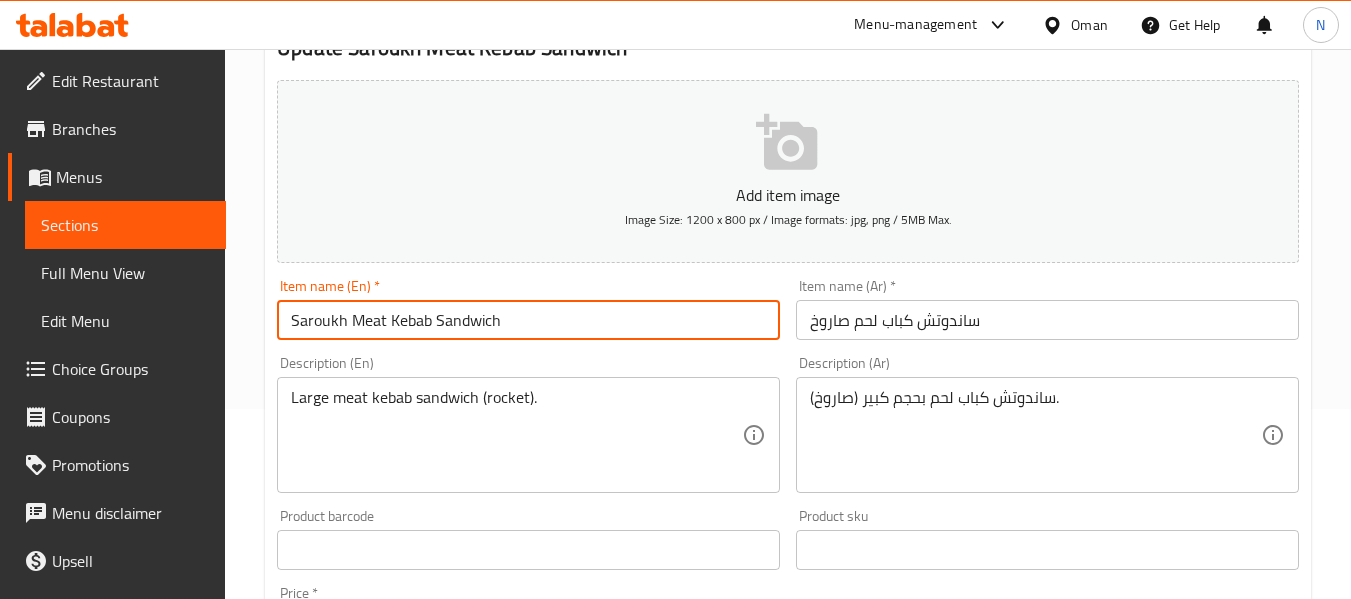 type on "Saroukh Meat Kebab Sandwich" 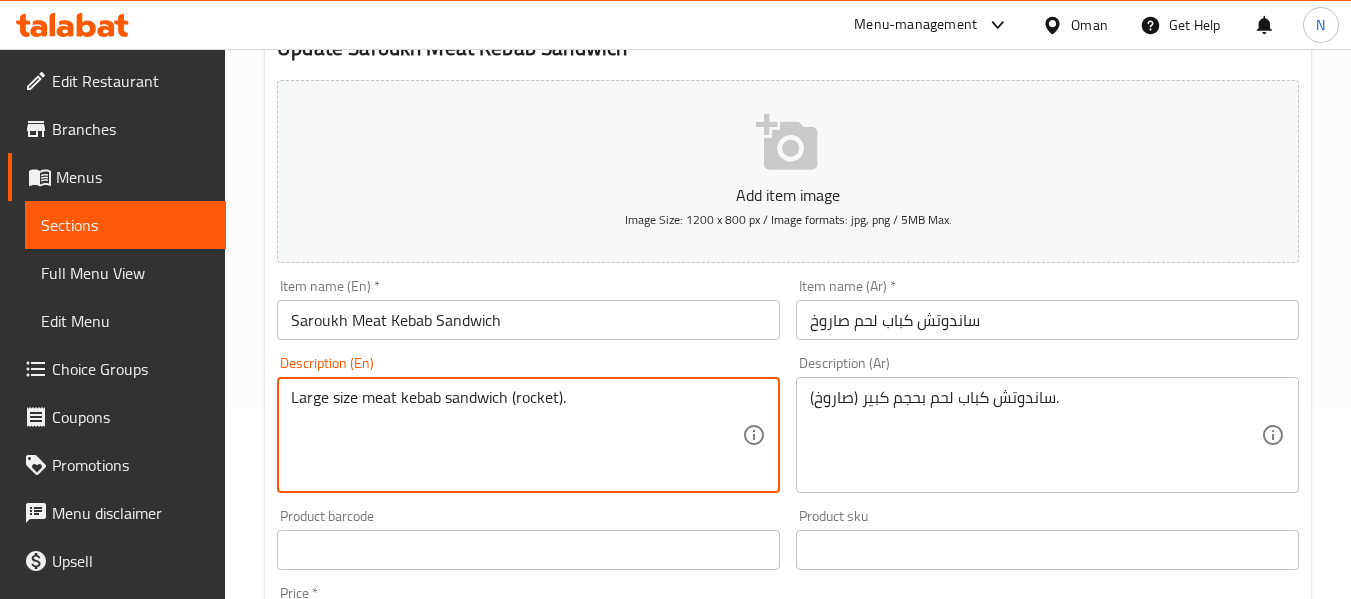 click on "Large size meat kebab sandwich (rocket)." at bounding box center [516, 435] 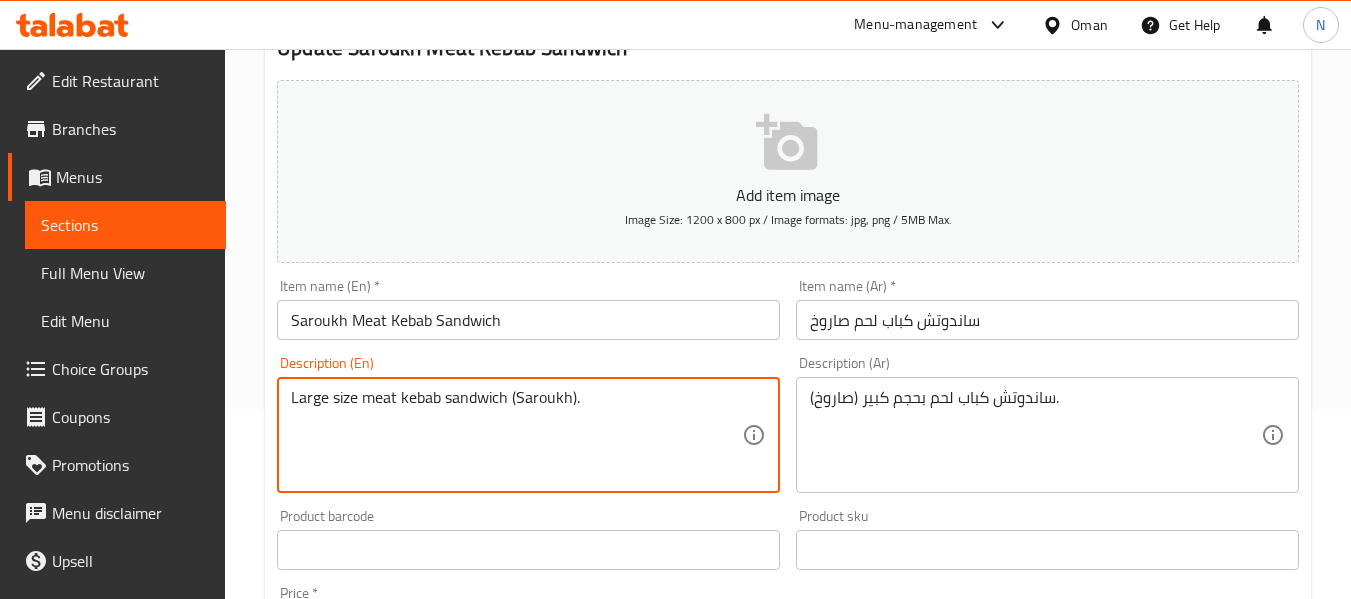 type on "Large size meat kebab sandwich (Saroukh)." 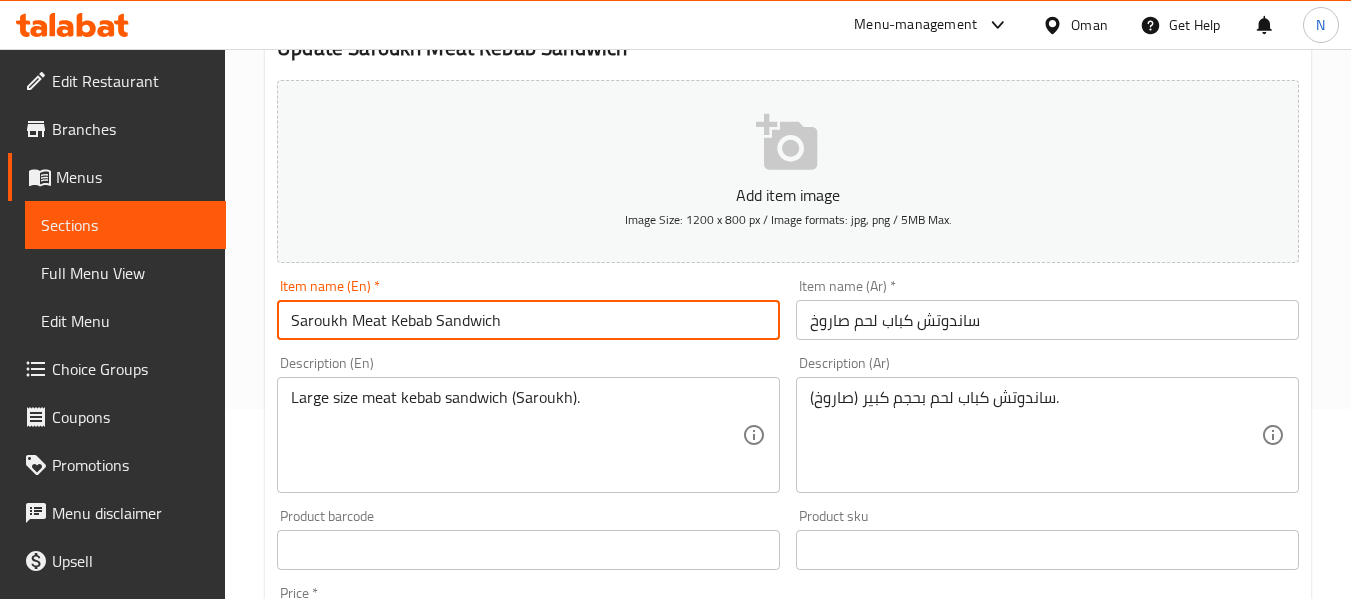 click on "Saroukh Meat Kebab Sandwich" at bounding box center (528, 320) 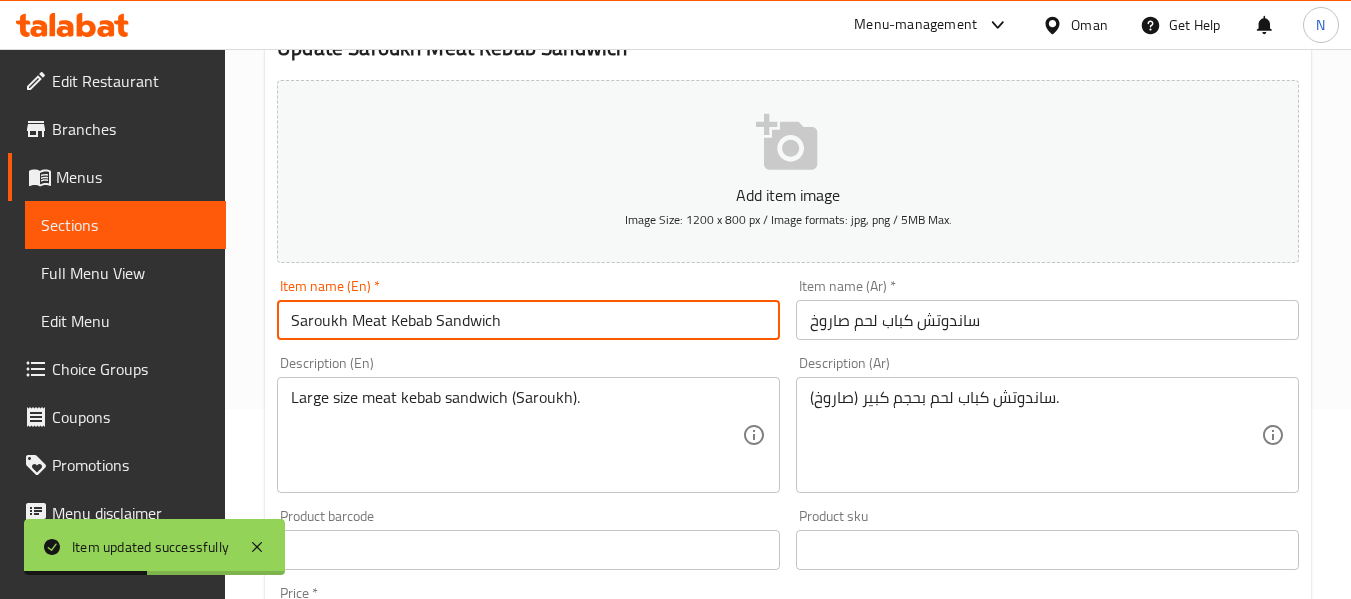 scroll, scrollTop: 0, scrollLeft: 0, axis: both 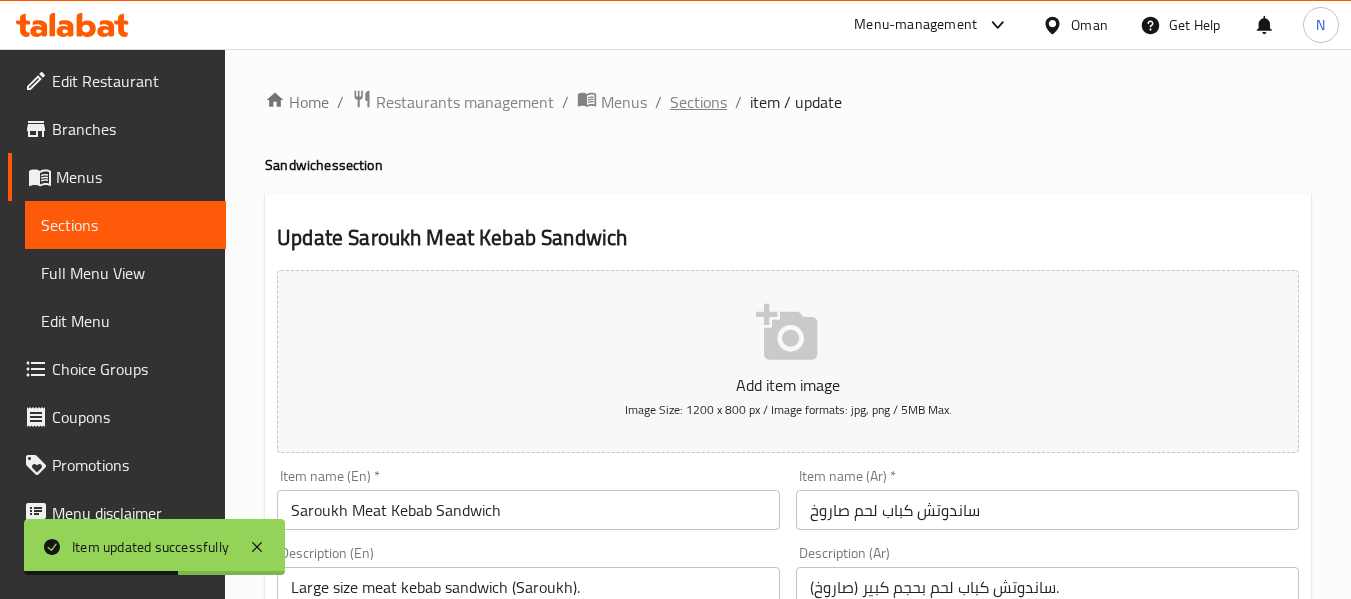 click on "Sections" at bounding box center (698, 102) 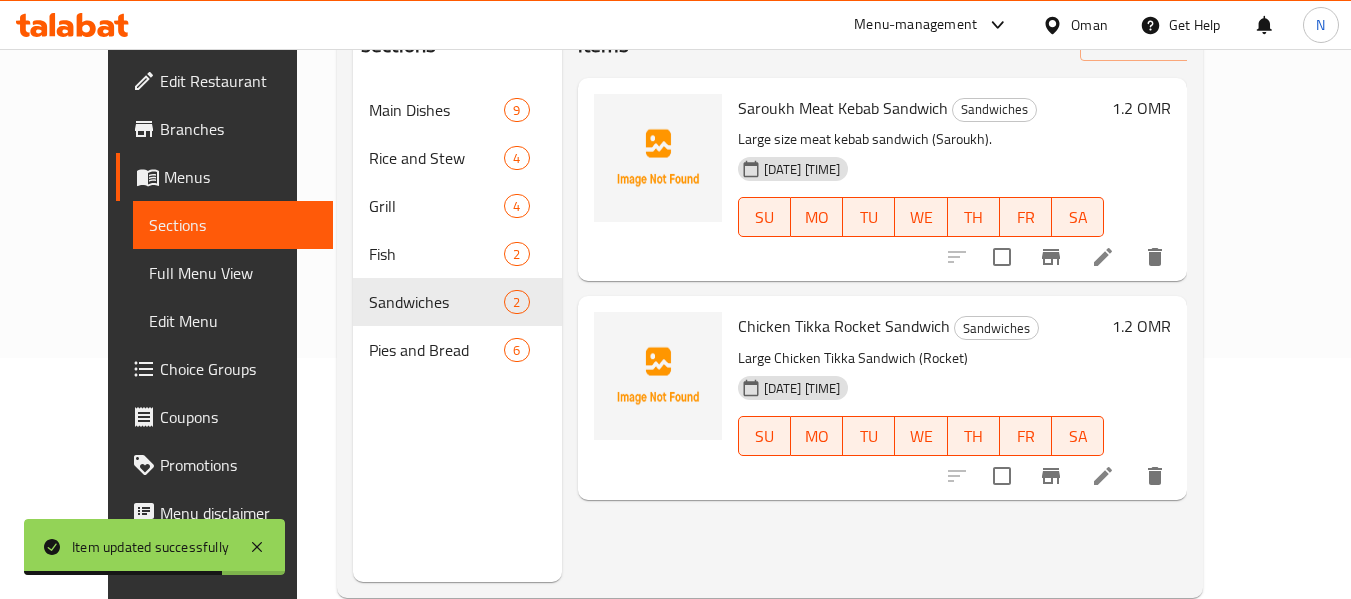 scroll, scrollTop: 252, scrollLeft: 0, axis: vertical 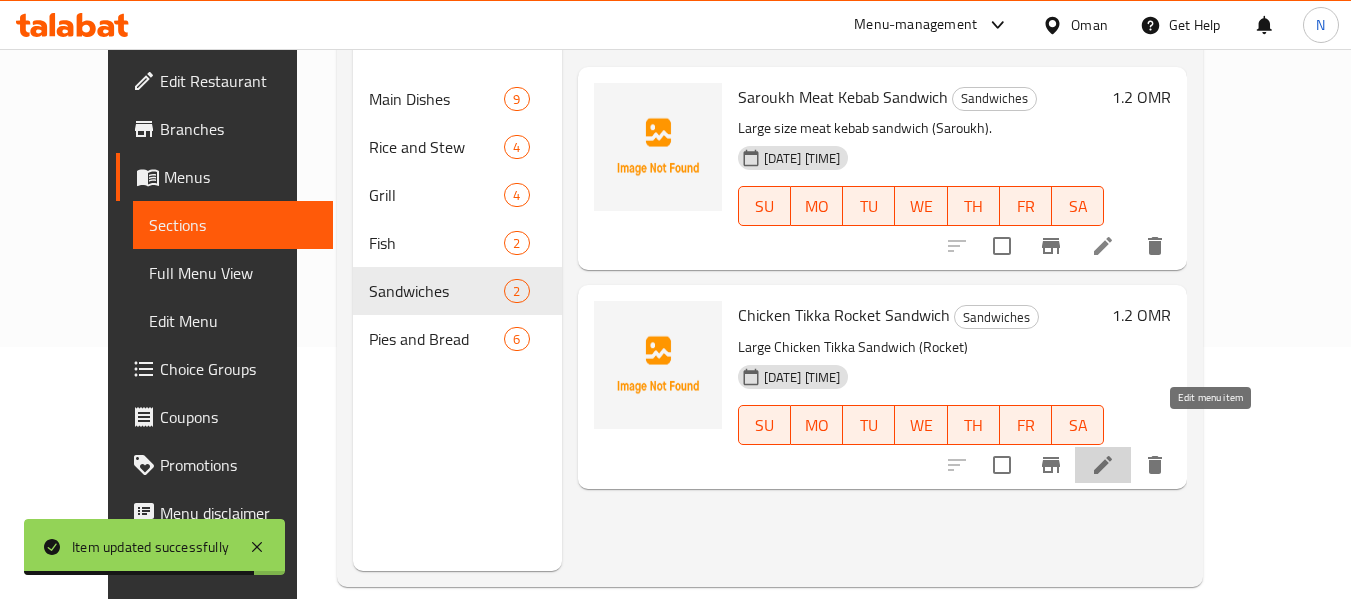 click 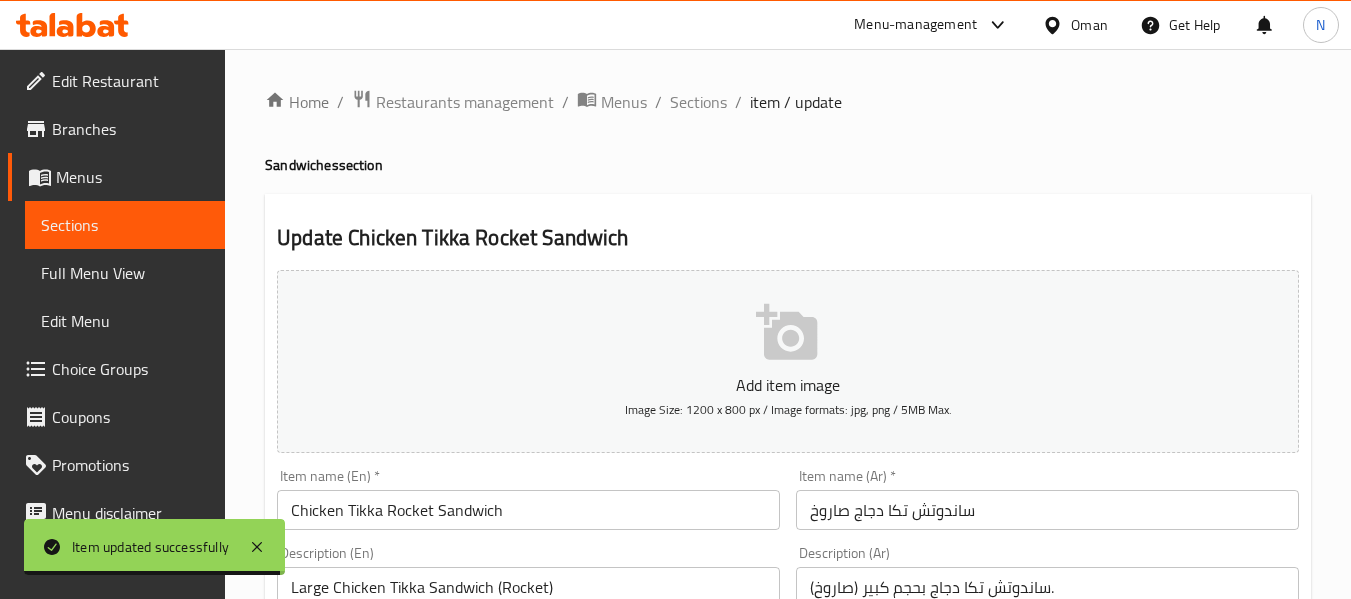 scroll, scrollTop: 242, scrollLeft: 0, axis: vertical 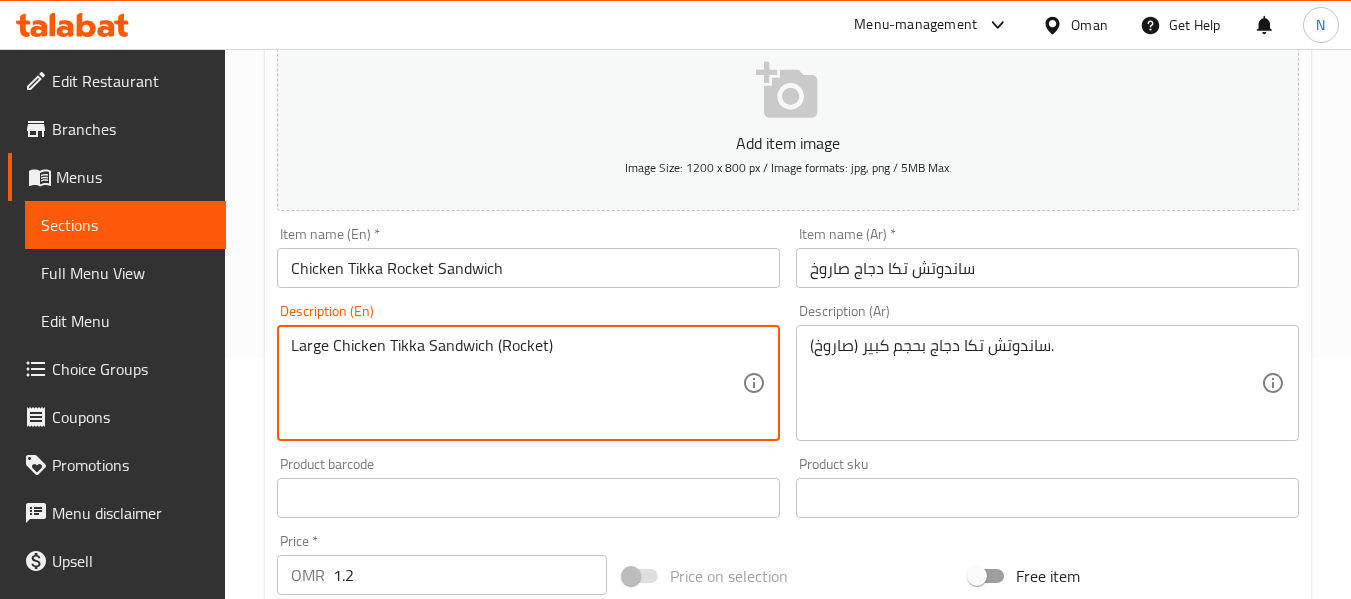 click on "Large Chicken Tikka Sandwich (Rocket)" at bounding box center (516, 383) 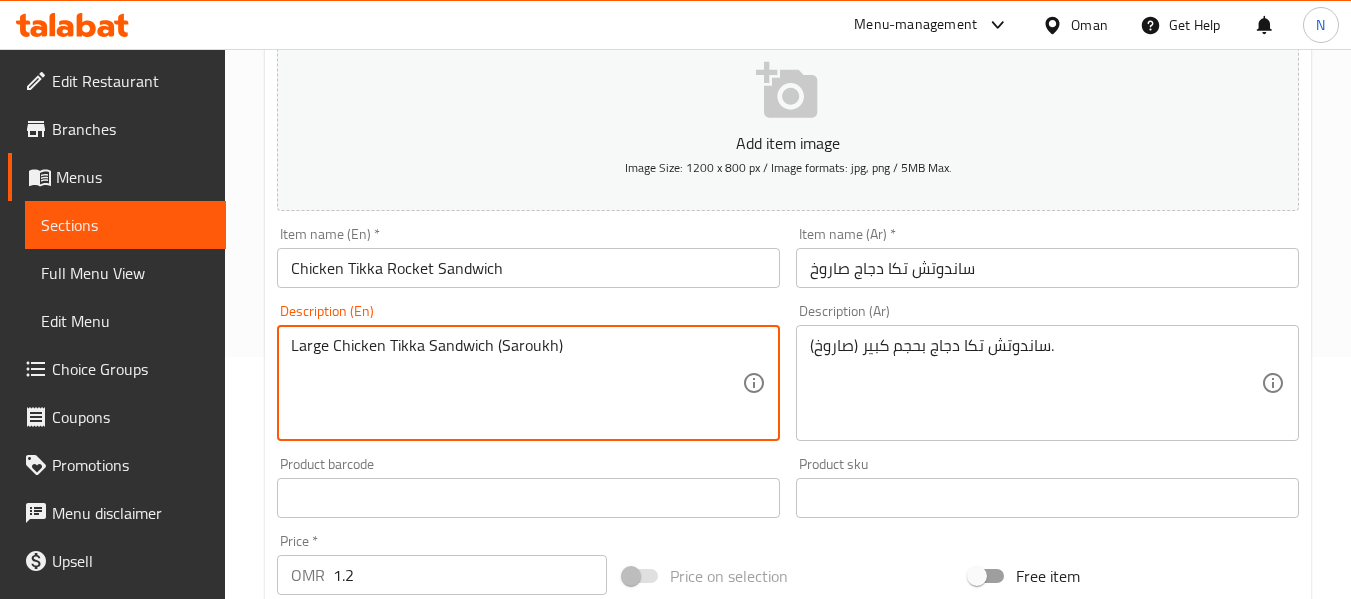 click on "Large Chicken Tikka Sandwich (Saroukh)" at bounding box center [516, 383] 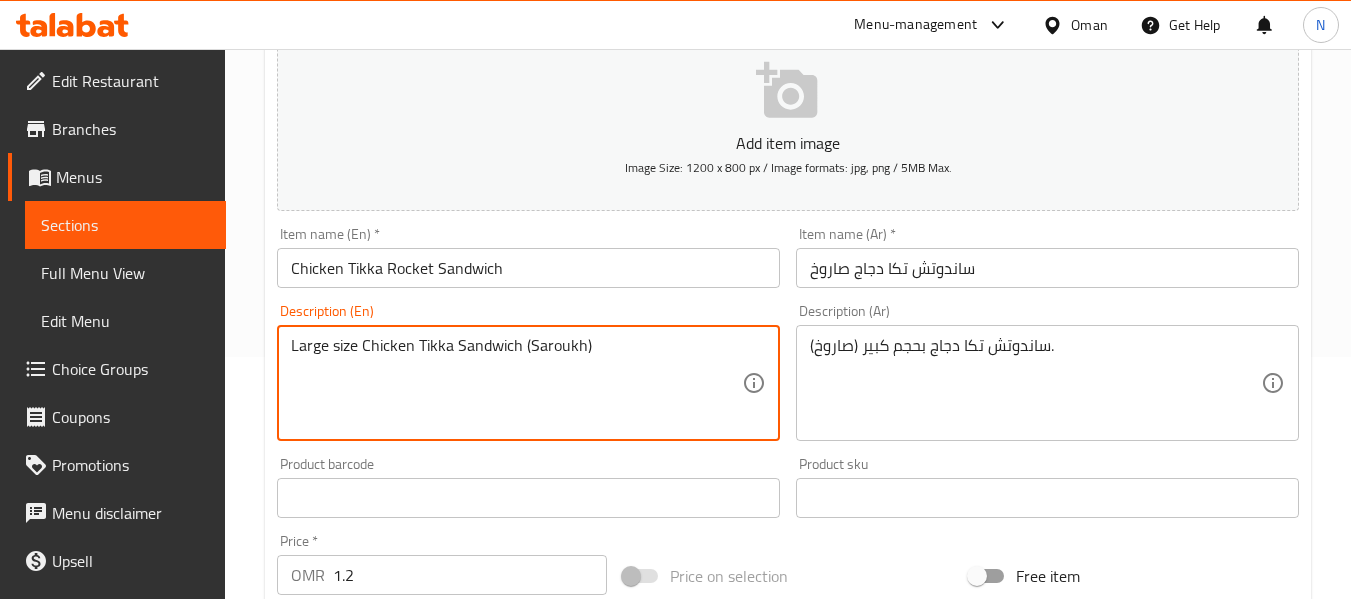 type on "Large size Chicken Tikka Sandwich (Saroukh)" 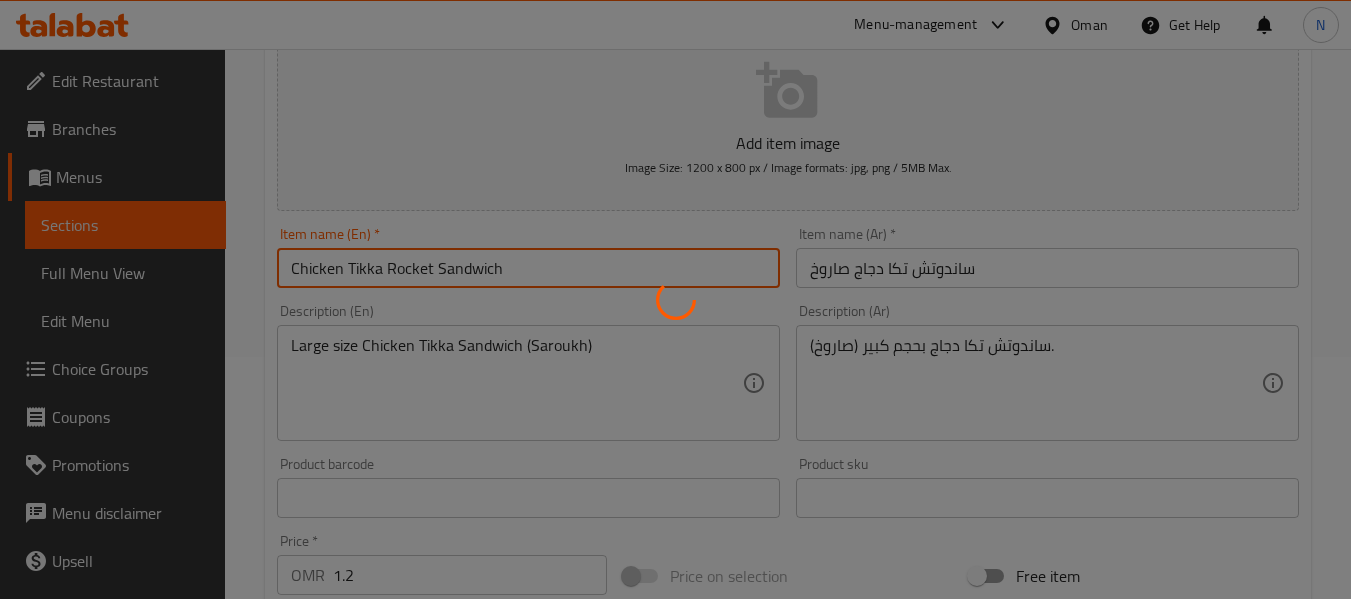 click on "Home / Restaurants management / Menus / Sections / item / update Sandwiches  section Update Chicken Tikka Rocket Sandwich Add item image Image Size: 1200 x 800 px / Image formats: jpg, png / 5MB Max. Item name (En)   * Chicken Tikka Rocket Sandwich Item name (En)  * Item name (Ar)   * ساندوتش تكا دجاج صاروخ Item name (Ar)  * Description (En) Large size Chicken Tikka Sandwich (Saroukh) Description (En) Description (Ar) ساندوتش تكا دجاج بحجم كبير (صاروخ). Description (Ar) Product barcode Product barcode Product sku Product sku Price   * OMR 1.2 Price  * Price on selection Free item Start Date Start Date End Date End Date Available Days SU MO TU WE TH FR SA Available from ​ ​ Available to ​ ​ Status Active Inactive Exclude from GEM Variations & Choices Add variant ASSIGN CHOICE GROUP Update" at bounding box center (788, 489) 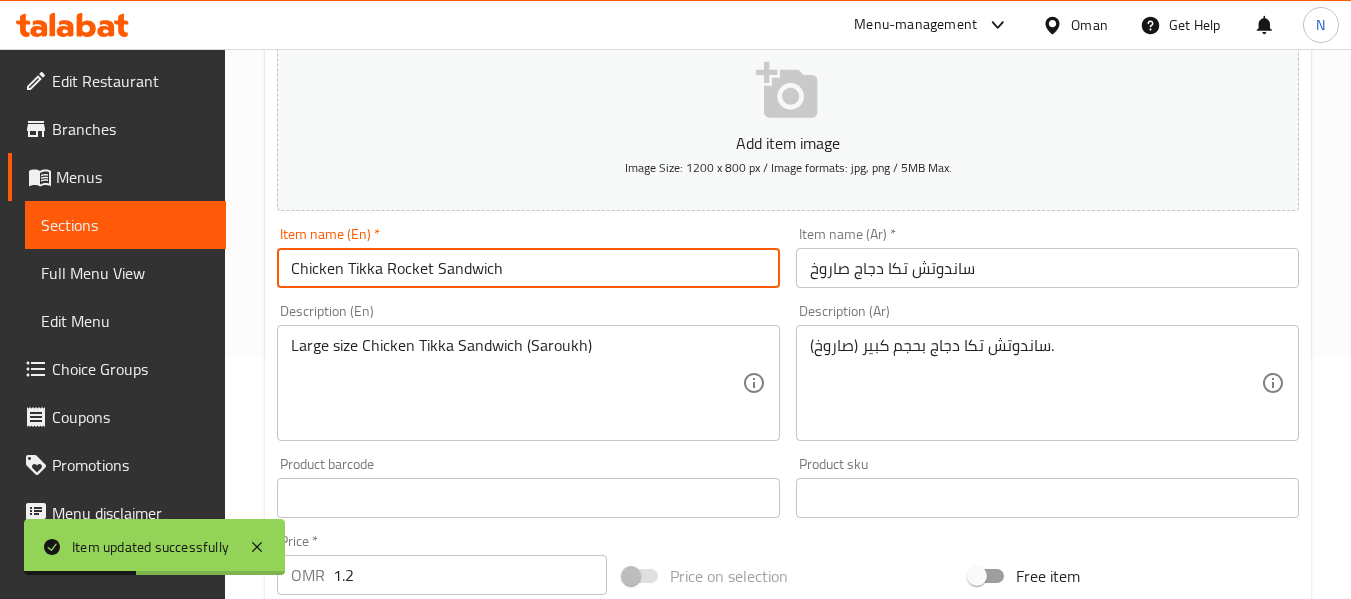 click on "Chicken Tikka Rocket Sandwich" at bounding box center (528, 268) 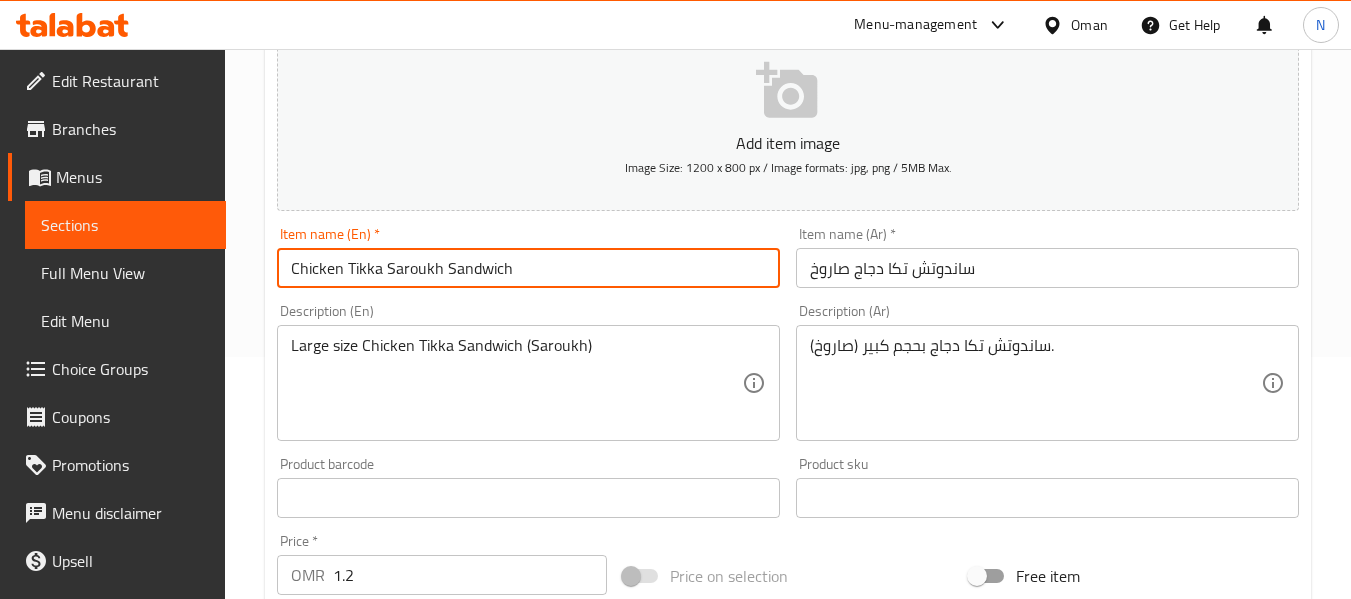 type on "Chicken Tikka Saroukh Sandwich" 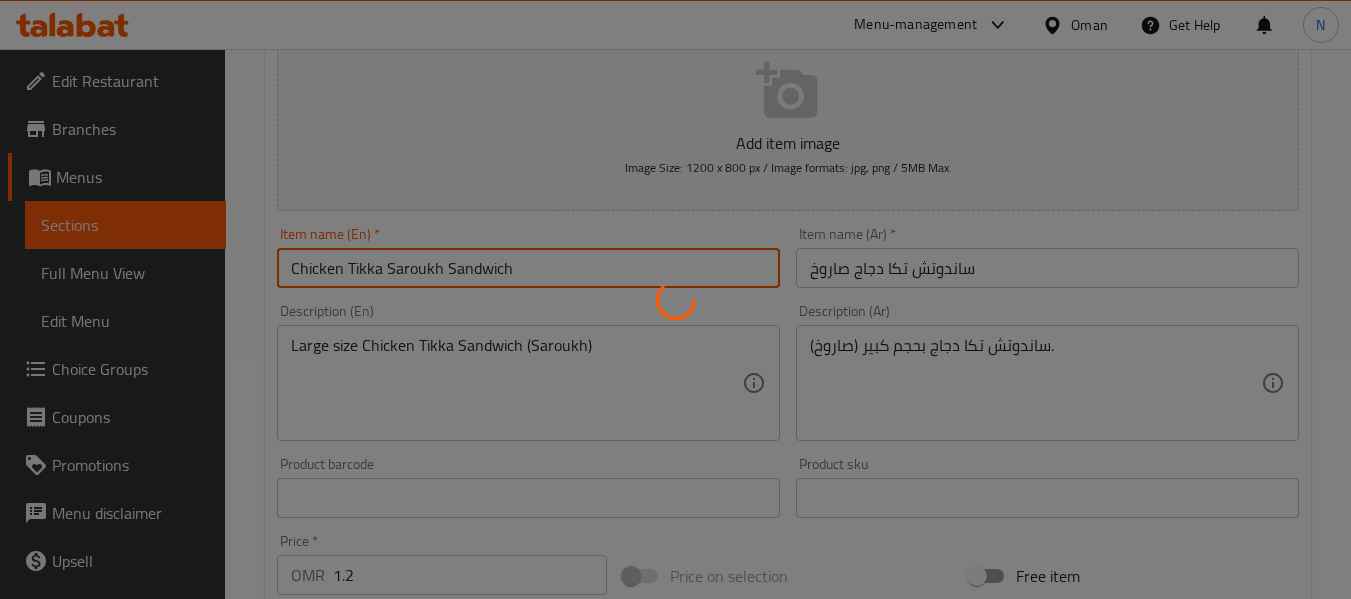 scroll, scrollTop: 0, scrollLeft: 0, axis: both 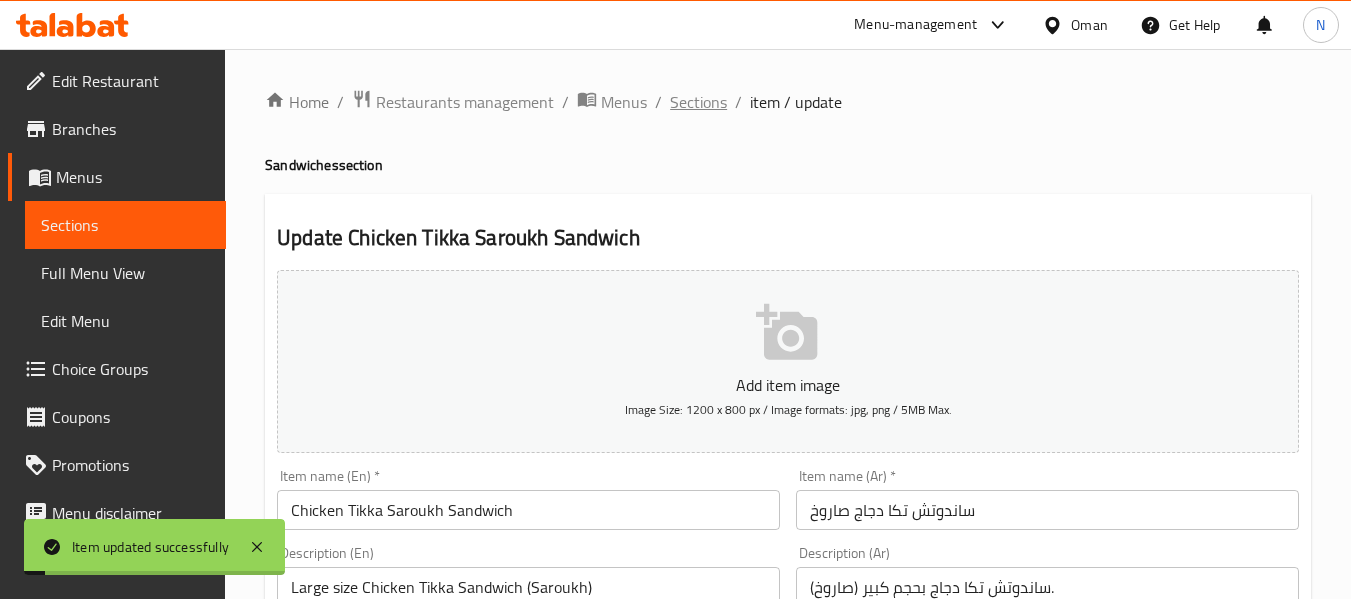click on "Sections" at bounding box center (698, 102) 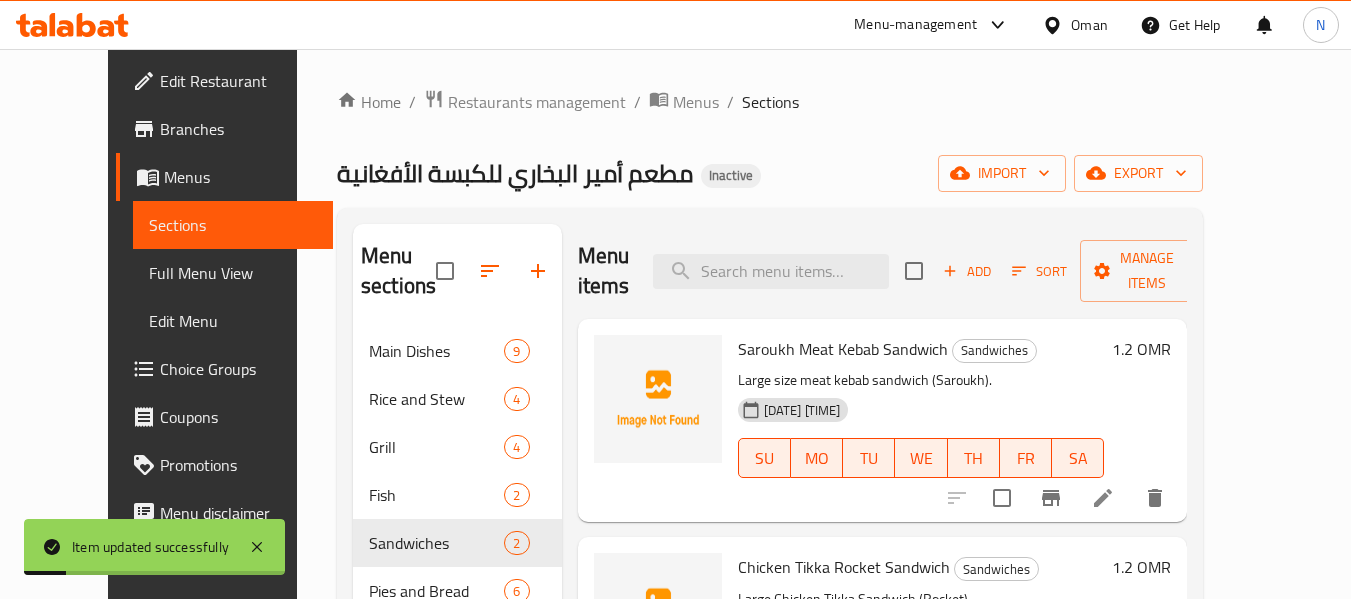 scroll, scrollTop: 280, scrollLeft: 0, axis: vertical 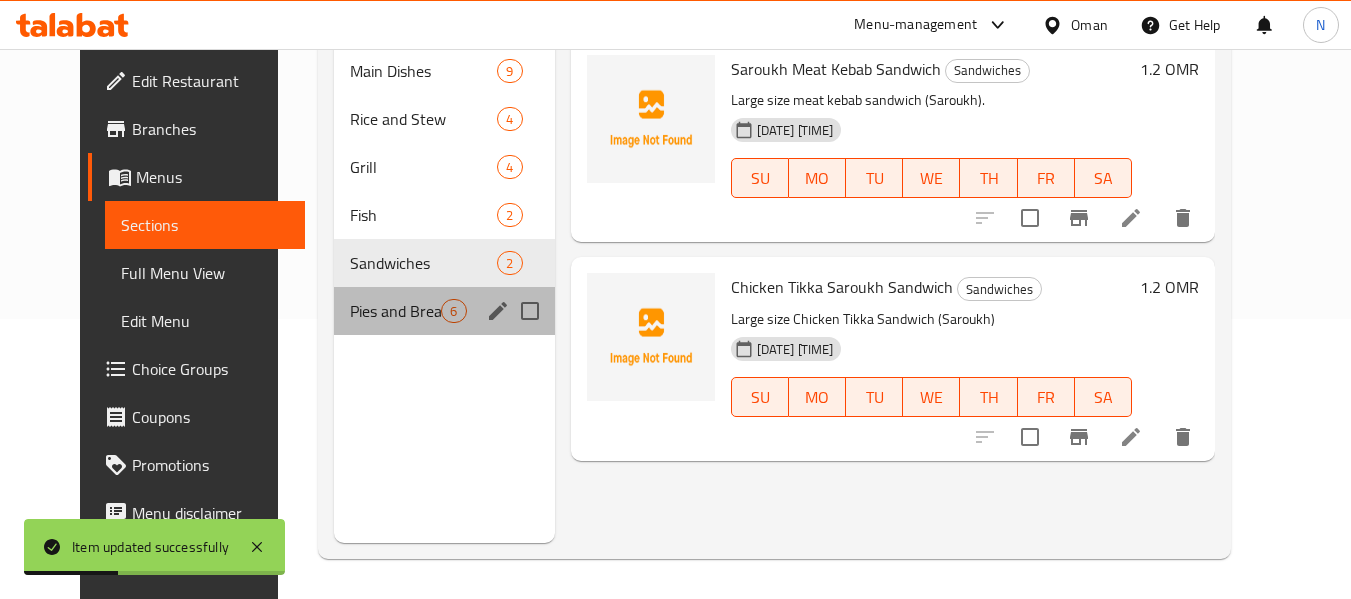 click on "Pies and Bread 6" at bounding box center (444, 311) 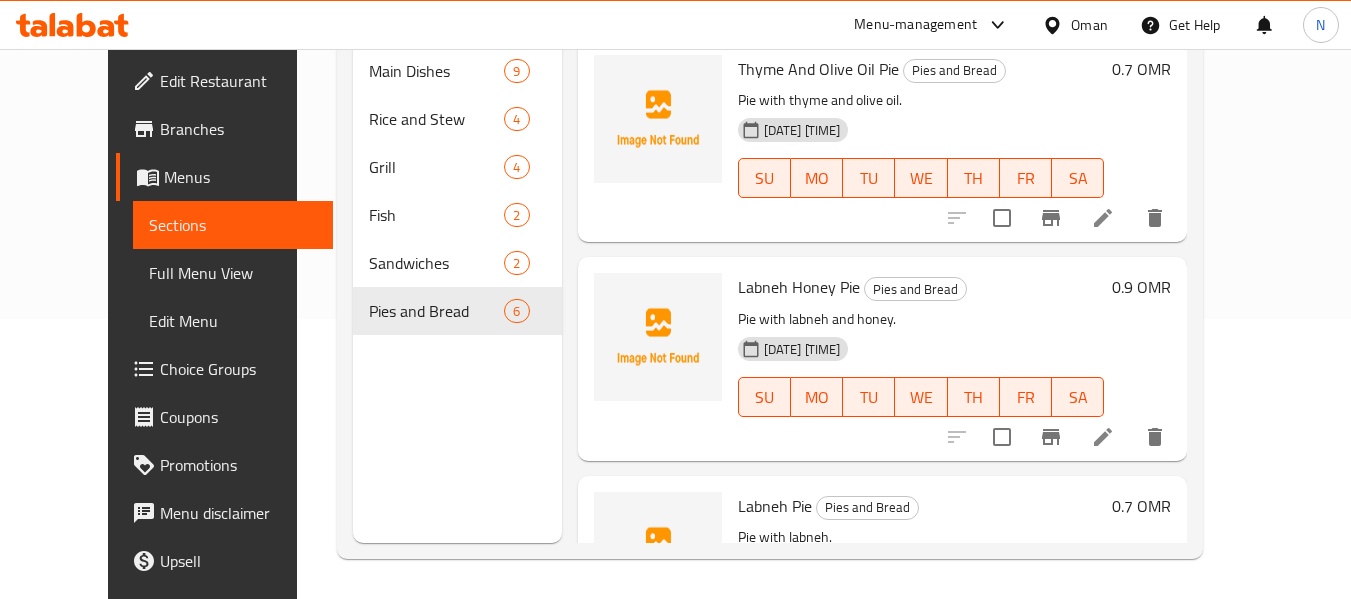 click on "Thyme And Olive Oil Pie" at bounding box center (818, 69) 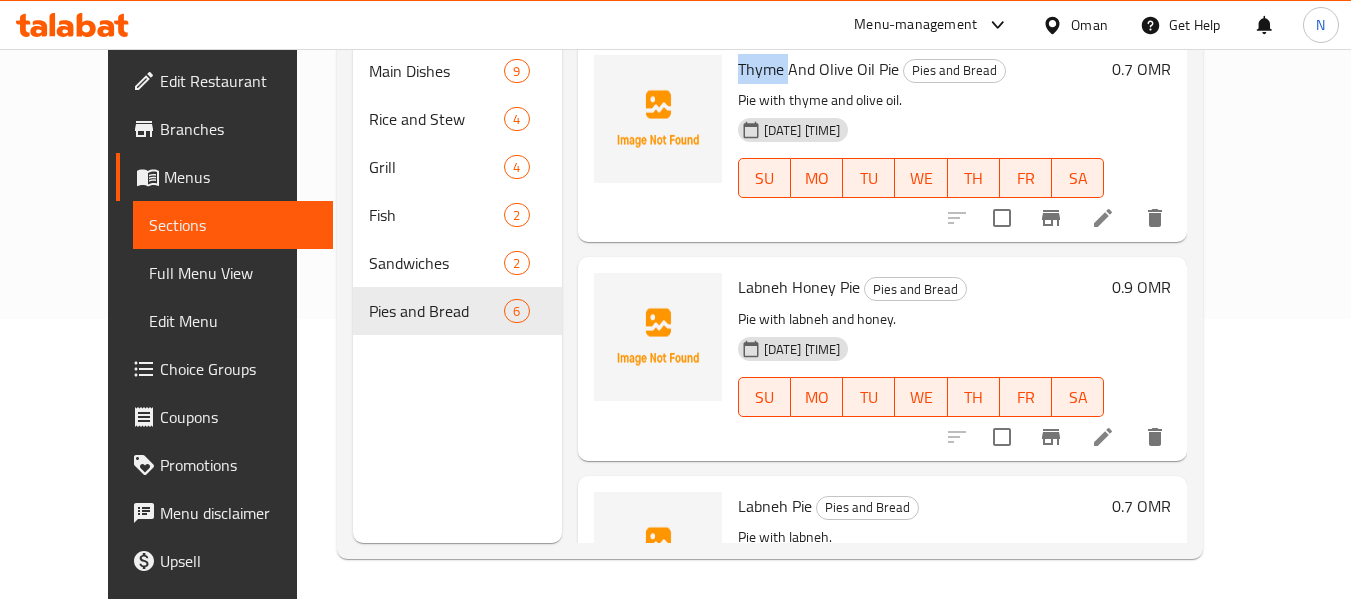 click on "Thyme And Olive Oil Pie" at bounding box center [818, 69] 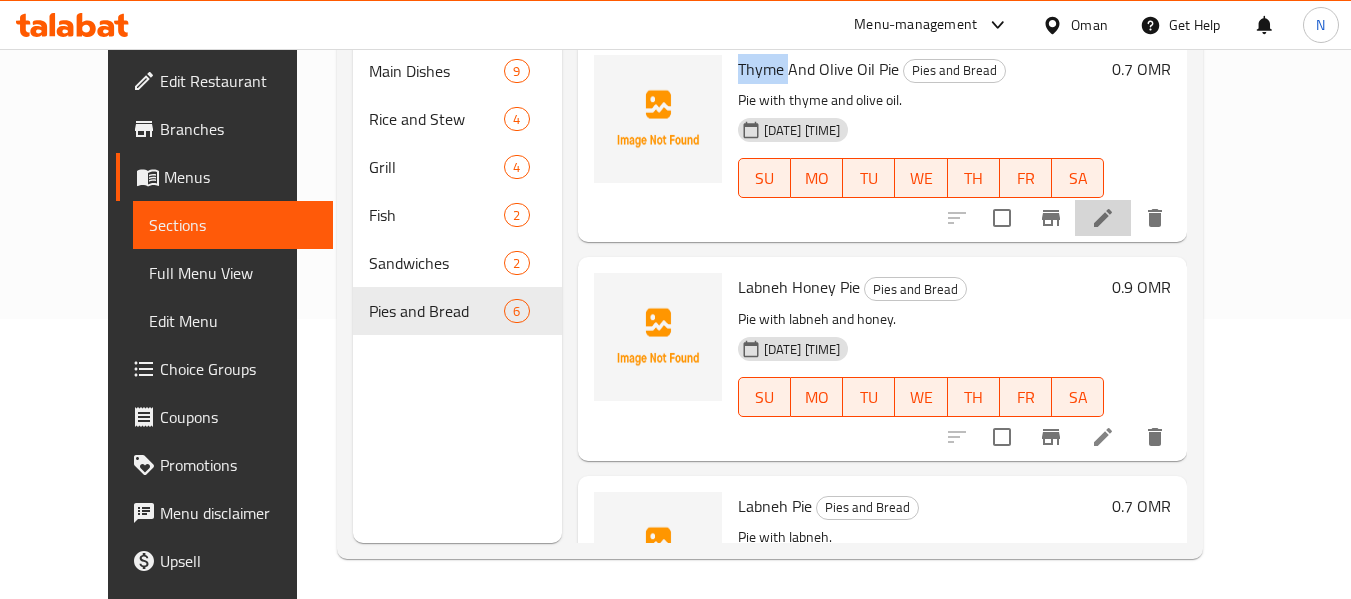 click at bounding box center (1103, 218) 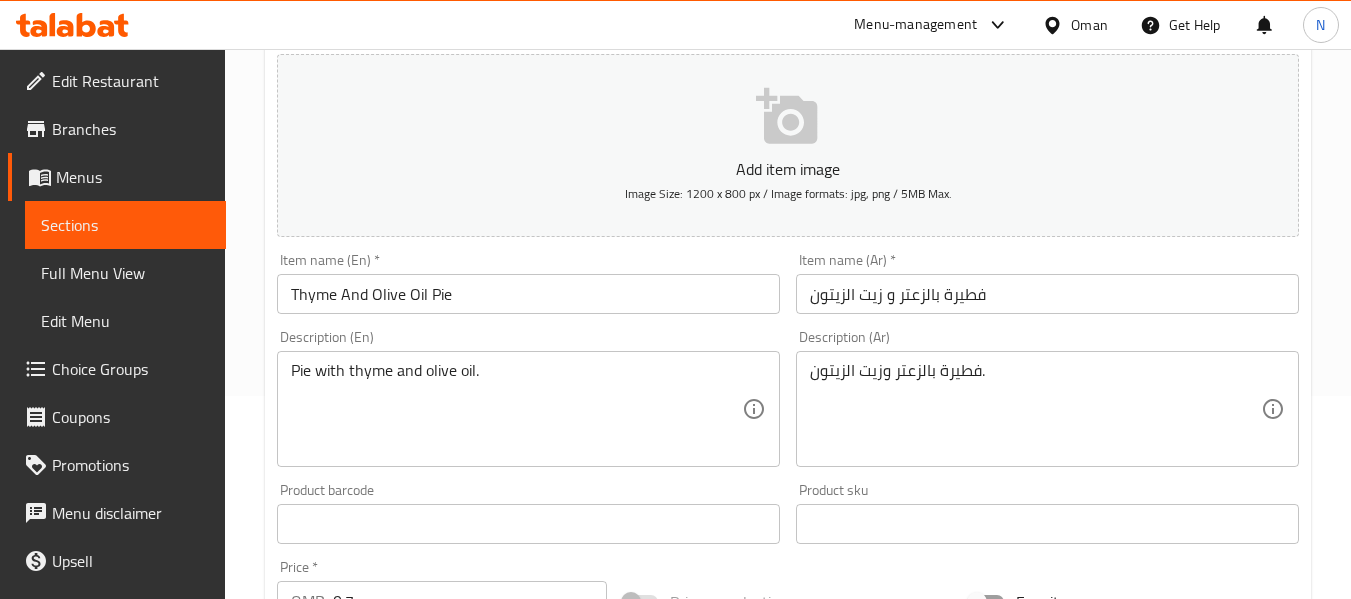 scroll, scrollTop: 202, scrollLeft: 0, axis: vertical 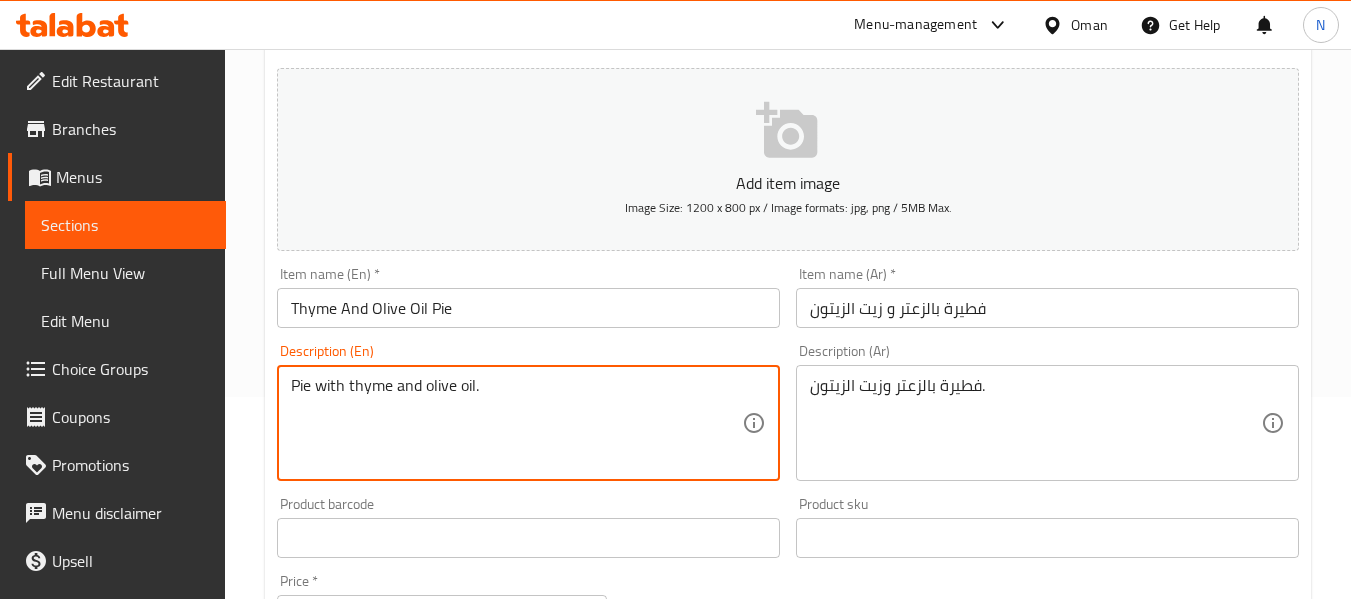 click on "Pie with thyme and olive oil." at bounding box center (516, 423) 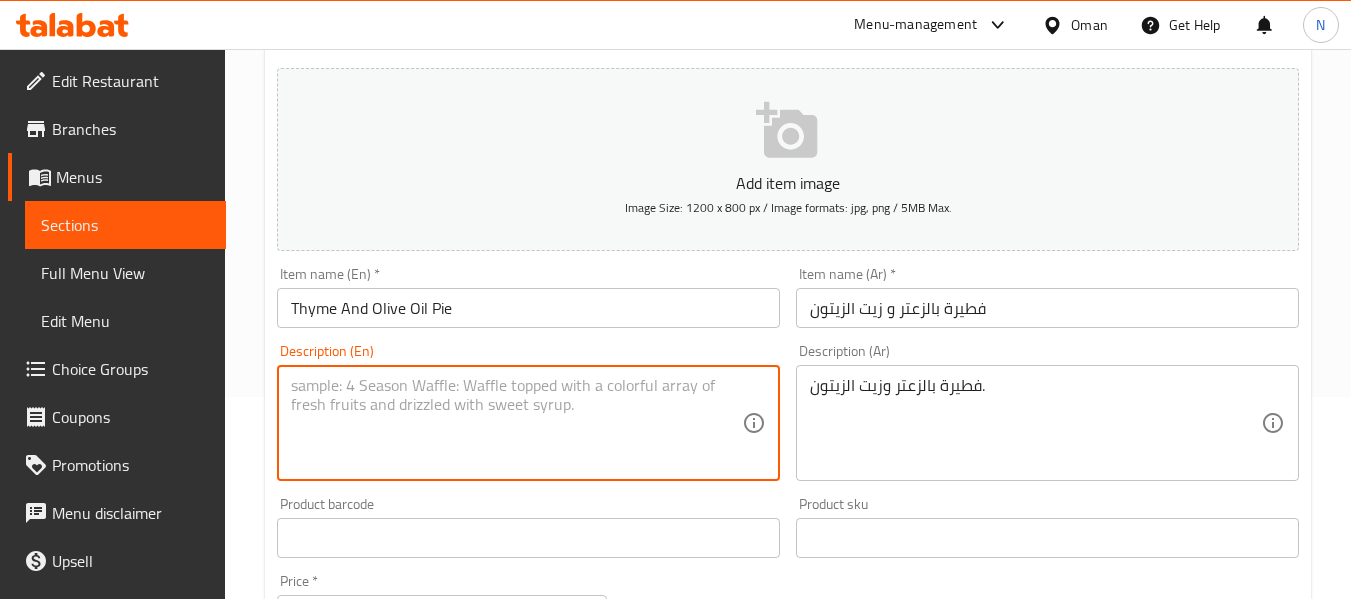click at bounding box center [516, 423] 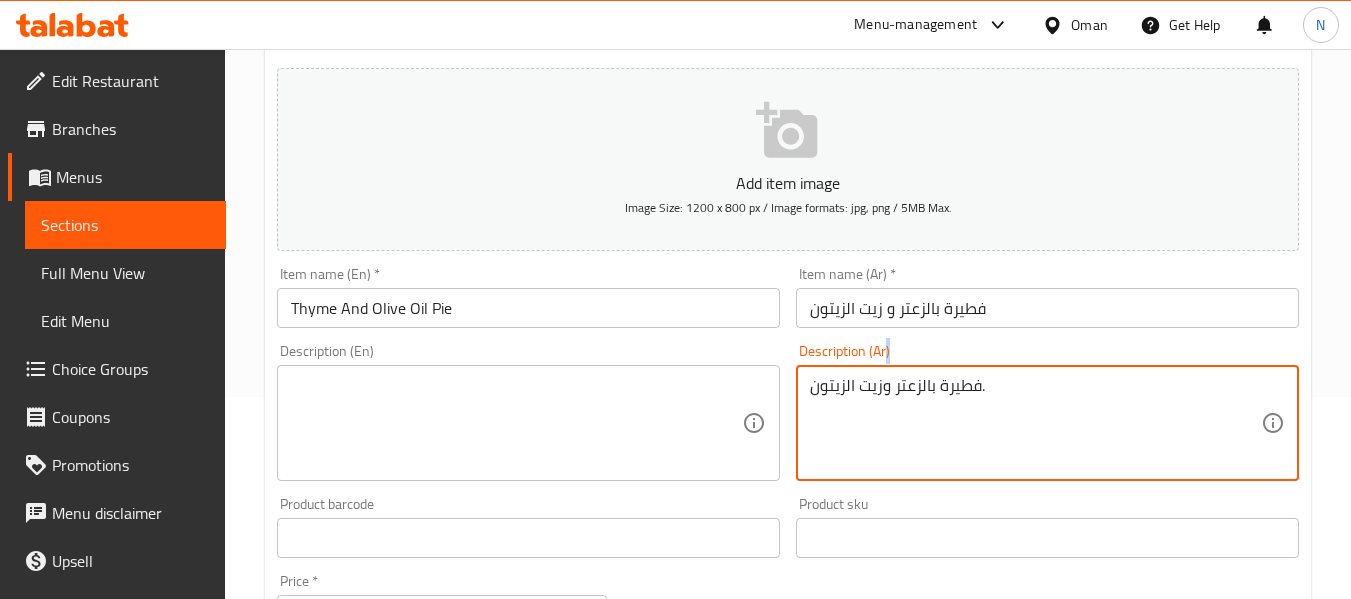 click on "فطيرة بالزعتر وزيت الزيتون. Description (Ar)" at bounding box center (1047, 423) 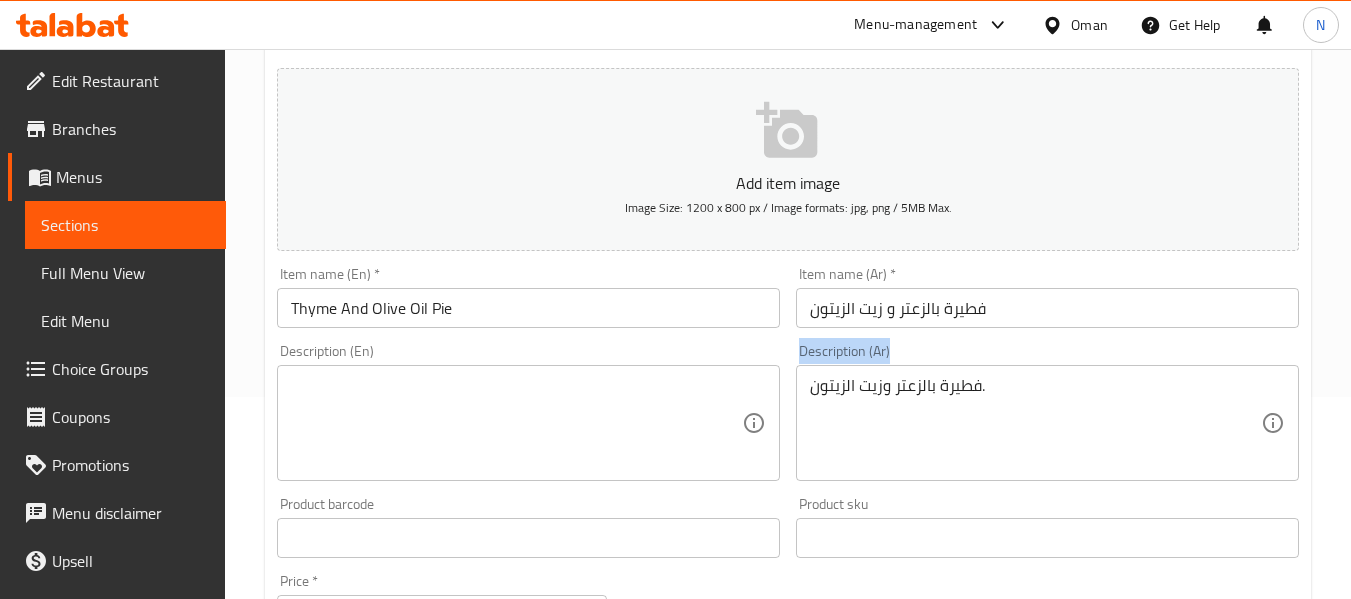 click on "فطيرة بالزعتر وزيت الزيتون. Description (Ar)" at bounding box center (1047, 423) 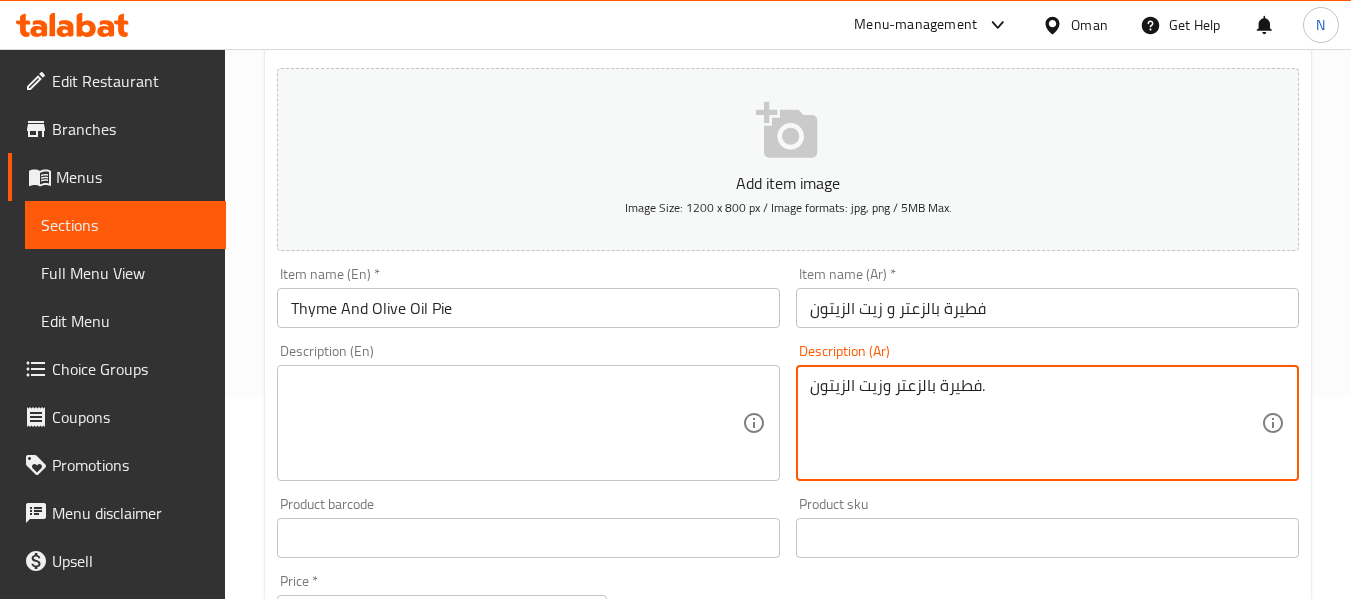 click on "فطيرة بالزعتر وزيت الزيتون." at bounding box center (1035, 423) 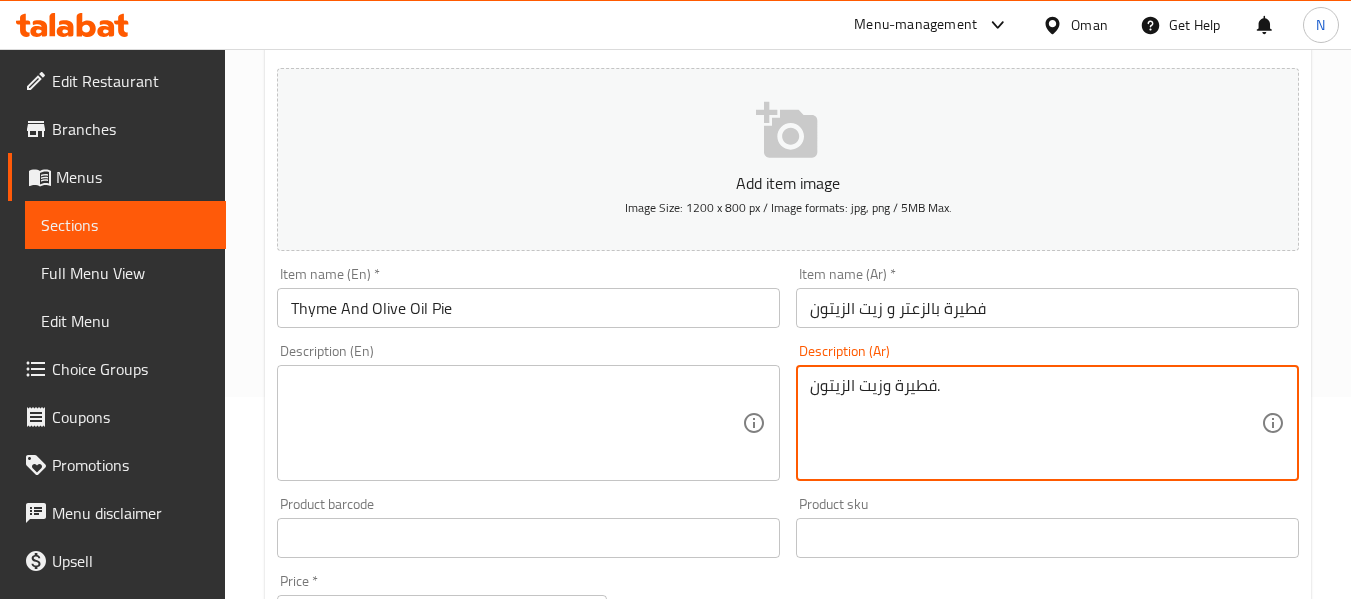 click on "فطيرة بالزعتر وزيت الزيتون." at bounding box center (1035, 423) 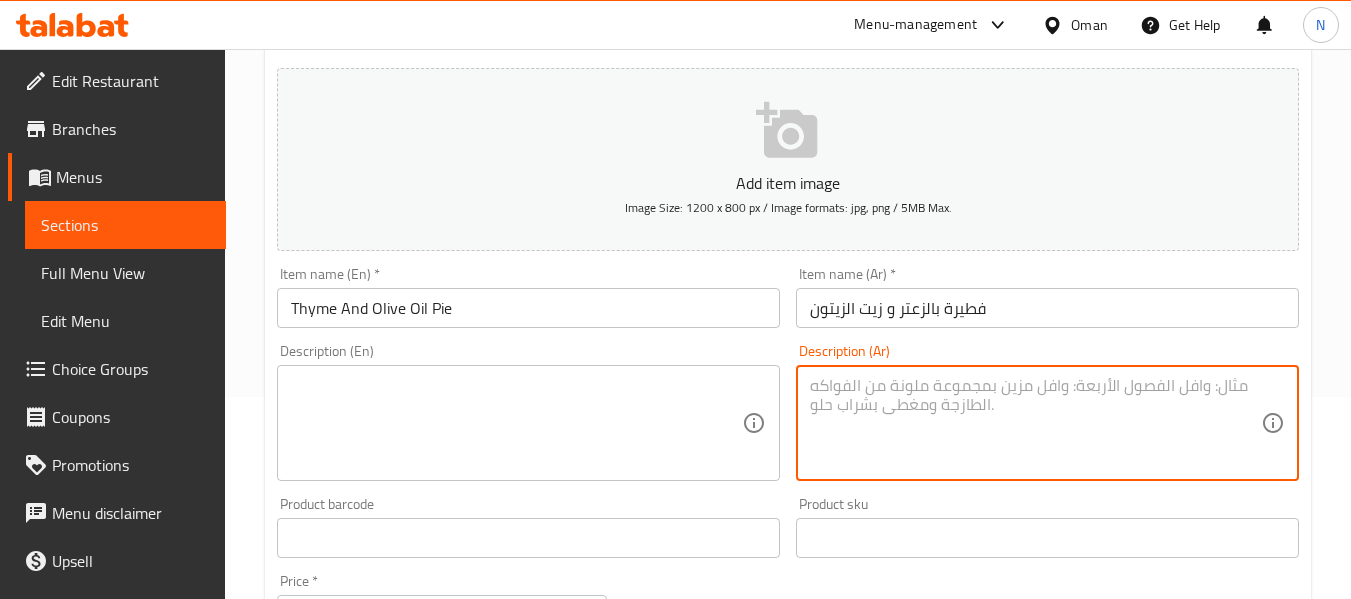 type 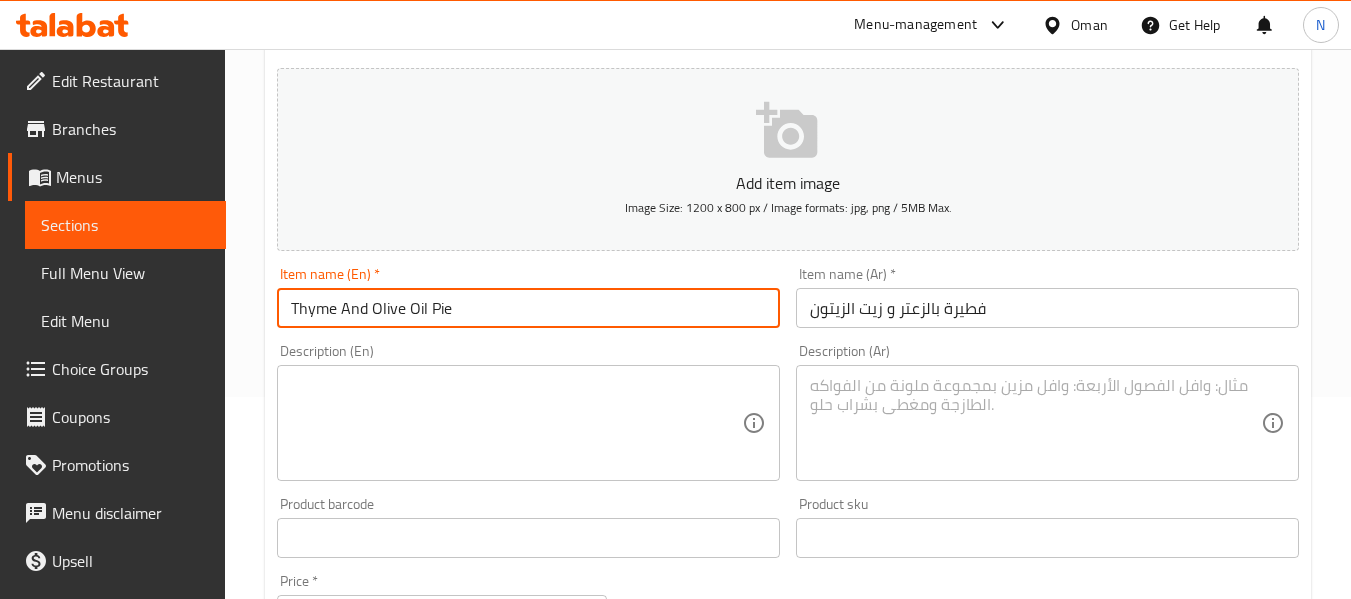 click on "Update" at bounding box center (398, 1124) 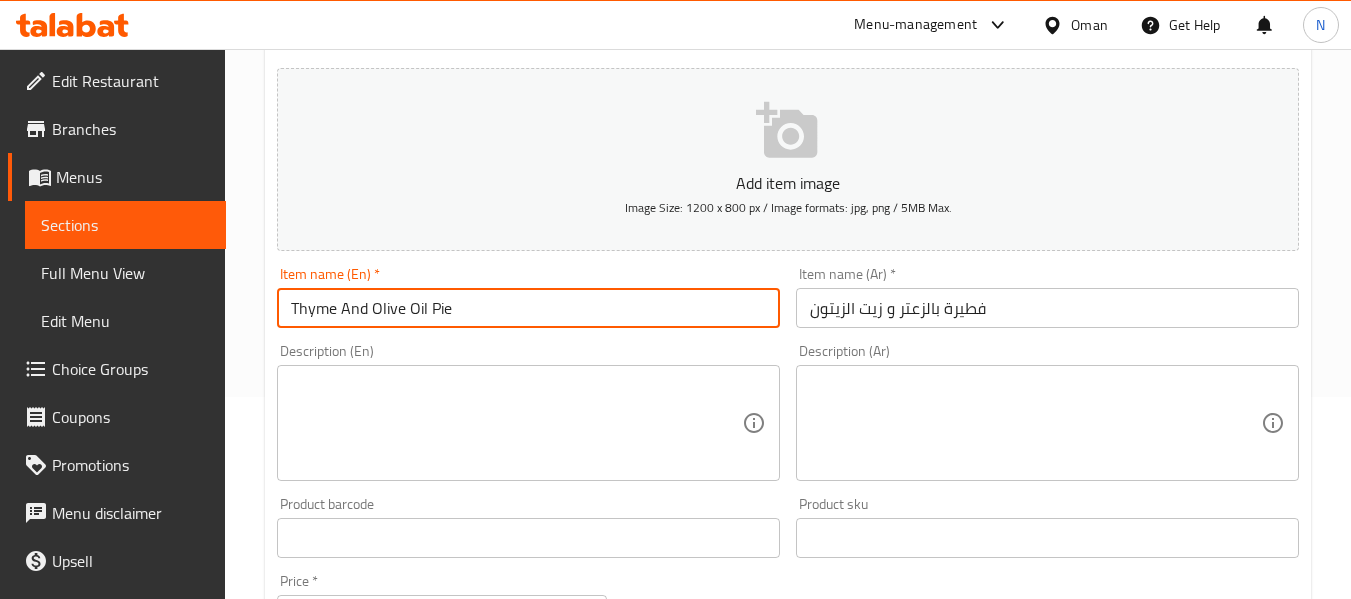 click on "Home / Restaurants management / Menus / Sections / item / update Pies and Bread  section Update Thyme And Olive Oil Pie Add item image Image Size: 1200 x 800 px / Image formats: jpg, png / 5MB Max. Item name (En)   * Thyme And Olive Oil Pie Item name (En)  * Item name (Ar)   * فطيرة بالزعتر و زيت الزيتون Item name (Ar)  * Description (En) Description (En) Description (Ar) Description (Ar) Product barcode Product barcode Product sku Product sku Price   * OMR 0.7 Price  * Price on selection Free item Start Date Start Date End Date End Date Available Days SU MO TU WE TH FR SA Available from ​ ​ Available to ​ ​ Status Active Inactive Exclude from GEM Variations & Choices Add variant ASSIGN CHOICE GROUP Update" at bounding box center (788, 529) 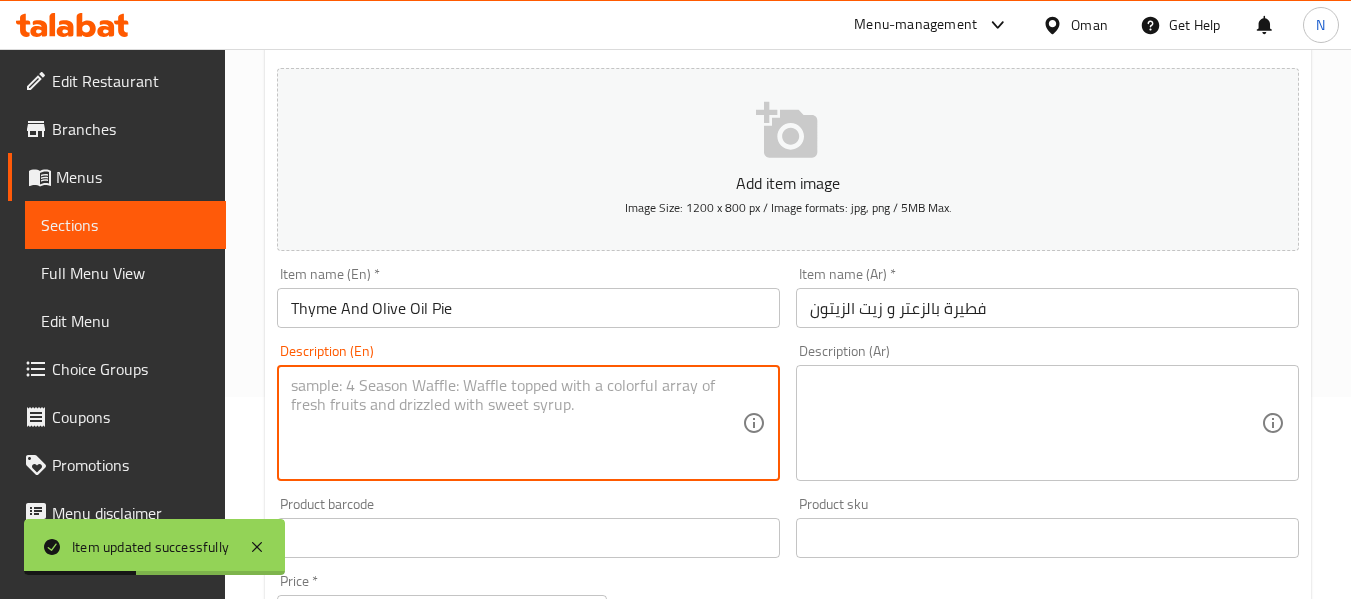 click at bounding box center [516, 423] 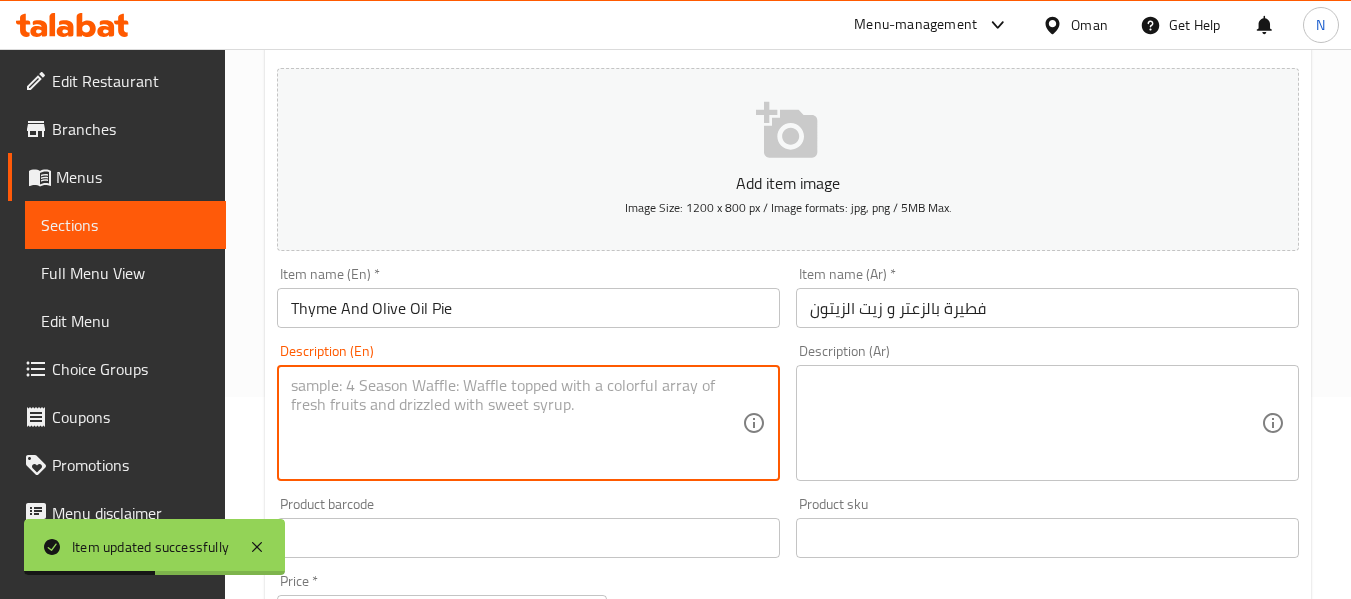 scroll, scrollTop: 0, scrollLeft: 0, axis: both 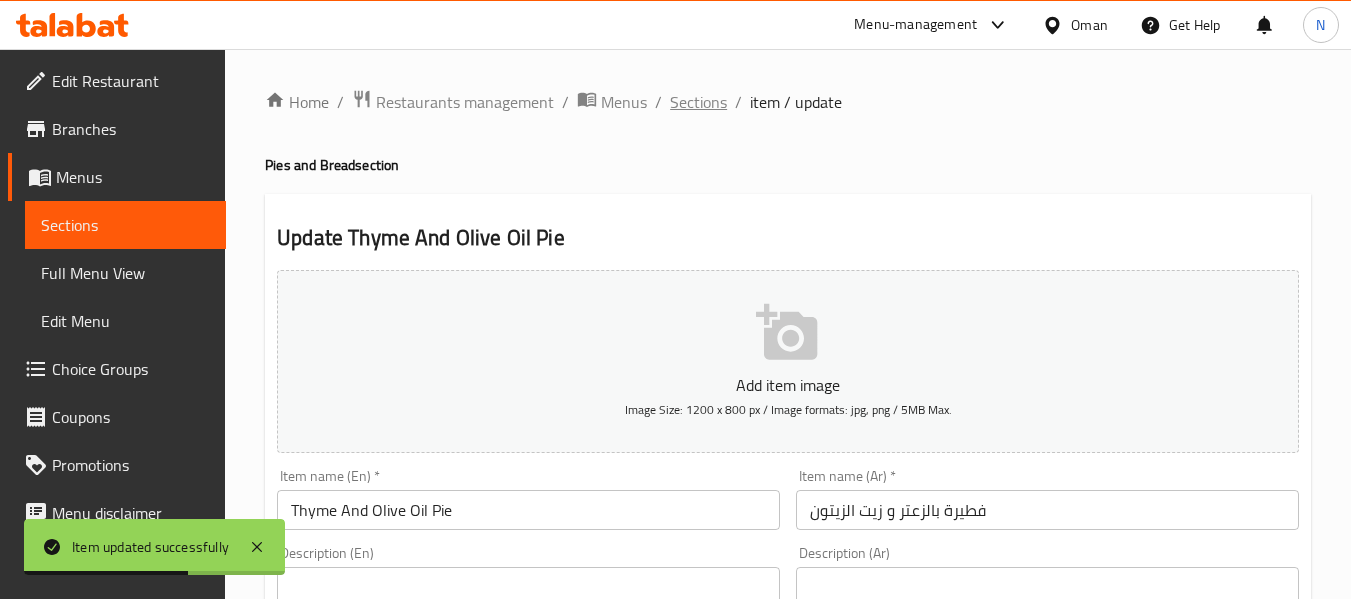 click on "Sections" at bounding box center [698, 102] 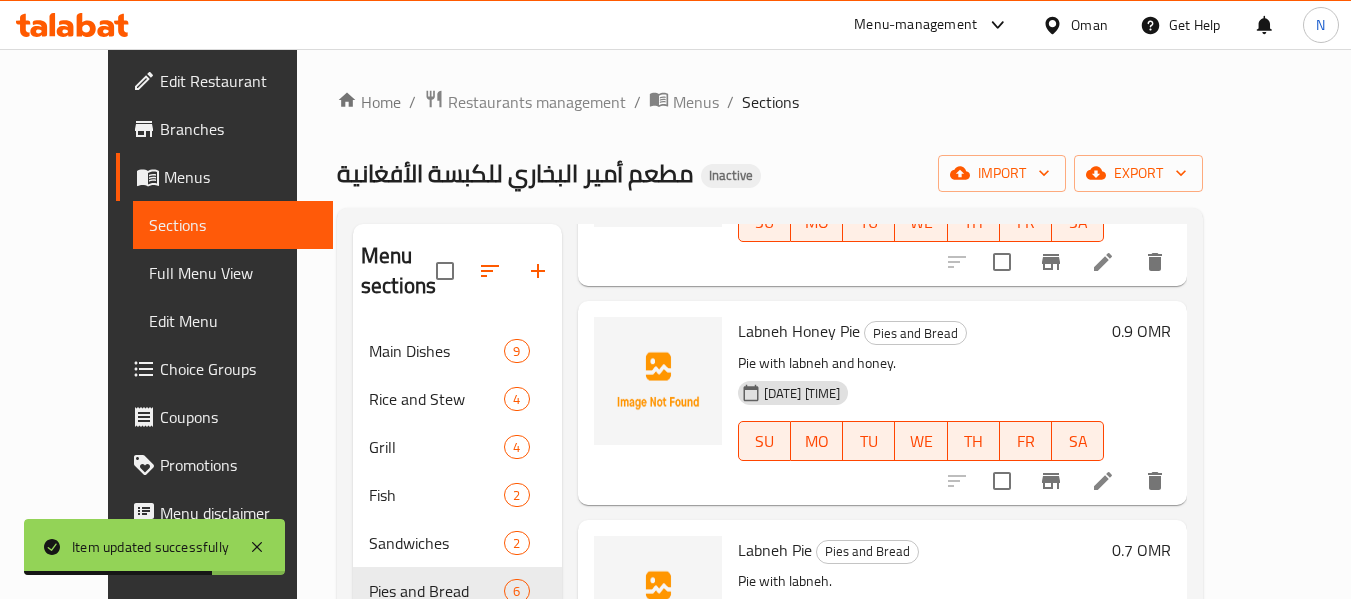 scroll, scrollTop: 237, scrollLeft: 0, axis: vertical 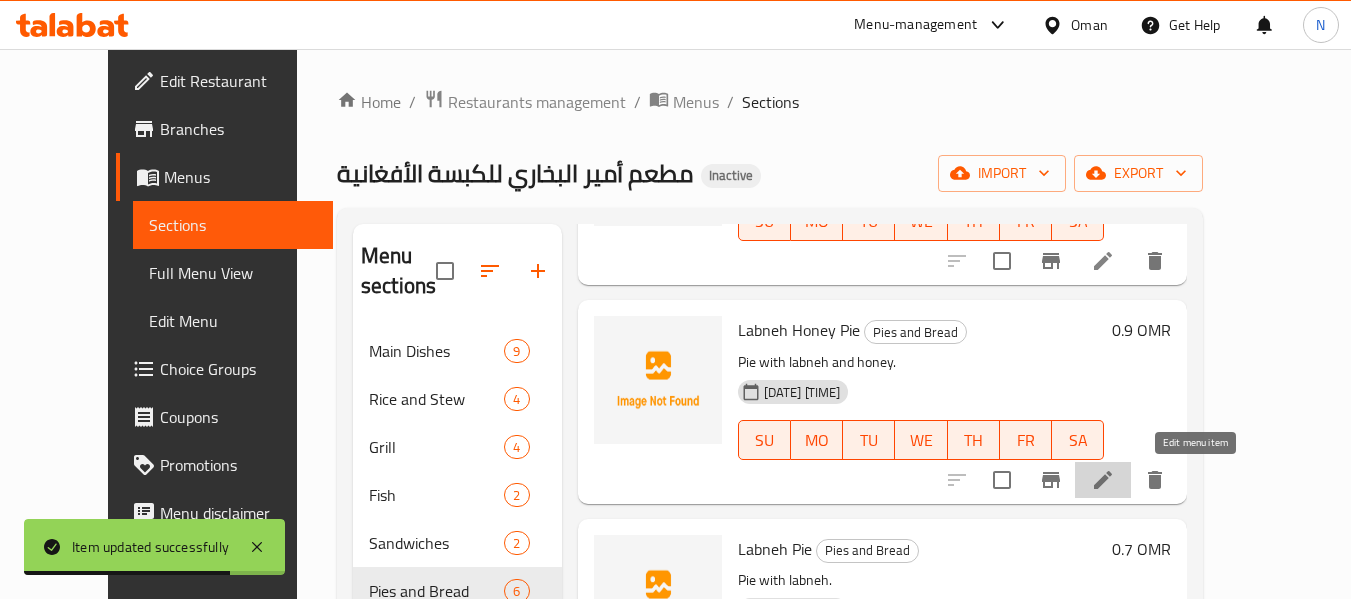 click 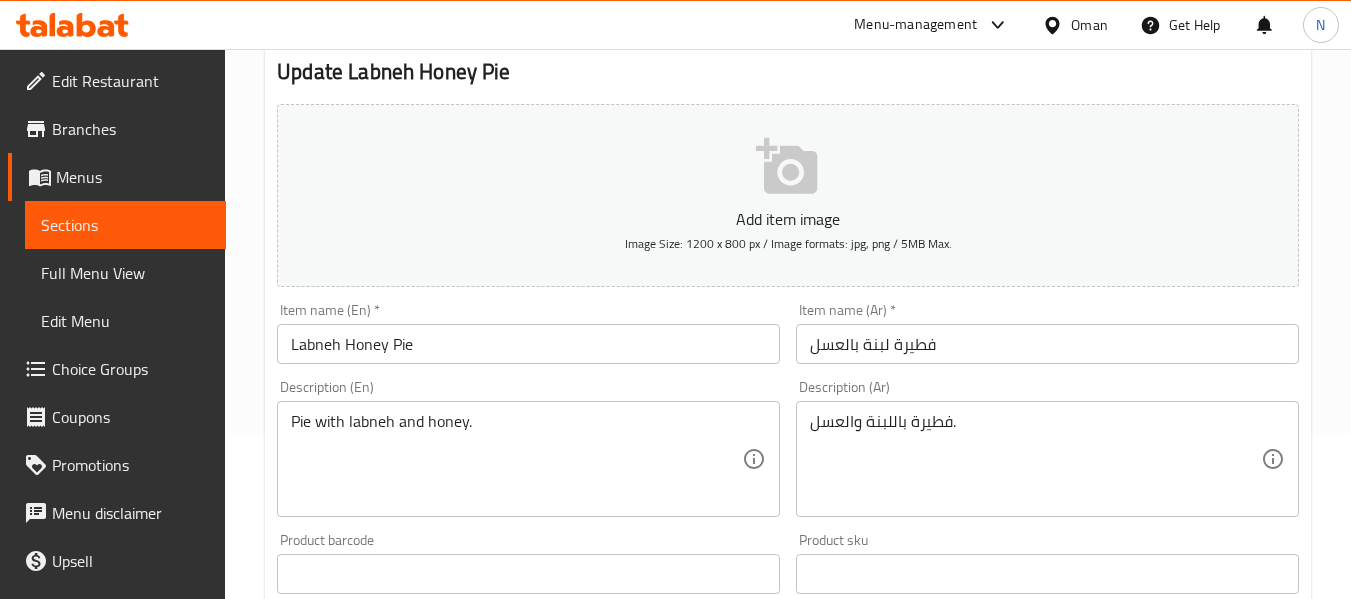 scroll, scrollTop: 167, scrollLeft: 0, axis: vertical 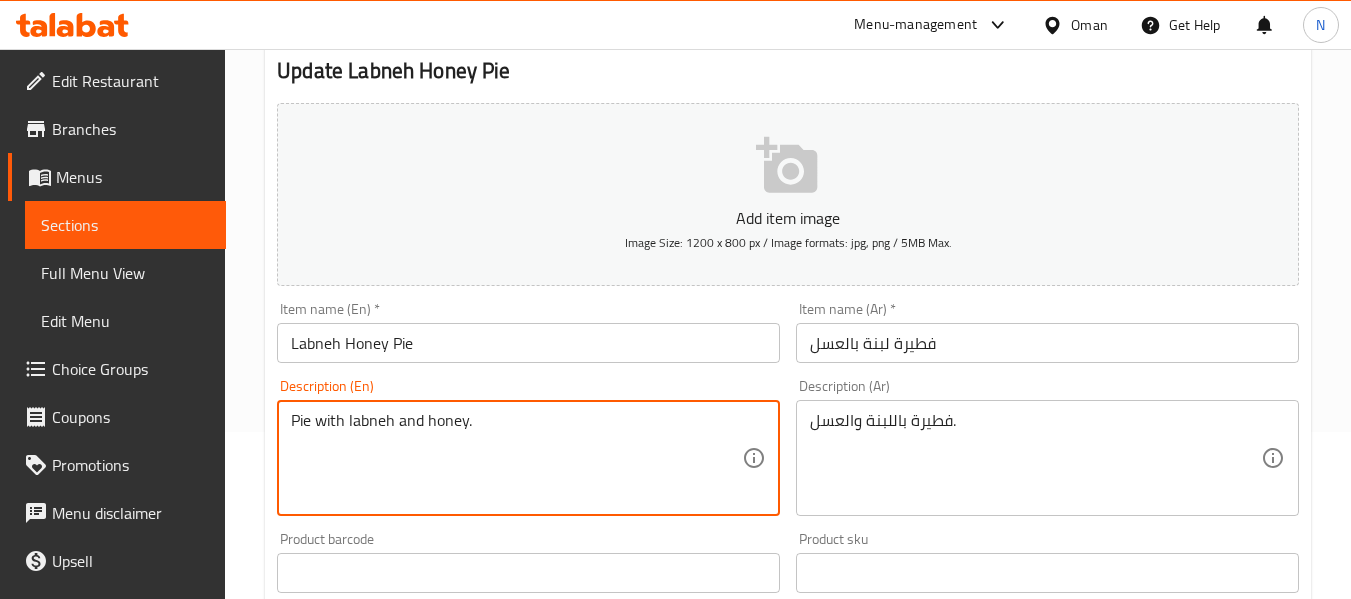 click on "Pie with labneh and honey." at bounding box center (516, 458) 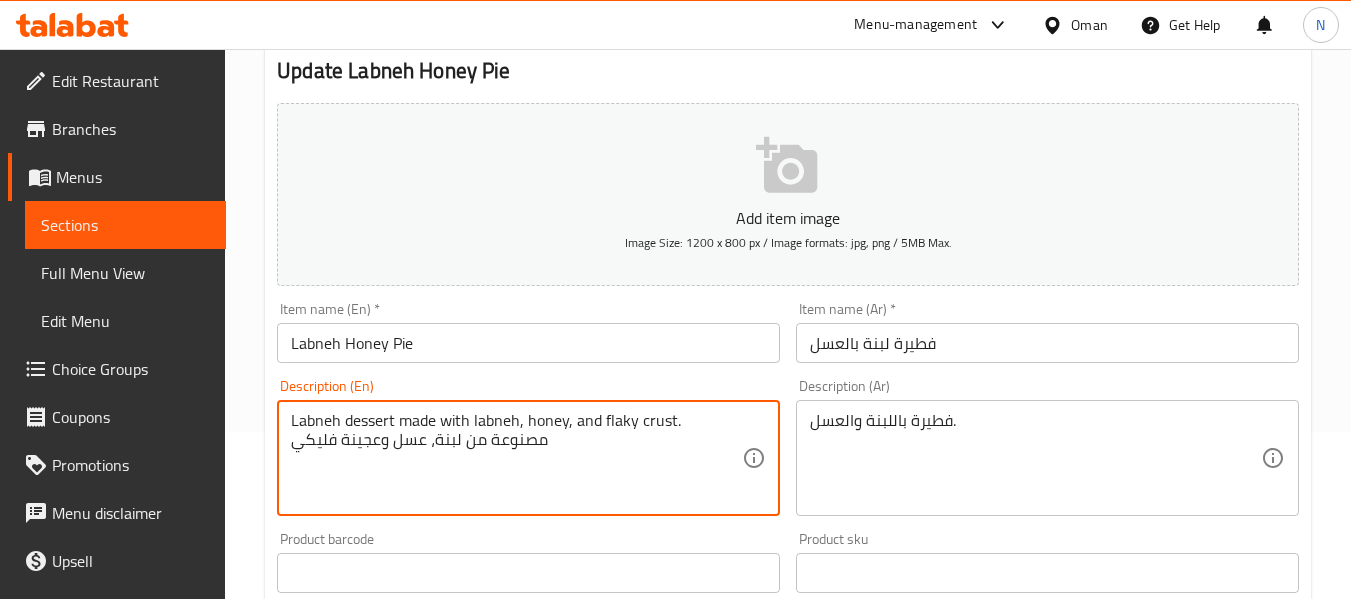 drag, startPoint x: 560, startPoint y: 456, endPoint x: 238, endPoint y: 436, distance: 322.6205 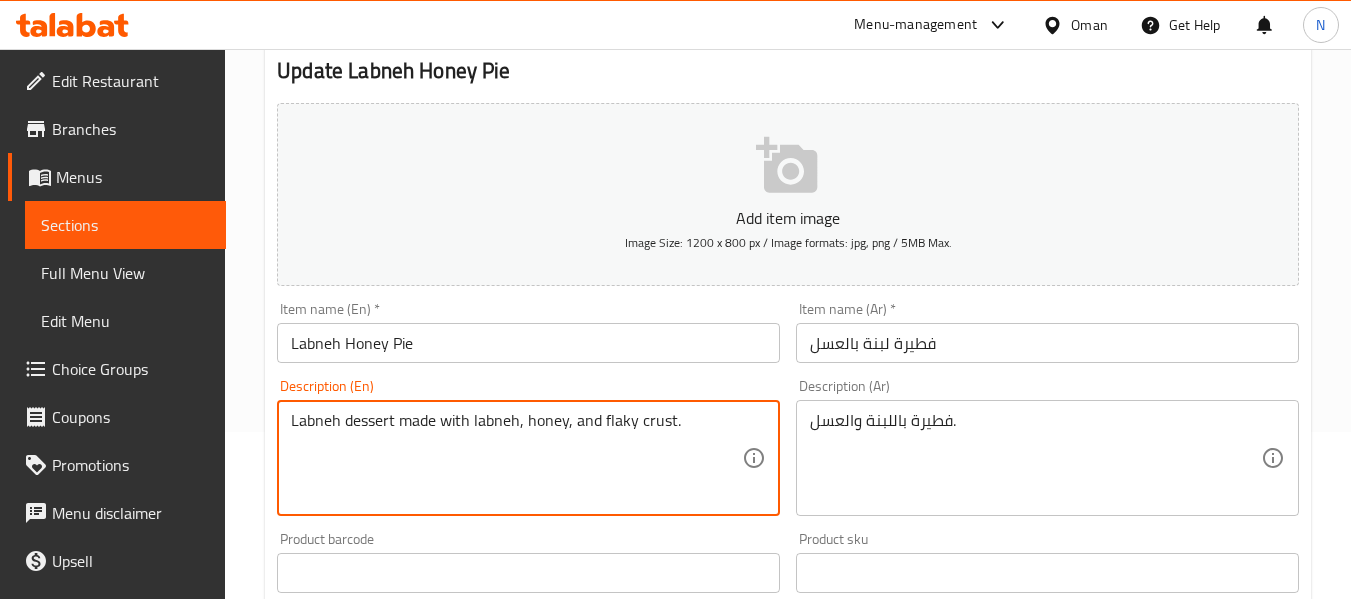type on "Labneh dessert made with labneh, honey, and flaky crust." 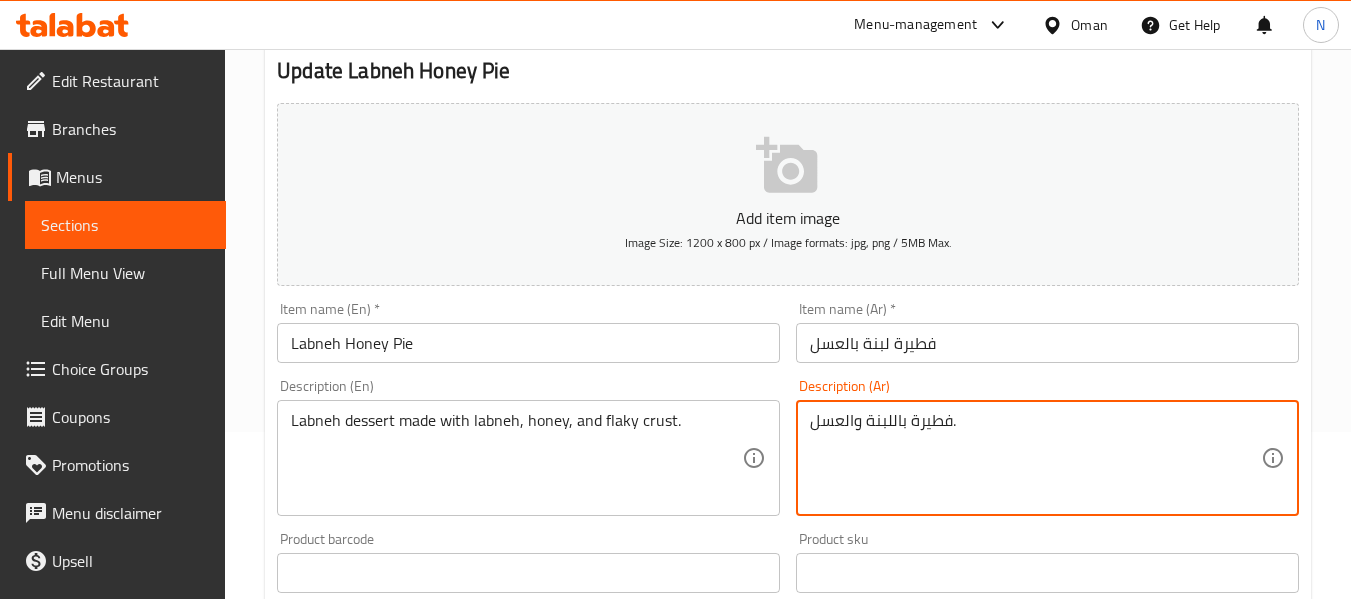click on "فطيرة باللبنة والعسل." at bounding box center (1035, 458) 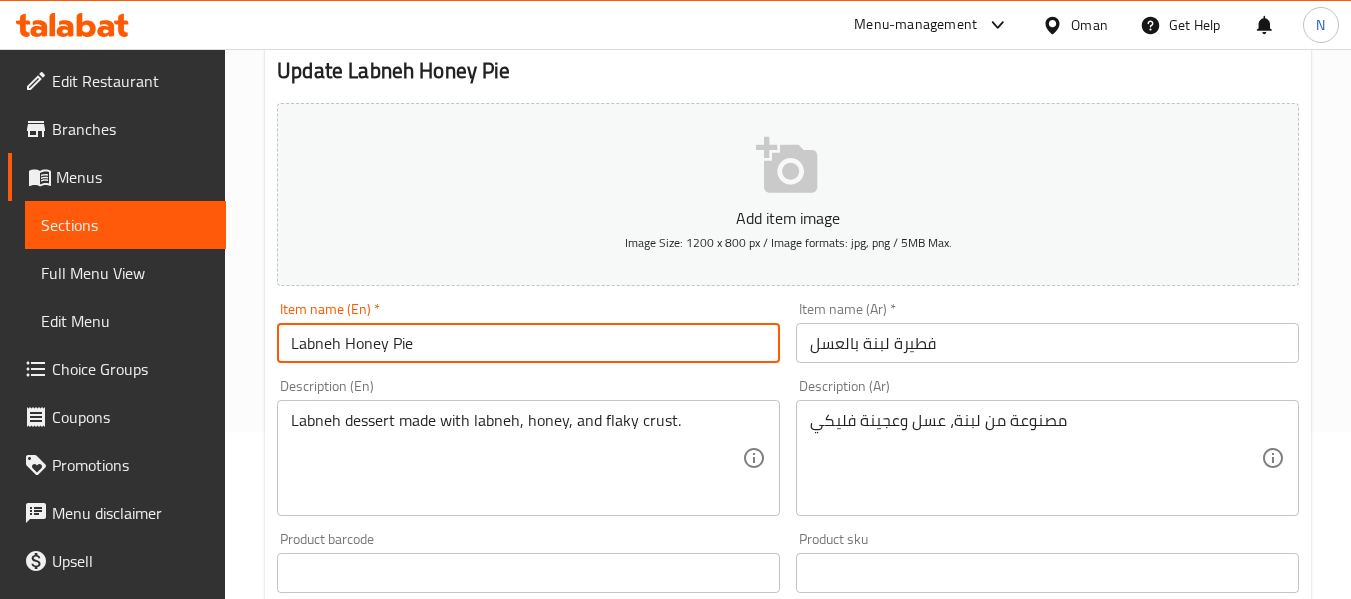 click on "Labneh Honey Pie" at bounding box center [528, 343] 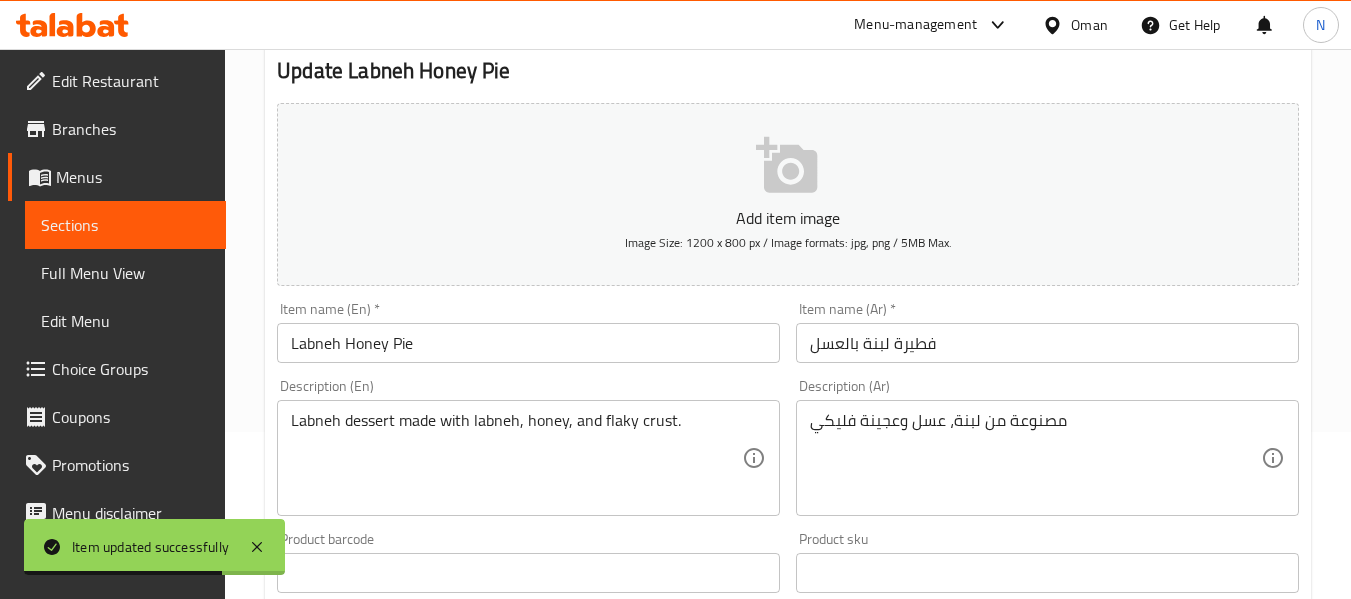 click on "مصنوعة من لبنة، عسل وعجينة فليكي Description (Ar)" at bounding box center [1047, 458] 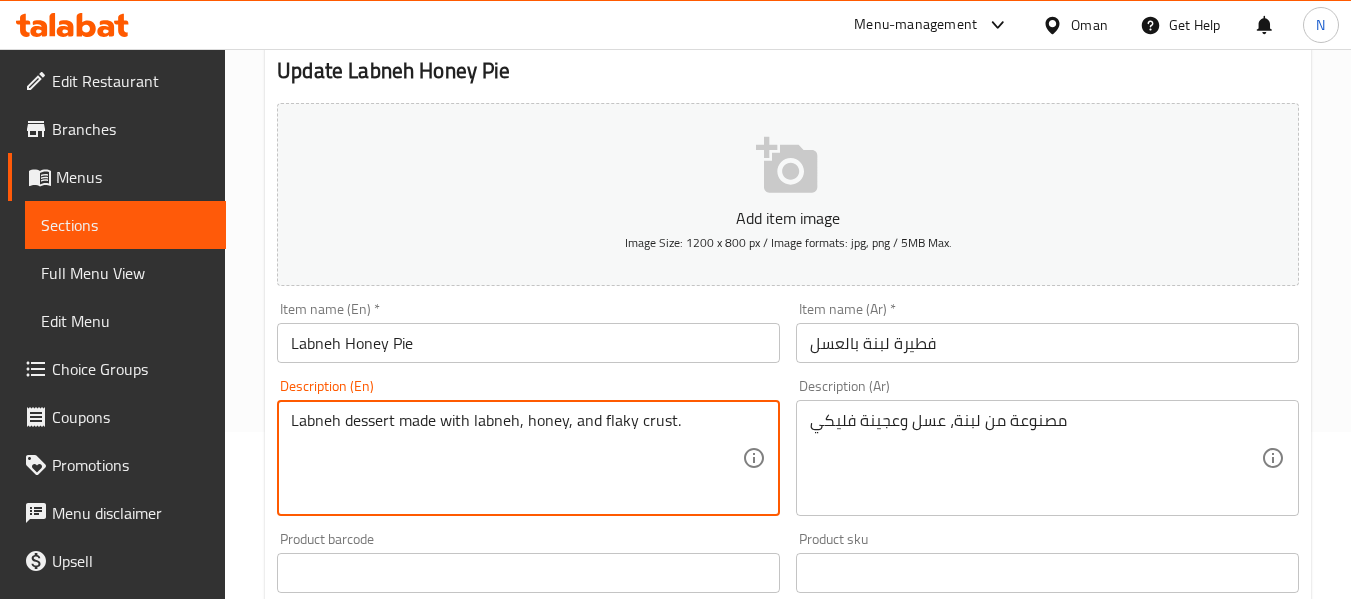 click on "Labneh dessert made with labneh, honey, and flaky crust." at bounding box center [516, 458] 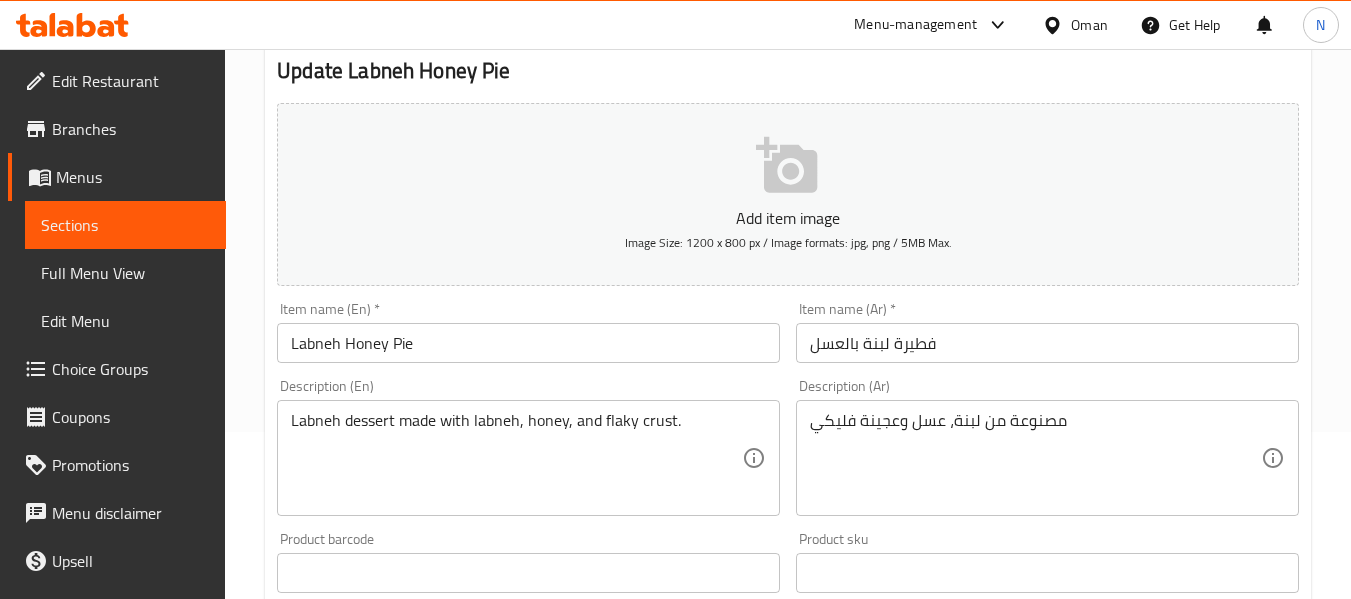 click on "مصنوعة من لبنة، عسل وعجينة فليكي Description (Ar)" at bounding box center (1047, 458) 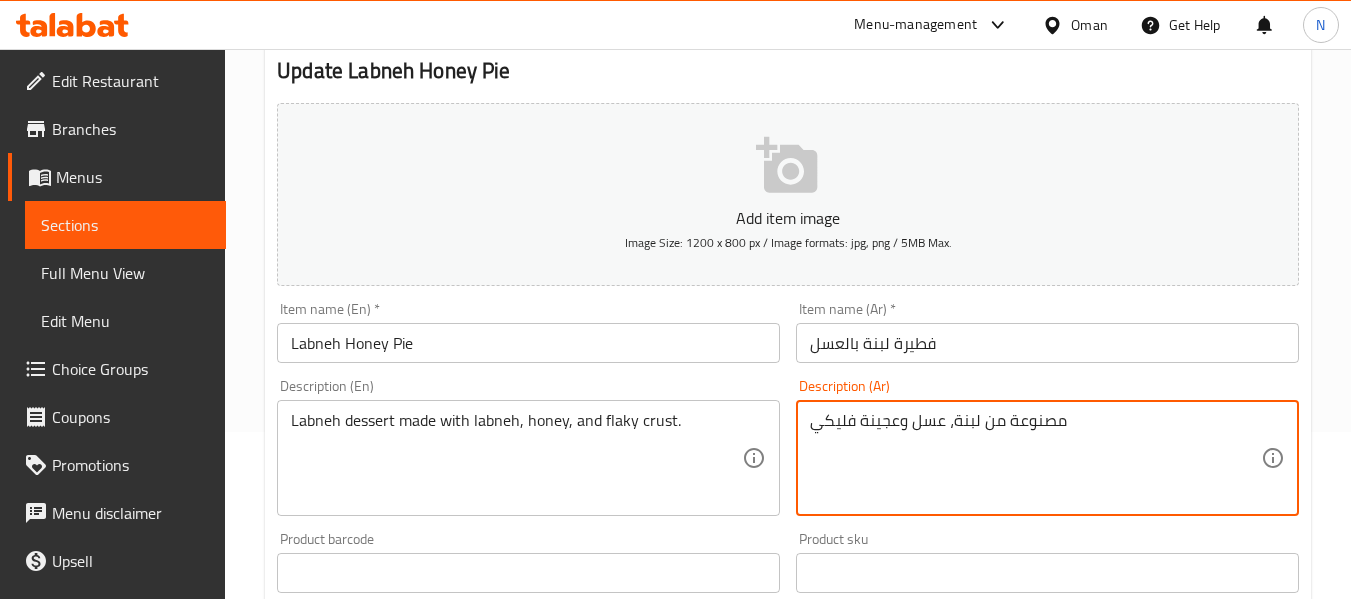 click on "مصنوعة من لبنة، عسل وعجينة فليكي" at bounding box center [1035, 458] 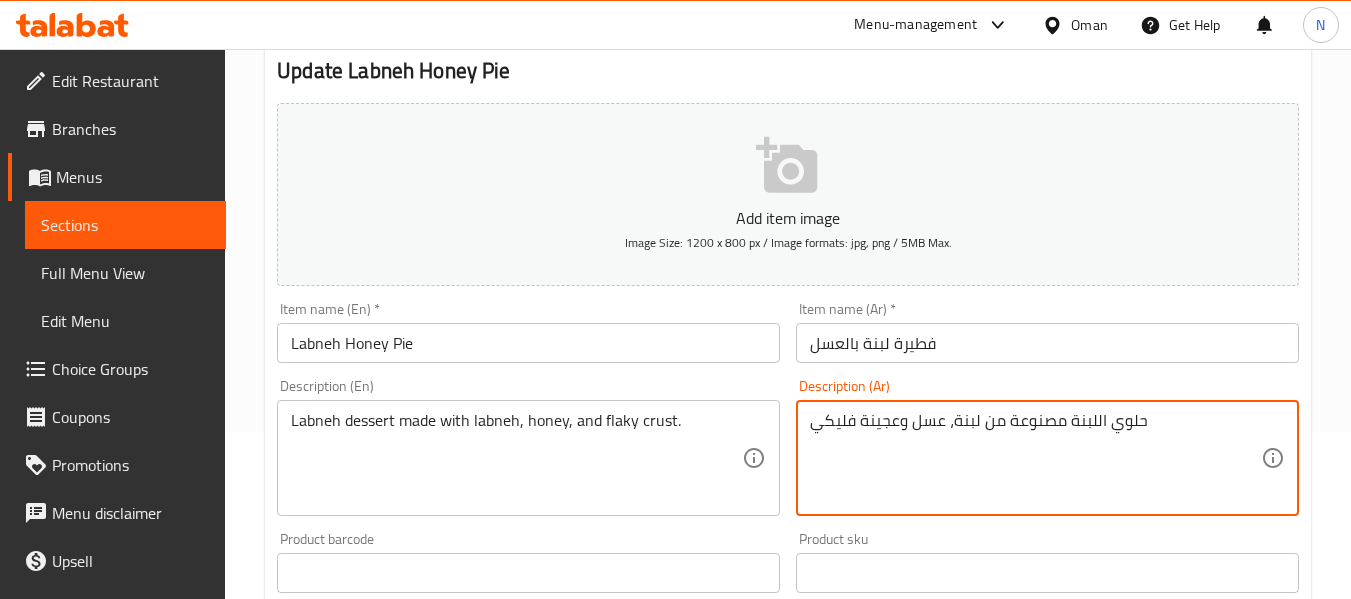 type on "حلوي اللبنة مصنوعة من لبنة، عسل وعجينة فليكي" 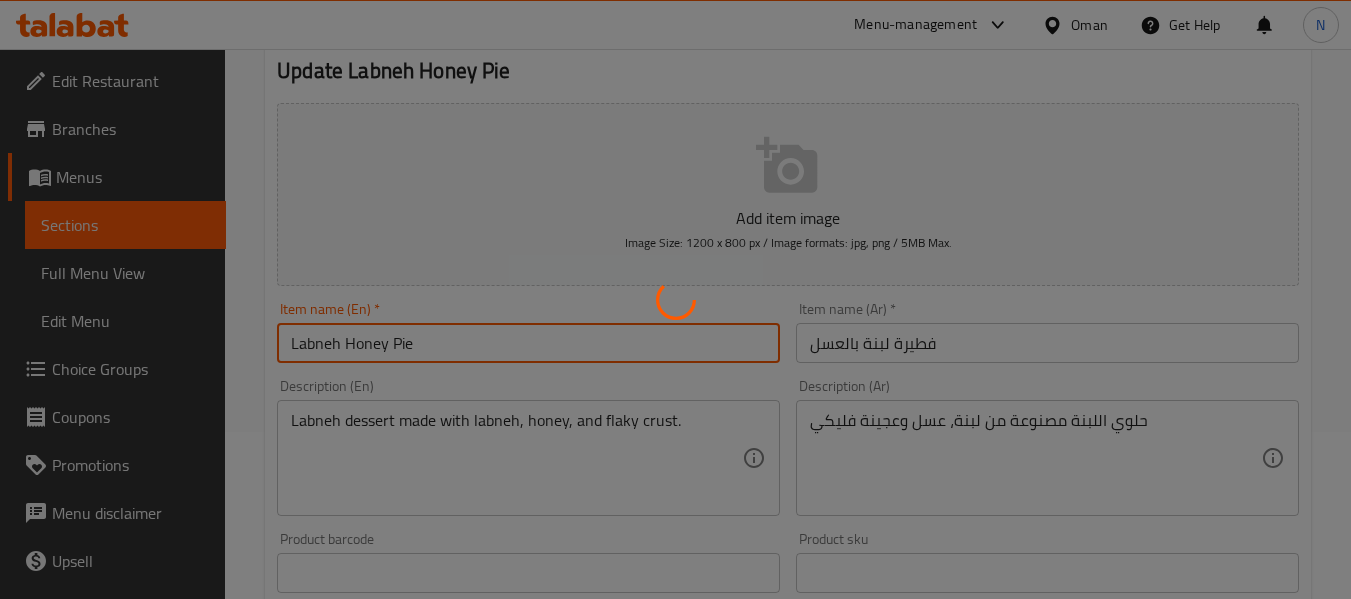 click on "Home / Restaurants management / Menus / Sections / item / update Pies and Bread  section Update Labneh Honey Pie Add item image Image Size: 1200 x 800 px / Image formats: jpg, png / 5MB Max. Item name (En)   * Labneh Honey Pie Item name (En)  * Item name (Ar)   * فطيرة لبنة بالعسل Item name (Ar)  * Description (En) Labneh dessert made with labneh, honey, and flaky crust.	 Description (En) Description (Ar) حلوي اللبنة مصنوعة من لبنة، عسل وعجينة فليكي Description (Ar) Product barcode Product barcode Product sku Product sku Price   * OMR 0.9 Price  * Price on selection Free item Start Date Start Date End Date End Date Available Days SU MO TU WE TH FR SA Available from ​ ​ Available to ​ ​ Status Active Inactive Exclude from GEM Variations & Choices Add variant ASSIGN CHOICE GROUP Update" at bounding box center (788, 564) 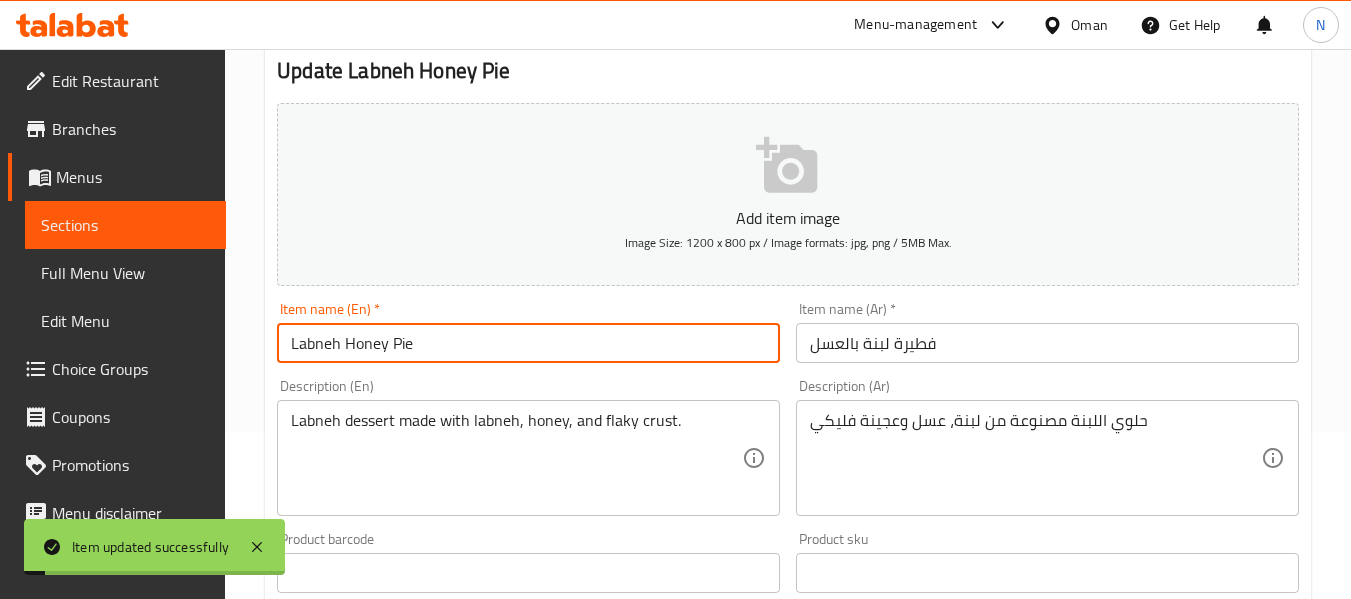 scroll, scrollTop: 0, scrollLeft: 0, axis: both 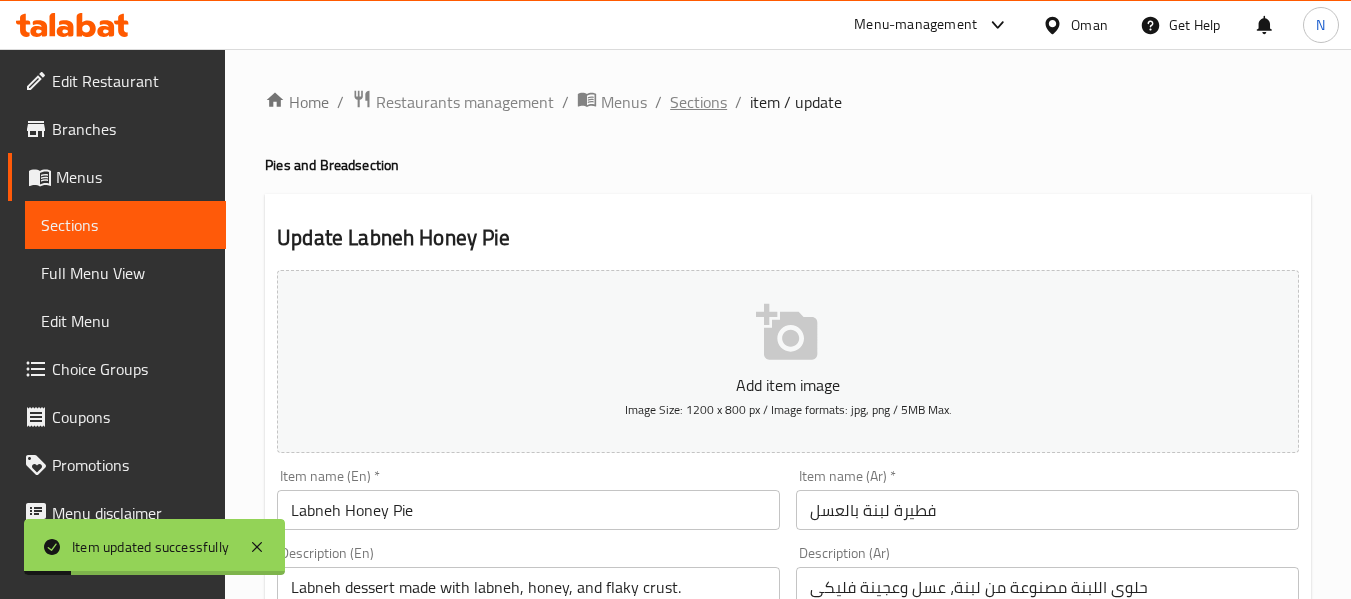 click on "Sections" at bounding box center (698, 102) 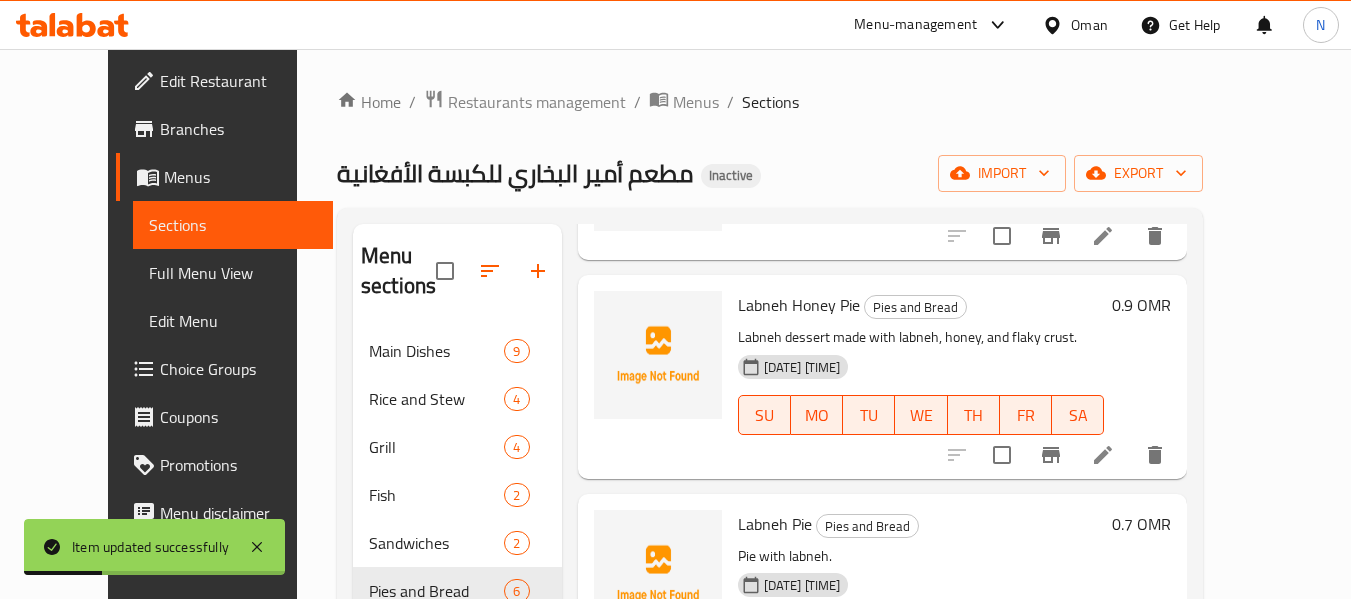 scroll, scrollTop: 360, scrollLeft: 0, axis: vertical 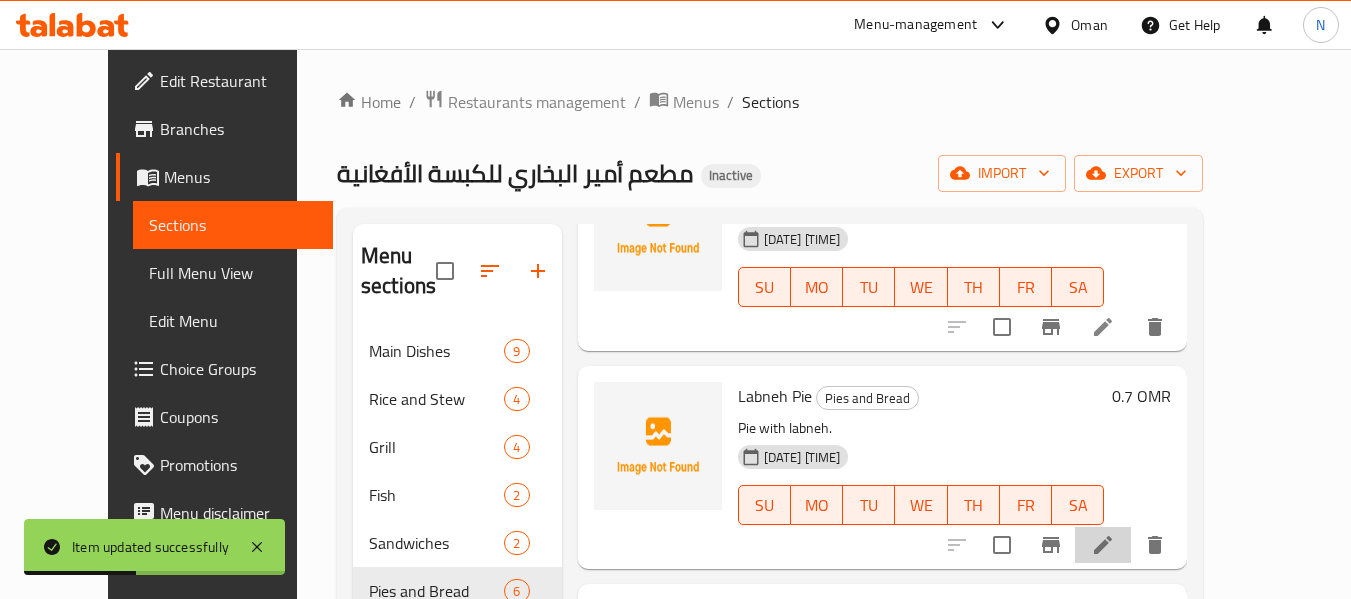 click at bounding box center [1103, 545] 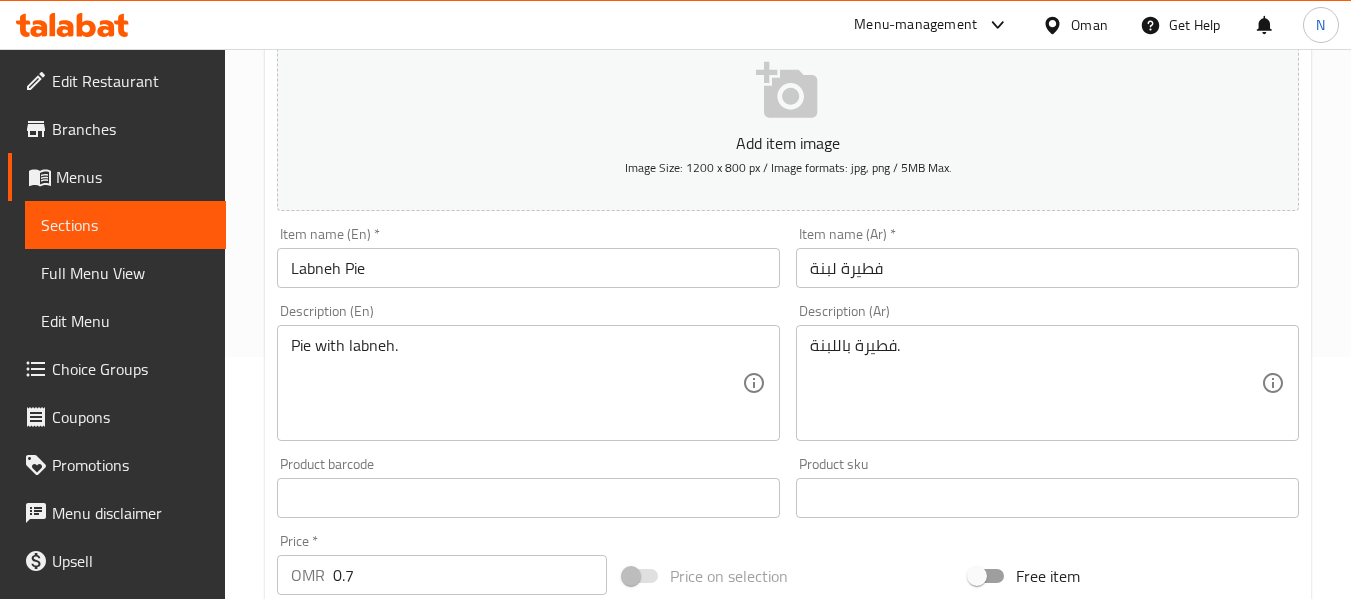 scroll, scrollTop: 243, scrollLeft: 0, axis: vertical 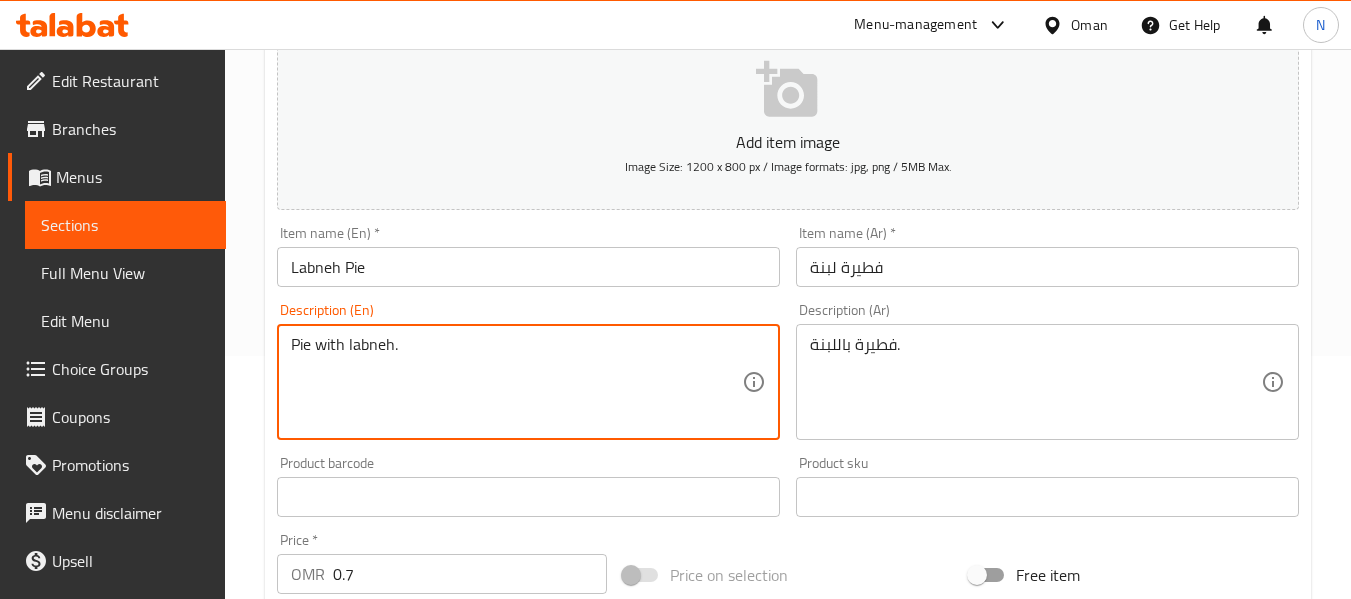 click on "Pie with labneh." at bounding box center [516, 382] 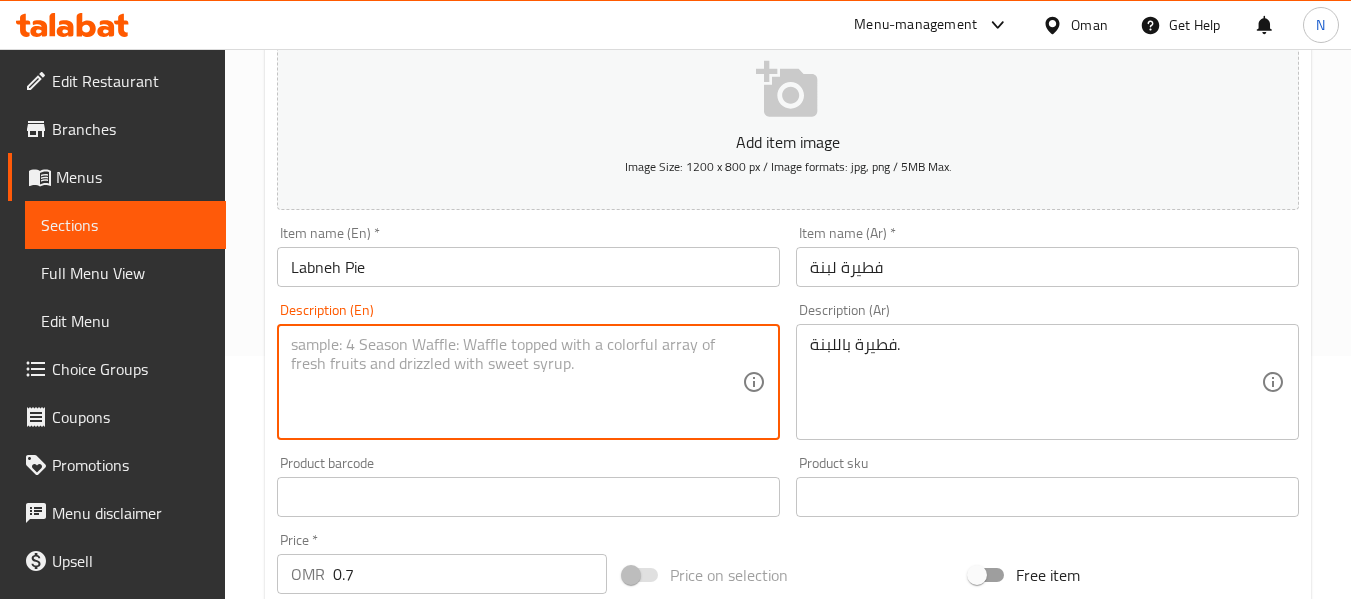 paste on "Velvety labneh filling in a flaky crust	حشوة لبنة مخملية في قشرة قشرية" 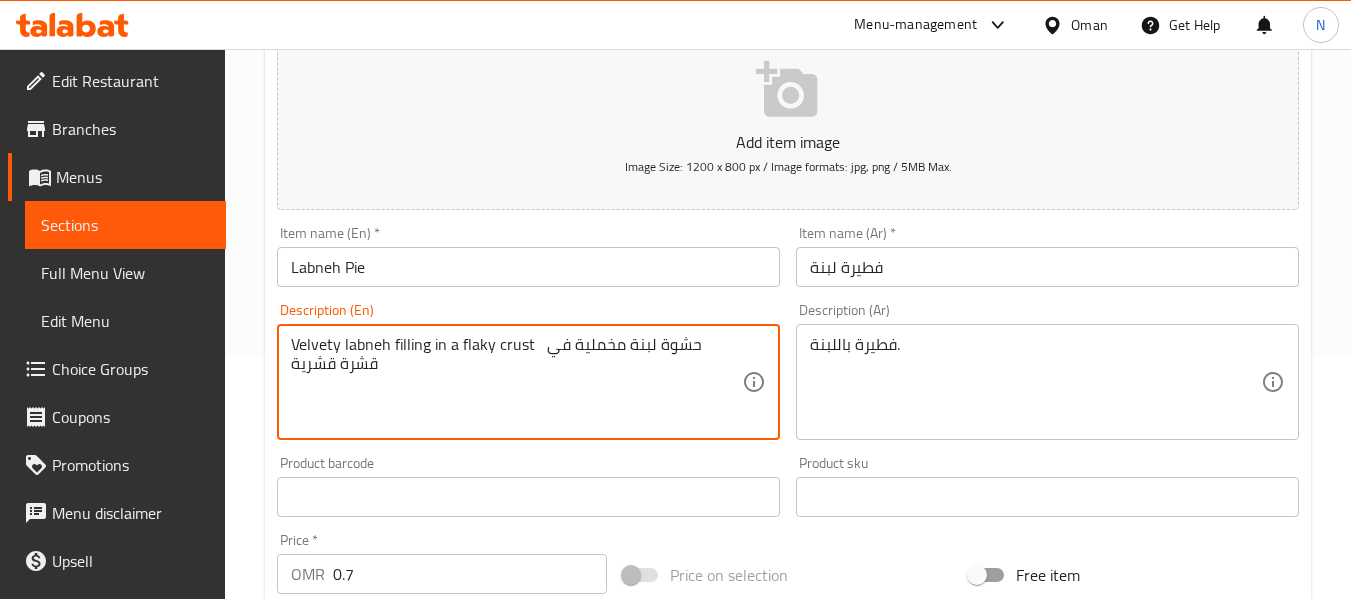 drag, startPoint x: 540, startPoint y: 344, endPoint x: 541, endPoint y: 387, distance: 43.011627 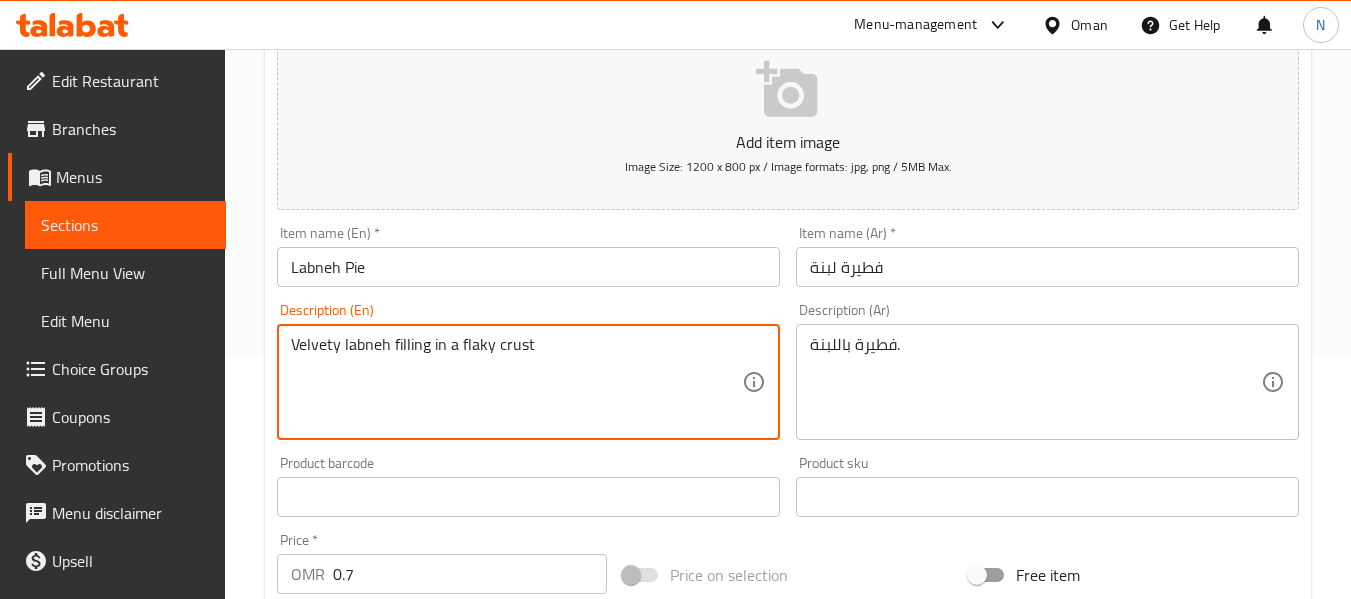 type on "Velvety labneh filling in a flaky crust" 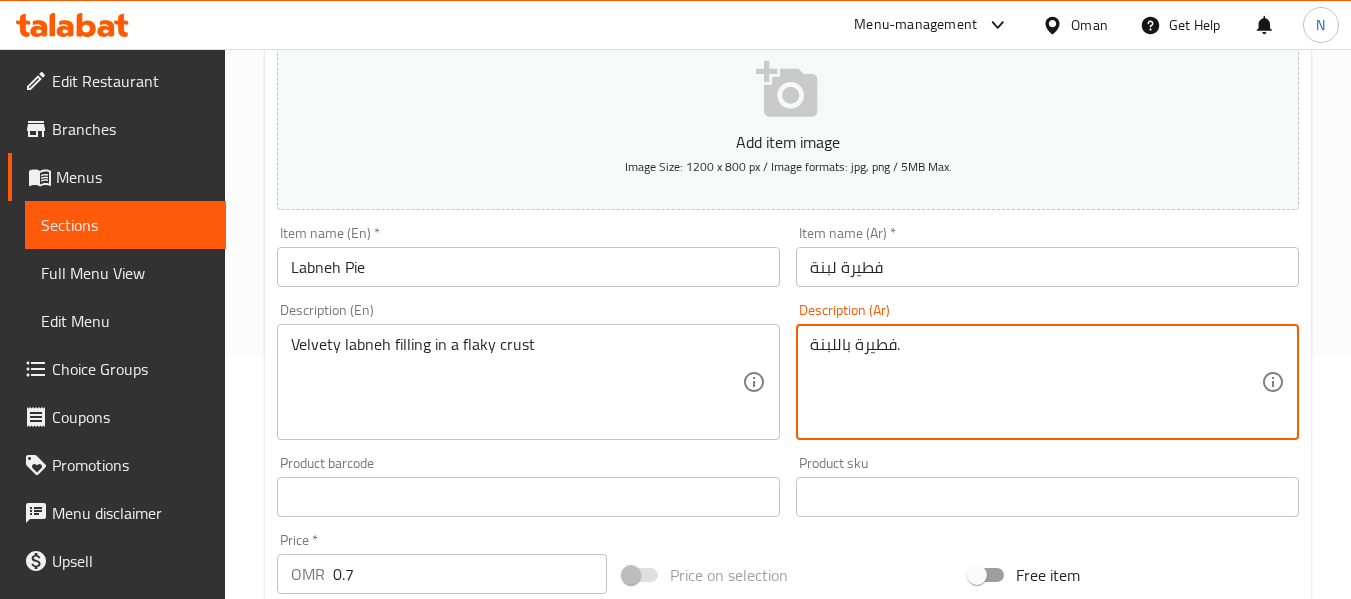 click on "فطيرة باللبنة." at bounding box center (1035, 382) 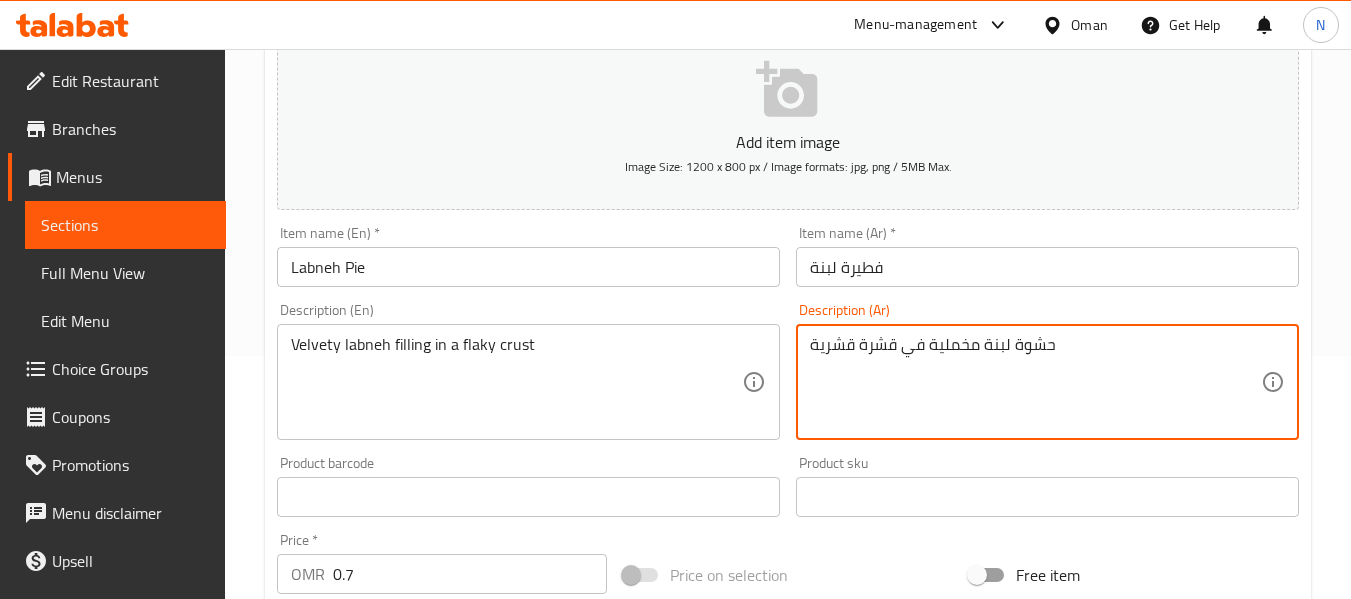 type on "حشوة لبنة مخملية في قشرة قشرية" 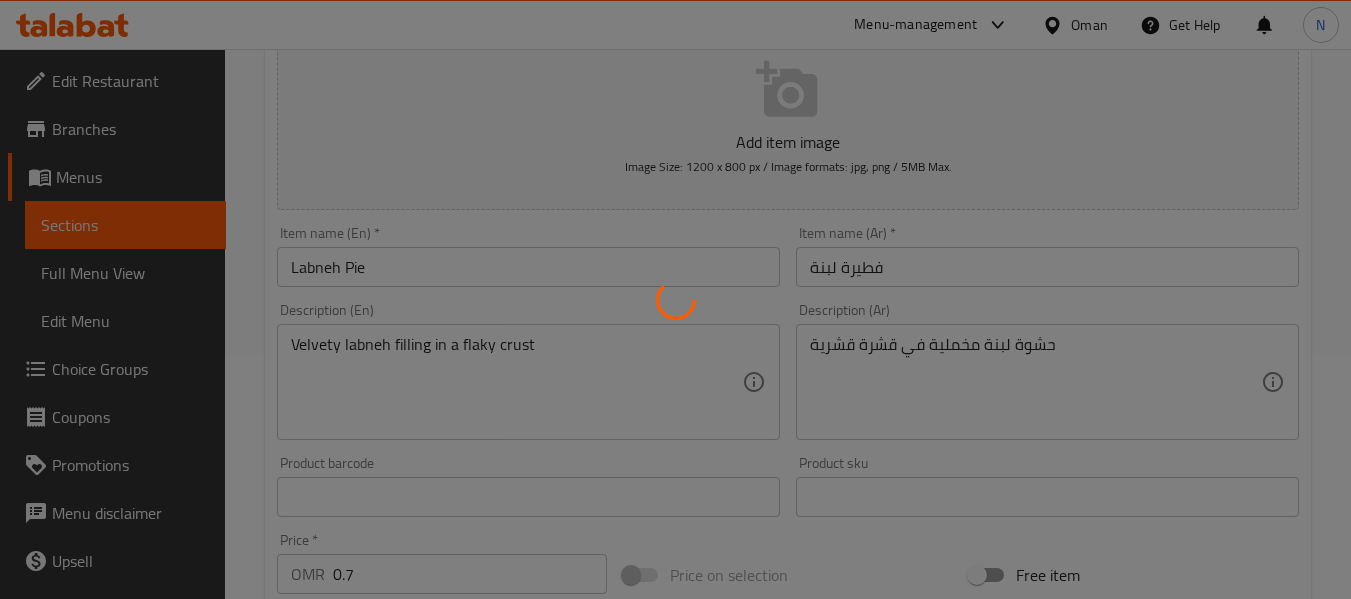 click at bounding box center (675, 299) 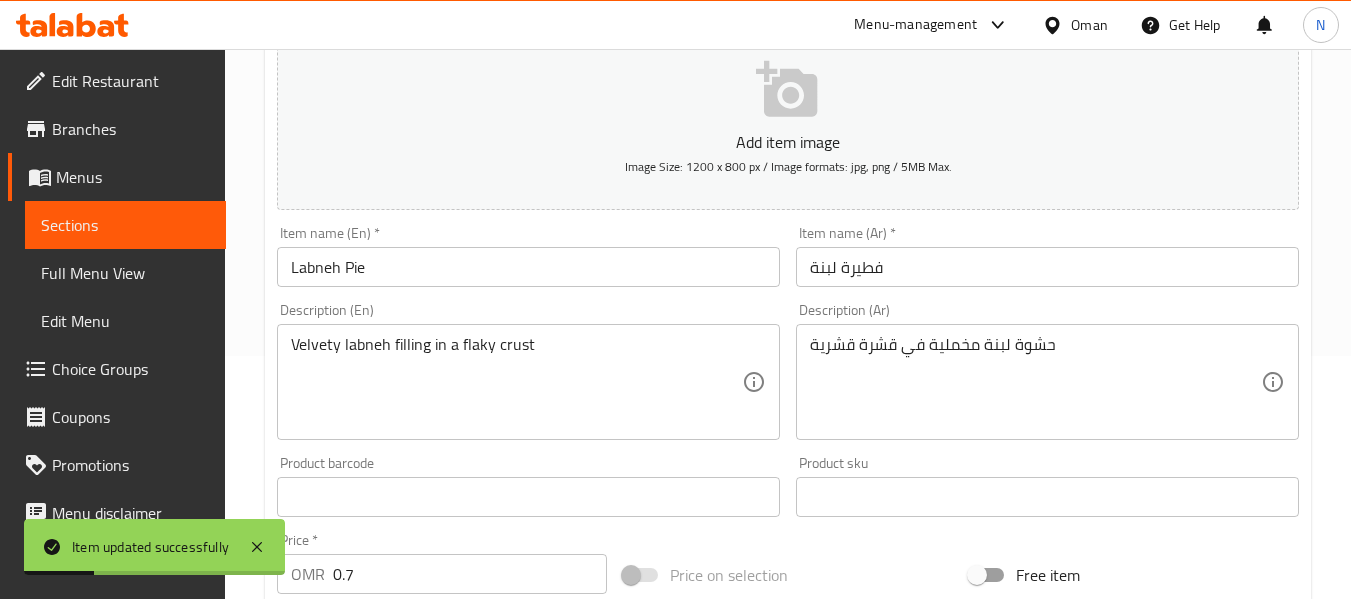 scroll, scrollTop: 0, scrollLeft: 0, axis: both 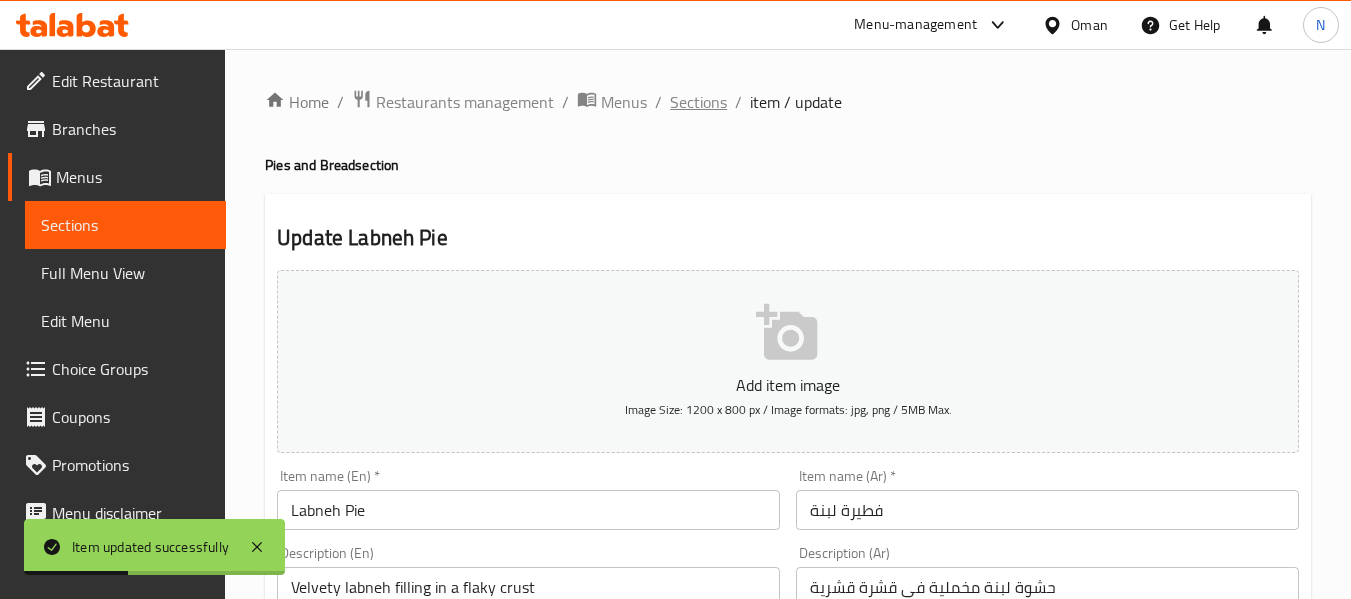 click on "Sections" at bounding box center [698, 102] 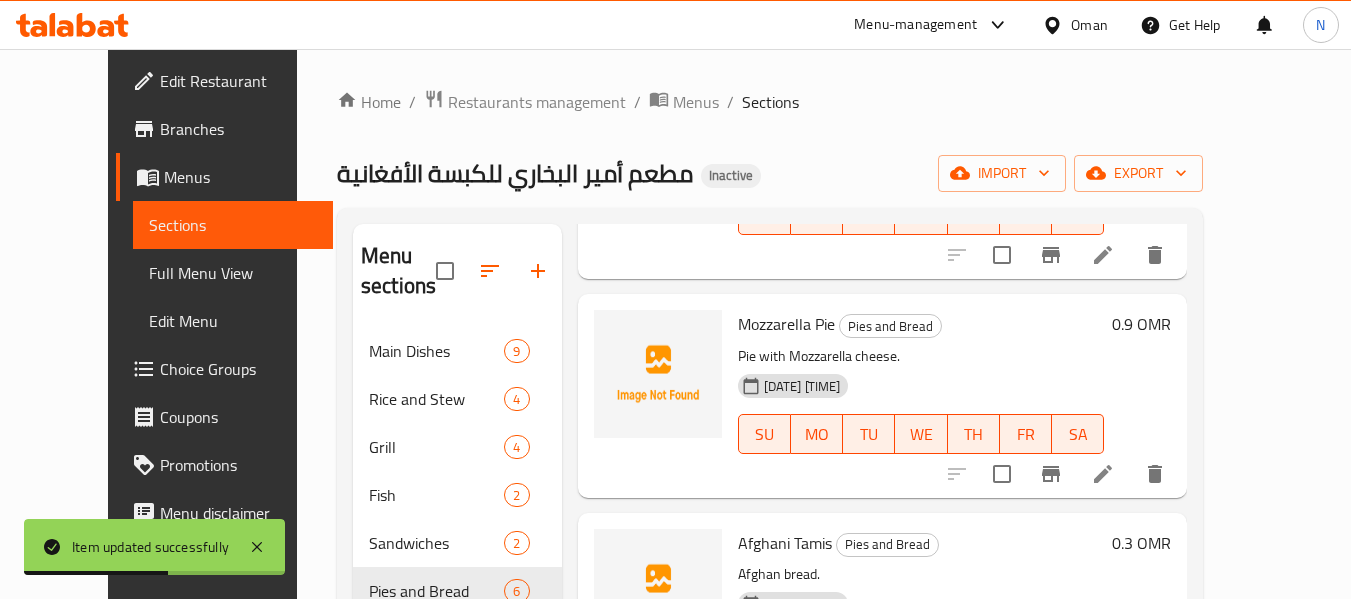 scroll, scrollTop: 732, scrollLeft: 0, axis: vertical 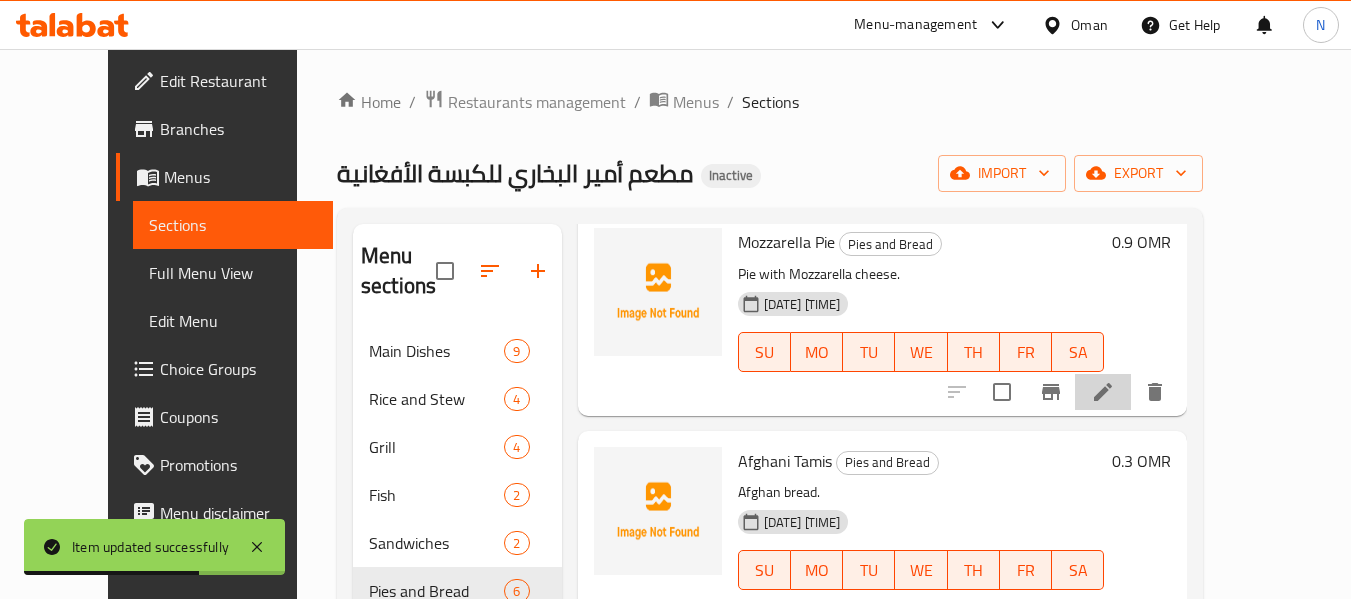 click at bounding box center (1103, 392) 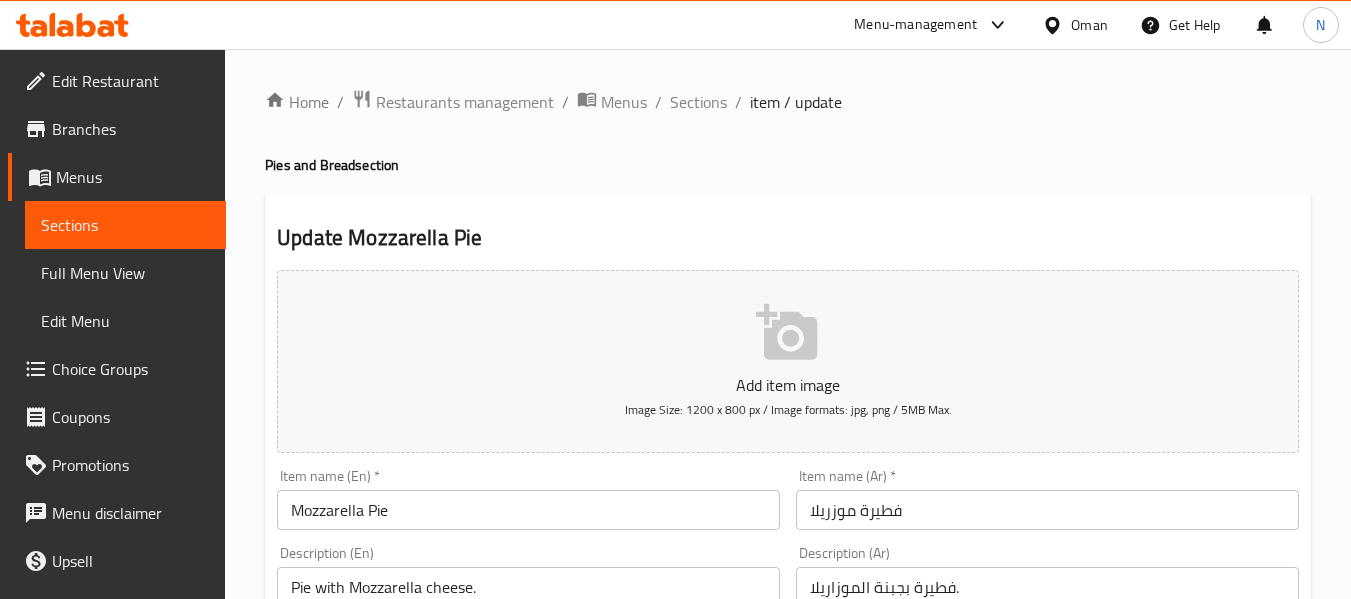 scroll, scrollTop: 186, scrollLeft: 0, axis: vertical 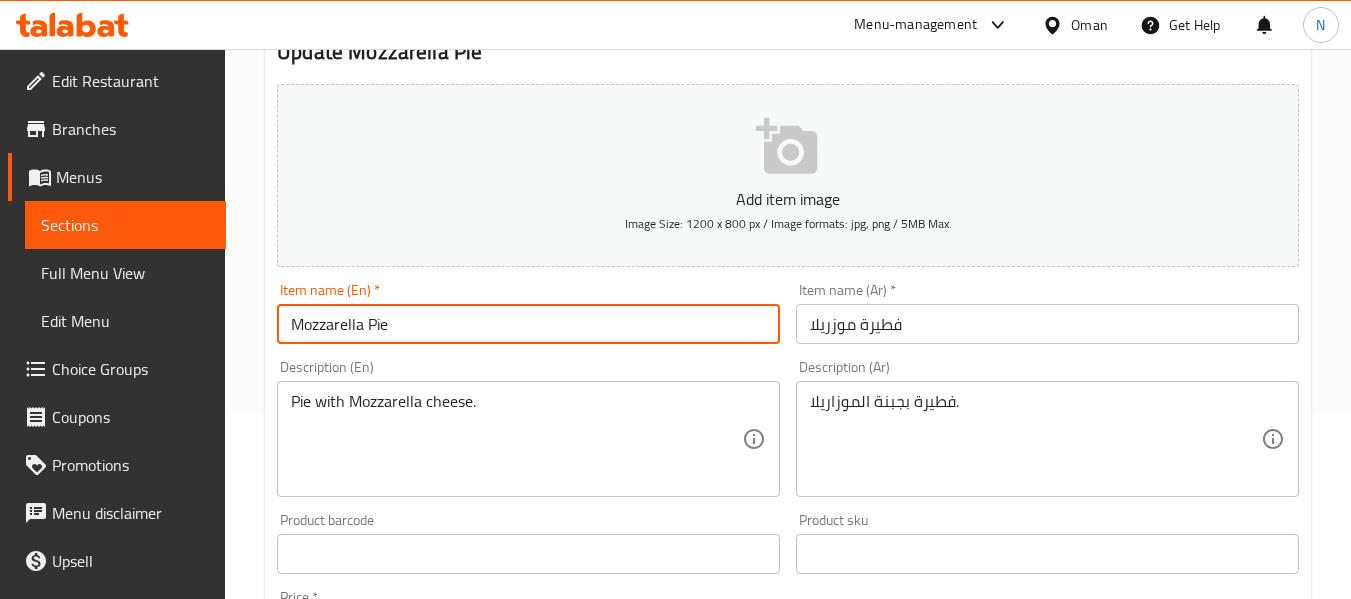 click on "Mozzarella Pie" at bounding box center (528, 324) 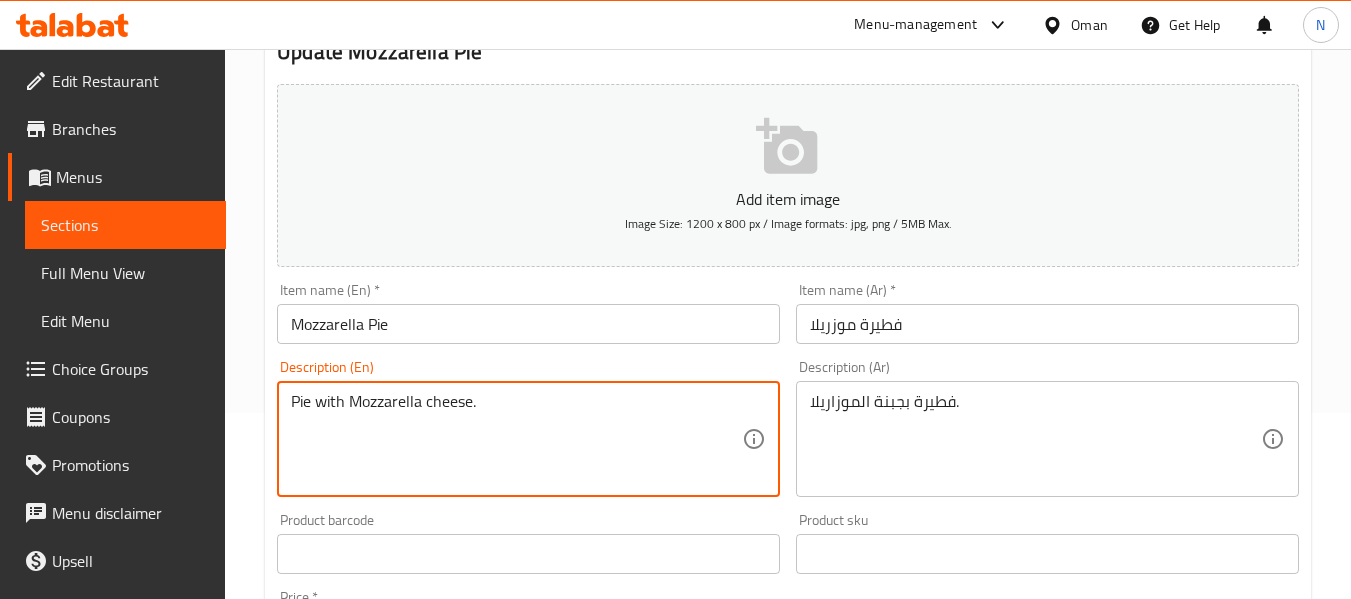 click on "Pie with Mozzarella cheese." at bounding box center (516, 439) 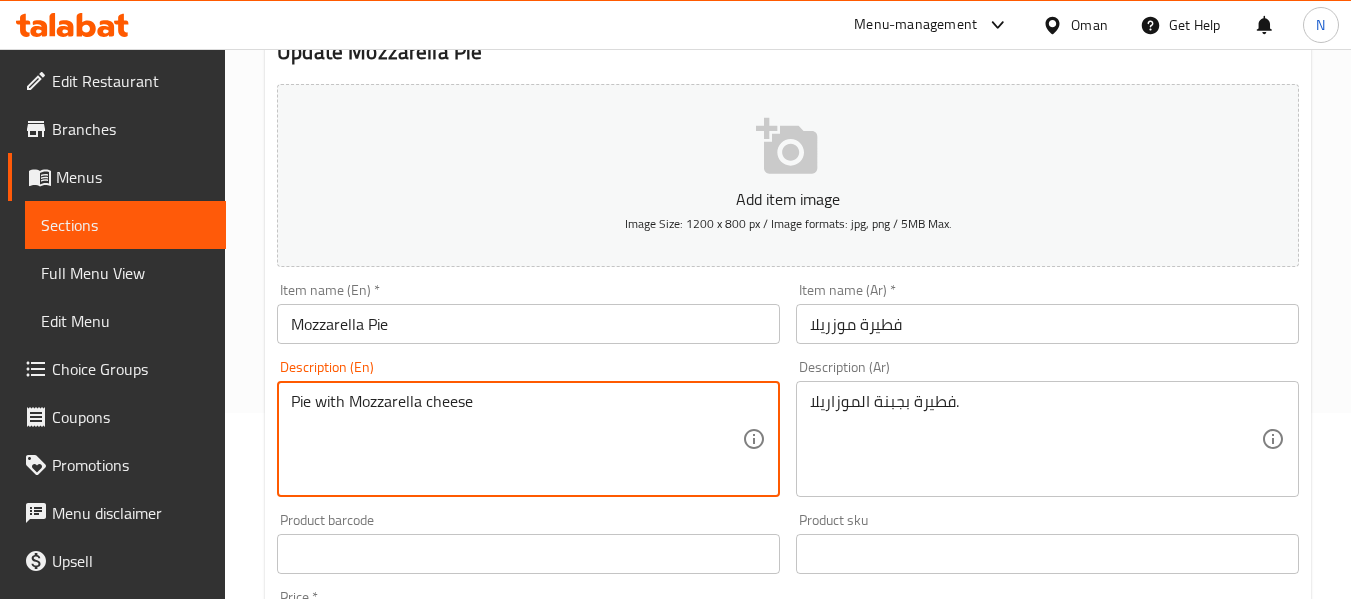 paste on "Pie with mozzarella cheese.	فطيرة مع جبنة الموزاريلا." 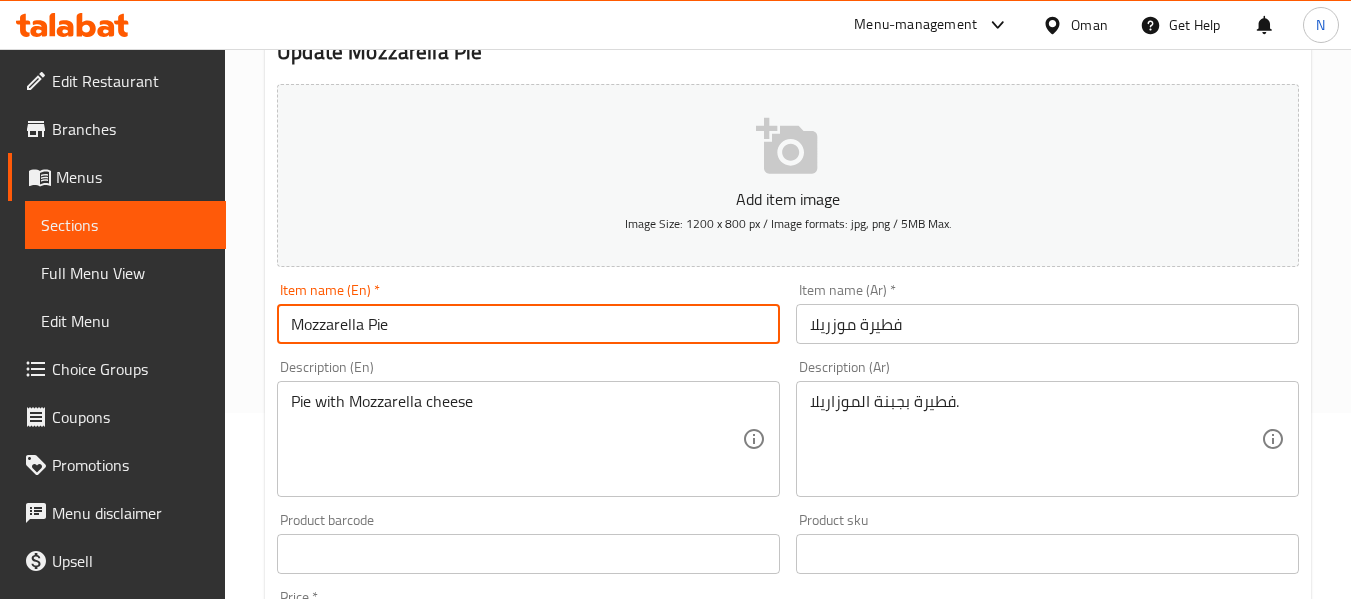 click on "Mozzarella Pie" at bounding box center (528, 324) 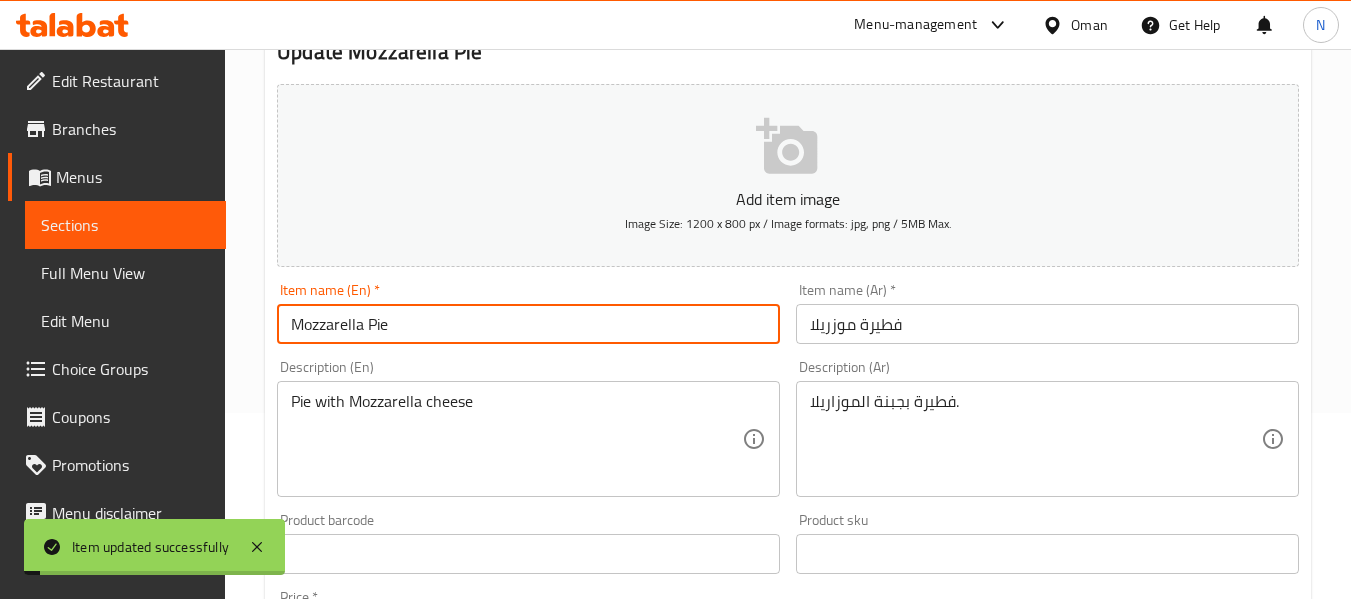 click on "Mozzarella Pie" at bounding box center (528, 324) 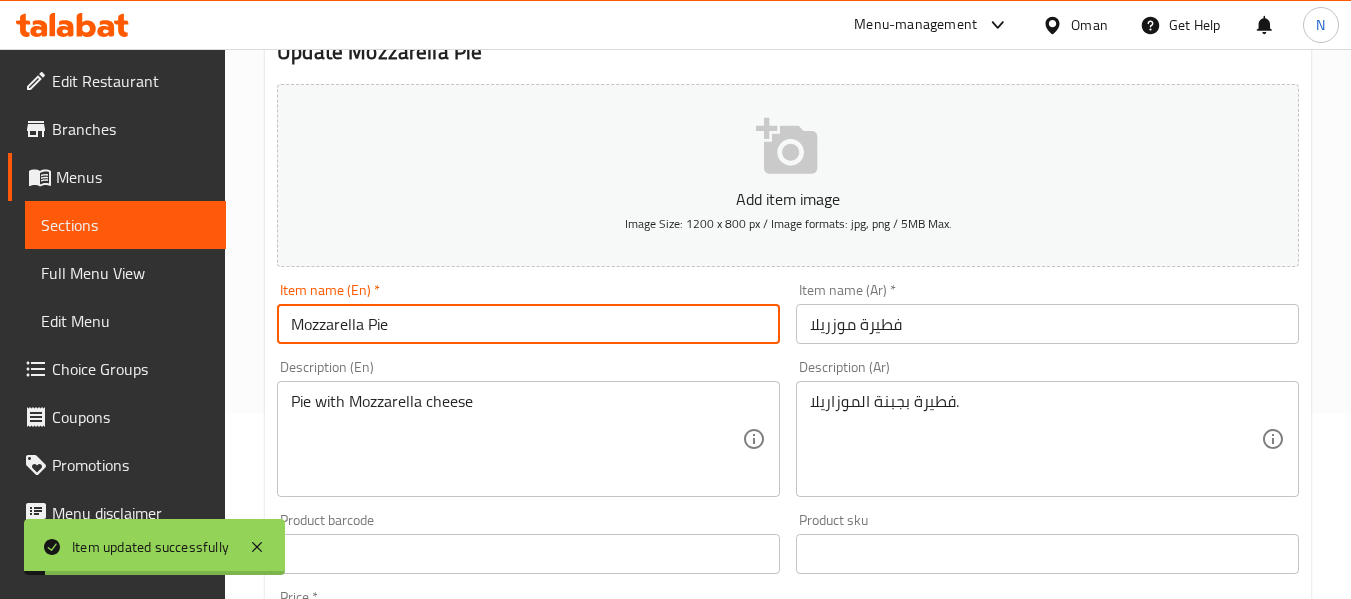 click on "Mozzarella Pie" at bounding box center (528, 324) 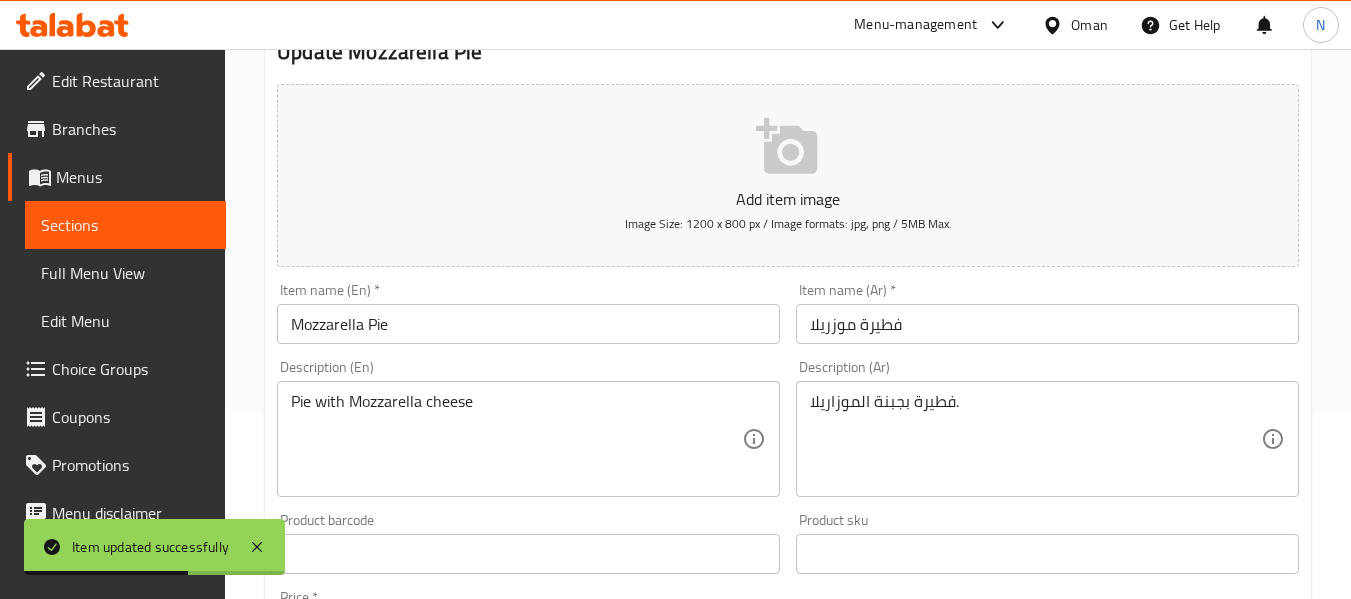 click on "Description (En) Pie with Mozzarella cheese
Description (En)" at bounding box center (528, 428) 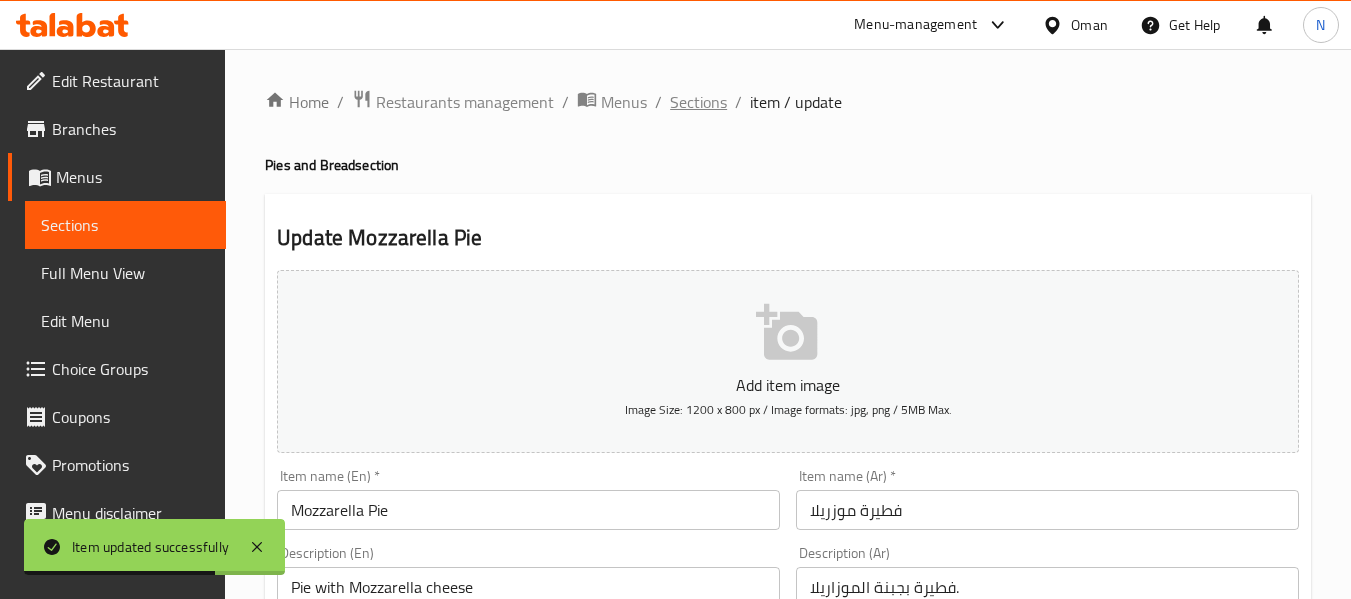 click on "Sections" at bounding box center [698, 102] 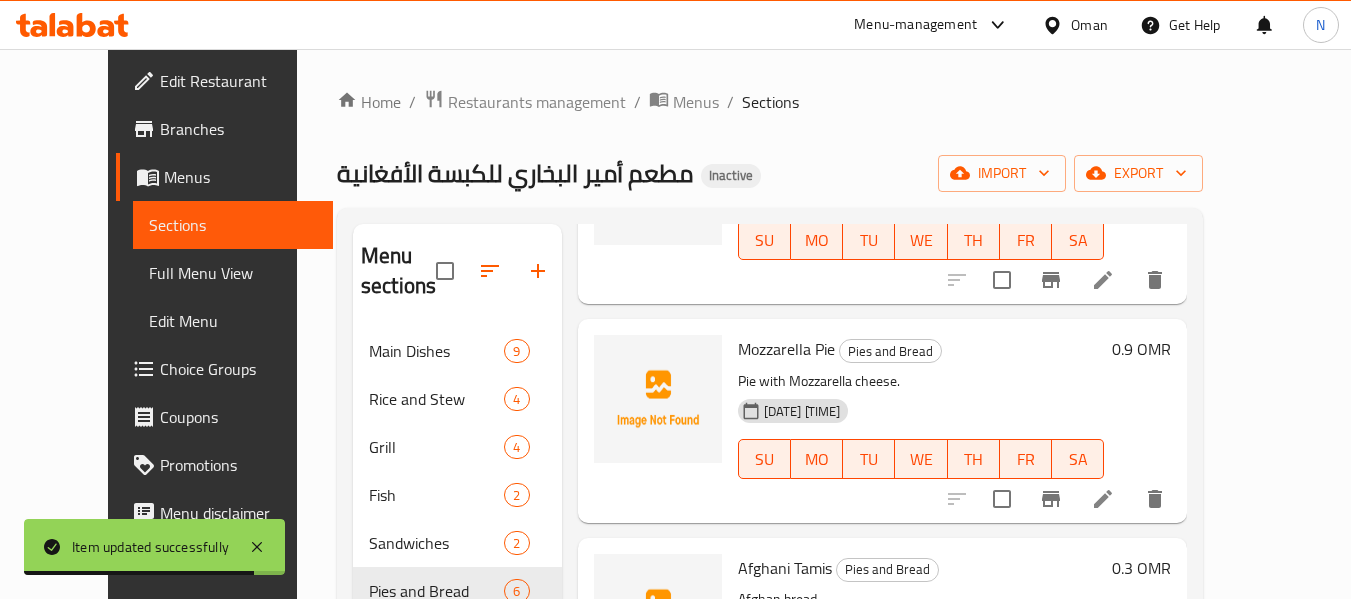 scroll, scrollTop: 762, scrollLeft: 0, axis: vertical 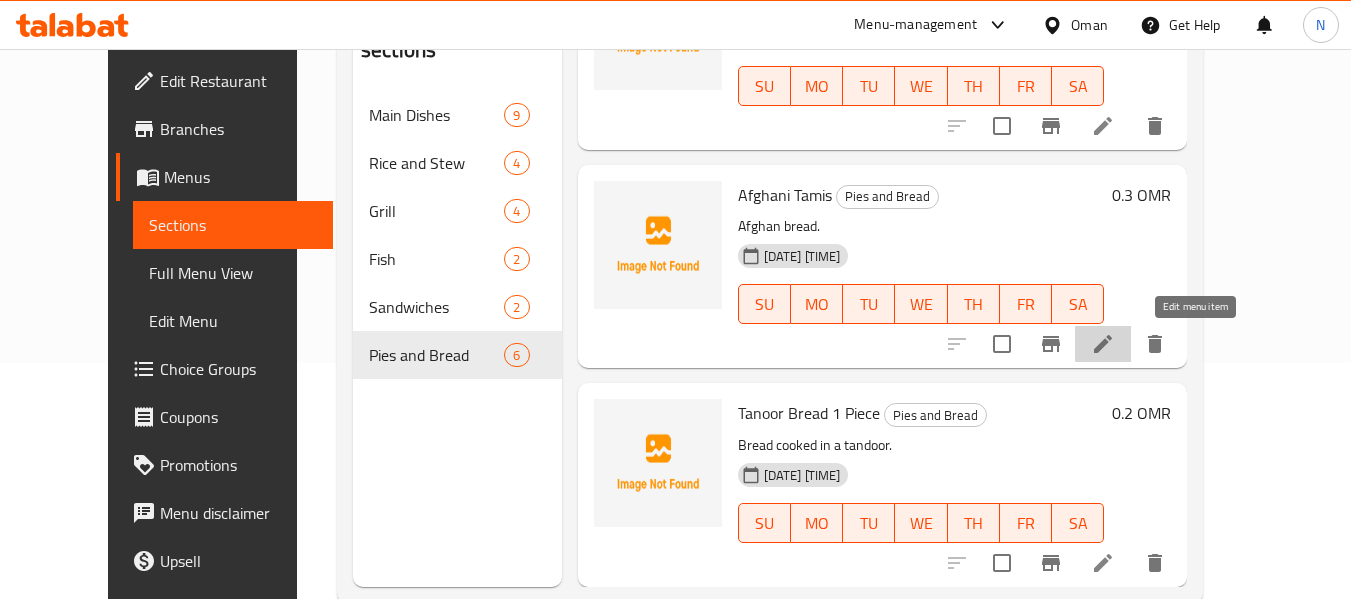 click 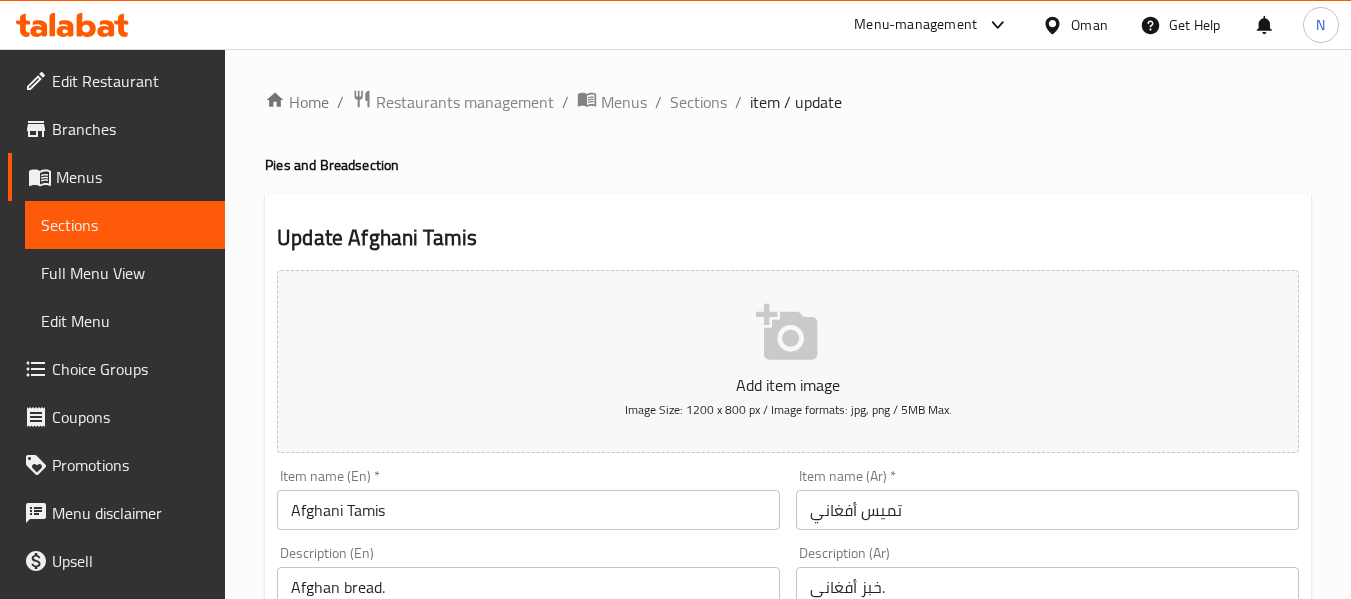 scroll, scrollTop: 190, scrollLeft: 0, axis: vertical 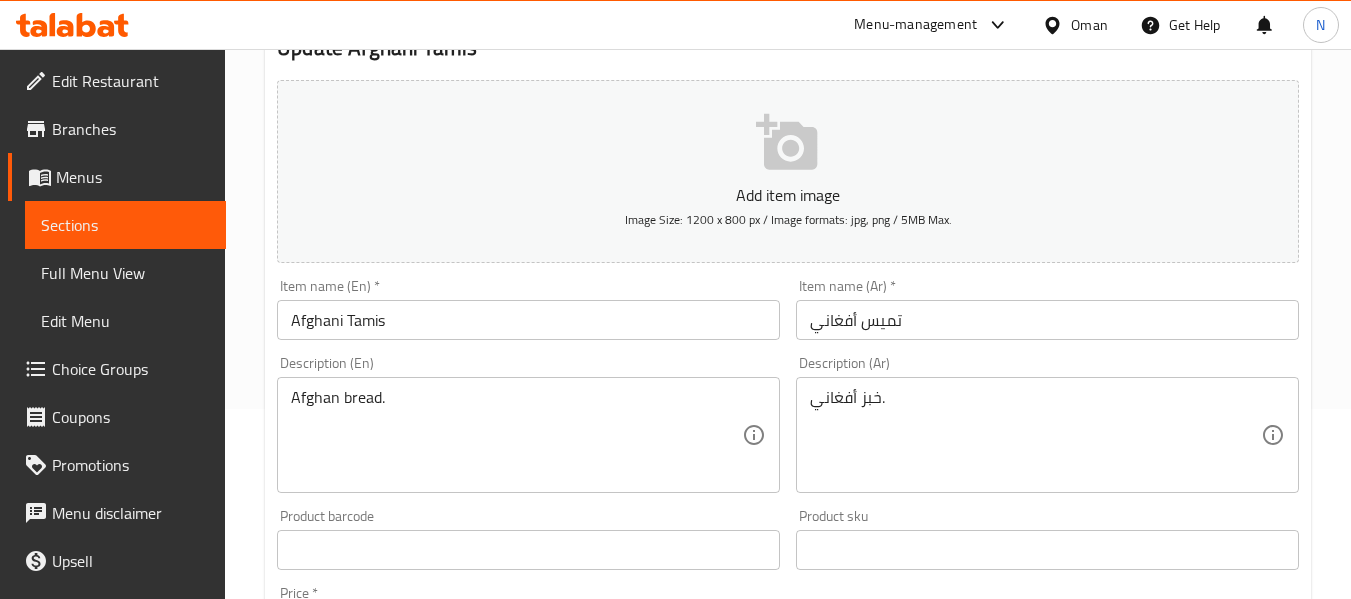 click on "تميس أفغاني" at bounding box center (1047, 320) 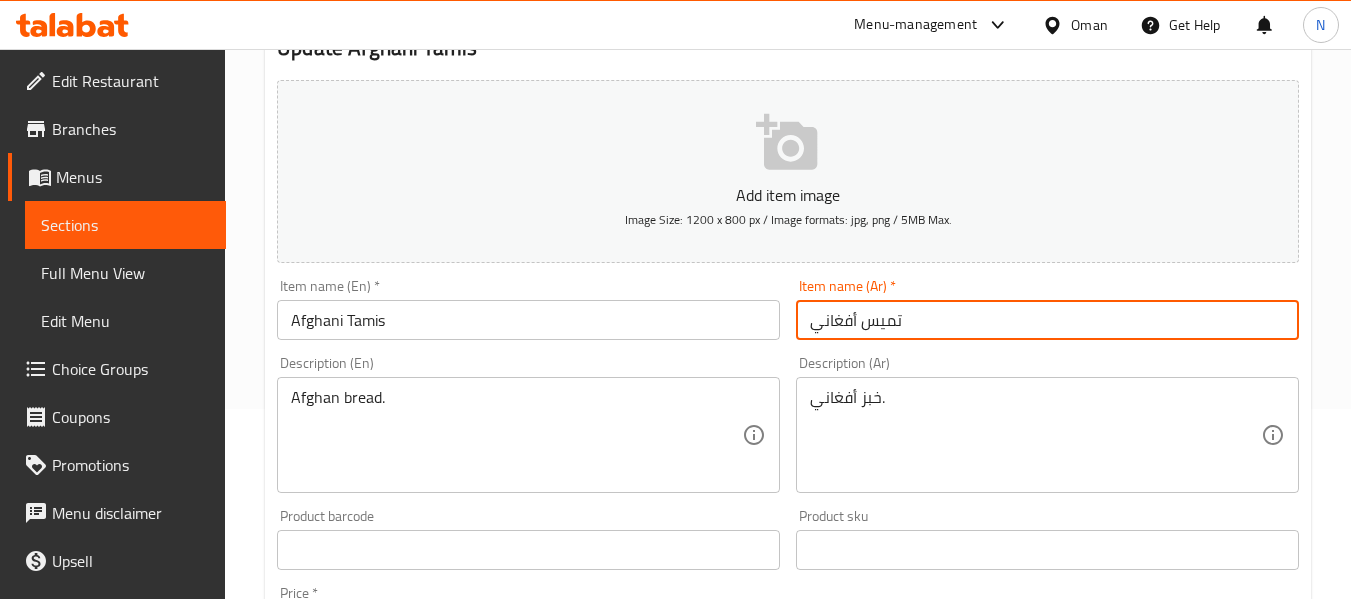 click on "تميس أفغاني" at bounding box center [1047, 320] 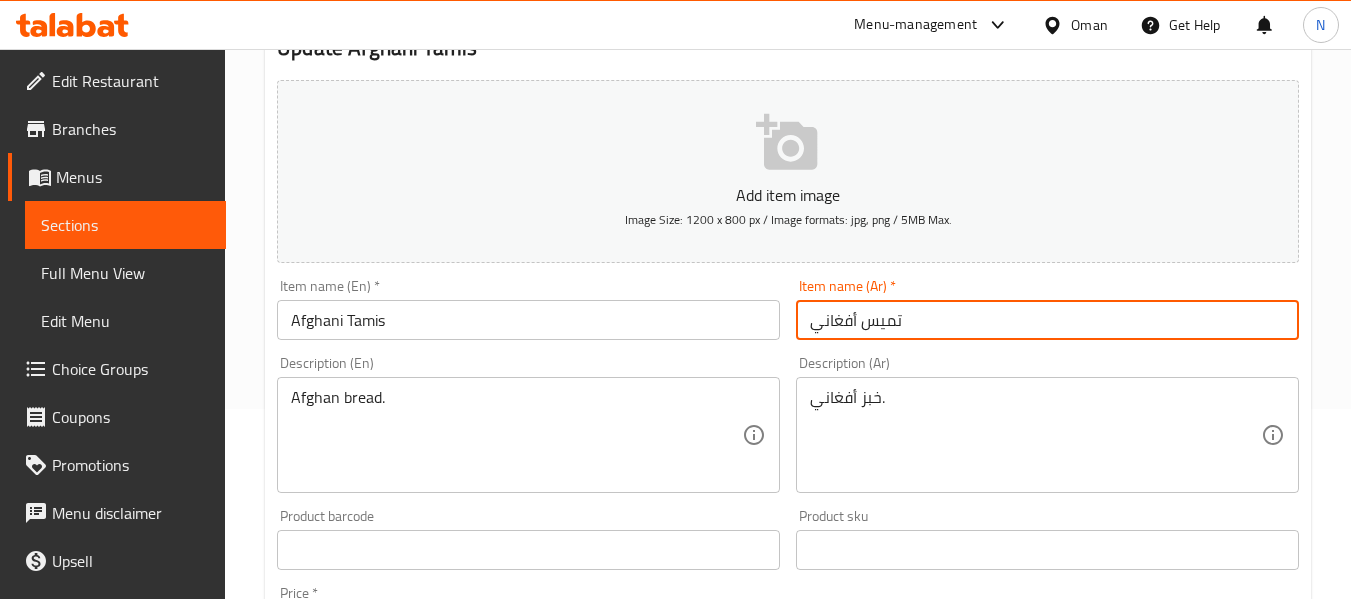 click on "Afghani Tamis" at bounding box center (528, 320) 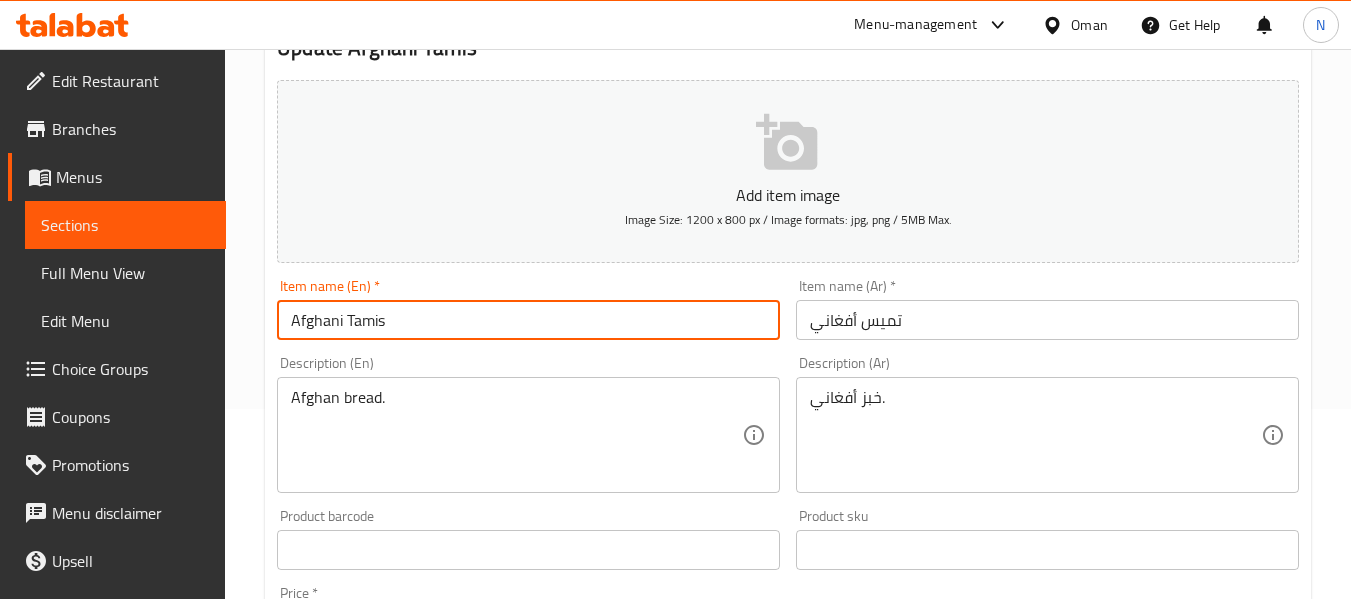 click on "Afghani Tamis" at bounding box center (528, 320) 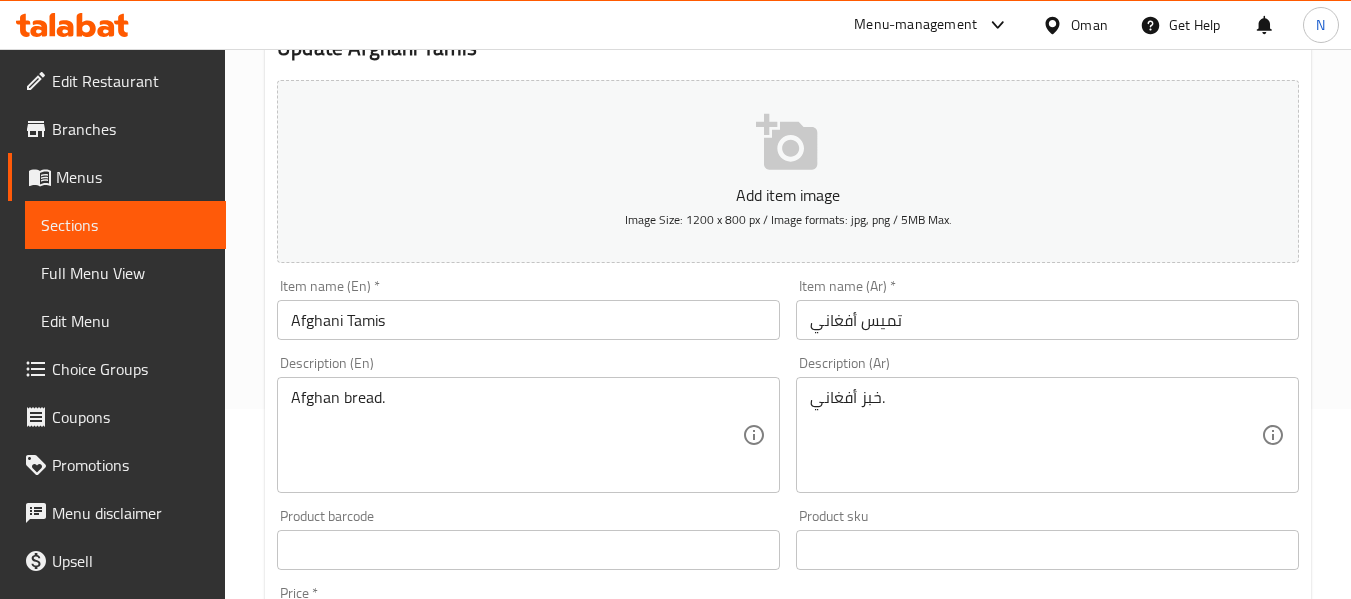click on "Afghan bread. Description (En)" at bounding box center [528, 435] 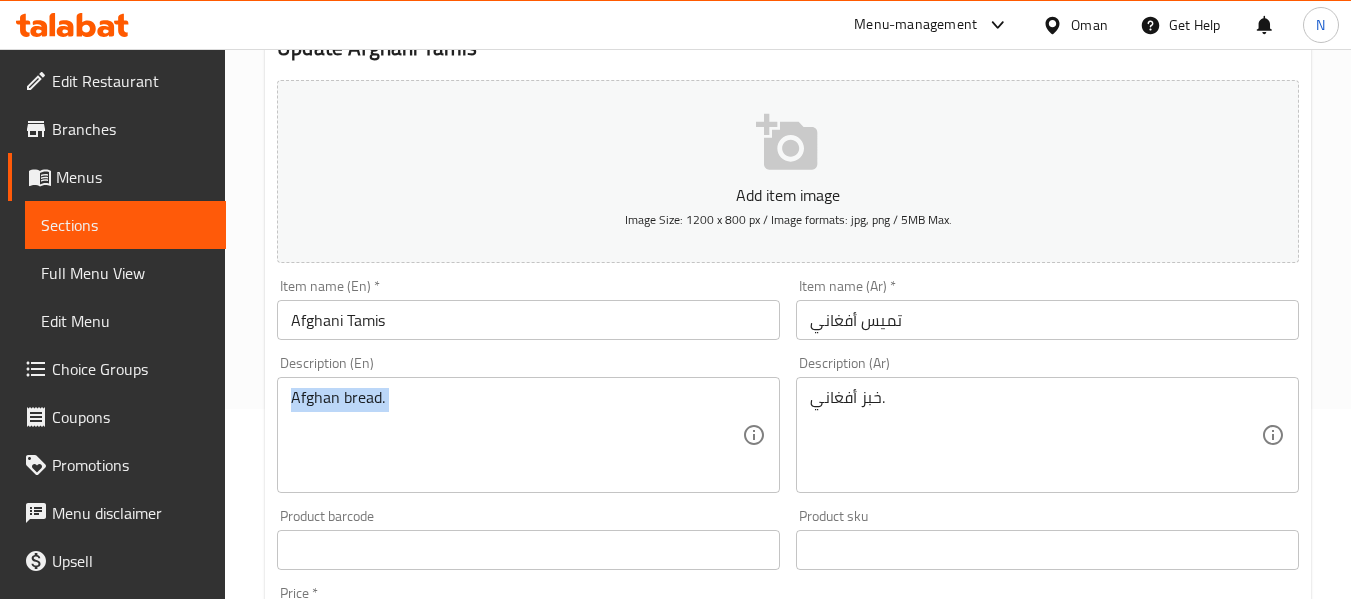 click on "Afghan bread. Description (En)" at bounding box center (528, 435) 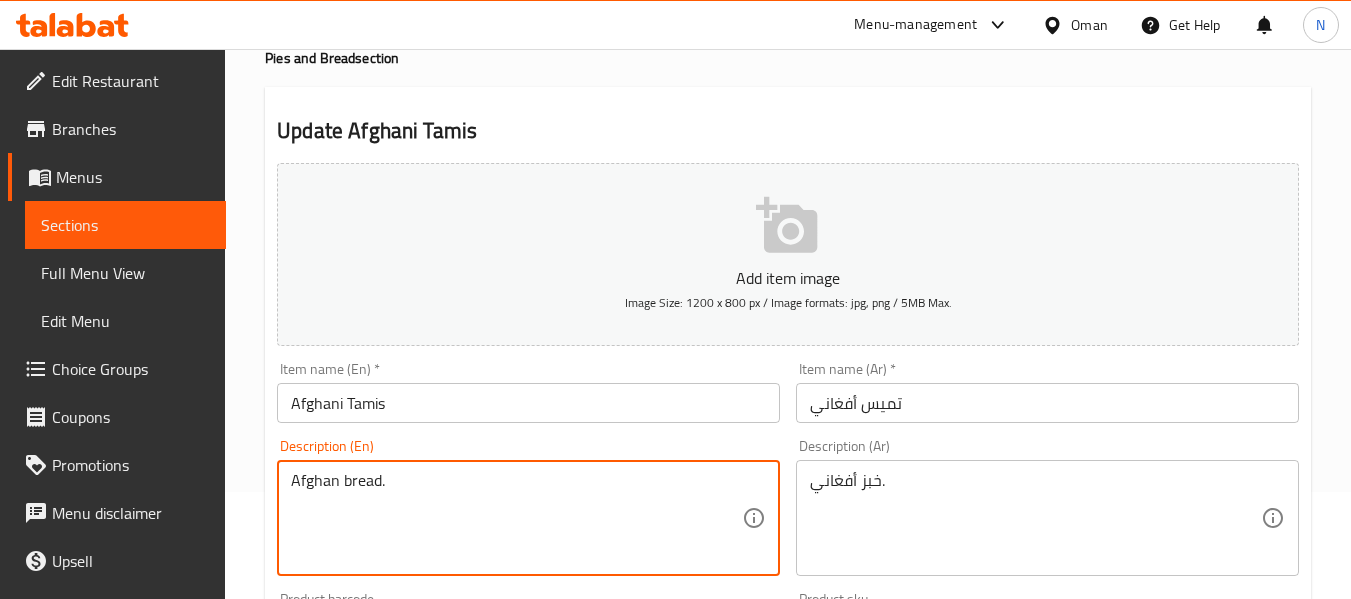 scroll, scrollTop: 0, scrollLeft: 0, axis: both 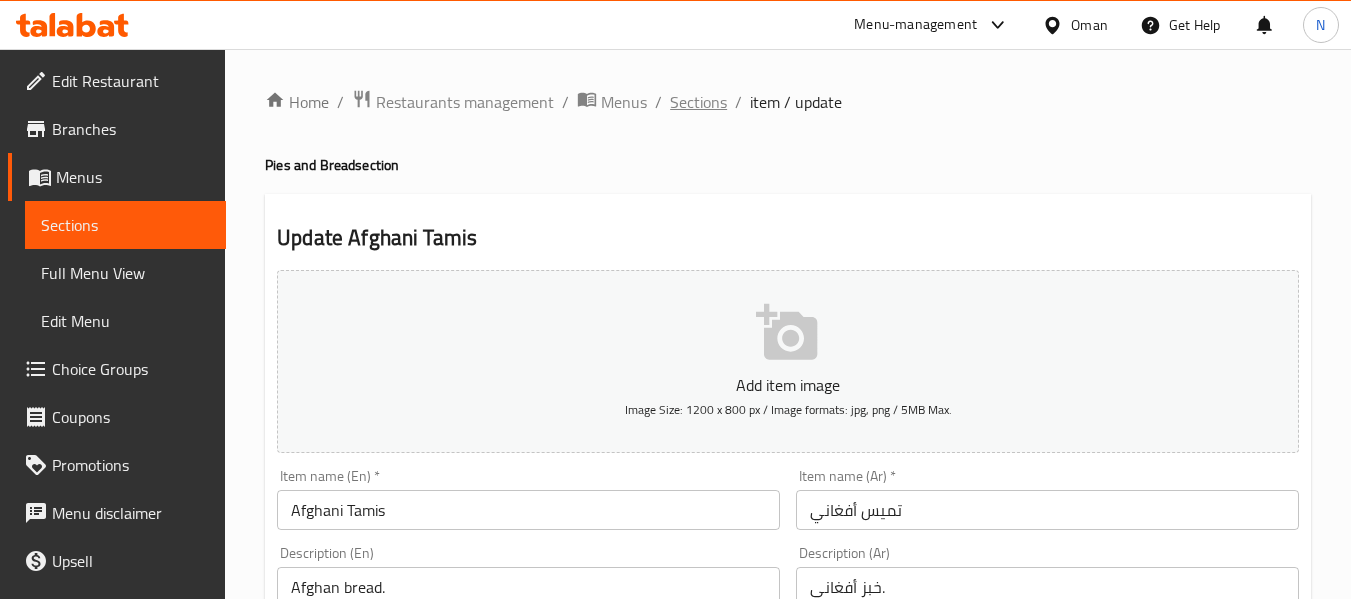 click on "Sections" at bounding box center [698, 102] 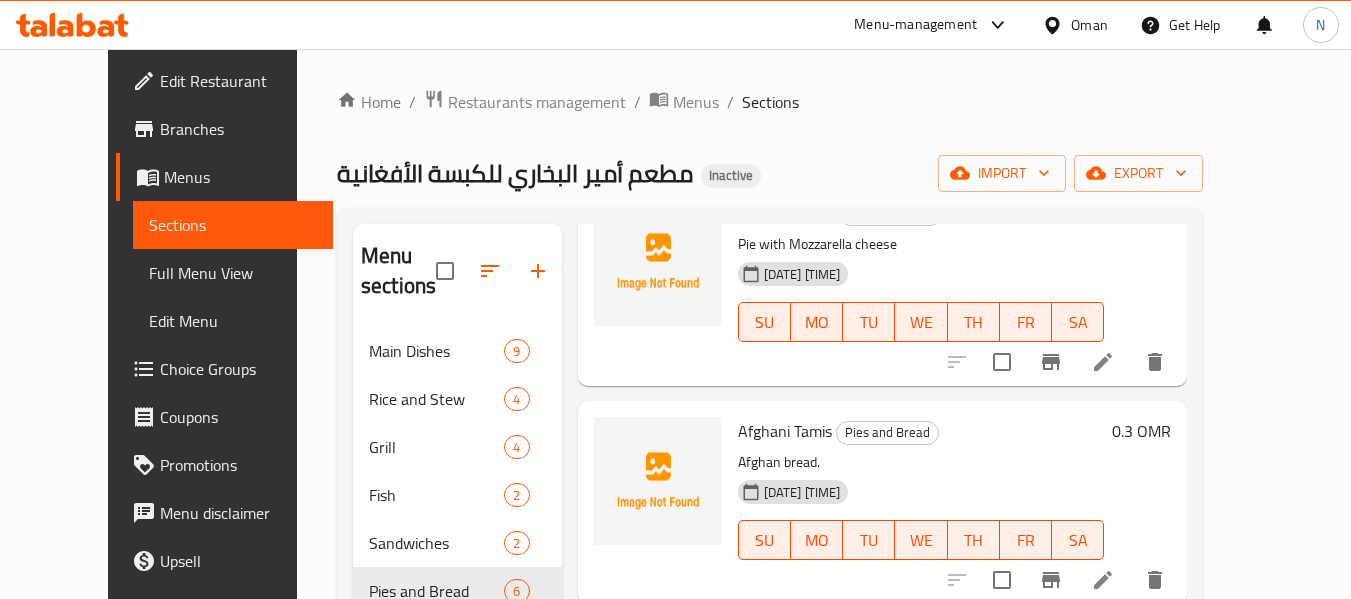 scroll, scrollTop: 762, scrollLeft: 0, axis: vertical 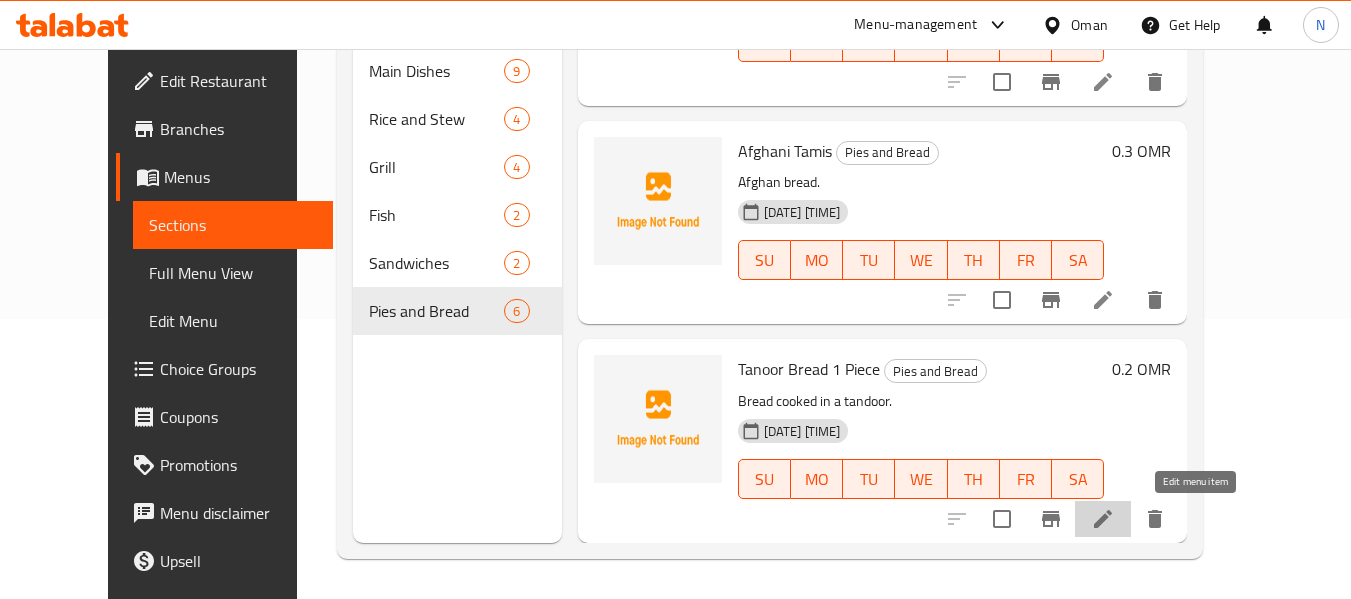 click 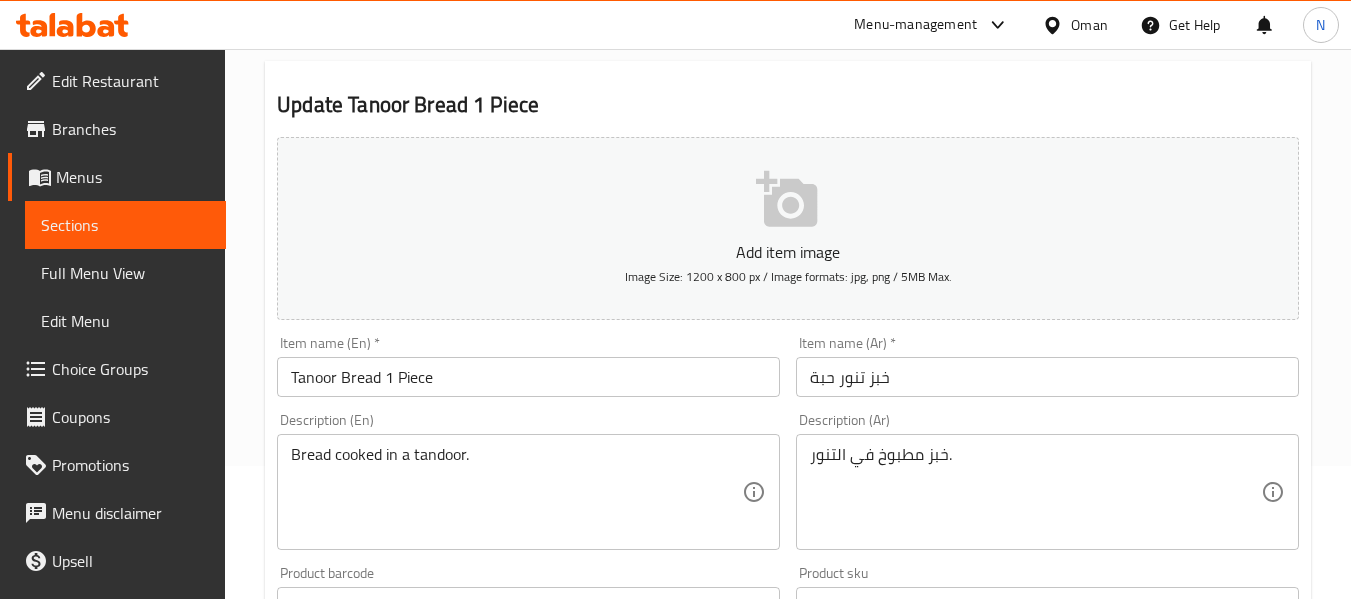 scroll, scrollTop: 134, scrollLeft: 0, axis: vertical 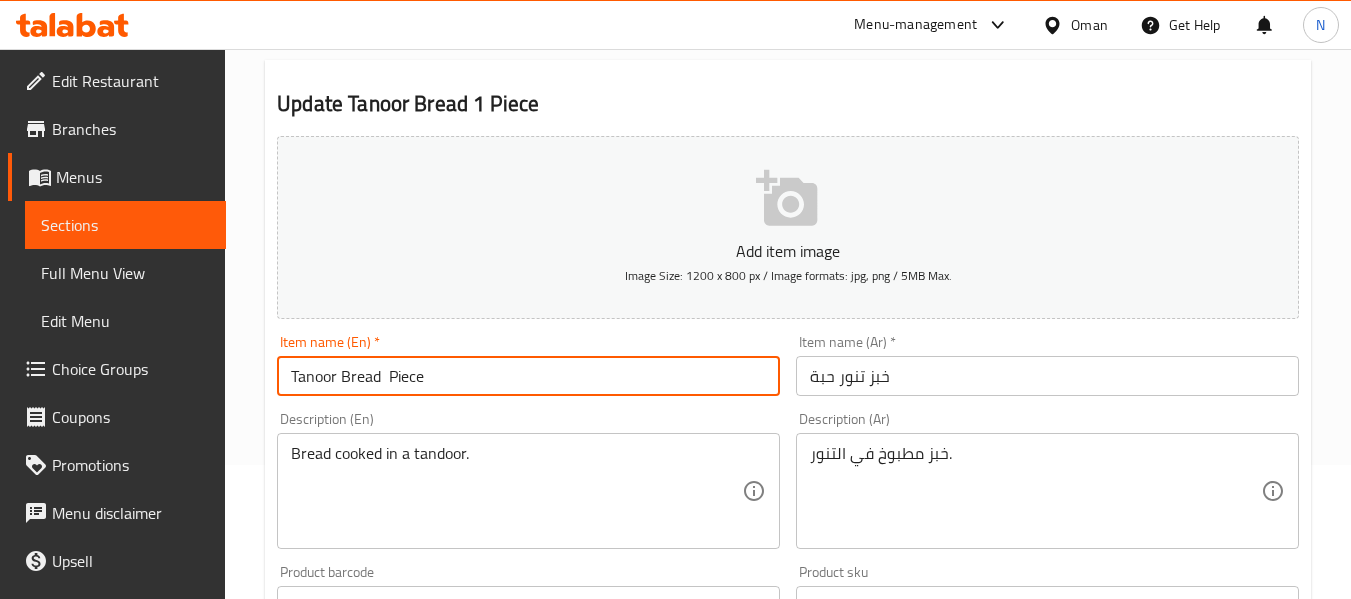 click on "Tanoor Bread  Piece" at bounding box center [528, 376] 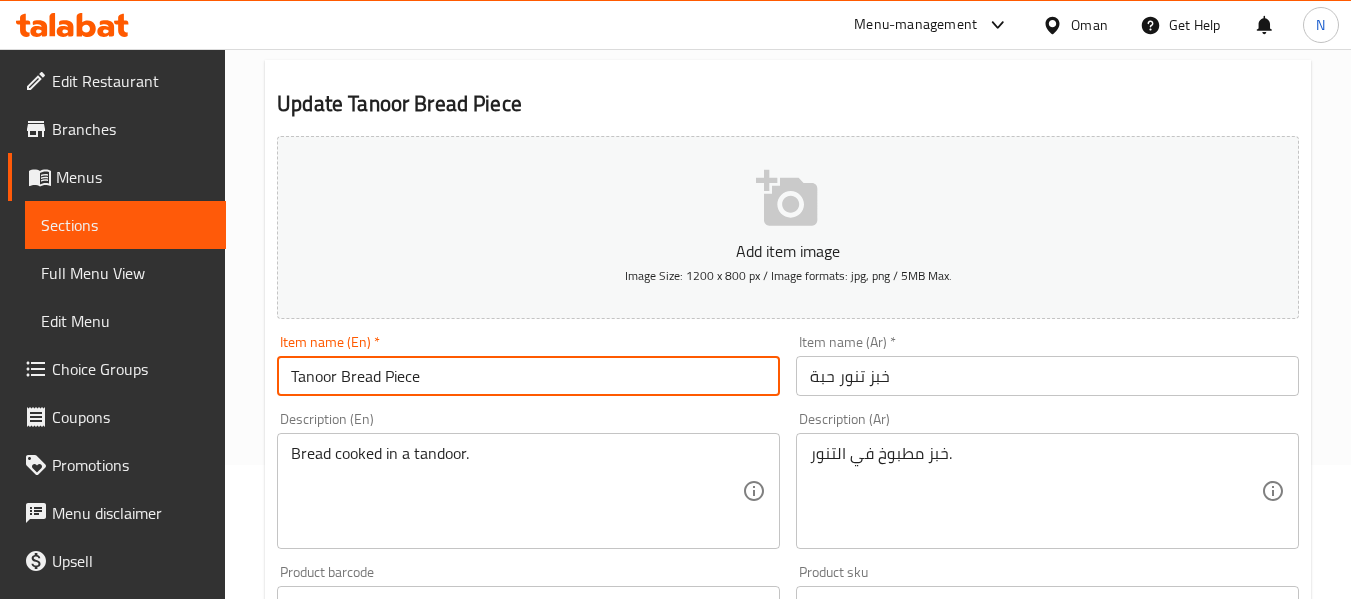 type on "Tanoor Bread Piece" 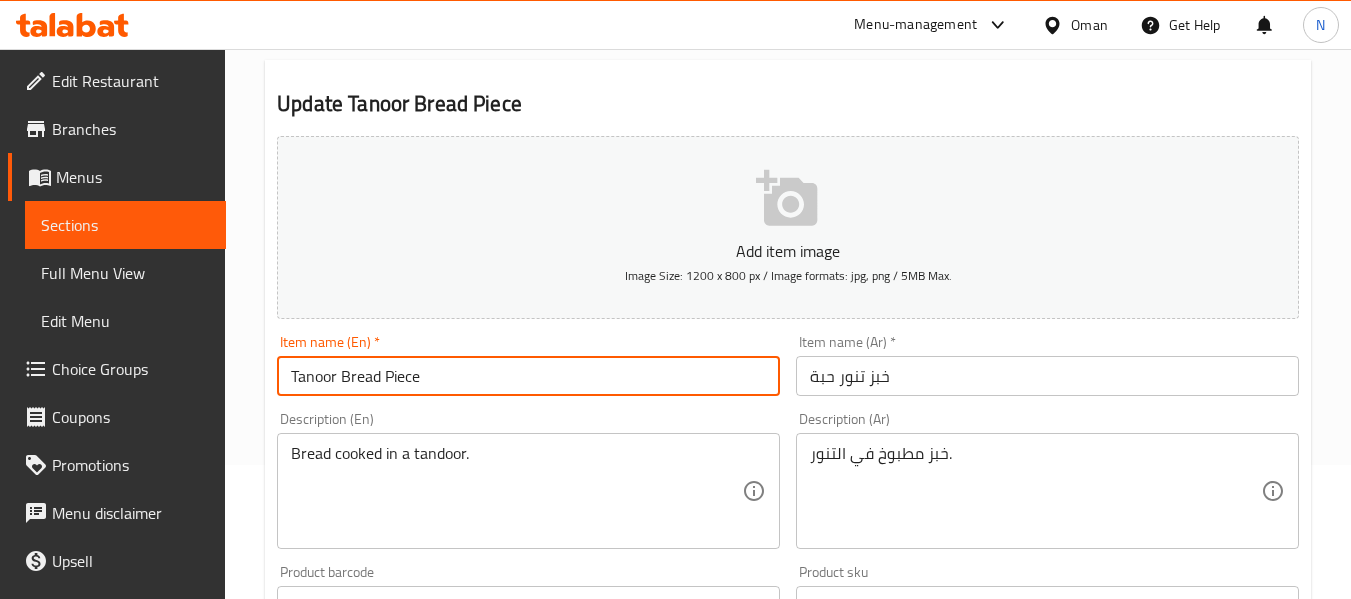 click on "Tanoor Bread Piece" at bounding box center (528, 376) 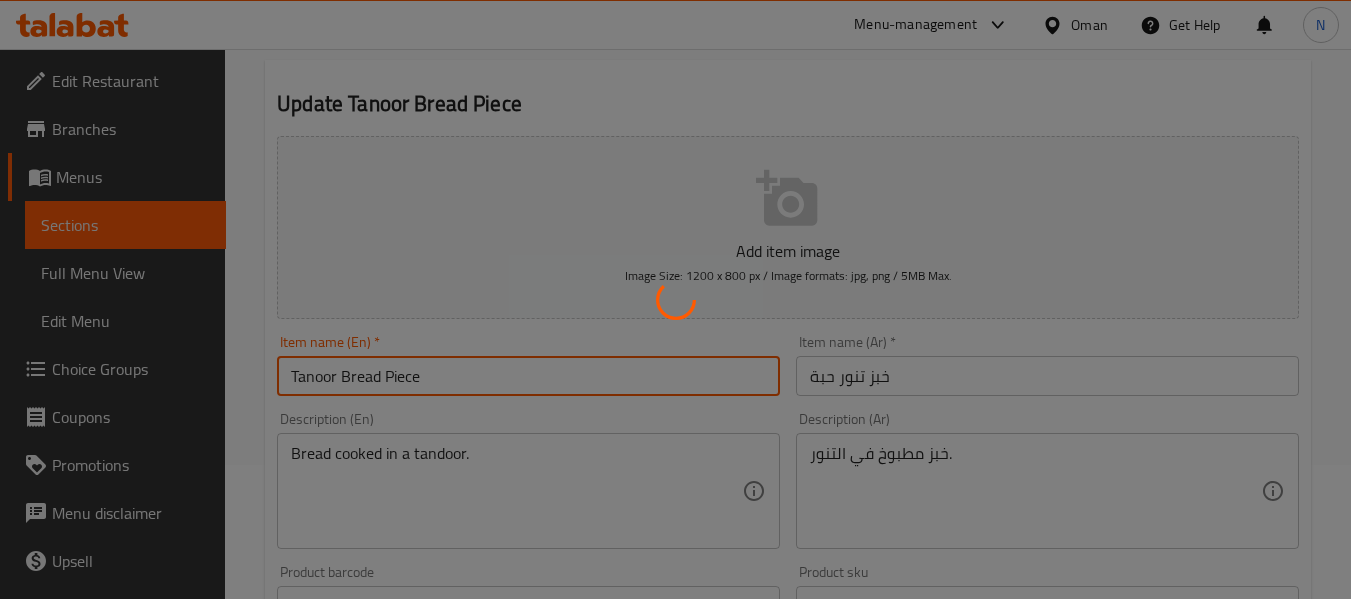 scroll, scrollTop: 0, scrollLeft: 0, axis: both 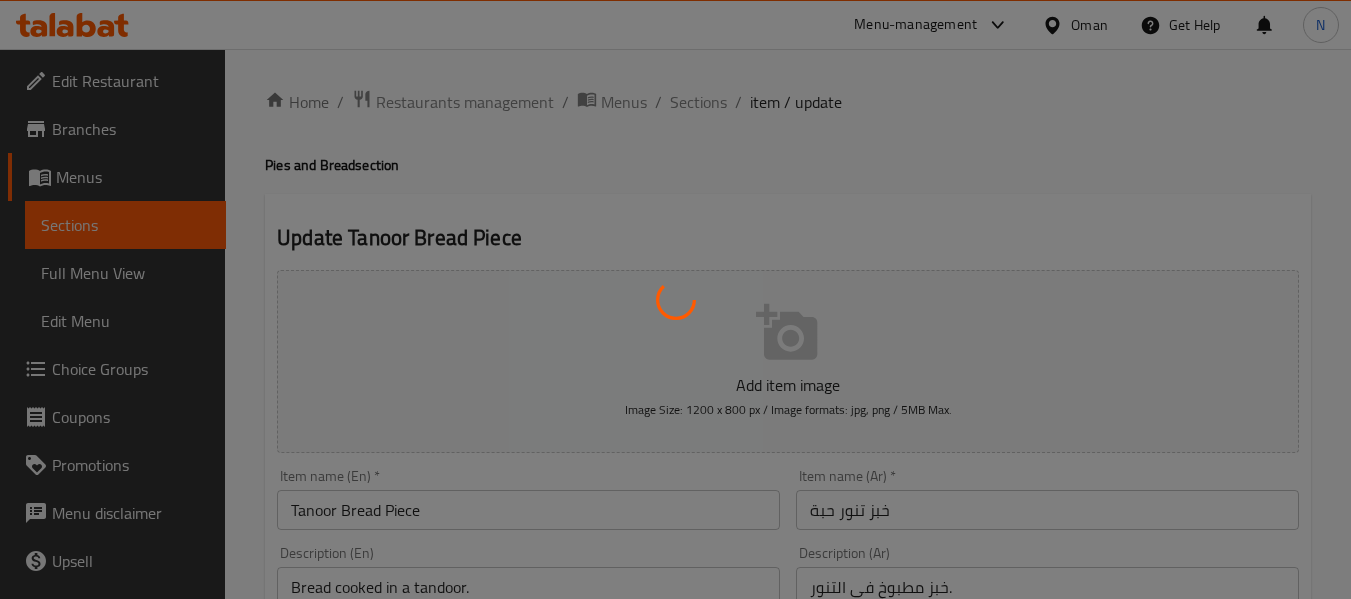 click at bounding box center (675, 299) 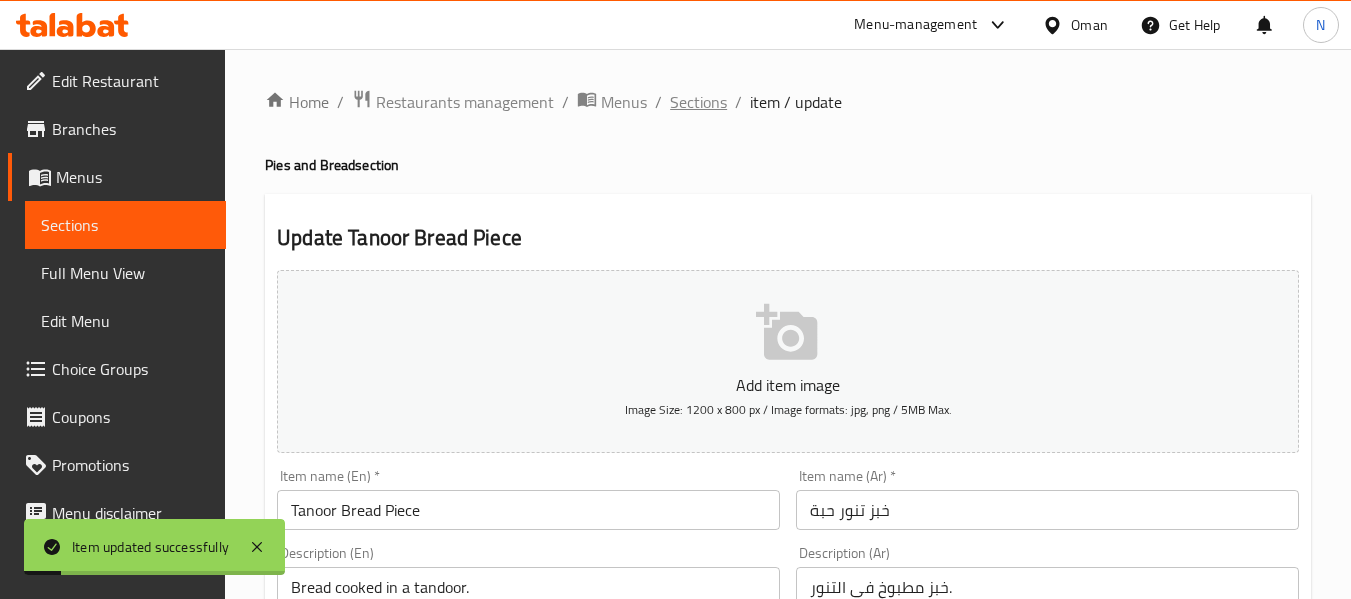 click on "Sections" at bounding box center (698, 102) 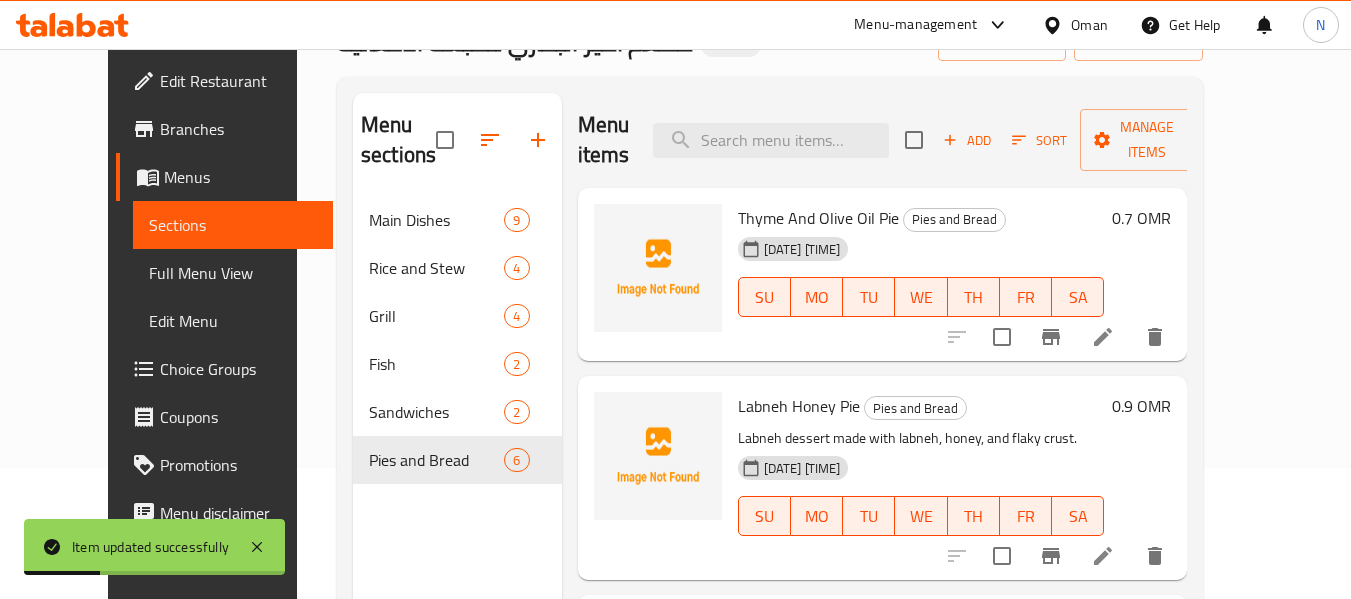 scroll, scrollTop: 132, scrollLeft: 0, axis: vertical 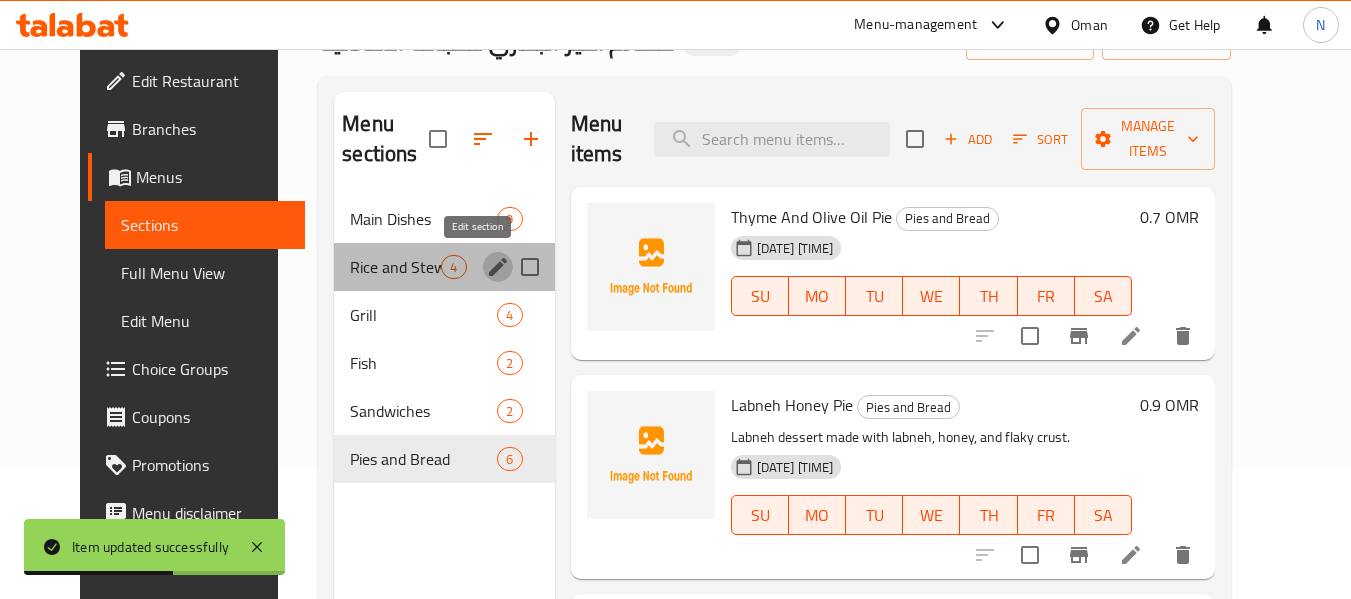 click 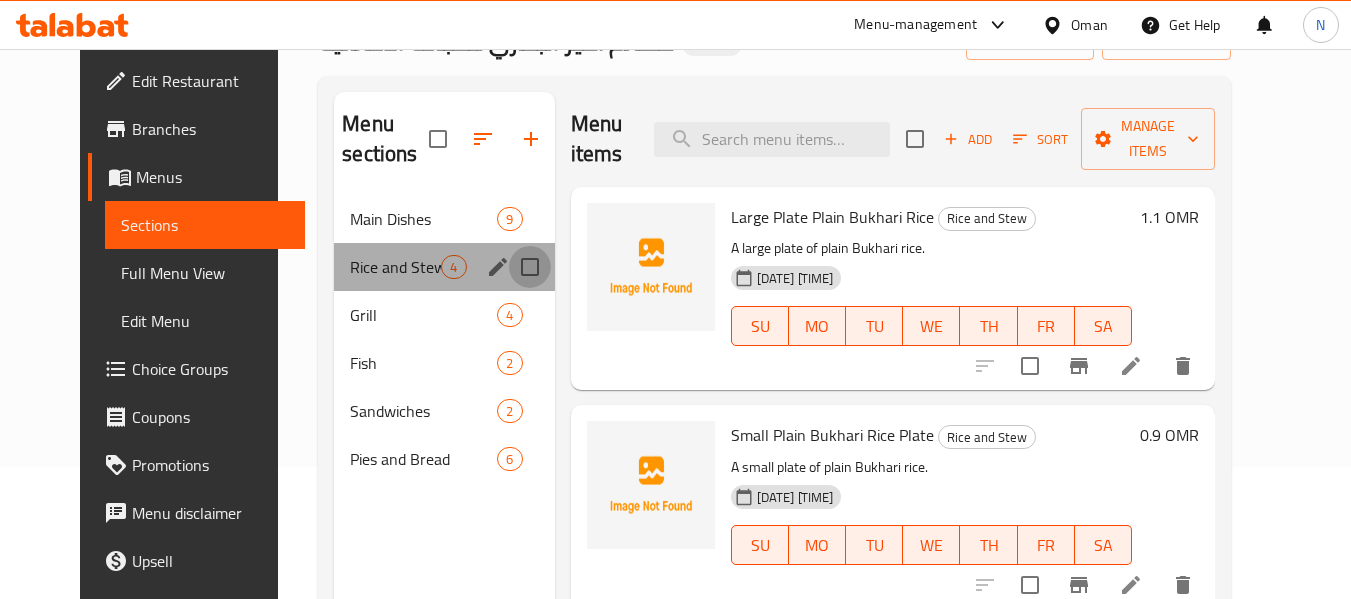 click at bounding box center [530, 267] 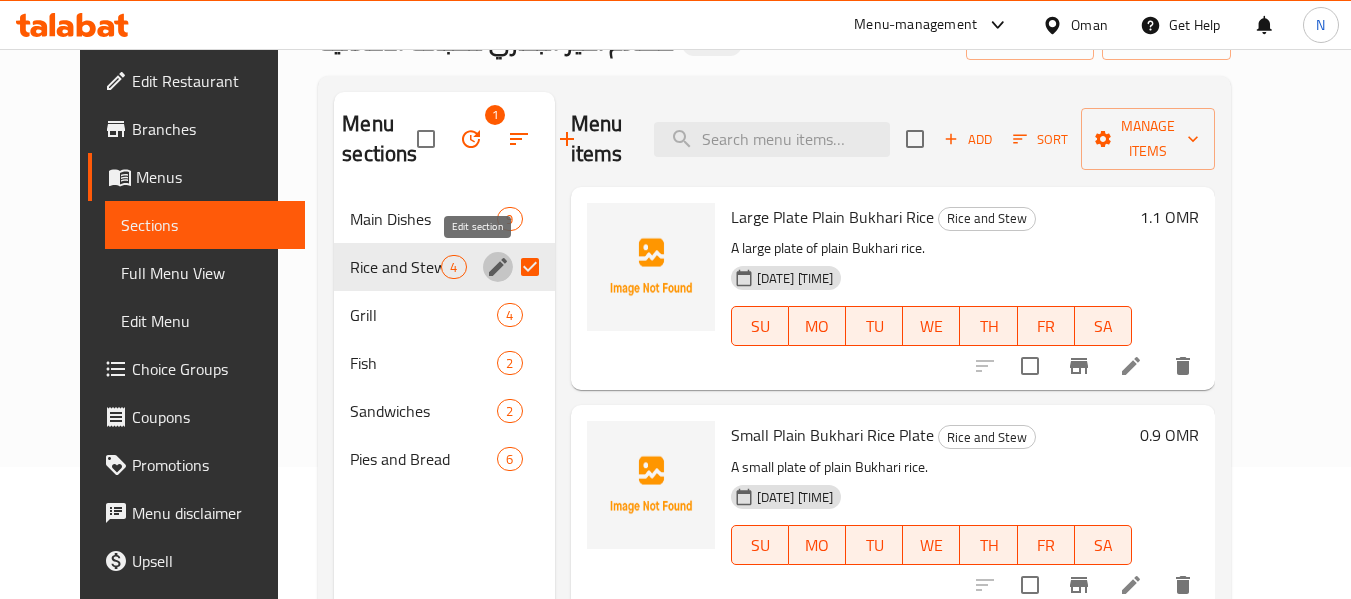 click 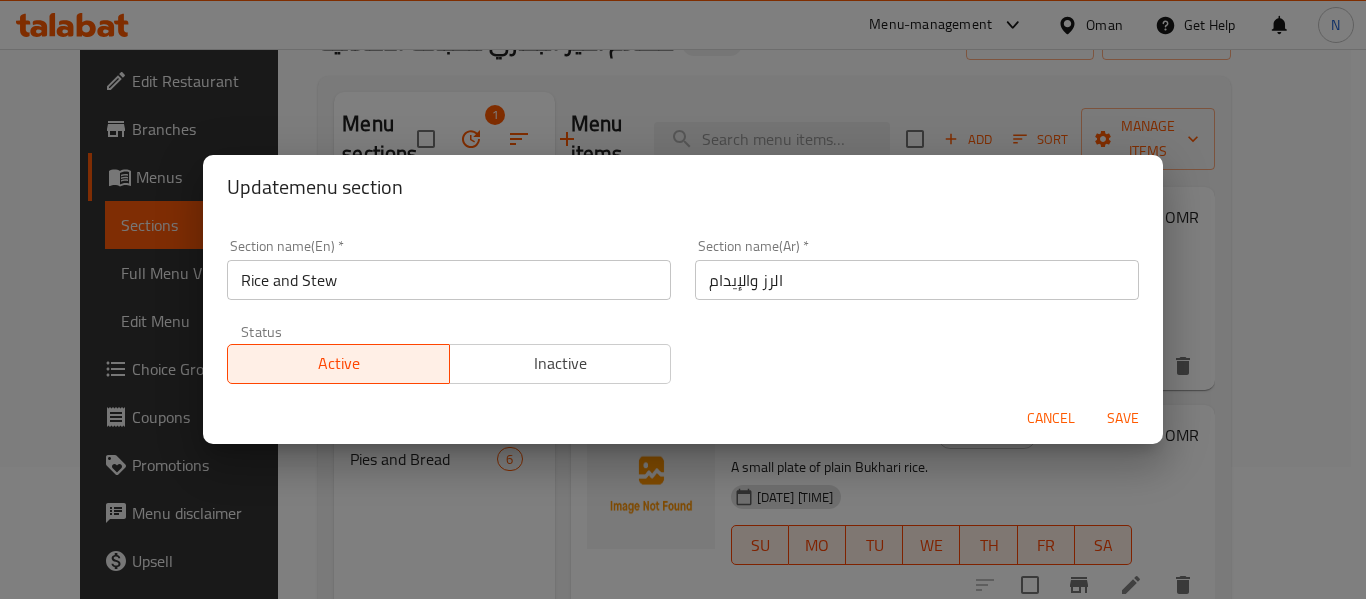 click on "Rice and Stew" at bounding box center (449, 280) 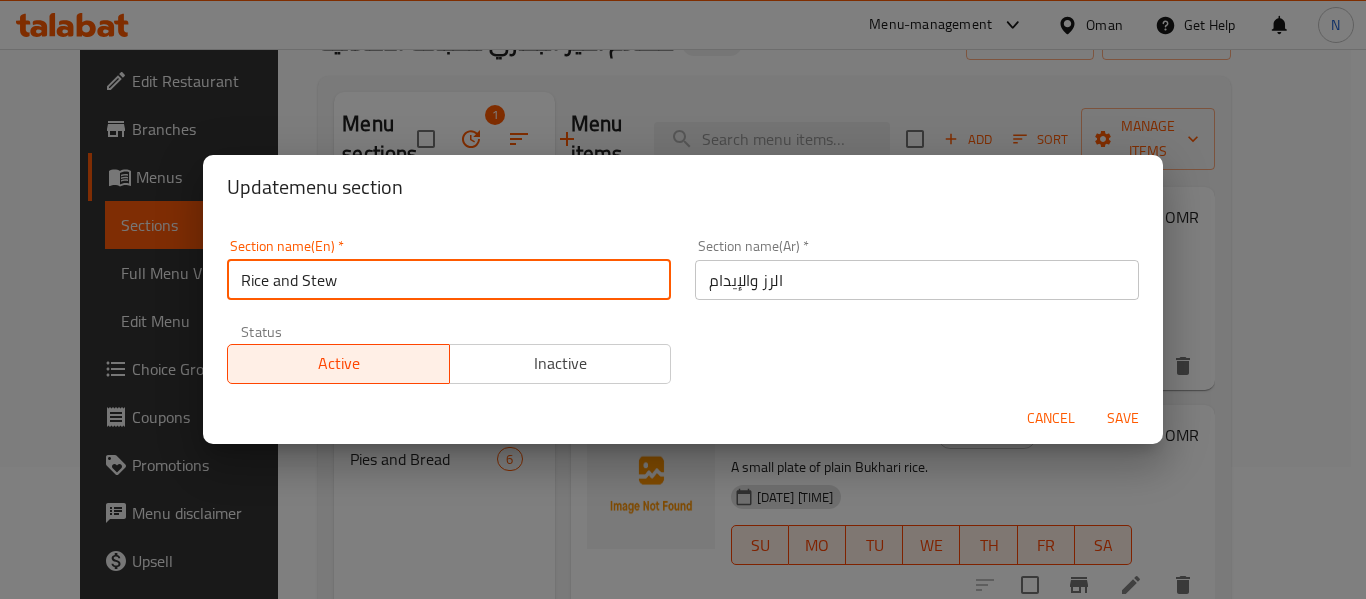 click on "Rice and Stew" at bounding box center (449, 280) 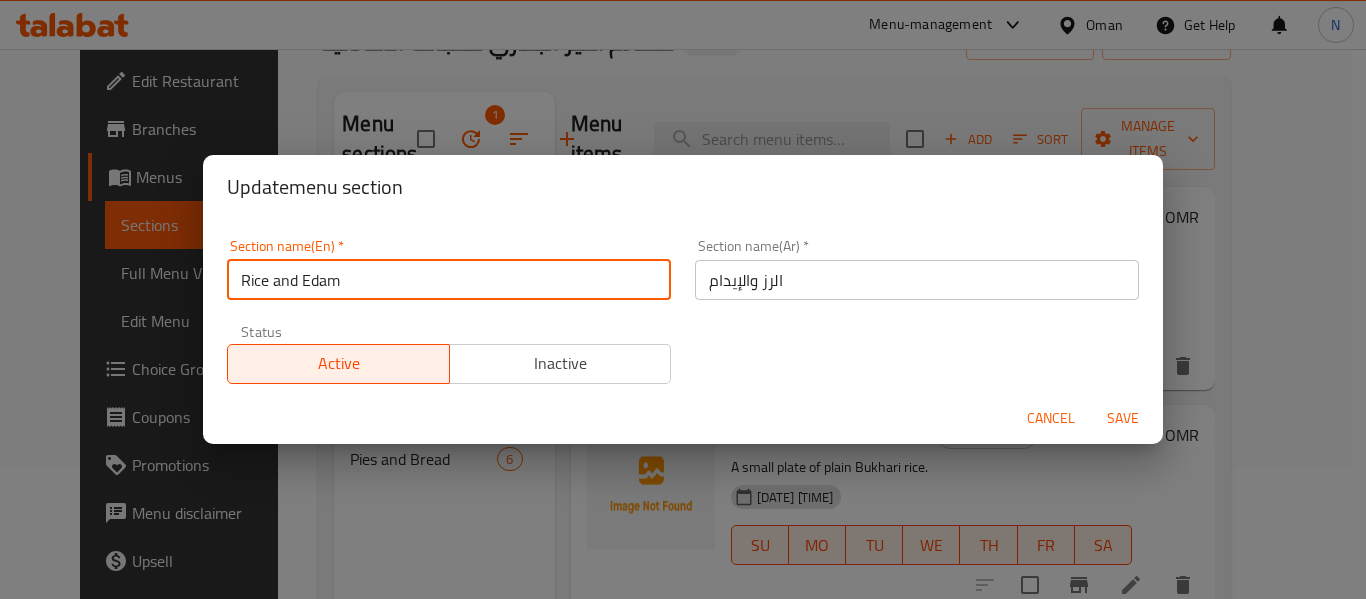 type on "Rice and Edam" 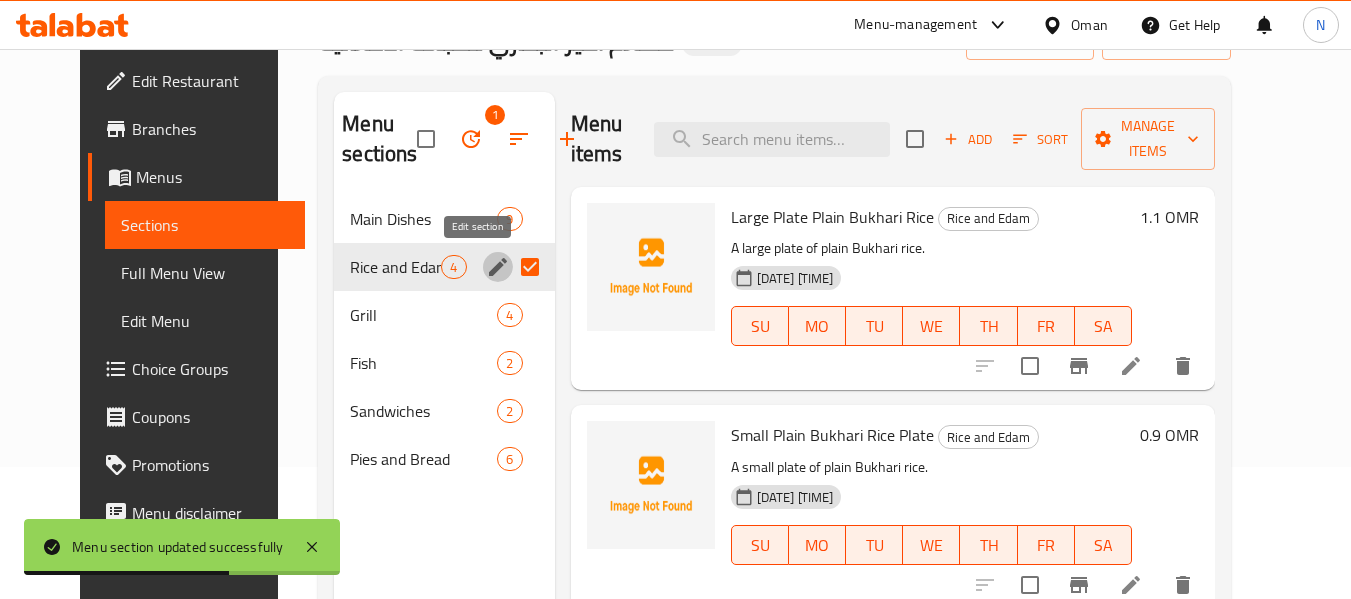 scroll, scrollTop: 355, scrollLeft: 0, axis: vertical 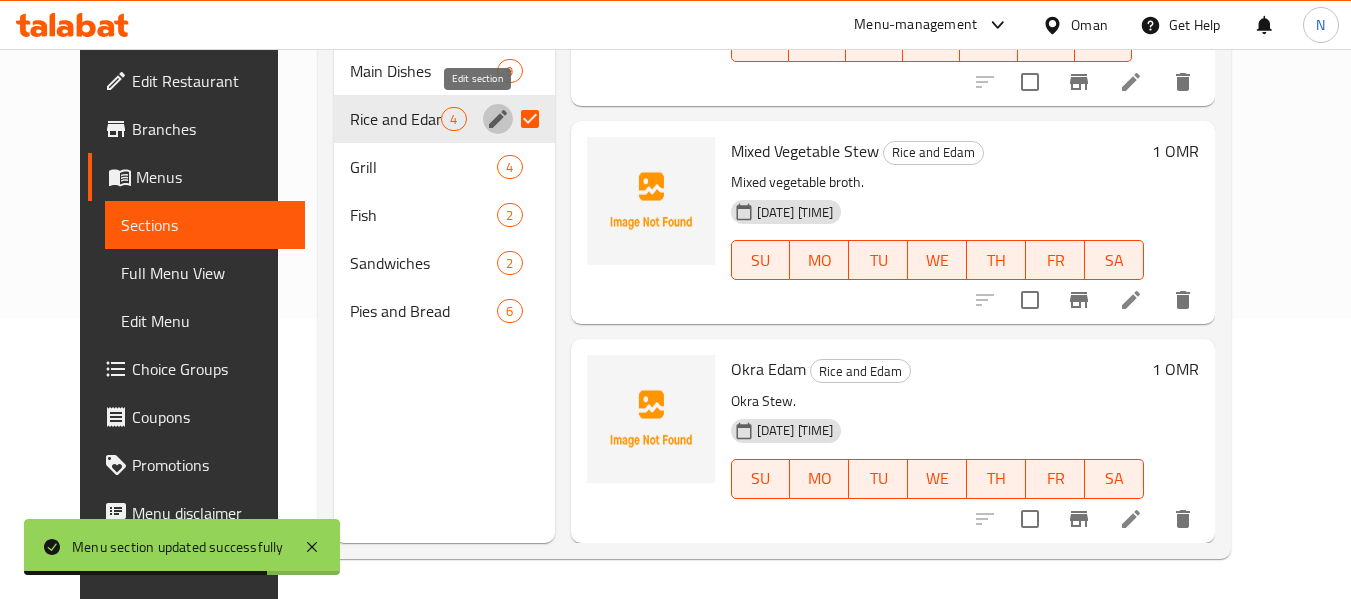 click on "Okra Stew." at bounding box center (938, 401) 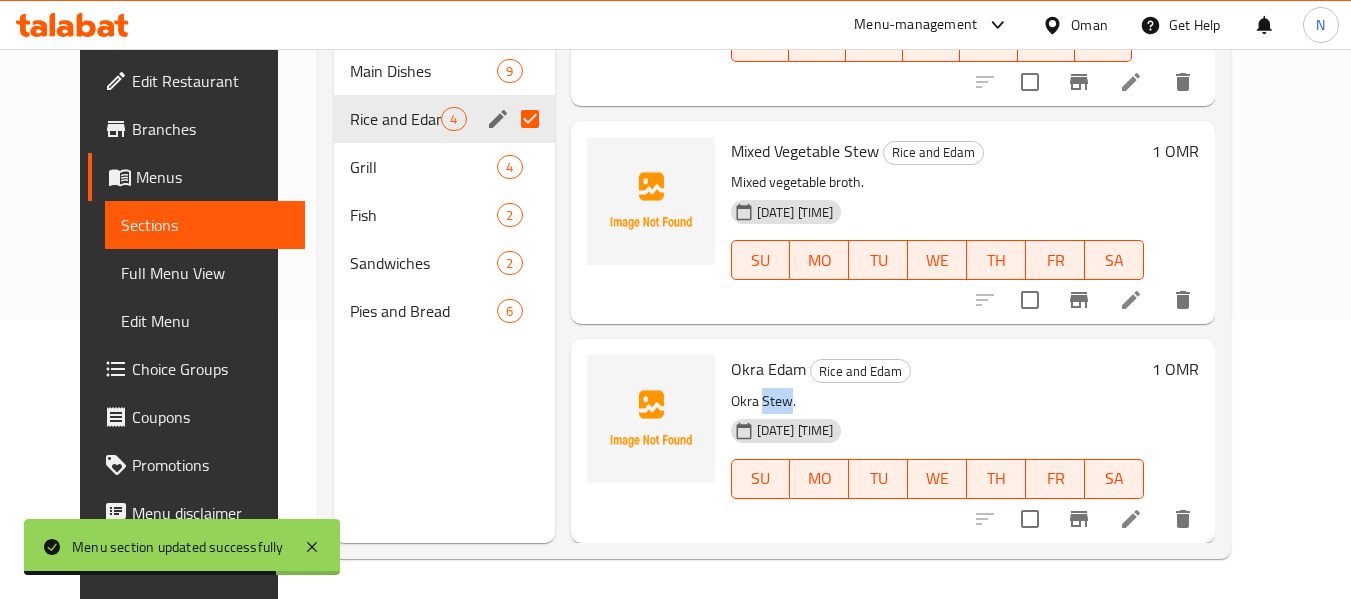 click on "Okra Stew." at bounding box center (938, 401) 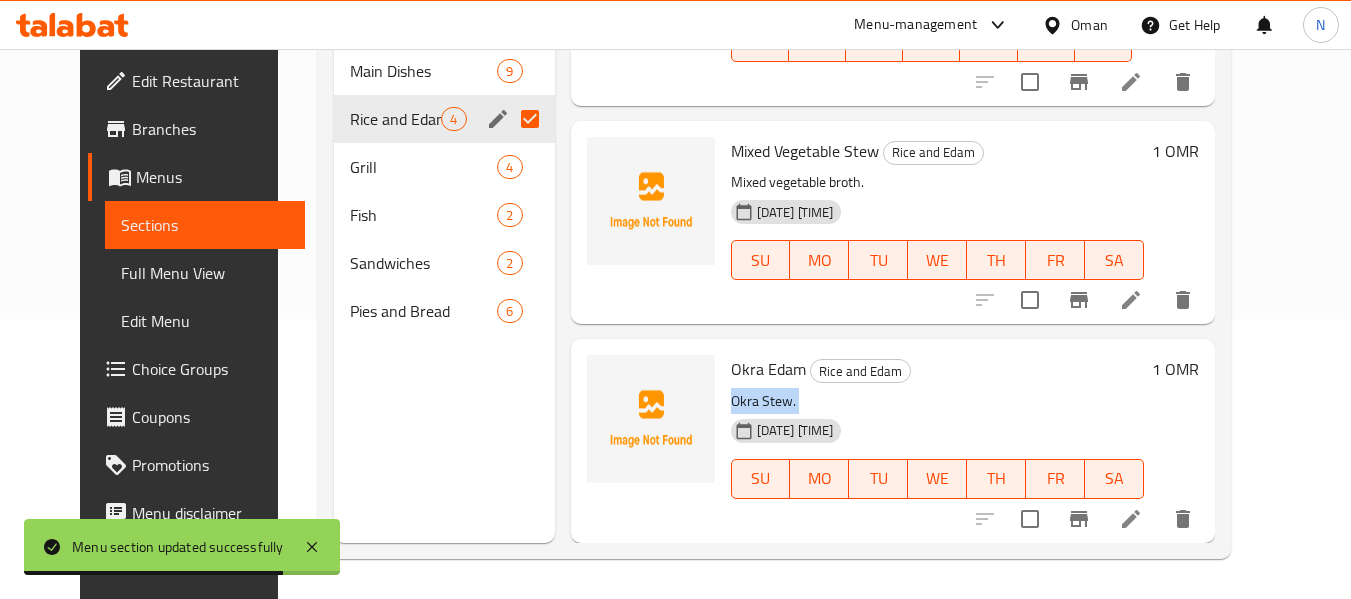click on "Okra Stew." at bounding box center [938, 401] 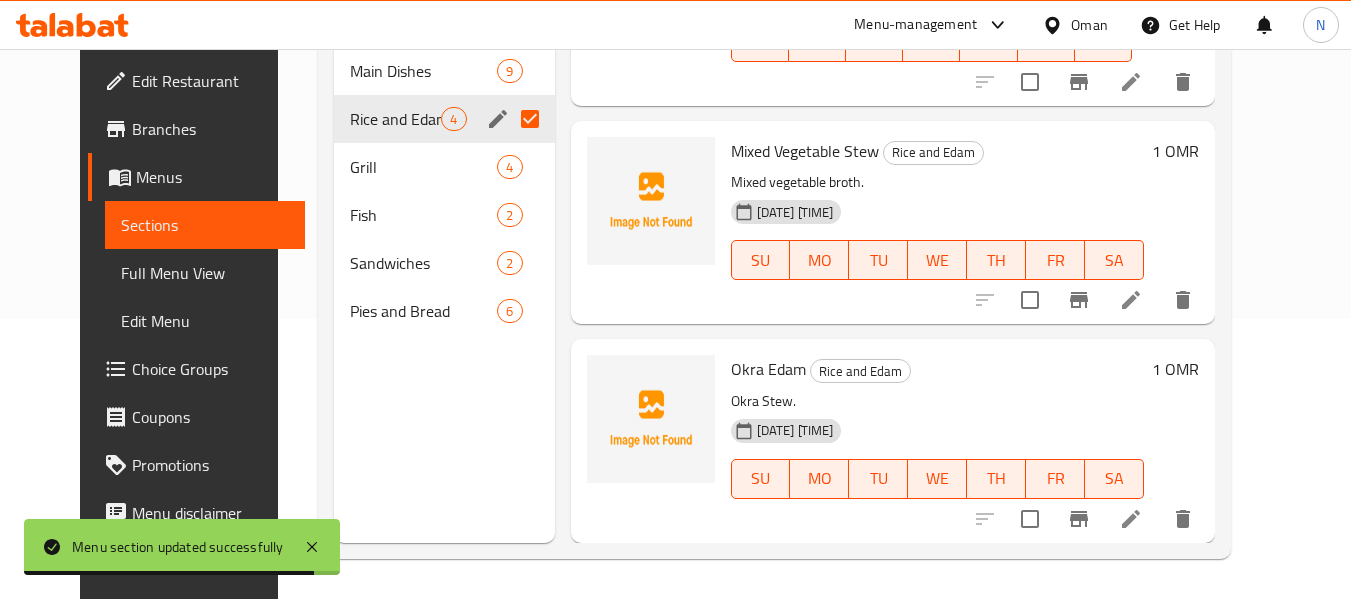 click on "Okra Edam" at bounding box center (768, 369) 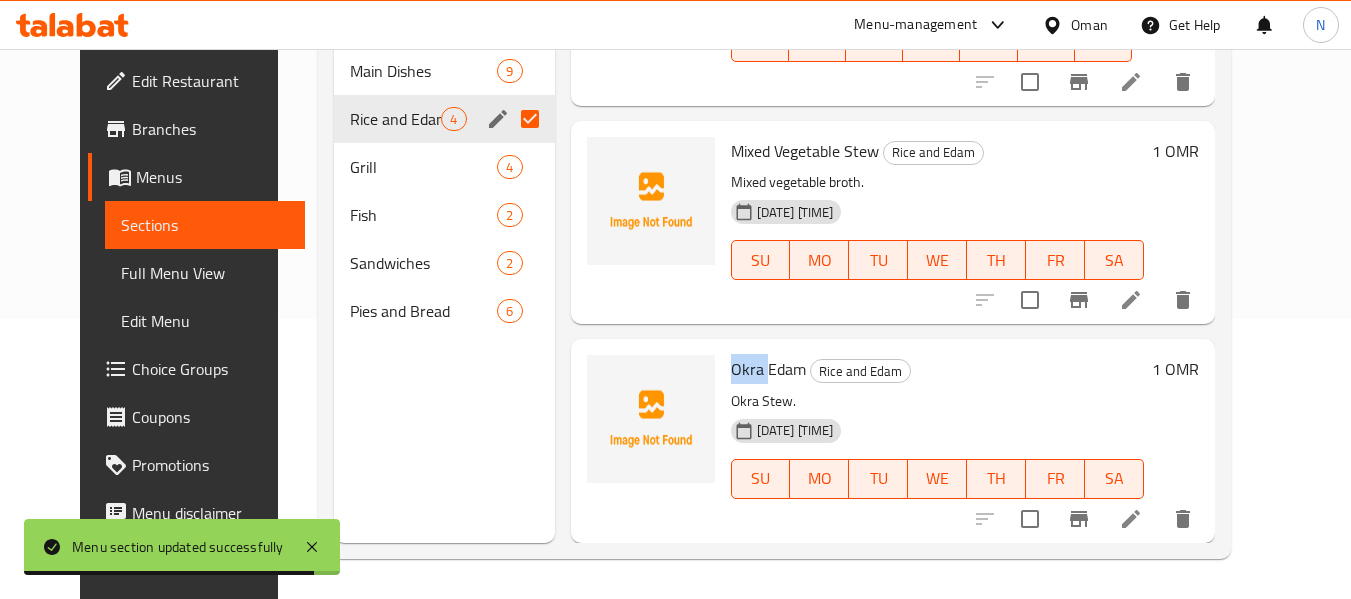 click on "Okra Edam" at bounding box center [768, 369] 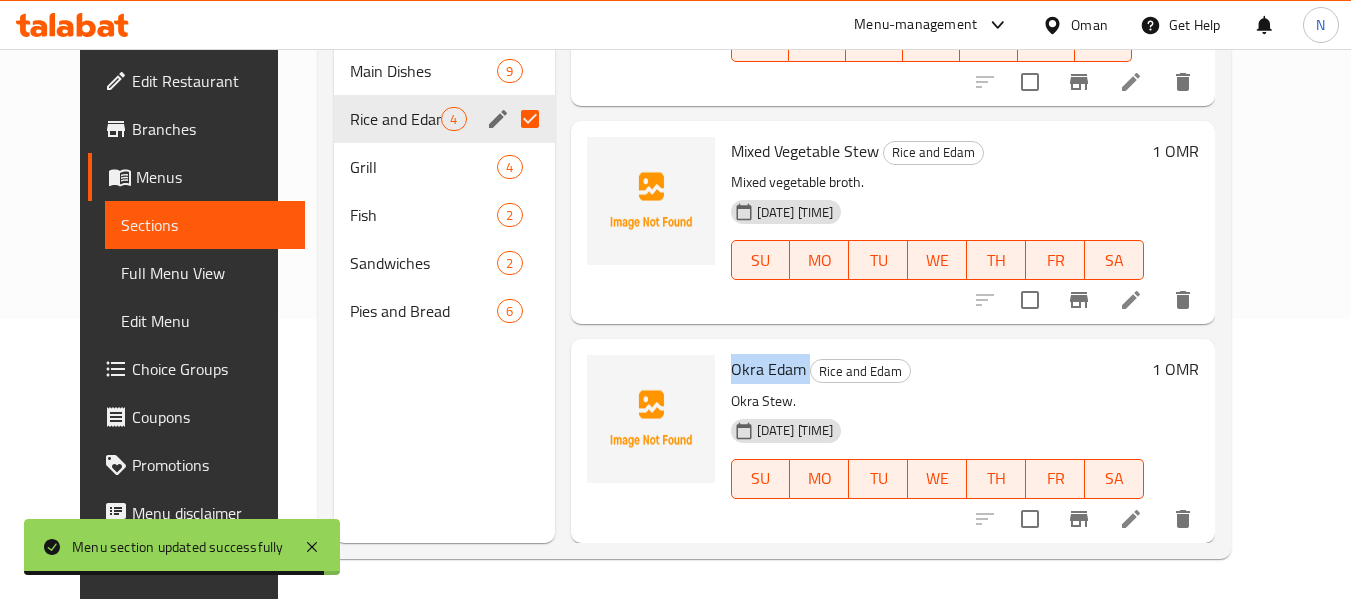 click on "Okra Edam" at bounding box center (768, 369) 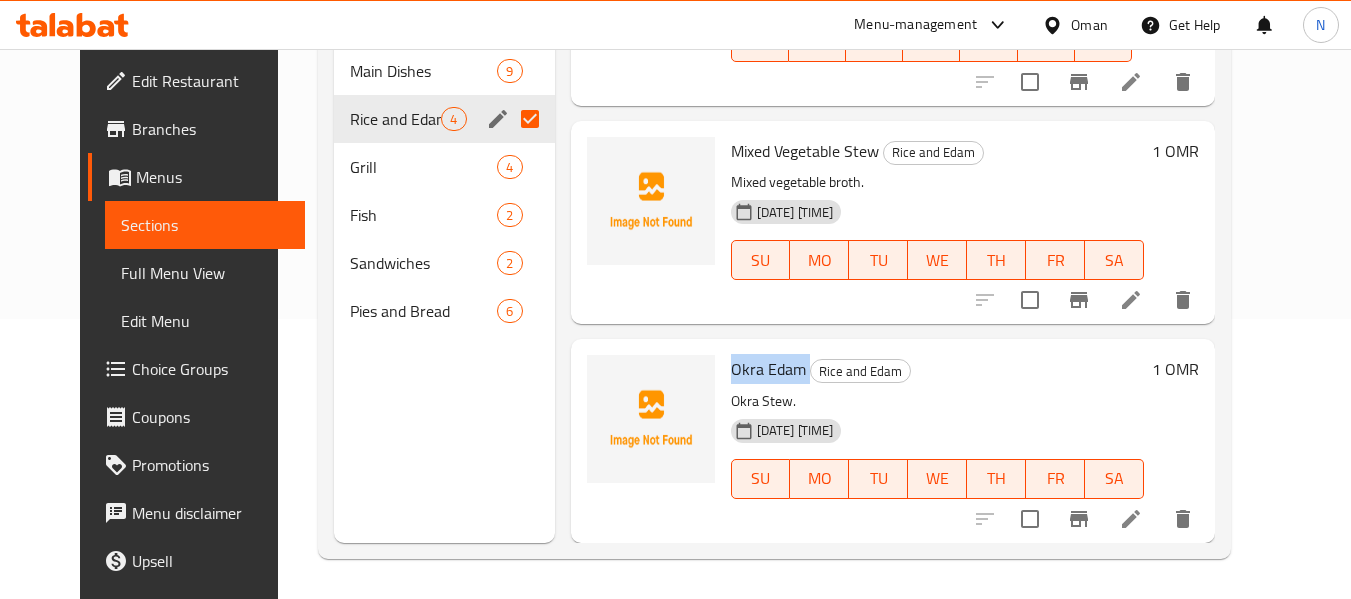 click on "Menu items Add Sort Manage items Large Plate Plain Bukhari Rice   Rice and Edam  A large plate of plain Bukhari rice. 02-08-2025 08:19 AM SU MO TU WE TH FR SA 1.1   OMR Small Plain Bukhari Rice Plate   Rice and Edam  A small plate of plain Bukhari rice. 02-08-2025 08:19 AM SU MO TU WE TH FR SA 0.9   OMR Mixed Vegetable Stew   Rice and Edam  Mixed vegetable broth. 02-08-2025 08:19 AM SU MO TU WE TH FR SA 1   OMR Okra Edam   Rice and Edam  Okra Stew. 02-08-2025 08:19 AM SU MO TU WE TH FR SA 1   OMR" at bounding box center (885, 243) 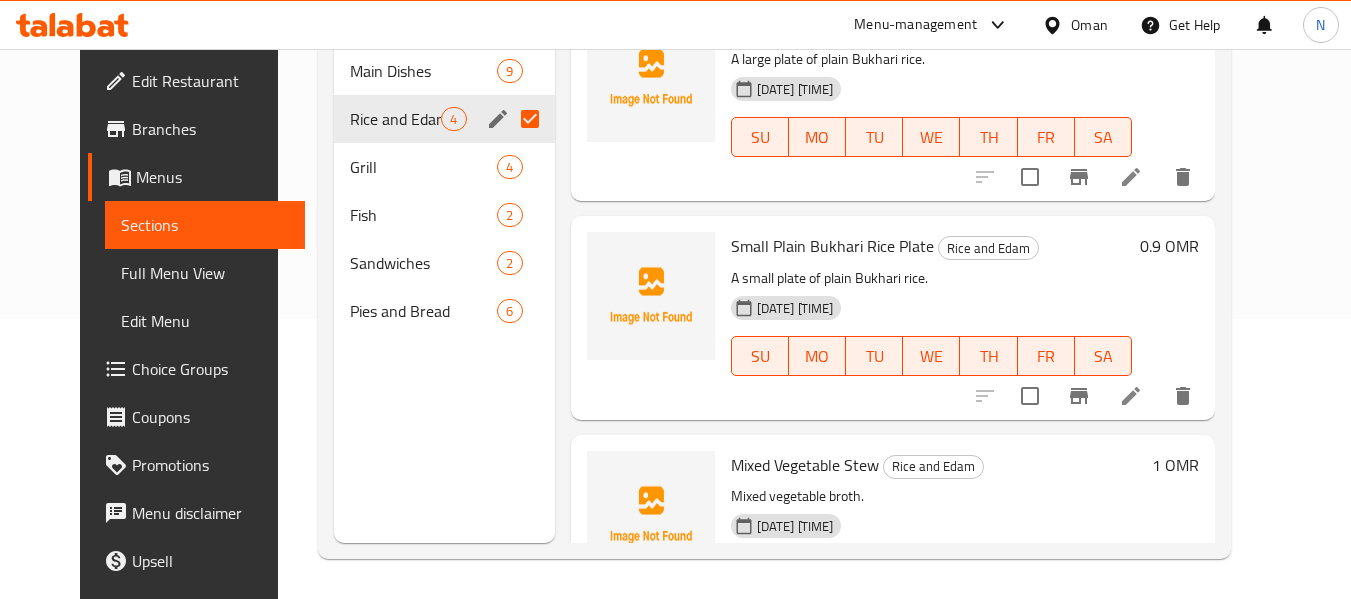 scroll, scrollTop: 0, scrollLeft: 0, axis: both 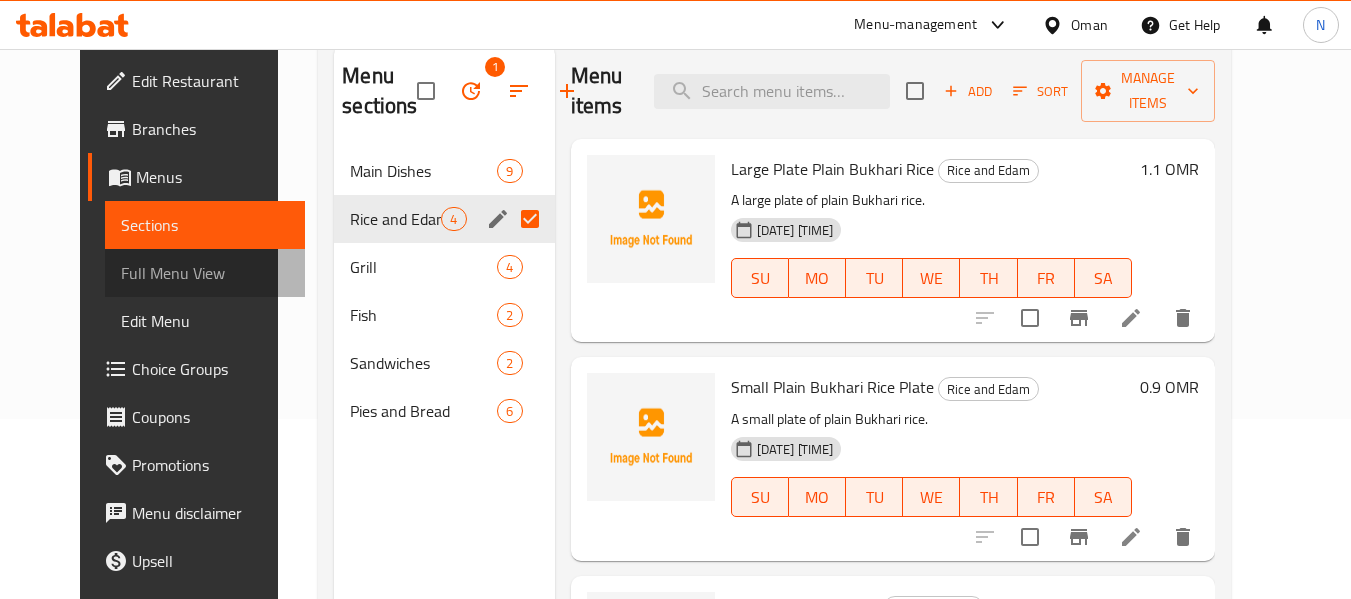 click on "Full Menu View" at bounding box center (205, 273) 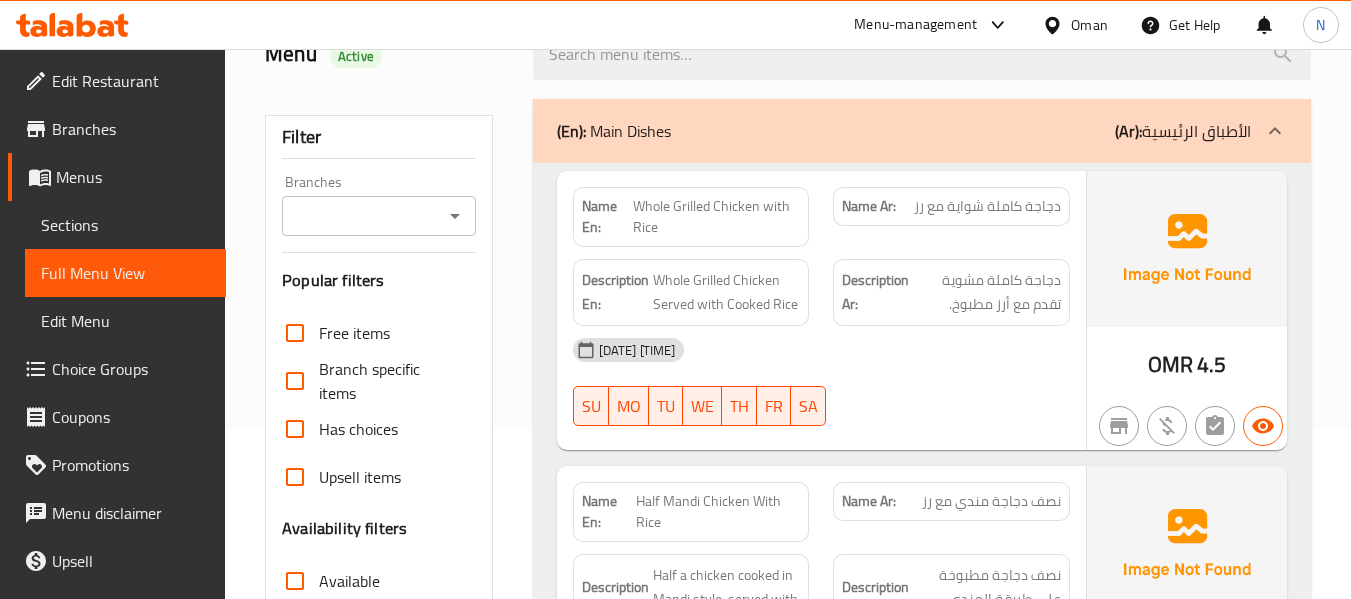 scroll, scrollTop: 163, scrollLeft: 0, axis: vertical 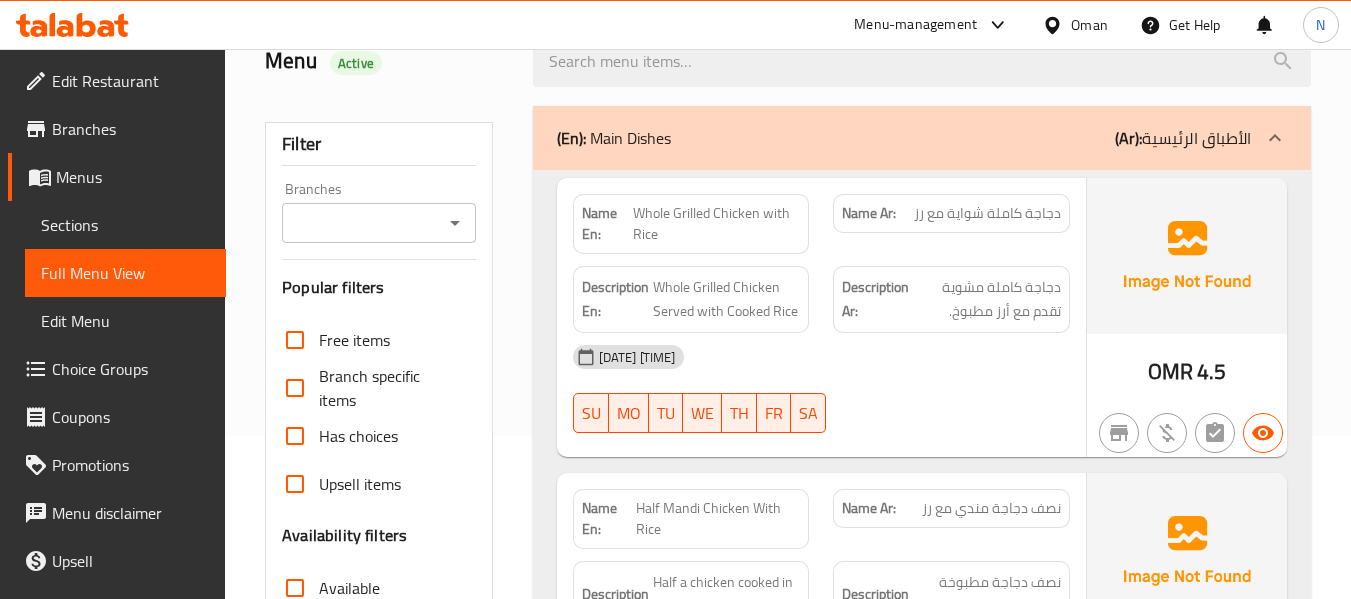 click on "(En):   Main Dishes" at bounding box center (614, 138) 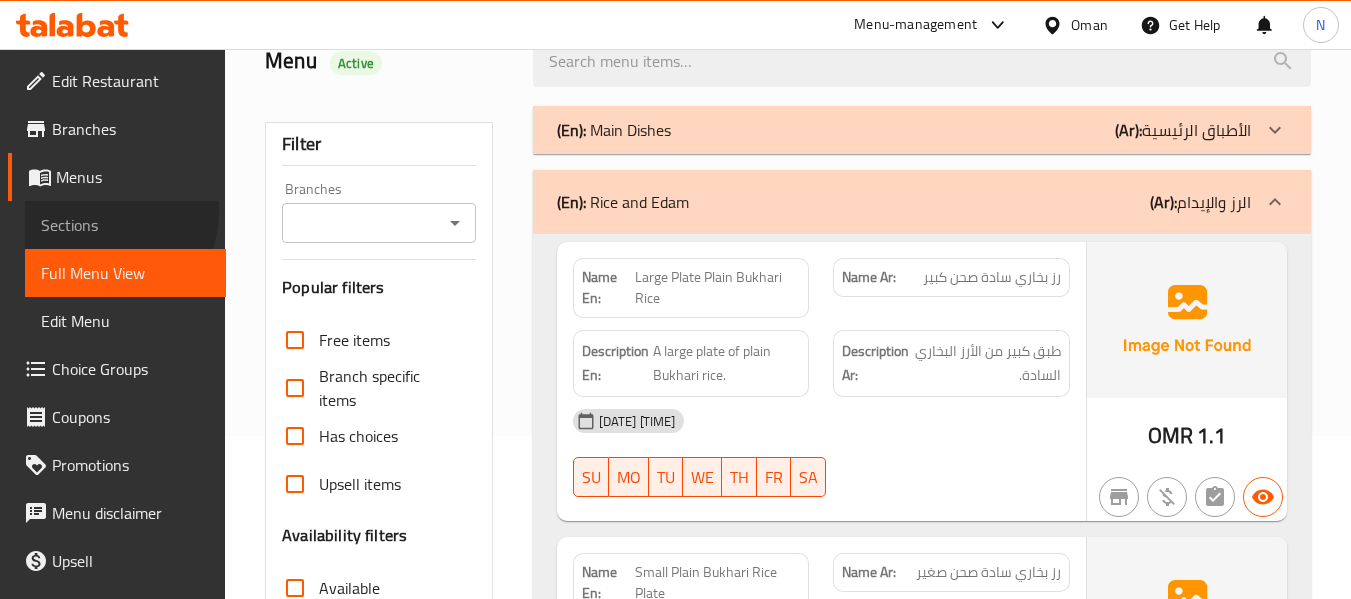 click on "Sections" at bounding box center [125, 225] 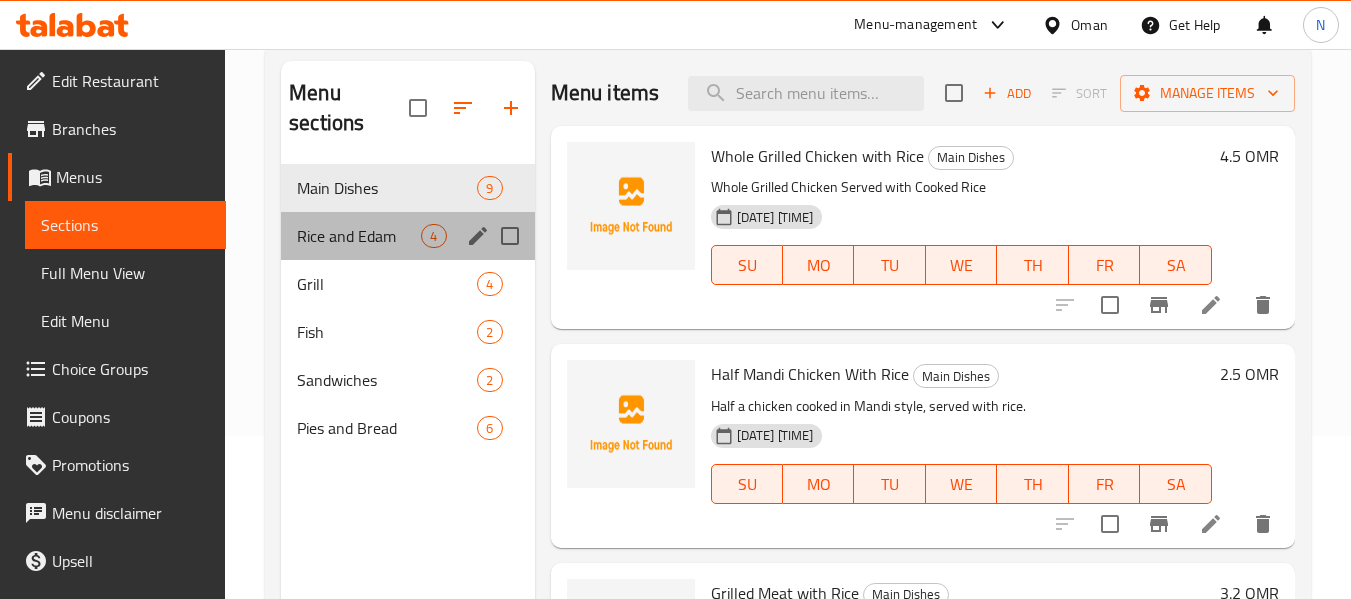 click on "Rice and Edam  4" at bounding box center [407, 236] 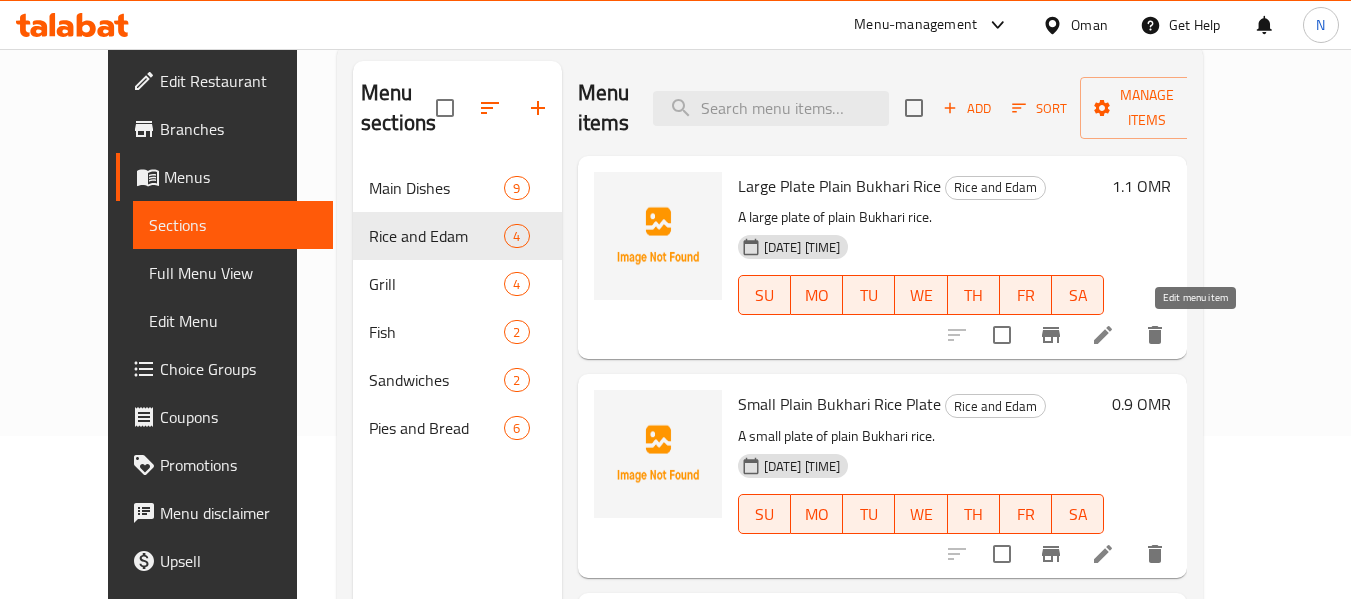 click 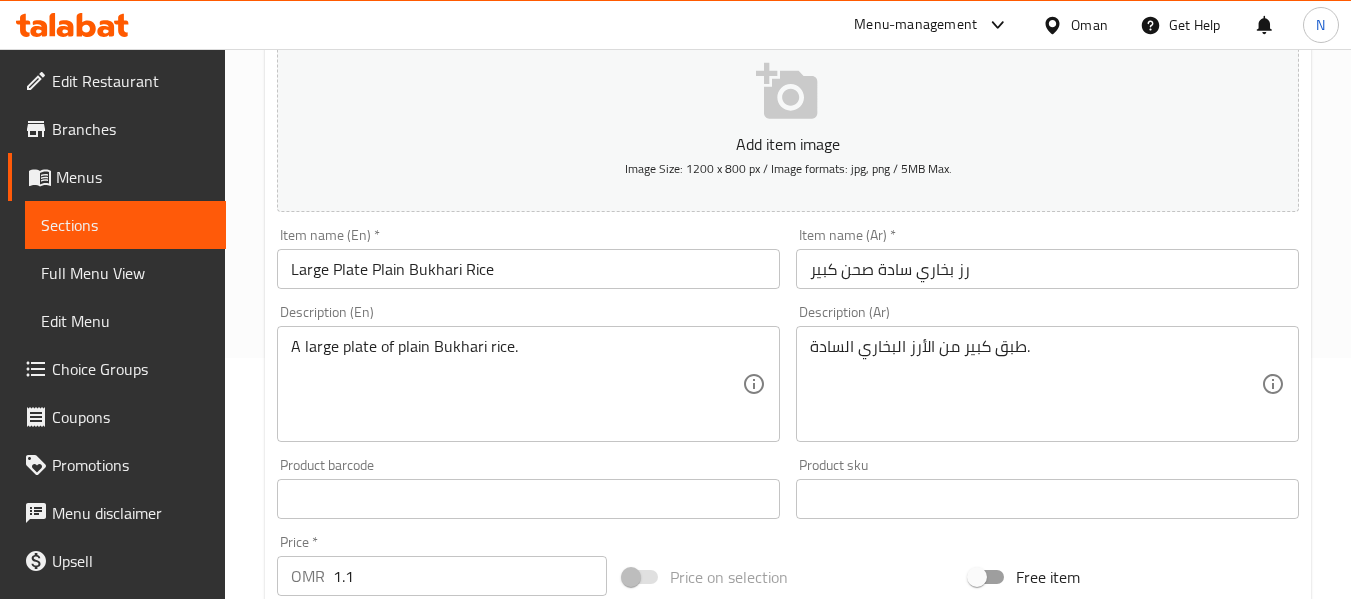 scroll, scrollTop: 244, scrollLeft: 0, axis: vertical 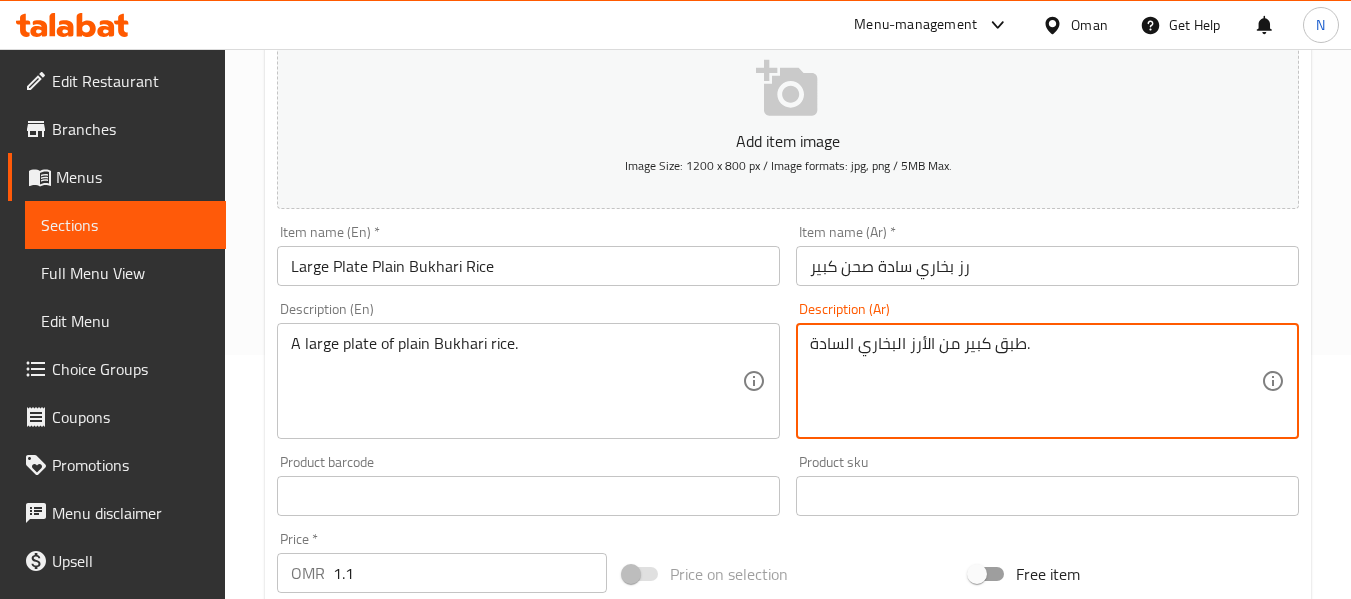 click on "طبق كبير من الأرز البخاري السادة." at bounding box center [1035, 381] 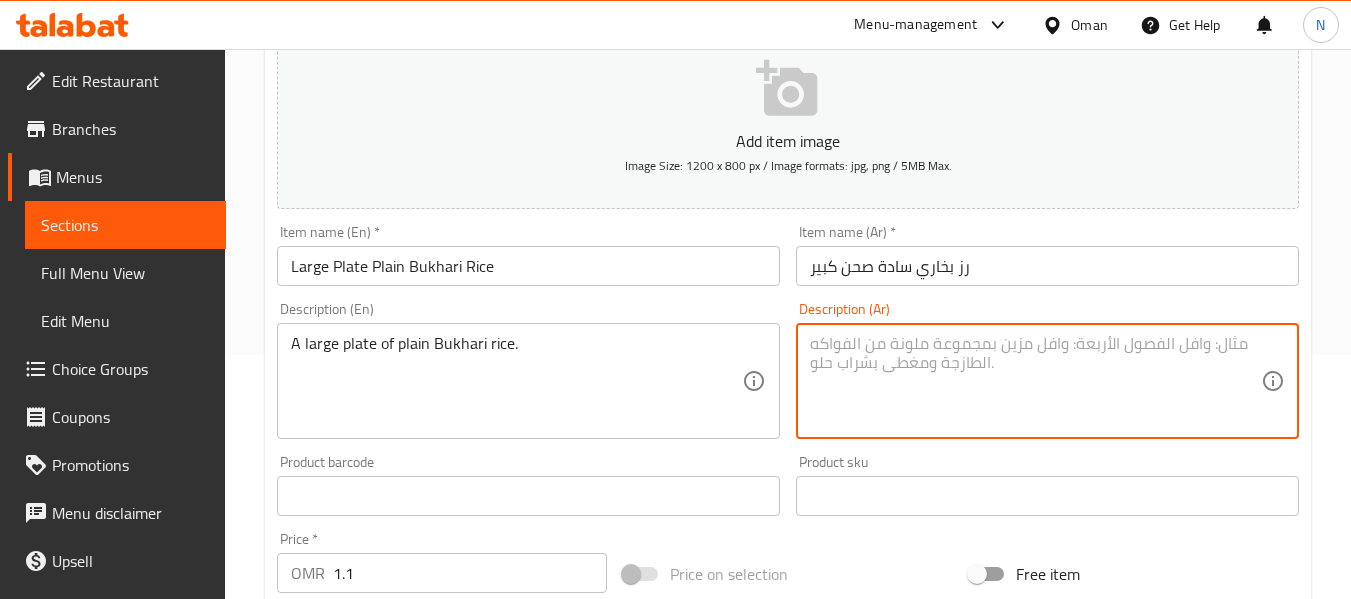 type 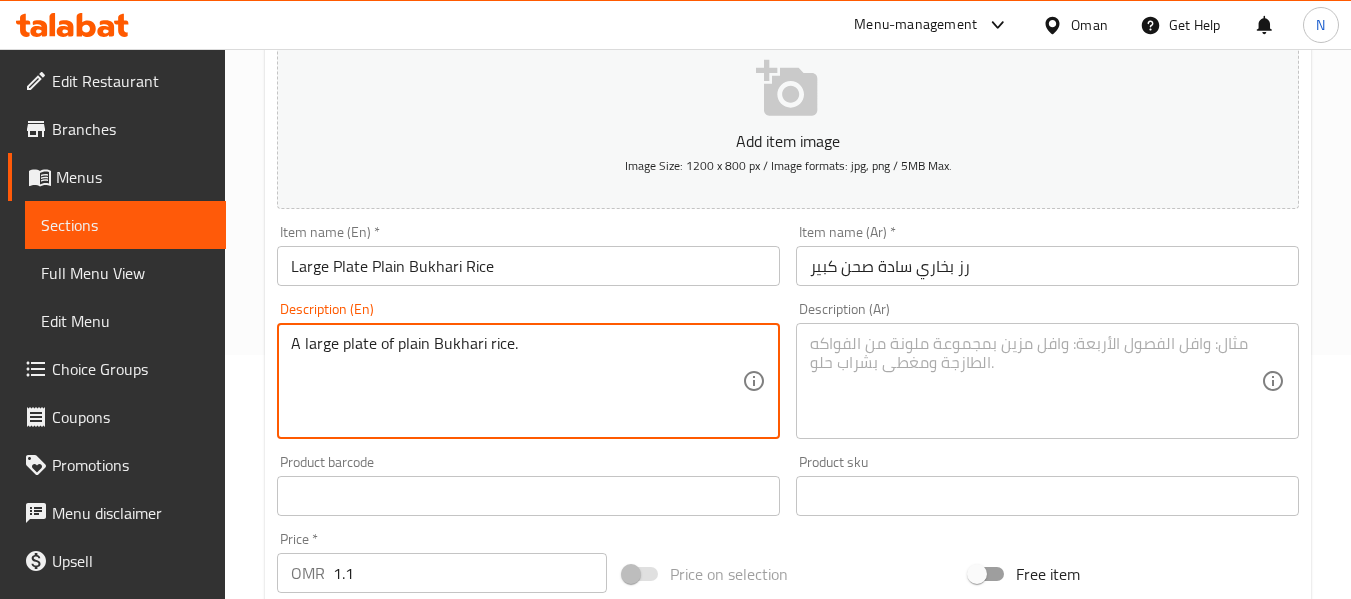 click on "A large plate of plain Bukhari rice." at bounding box center [516, 381] 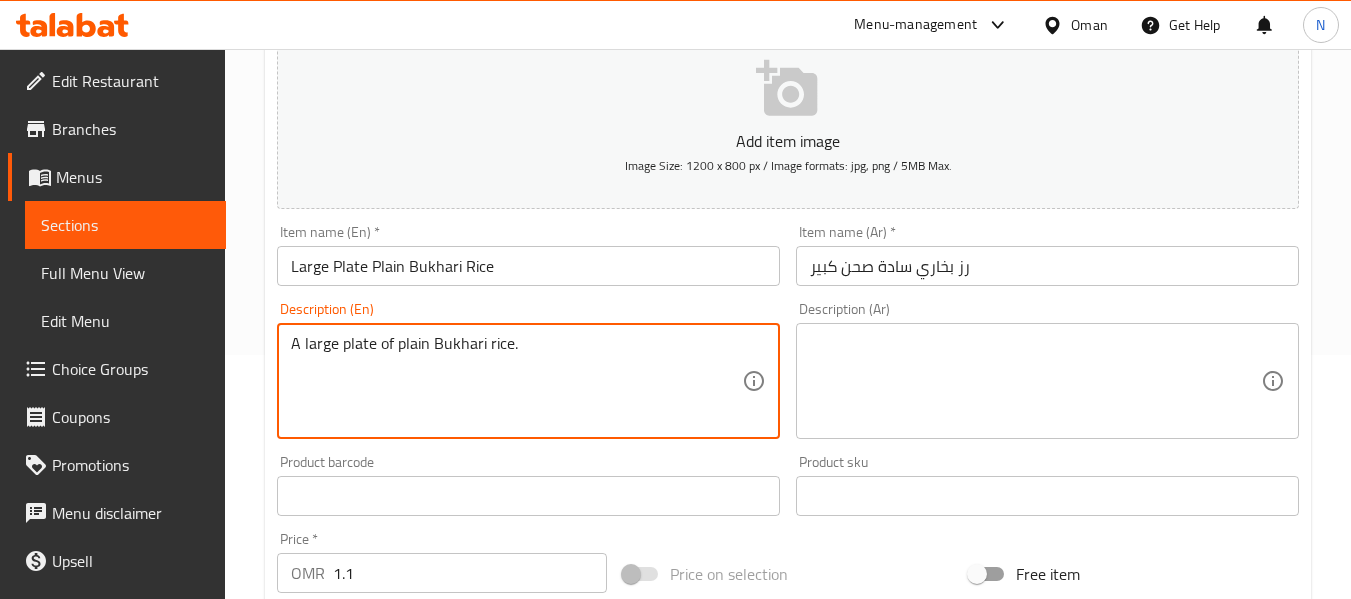 click on "A large plate of plain Bukhari rice." at bounding box center [516, 381] 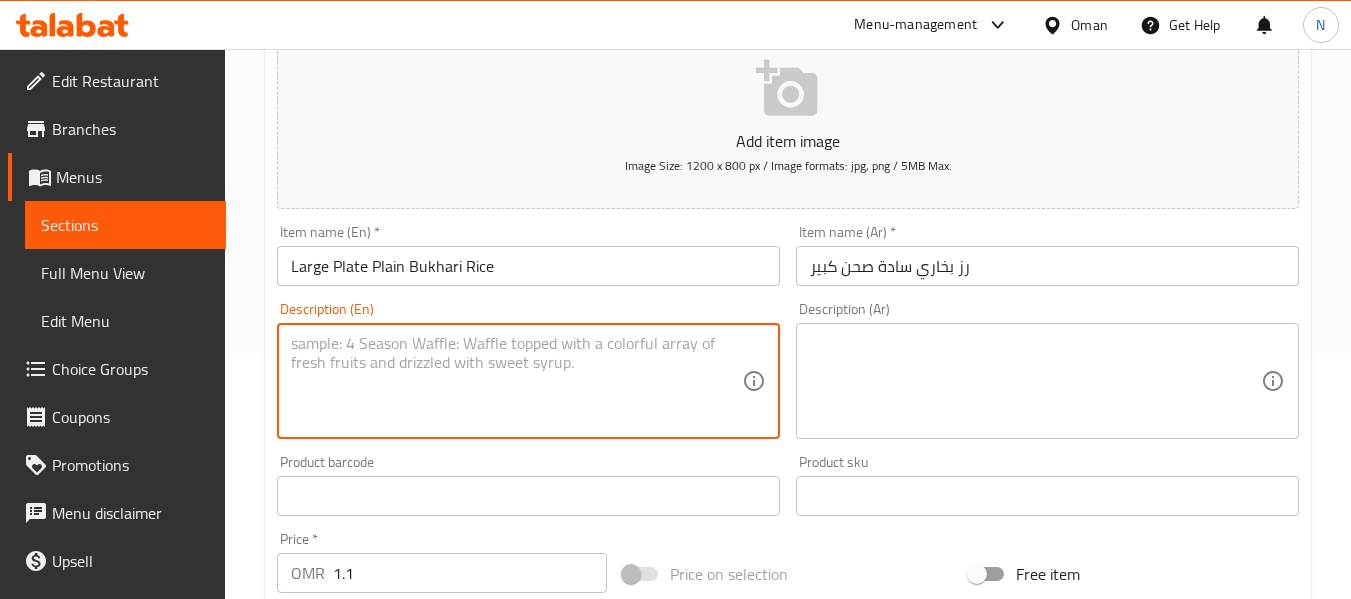 type 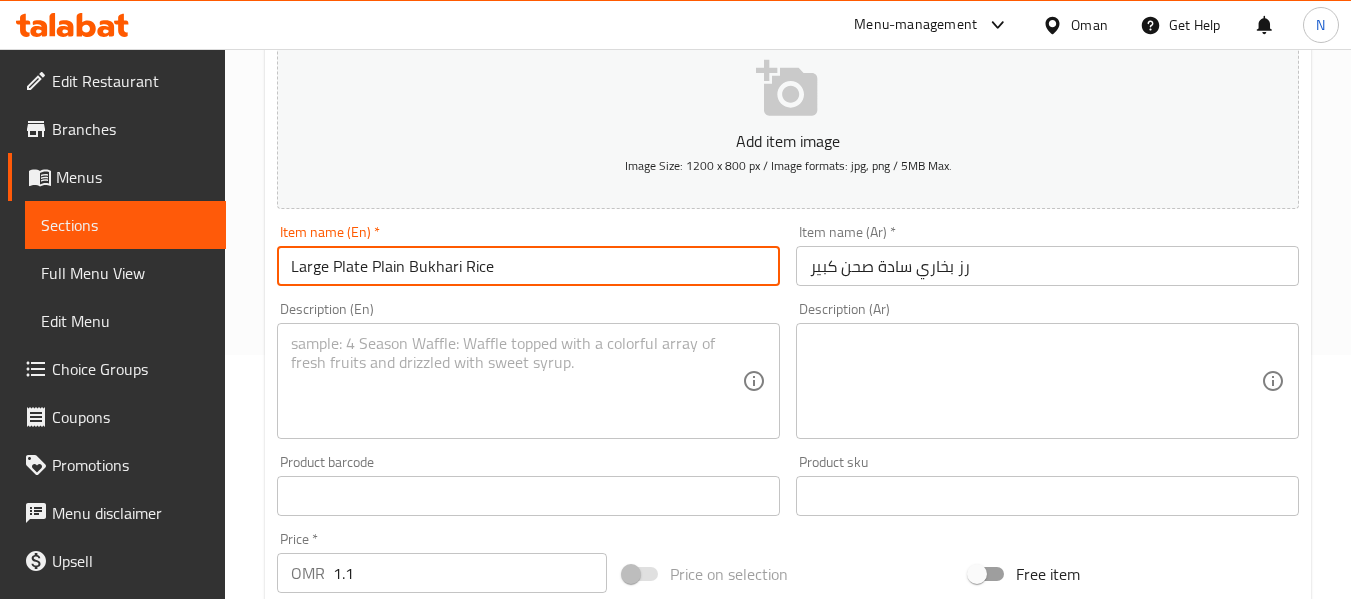 click on "Update" at bounding box center [398, 1082] 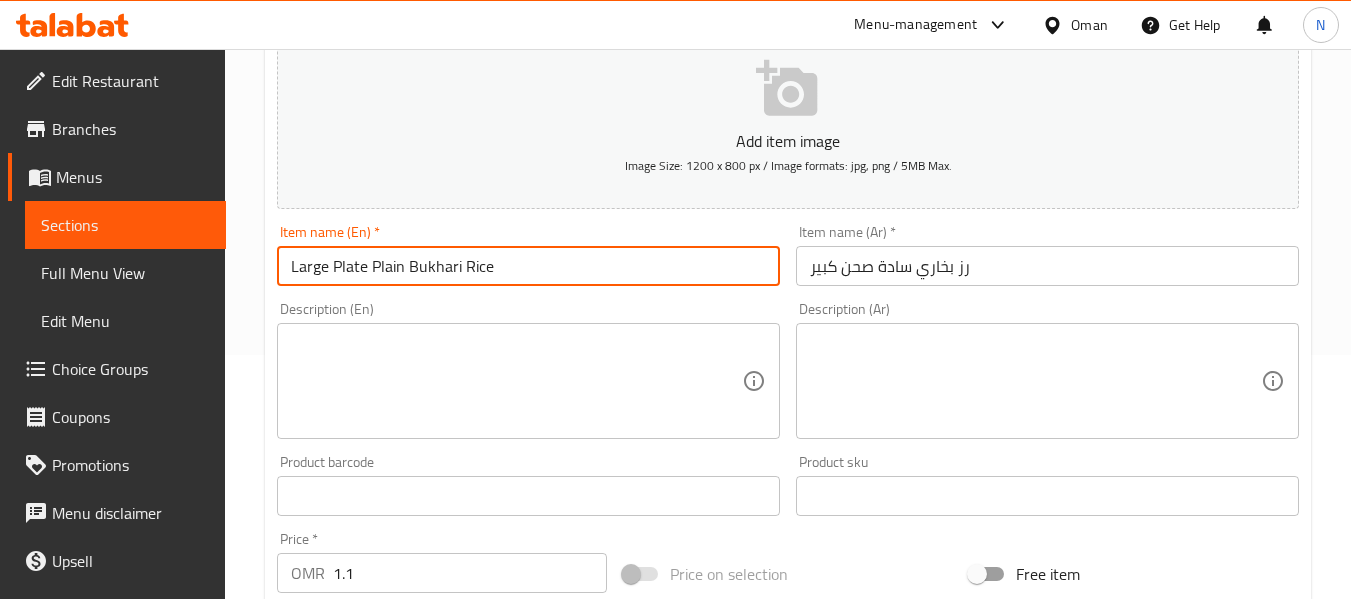 click on "Home / Restaurants management / Menus / Sections / item / update Rice and Edam   section Update Large Plate Plain Bukhari Rice Add item image Image Size: 1200 x 800 px / Image formats: jpg, png / 5MB Max. Item name (En)   * Large Plate Plain Bukhari Rice Item name (En)  * Item name (Ar)   * رز بخاري سادة صحن كبير Item name (Ar)  * Description (En) Description (En) Description (Ar) Description (Ar) Product barcode Product barcode Product sku Product sku Price   * OMR 1.1 Price  * Price on selection Free item Start Date Start Date End Date End Date Available Days SU MO TU WE TH FR SA Available from ​ ​ Available to ​ ​ Status Active Inactive Exclude from GEM Variations & Choices Add variant ASSIGN CHOICE GROUP Update" at bounding box center [788, 487] 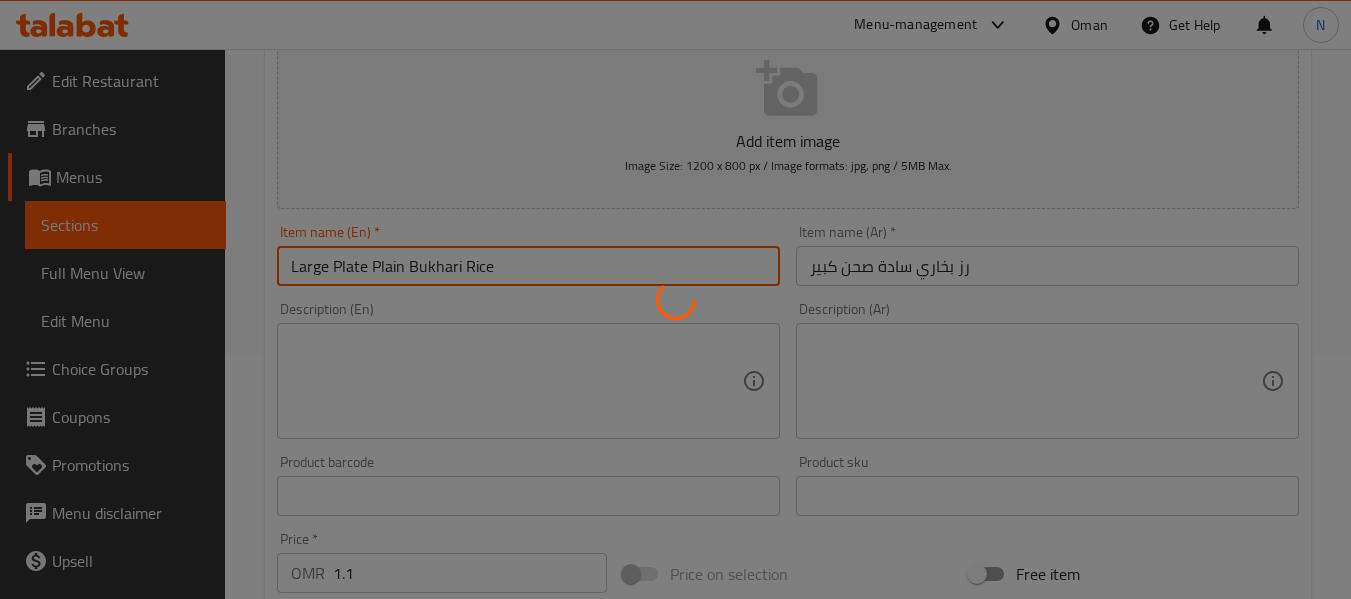 scroll, scrollTop: 0, scrollLeft: 0, axis: both 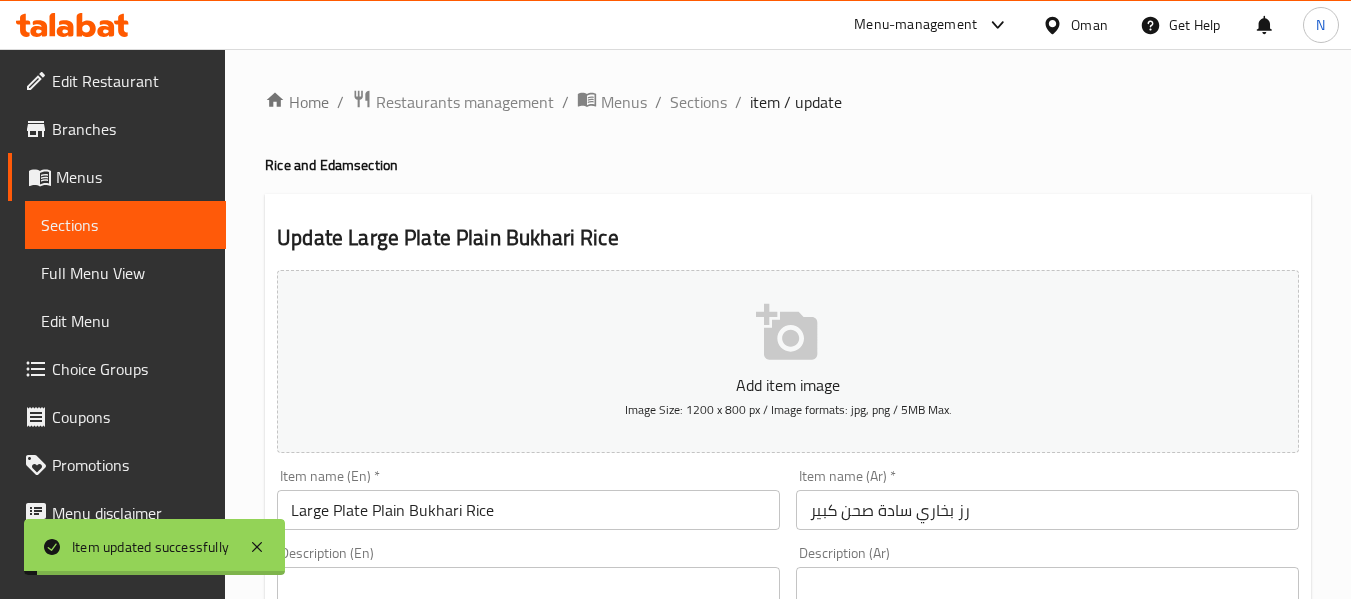 click on "Sections" at bounding box center (698, 102) 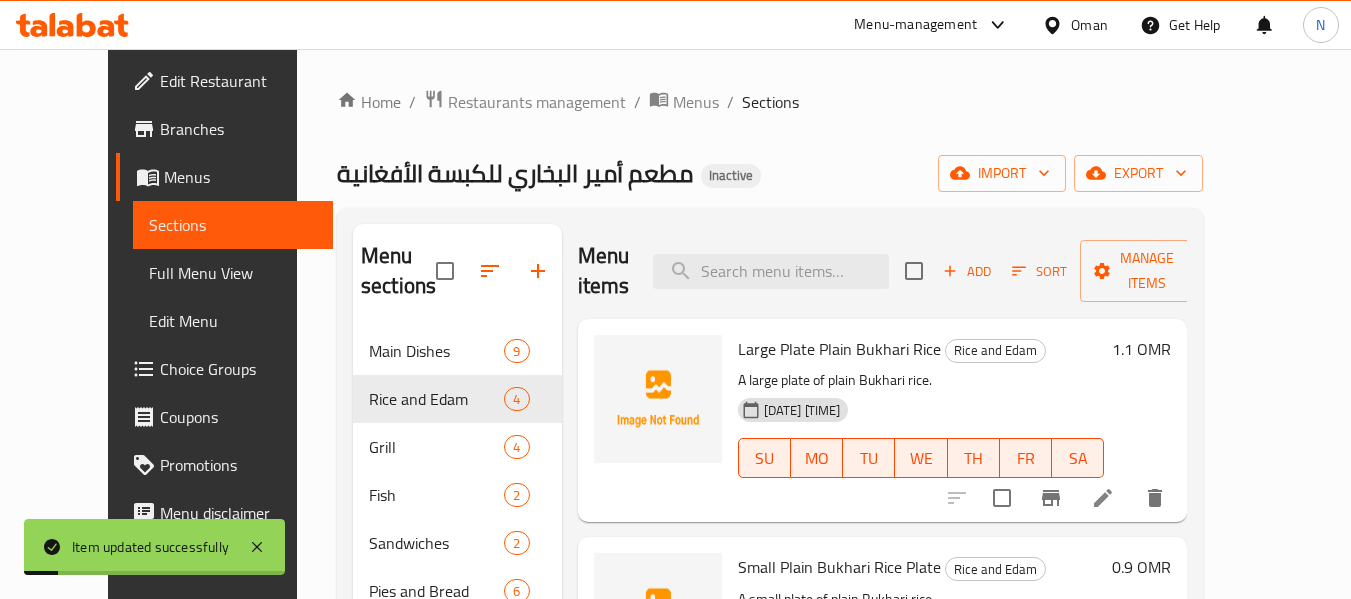 scroll, scrollTop: 231, scrollLeft: 0, axis: vertical 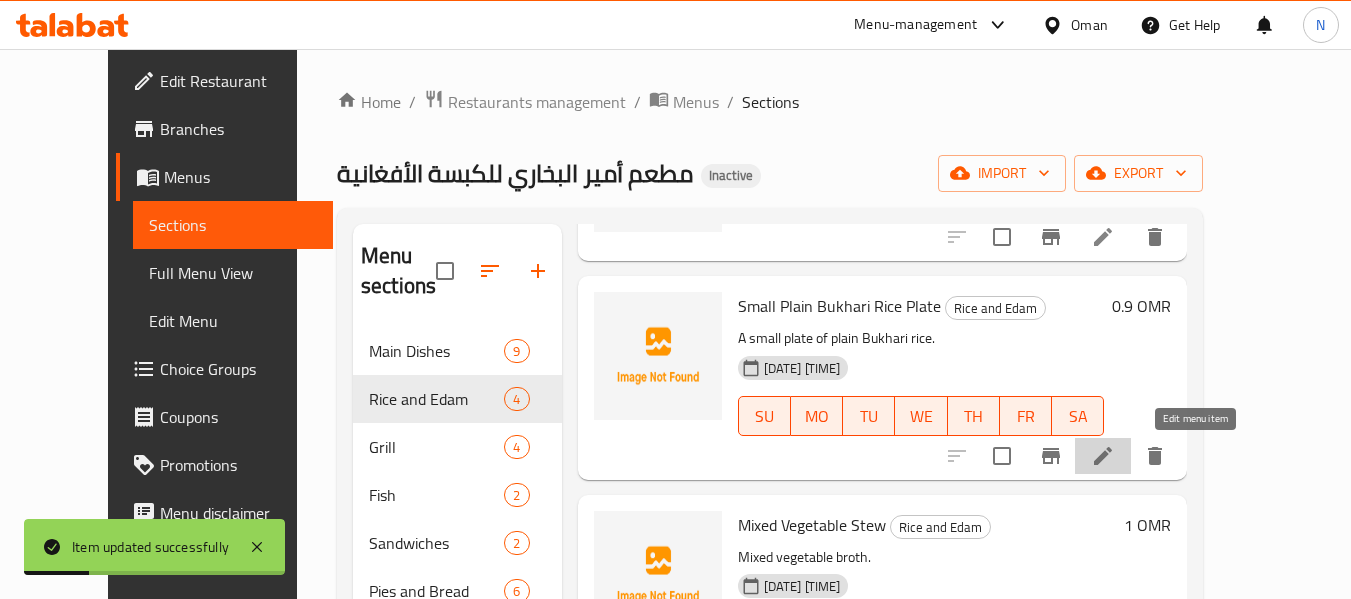 click 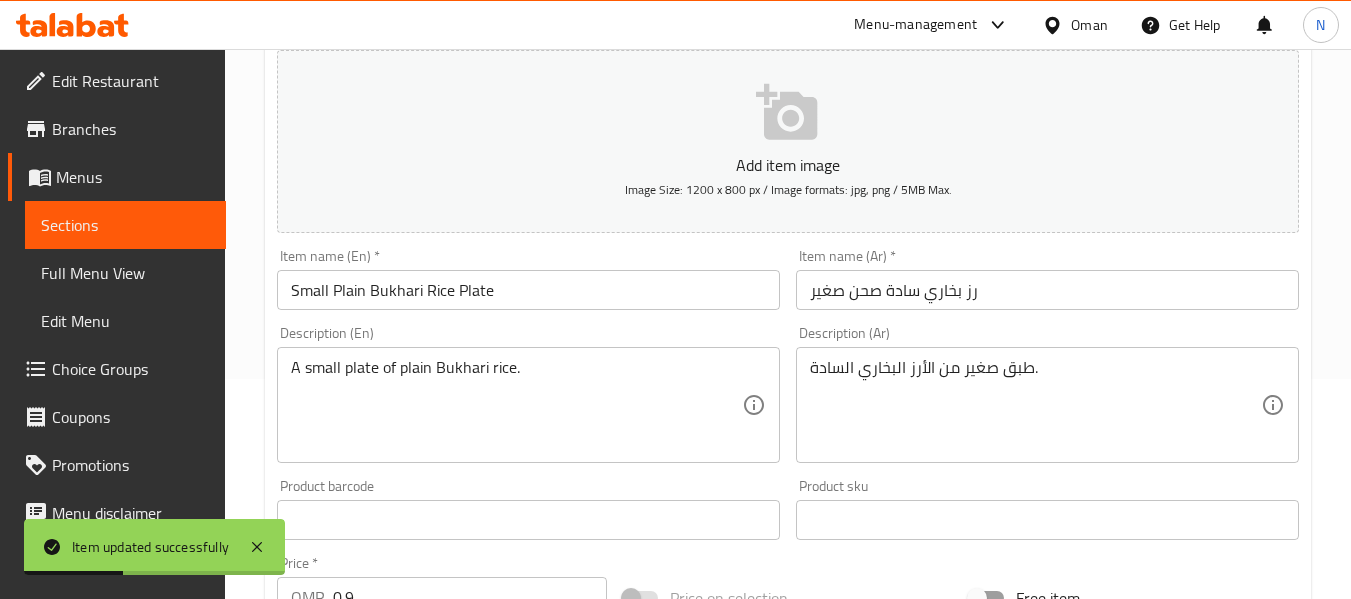 scroll, scrollTop: 221, scrollLeft: 0, axis: vertical 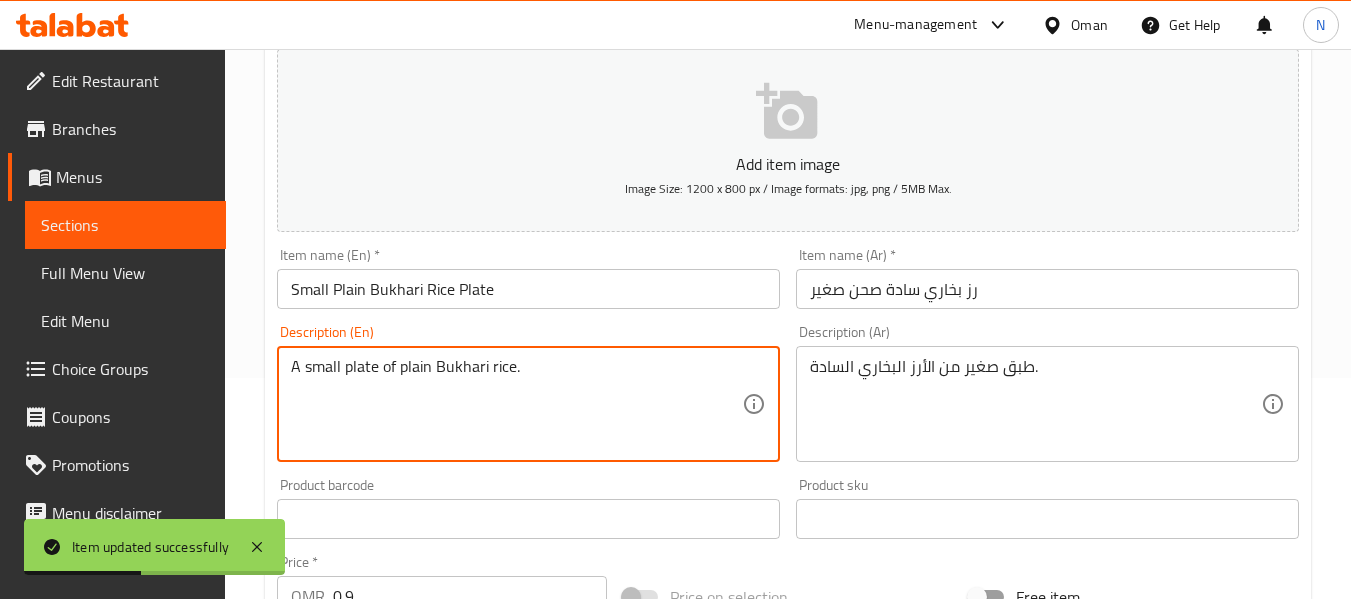 click on "A small plate of plain Bukhari rice." at bounding box center [516, 404] 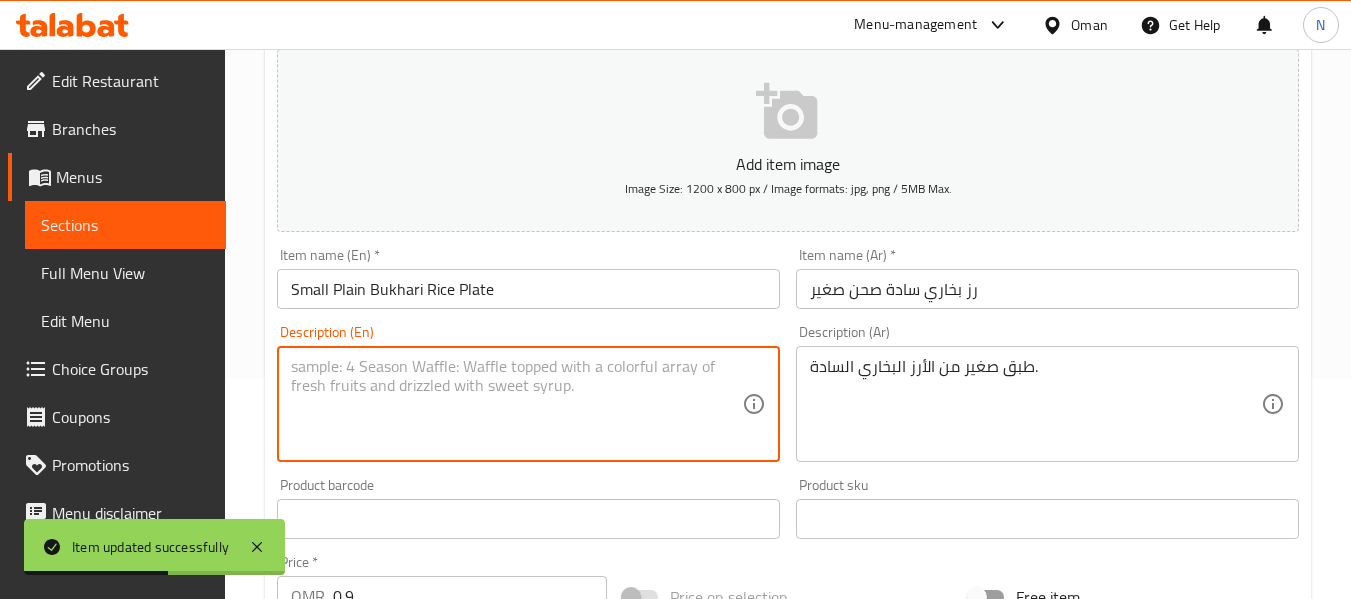 type 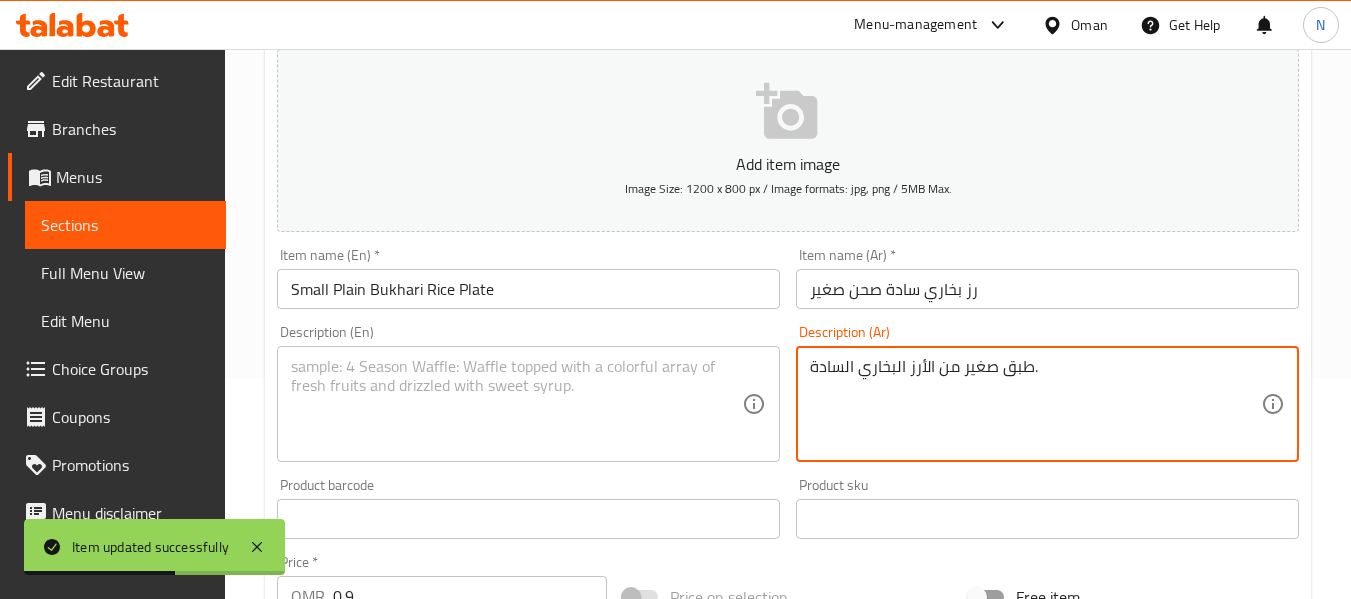click on "طبق صغير من الأرز البخاري السادة." at bounding box center [1035, 404] 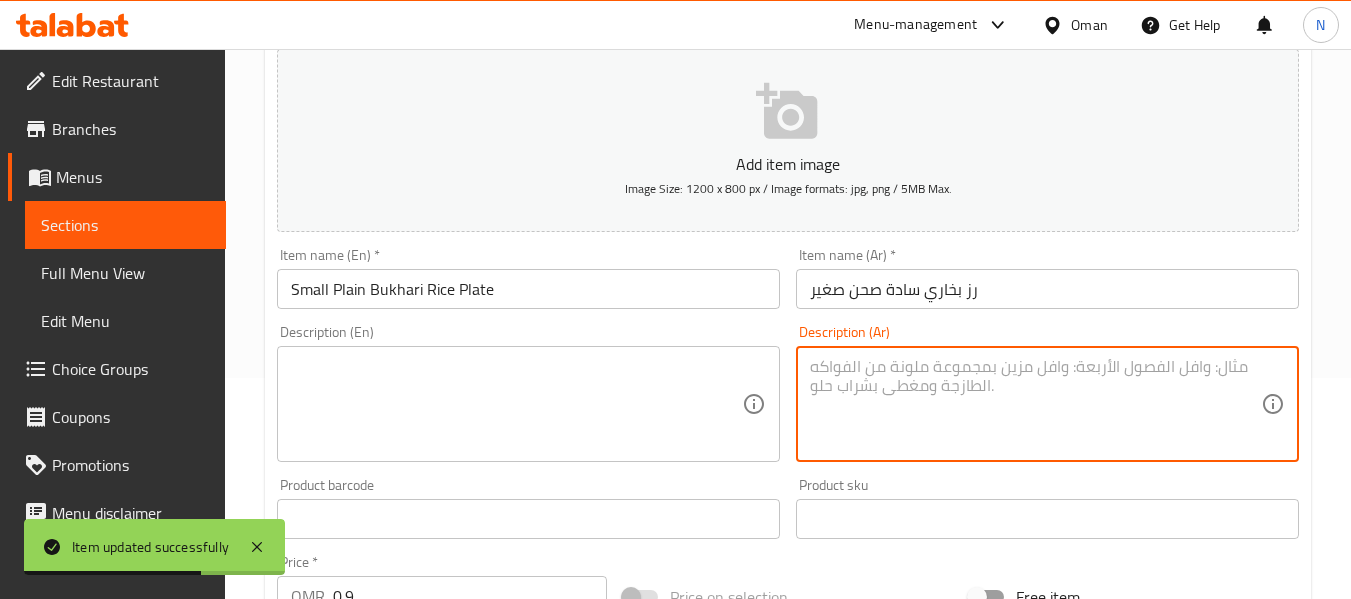 type 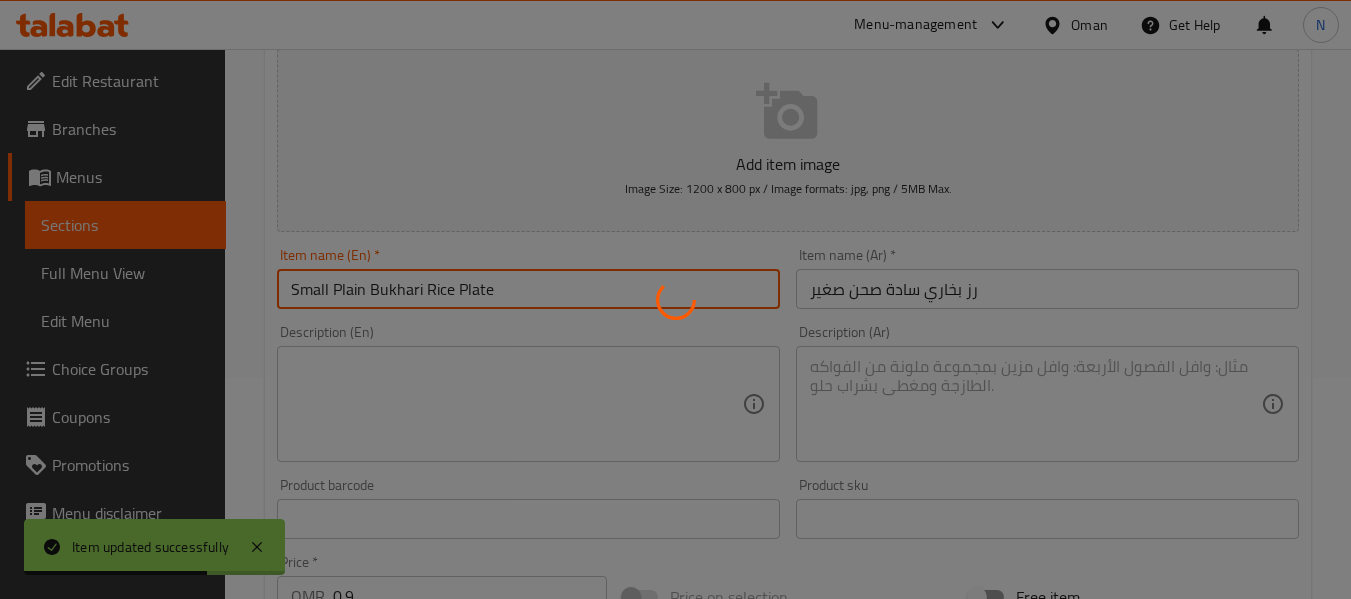 click on "Home / Restaurants management / Menus / Sections / item / update Rice and Edam   section Update Small Plain Bukhari Rice Plate Add item image Image Size: 1200 x 800 px / Image formats: jpg, png / 5MB Max. Item name (En)   * Small Plain Bukhari Rice Plate Item name (En)  * Item name (Ar)   * رز بخاري سادة صحن صغير Item name (Ar)  * Description (En) Description (En) Description (Ar) Description (Ar) Product barcode Product barcode Product sku Product sku Price   * OMR 0.9 Price  * Price on selection Free item Start Date Start Date End Date End Date Available Days SU MO TU WE TH FR SA Available from ​ ​ Available to ​ ​ Status Active Inactive Exclude from GEM Variations & Choices Add variant ASSIGN CHOICE GROUP Update" at bounding box center [788, 510] 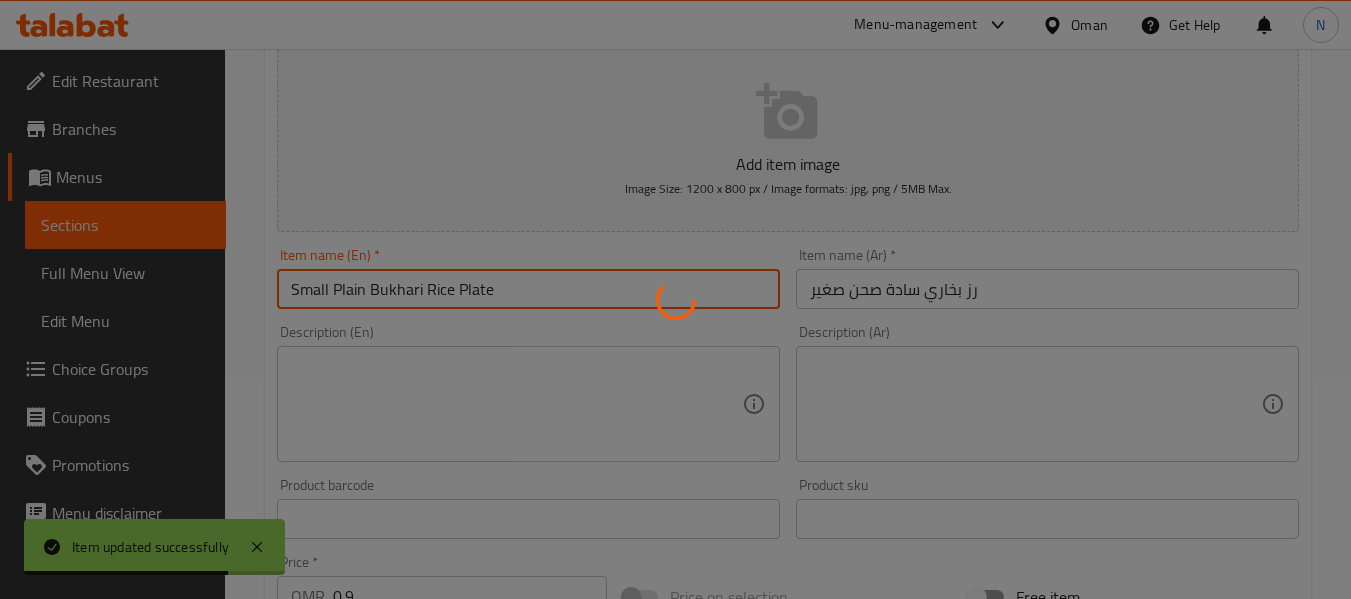 scroll, scrollTop: 0, scrollLeft: 0, axis: both 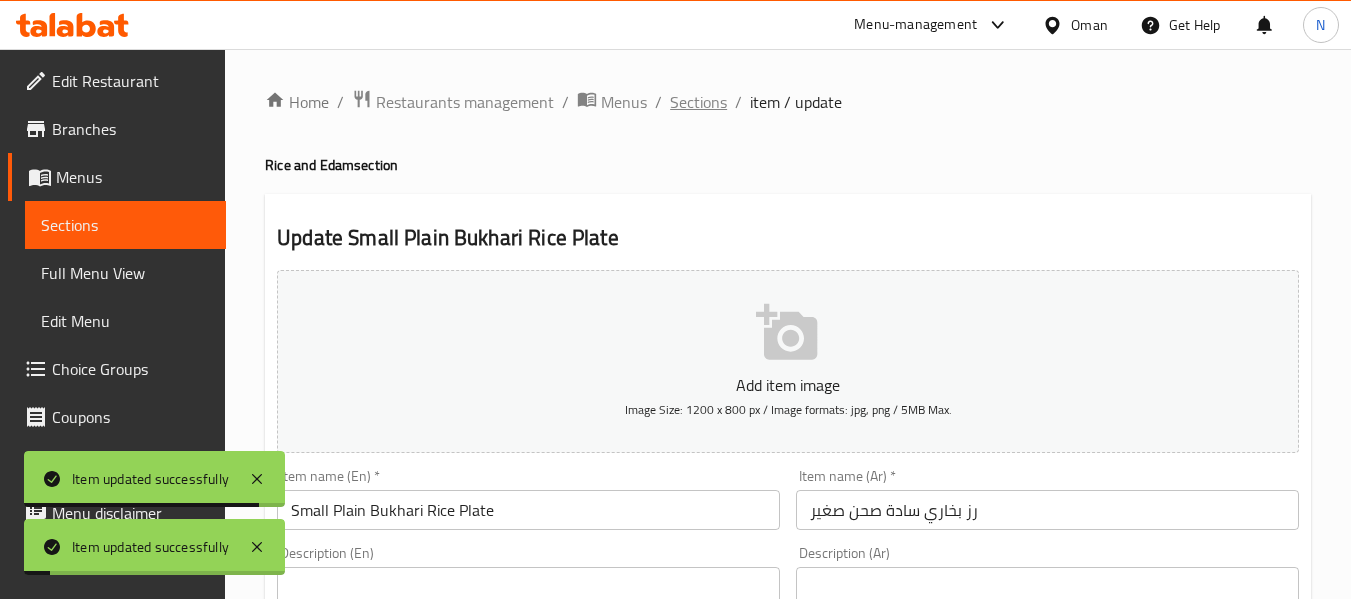 click on "Sections" at bounding box center (698, 102) 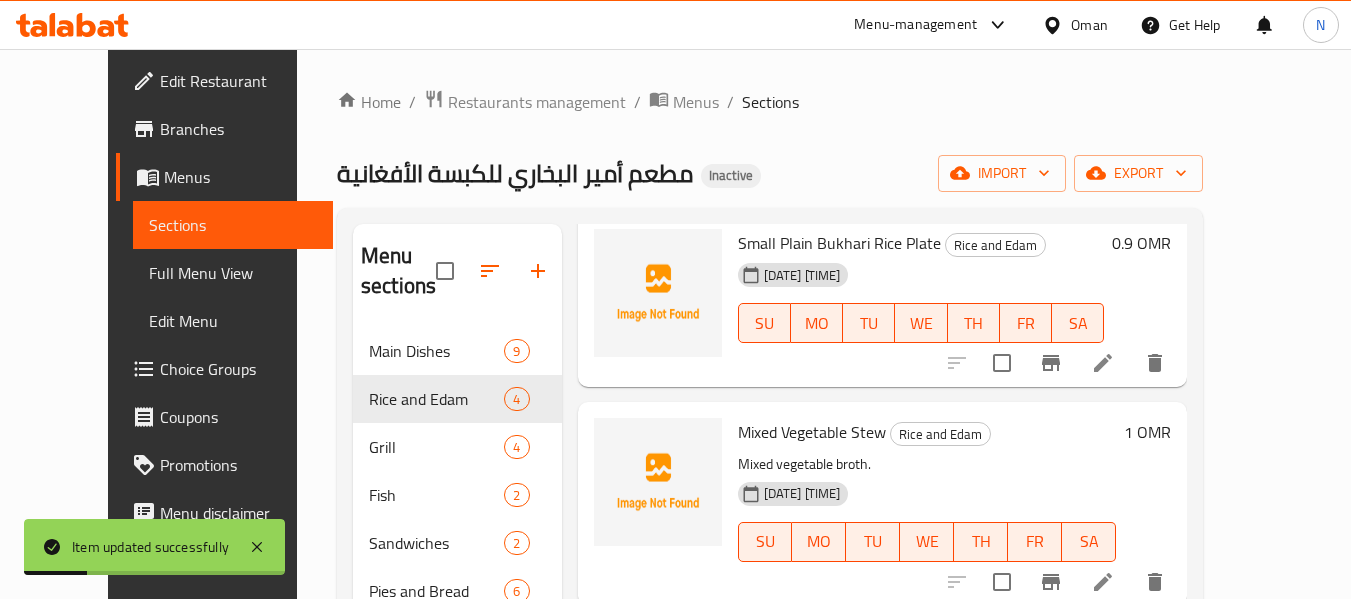 scroll, scrollTop: 295, scrollLeft: 0, axis: vertical 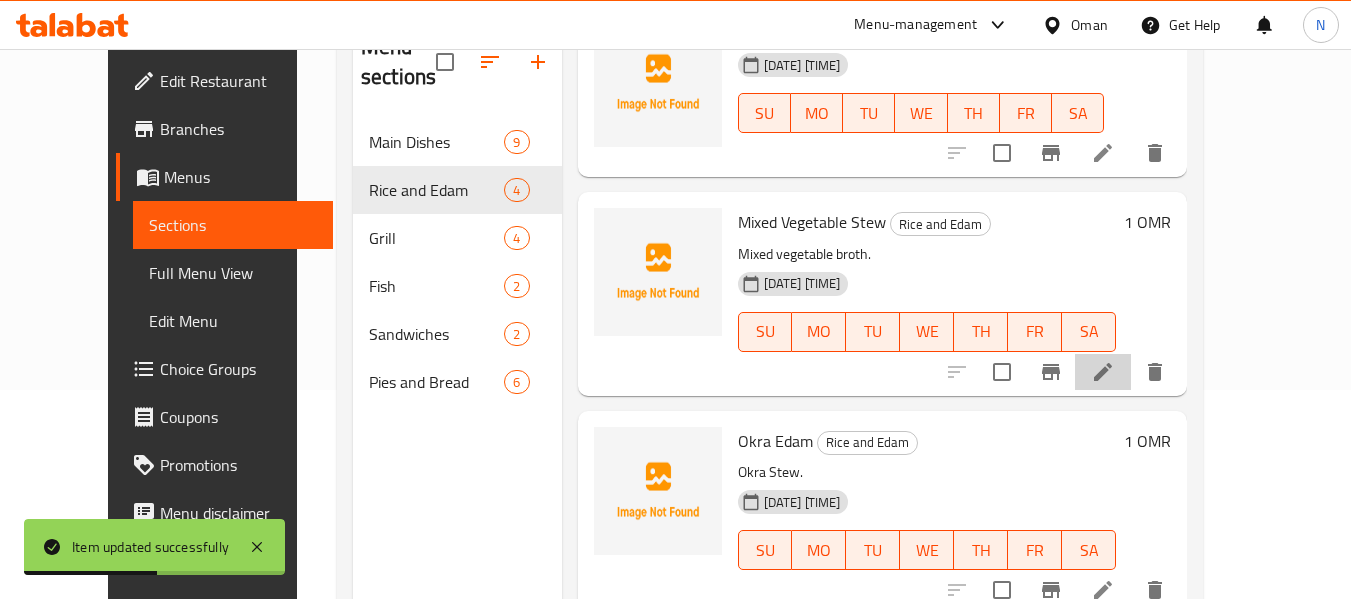click at bounding box center (1103, 372) 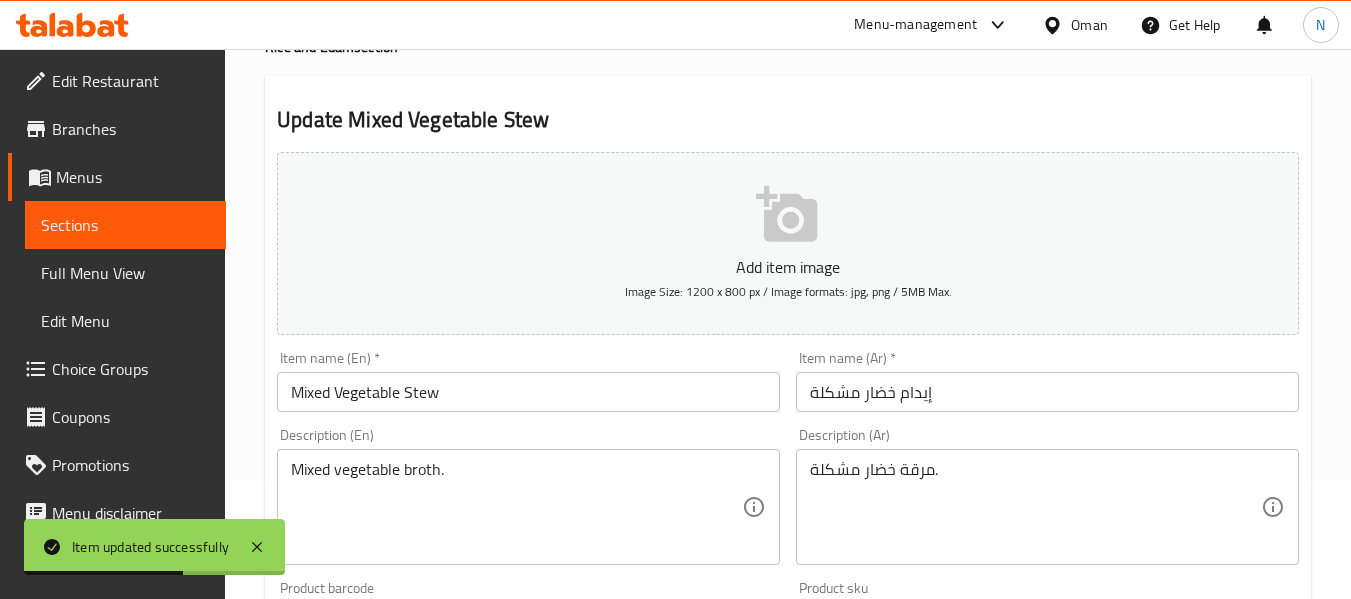 scroll, scrollTop: 121, scrollLeft: 0, axis: vertical 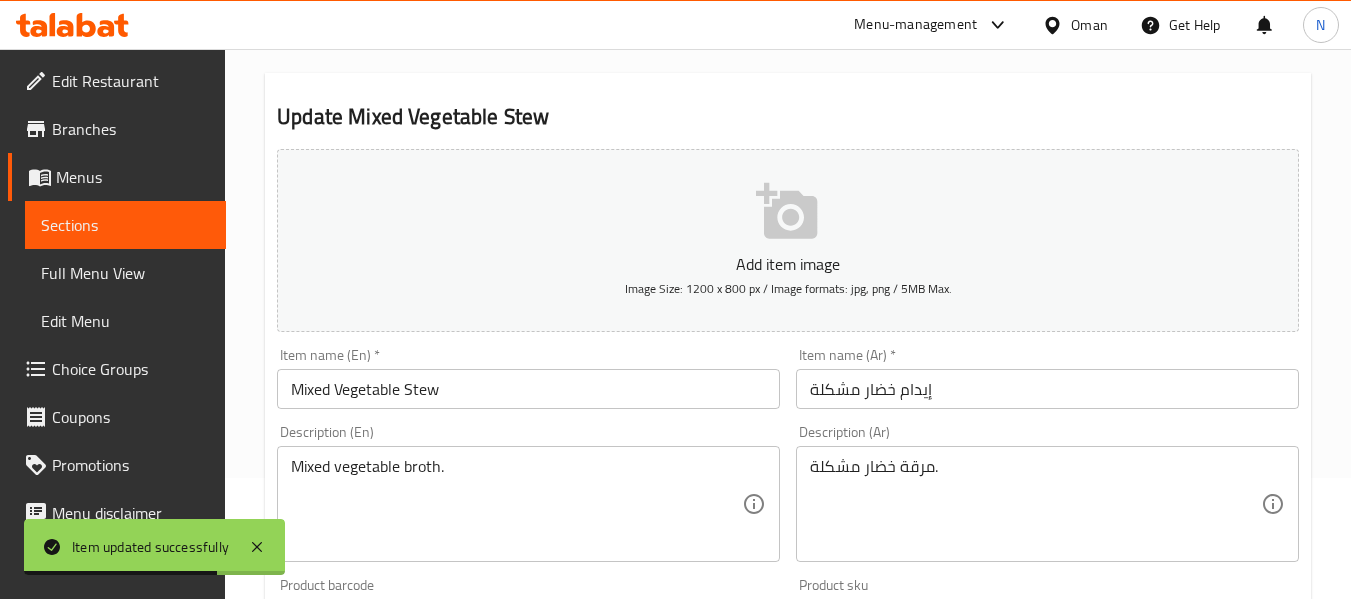 click on "Mixed Vegetable Stew" at bounding box center (528, 389) 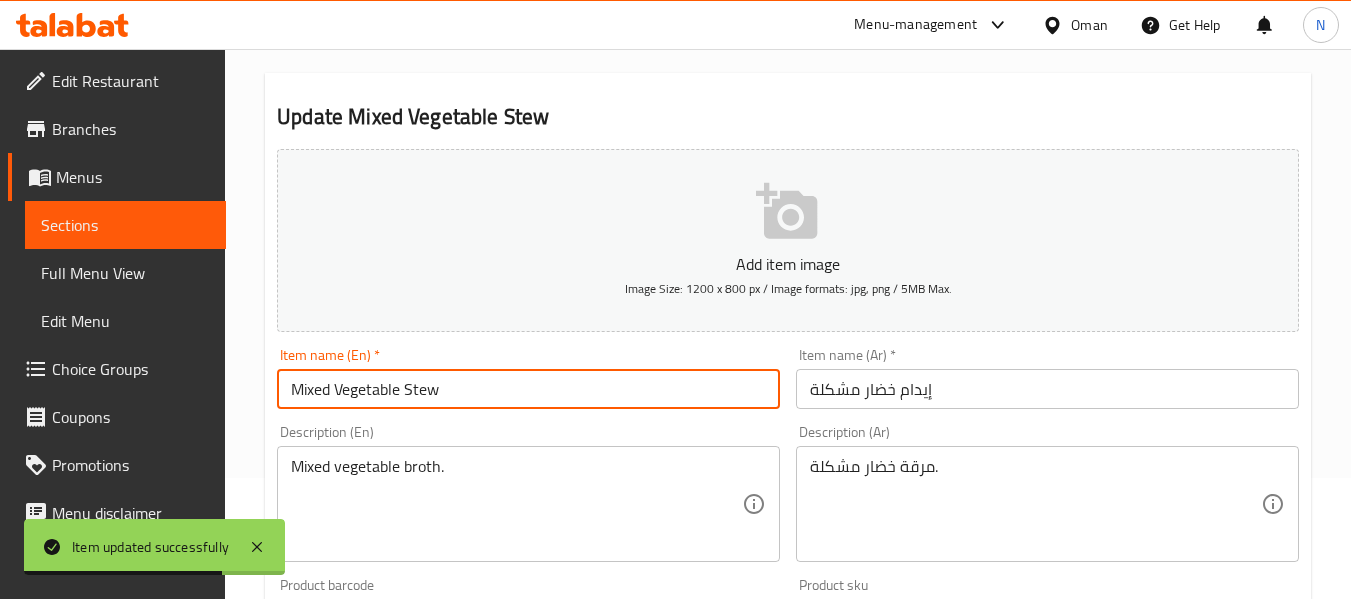 click on "Mixed Vegetable Stew" at bounding box center (528, 389) 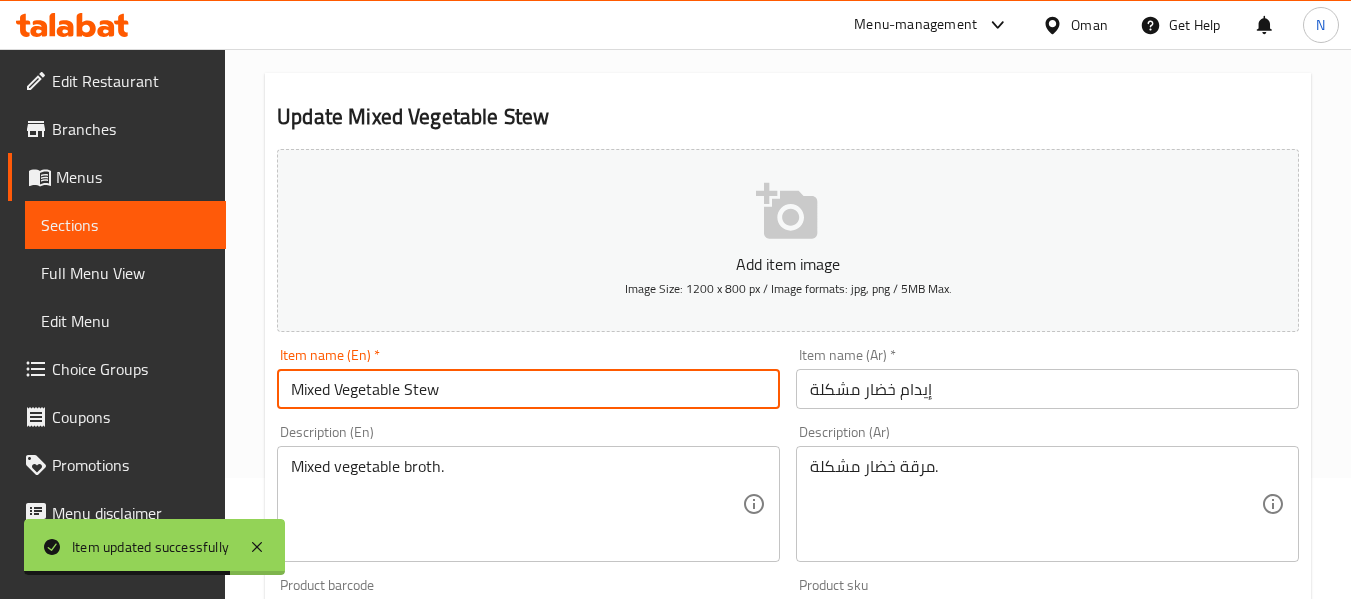 paste on "Edam" 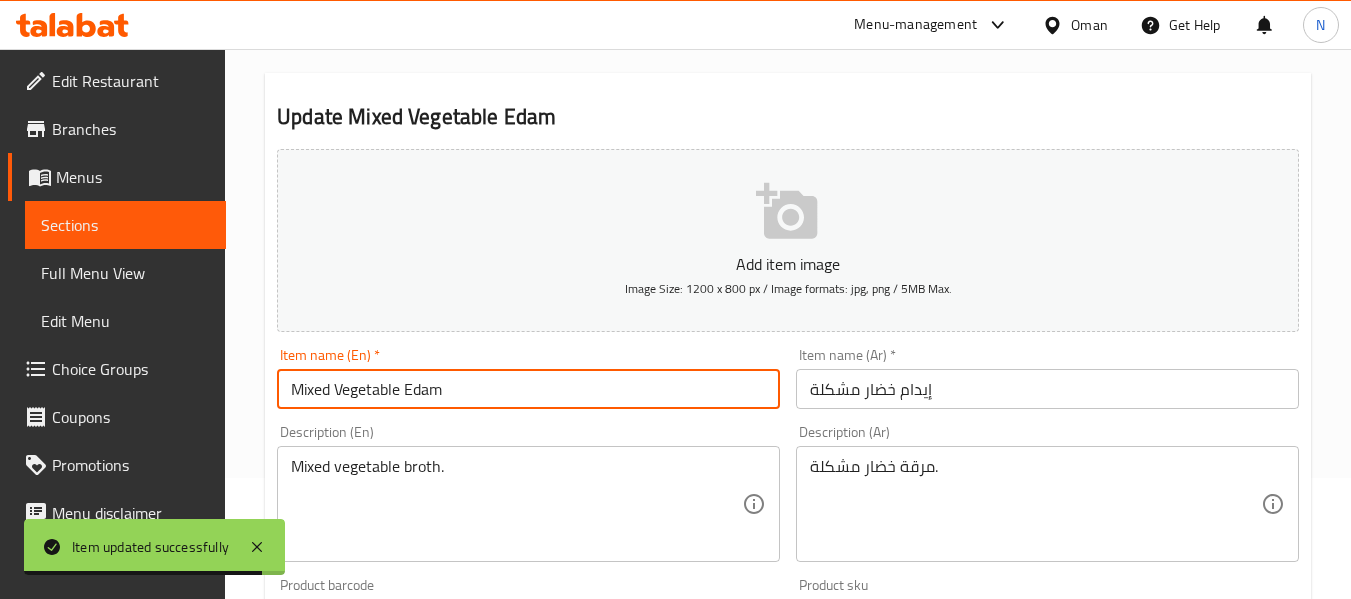 type on "Mixed Vegetable Edam" 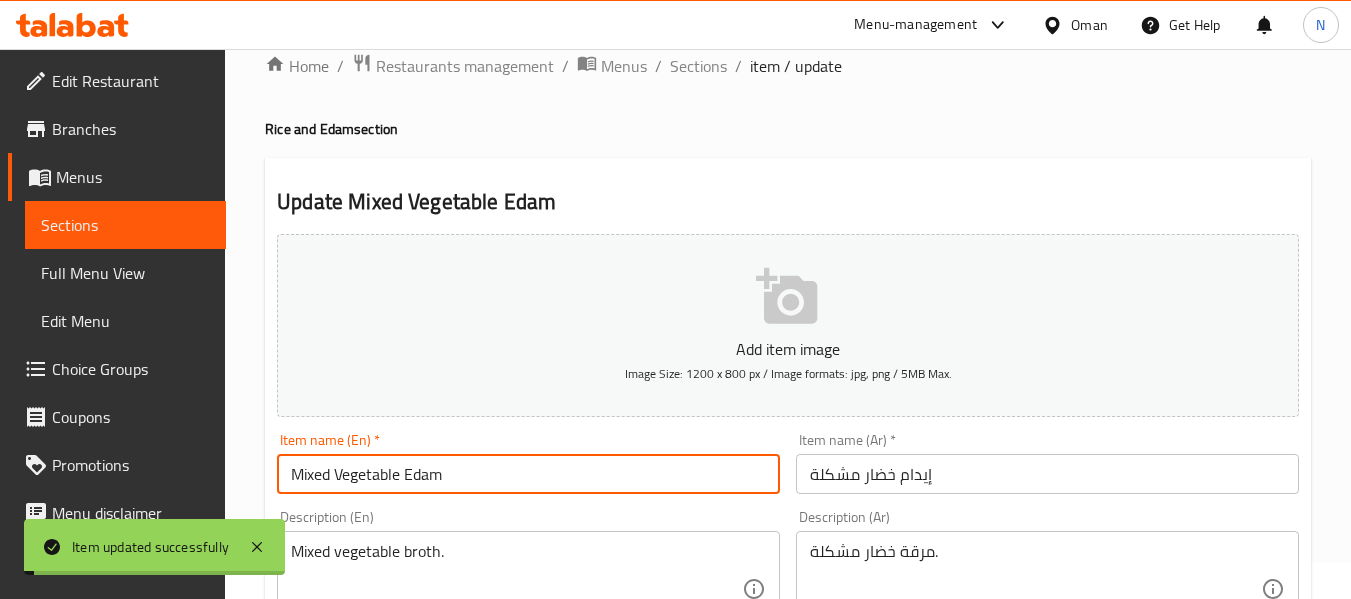 scroll, scrollTop: 33, scrollLeft: 0, axis: vertical 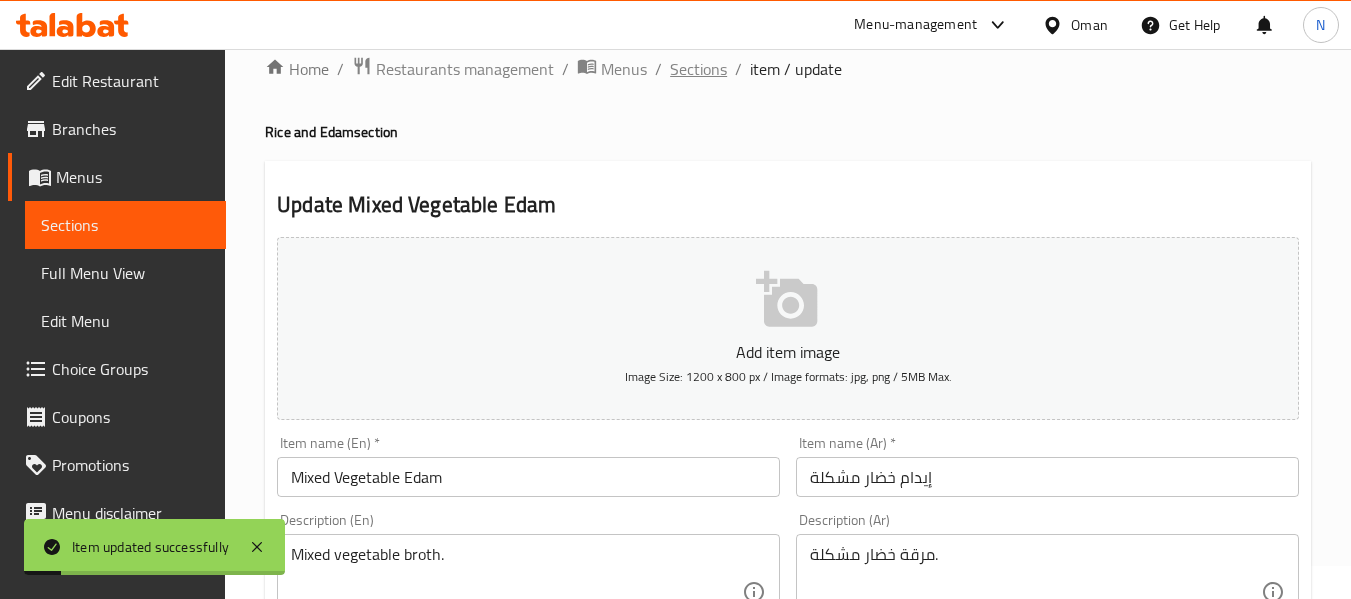 click on "Sections" at bounding box center [698, 69] 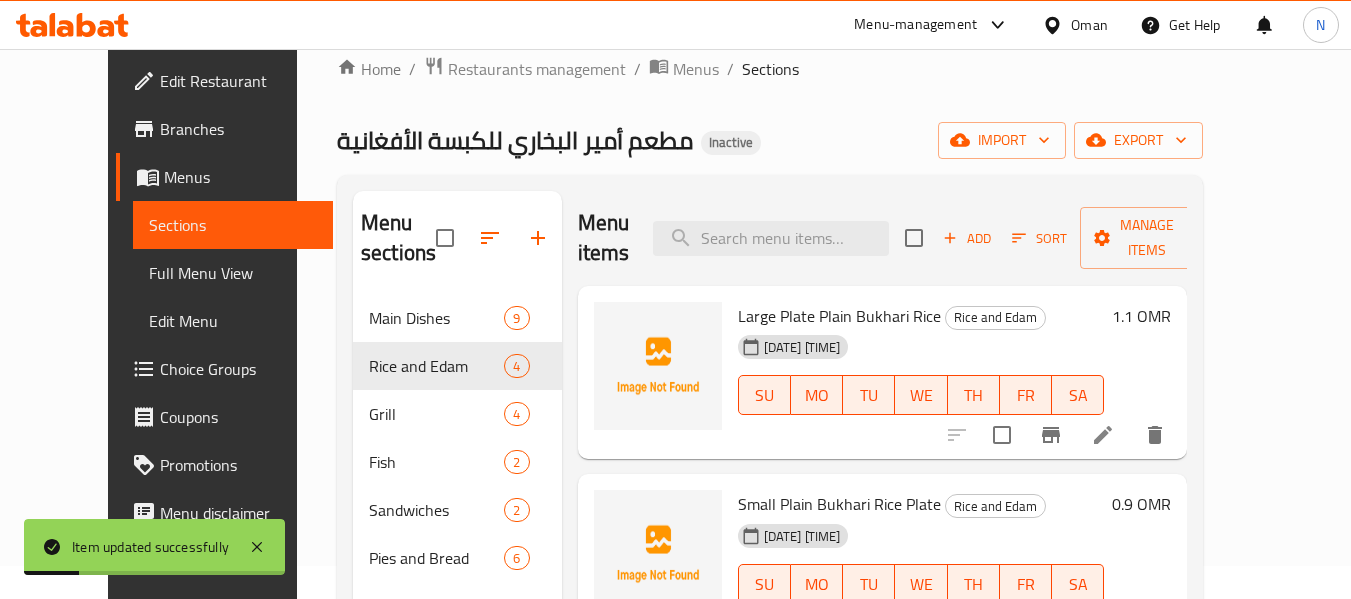 scroll, scrollTop: 295, scrollLeft: 0, axis: vertical 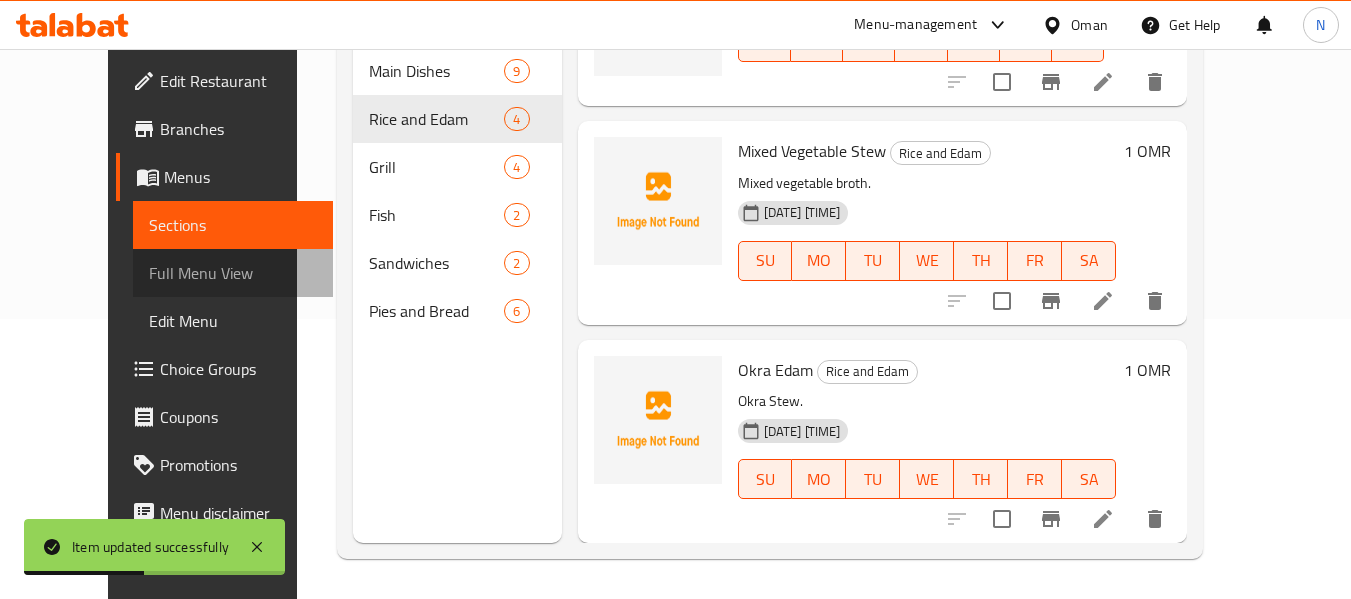 click on "Full Menu View" at bounding box center (233, 273) 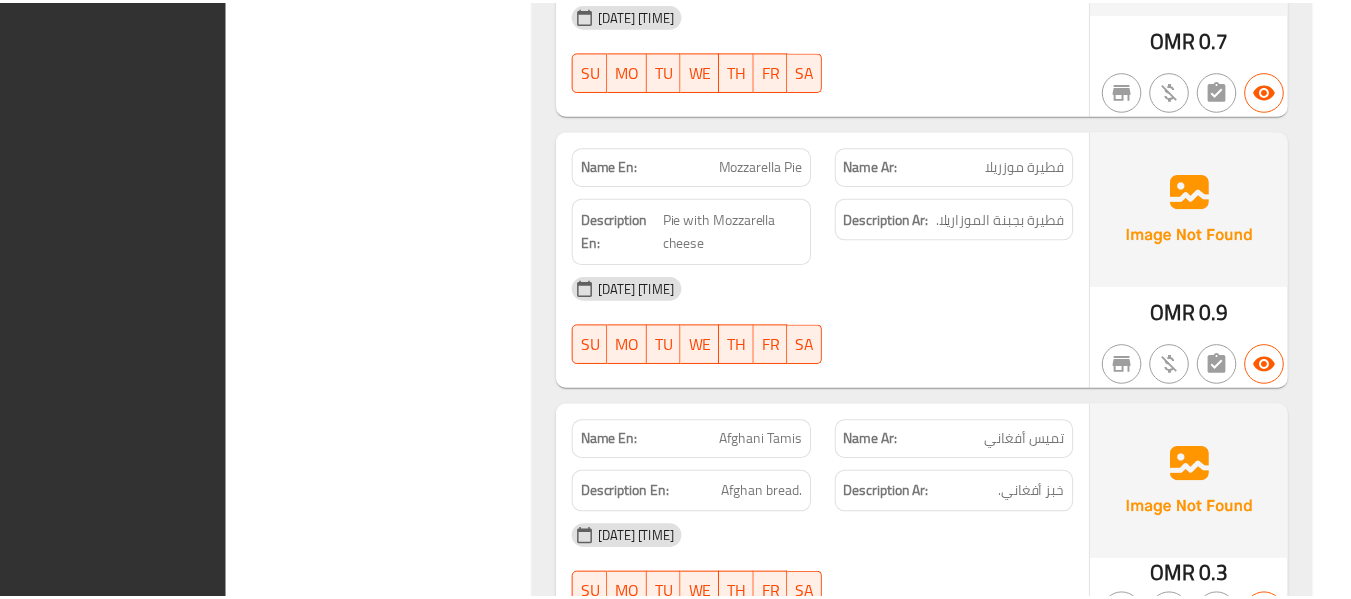 scroll, scrollTop: 7956, scrollLeft: 0, axis: vertical 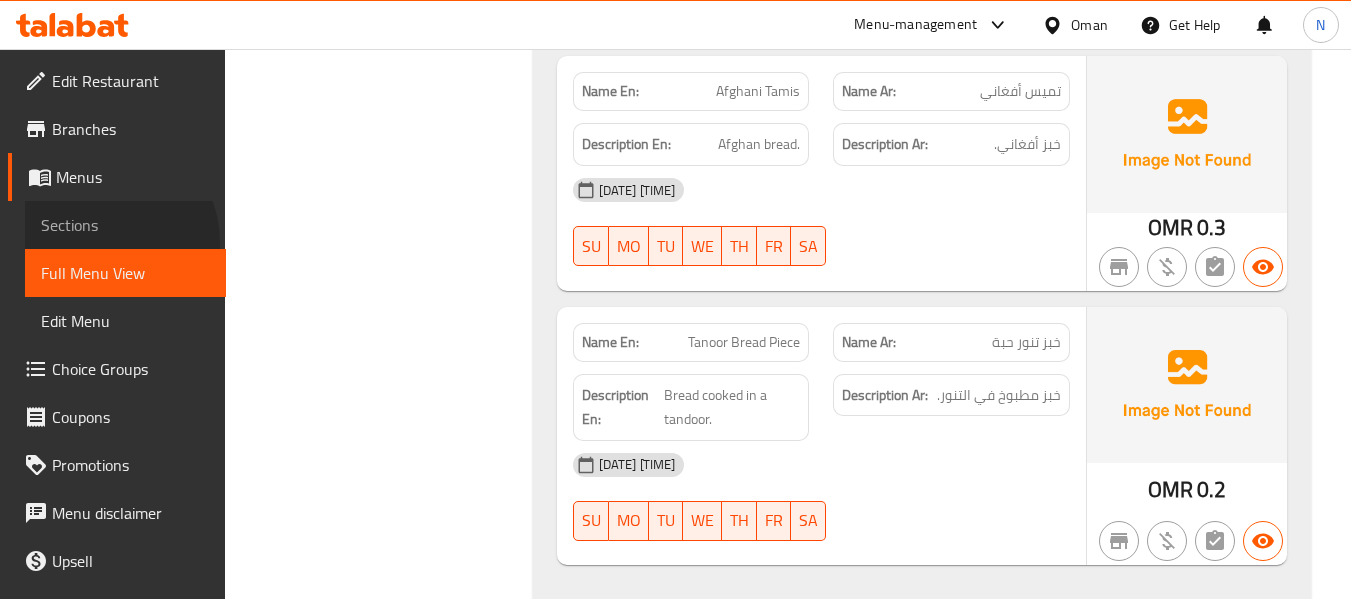 click on "Sections" at bounding box center (125, 225) 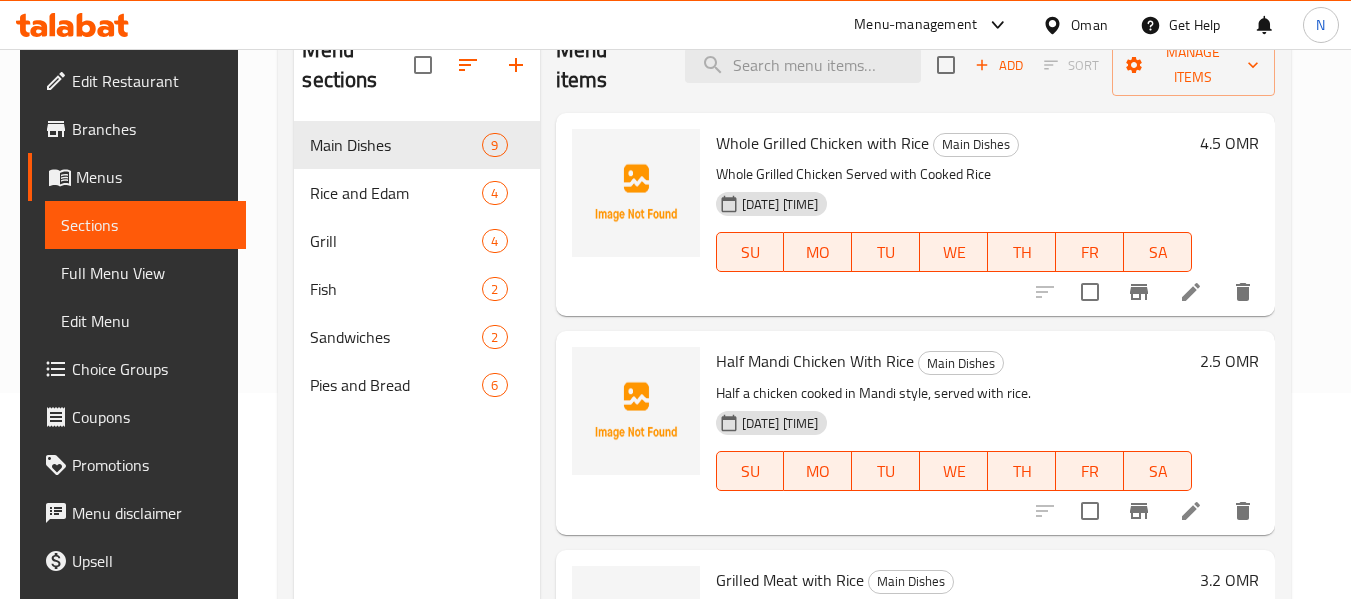 scroll, scrollTop: 205, scrollLeft: 0, axis: vertical 